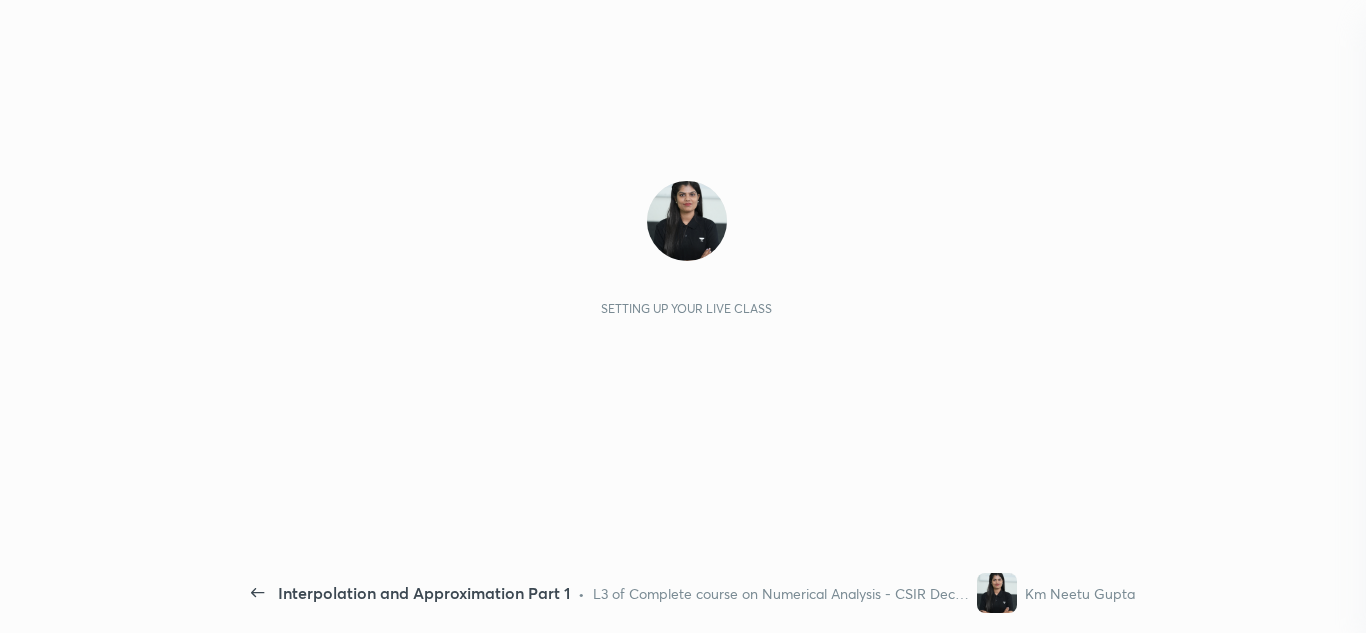 scroll, scrollTop: 0, scrollLeft: 0, axis: both 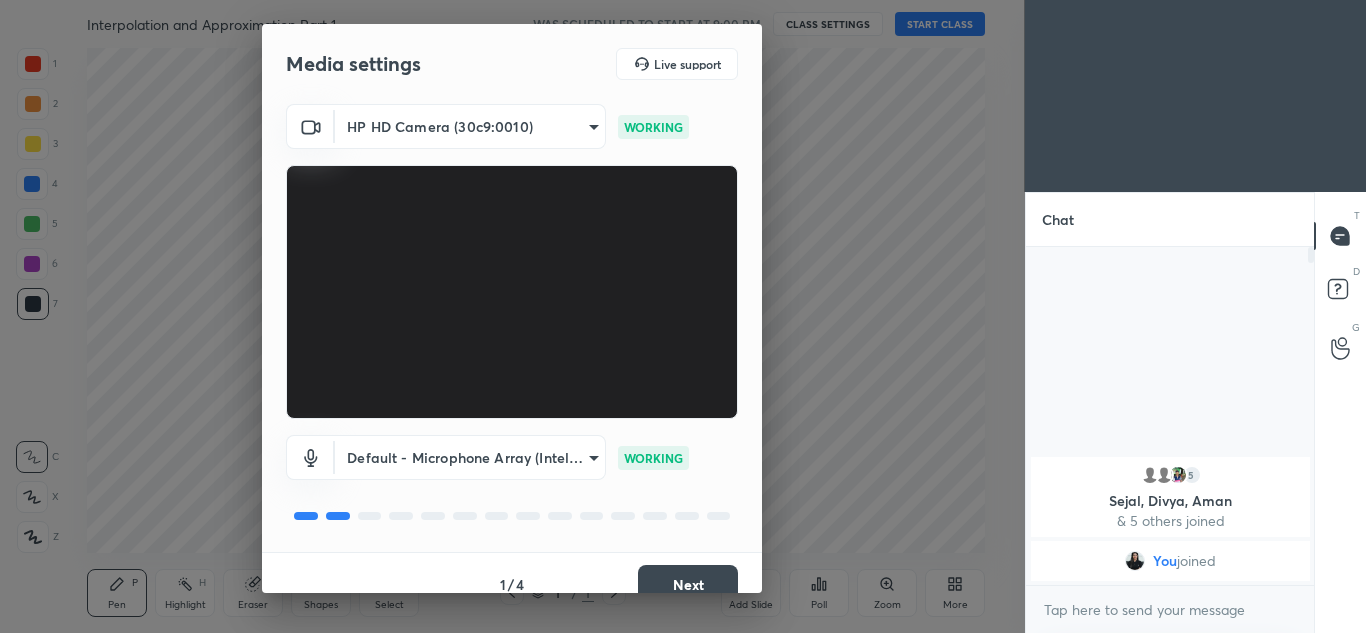 click on "Next" at bounding box center [688, 585] 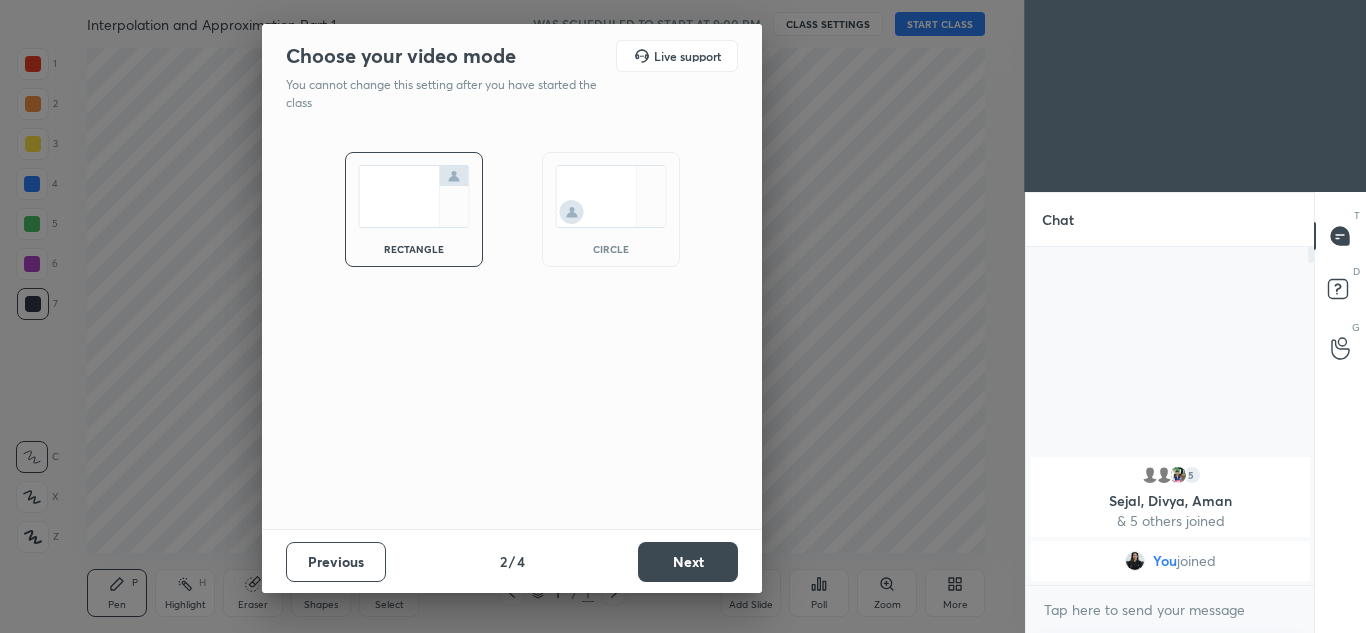 click at bounding box center (611, 196) 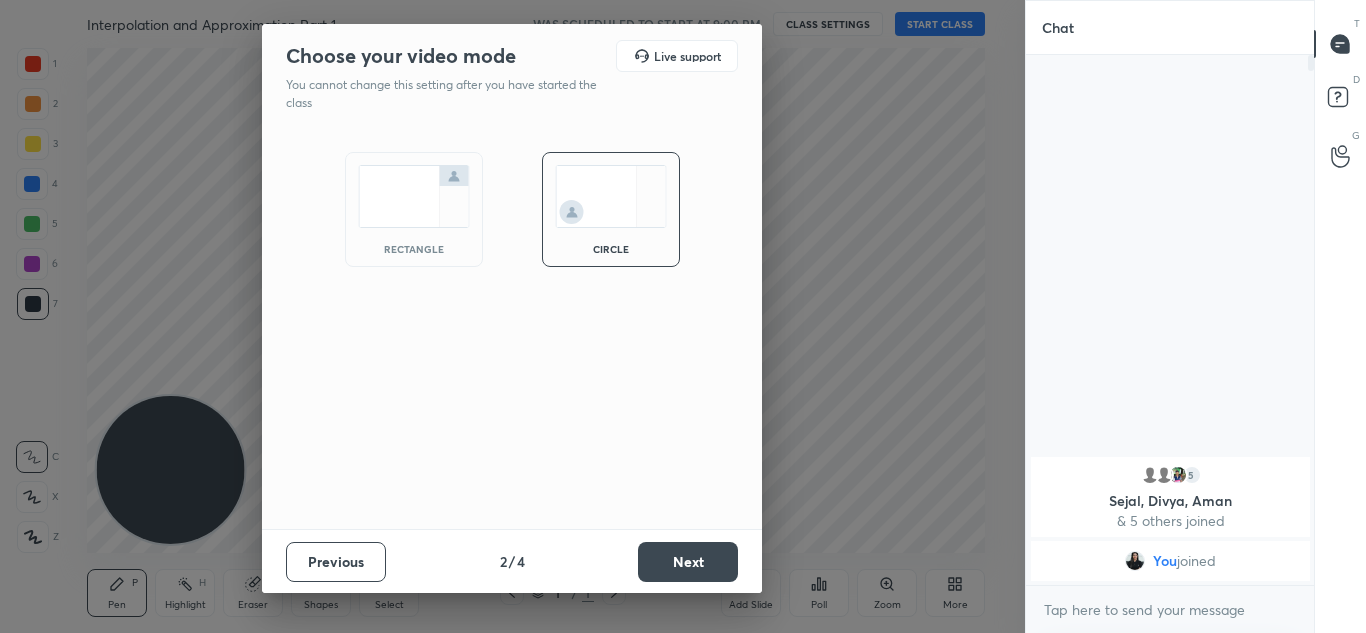 click on "Next" at bounding box center (688, 562) 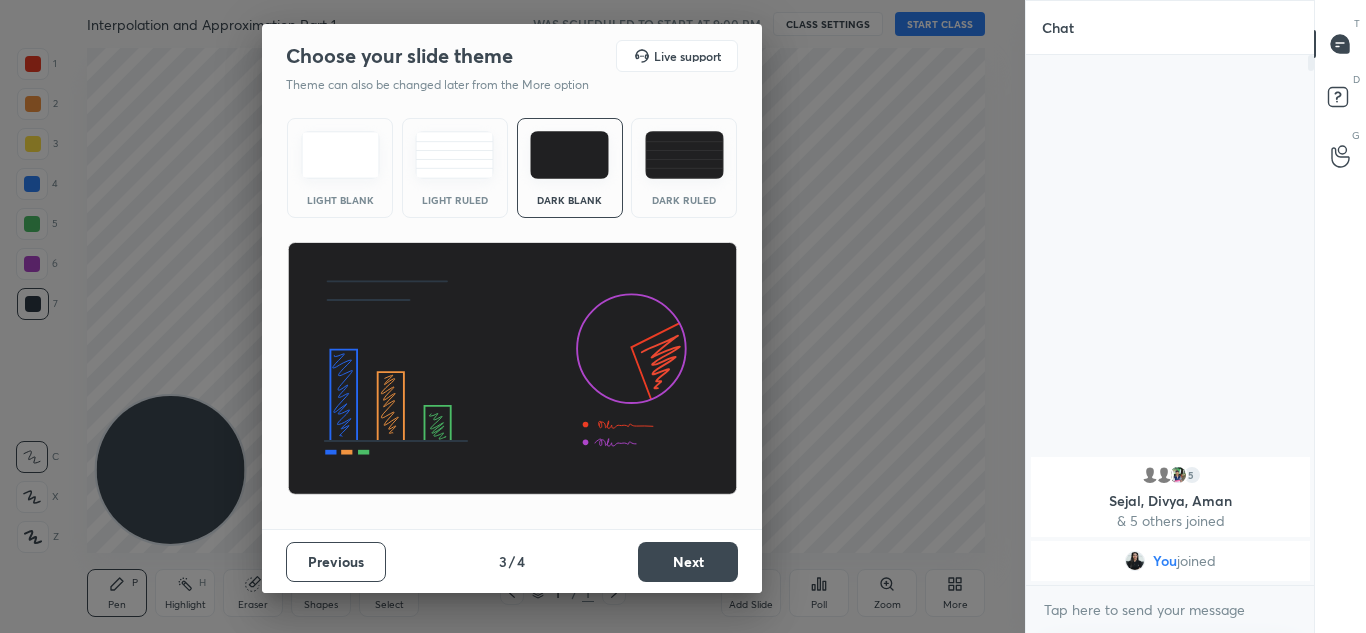 click on "Next" at bounding box center (688, 562) 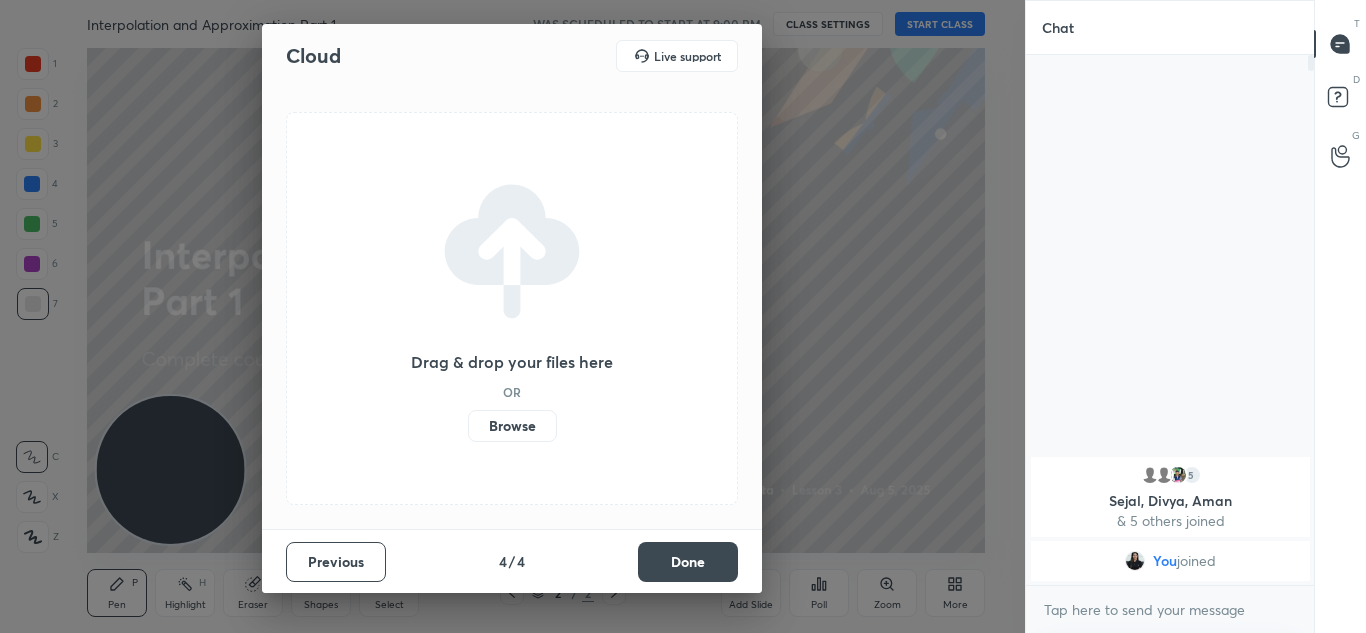 click on "Done" at bounding box center (688, 562) 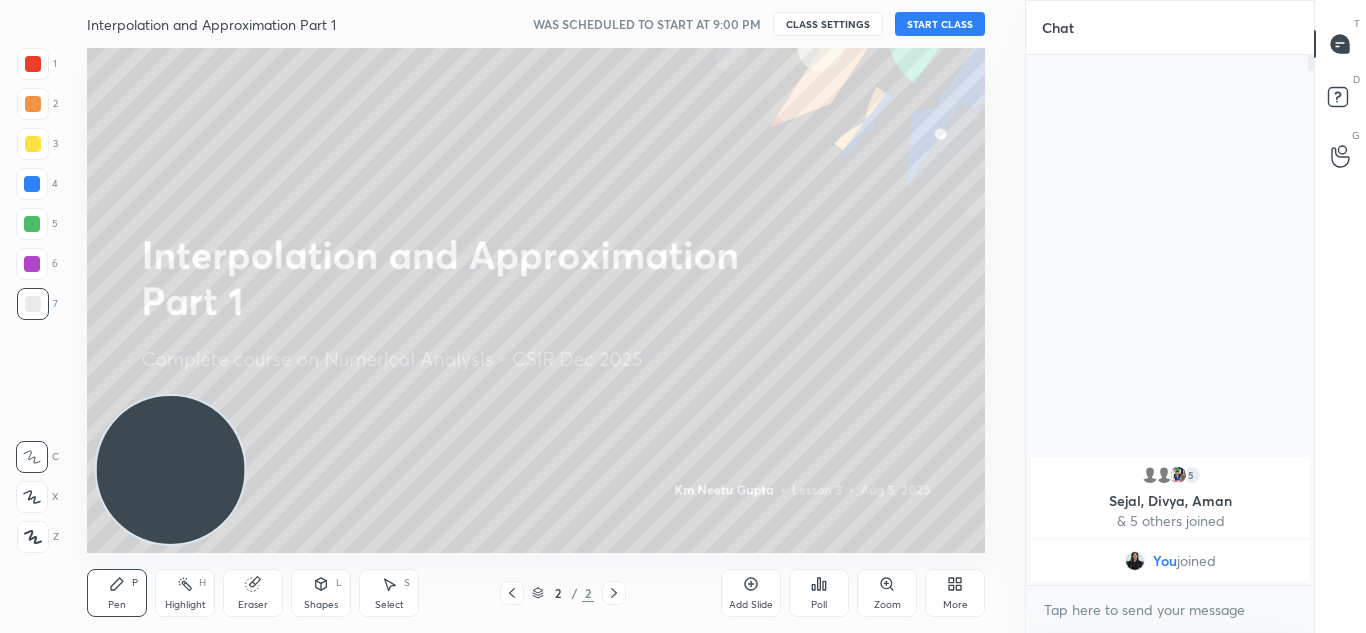 click on "START CLASS" at bounding box center [940, 24] 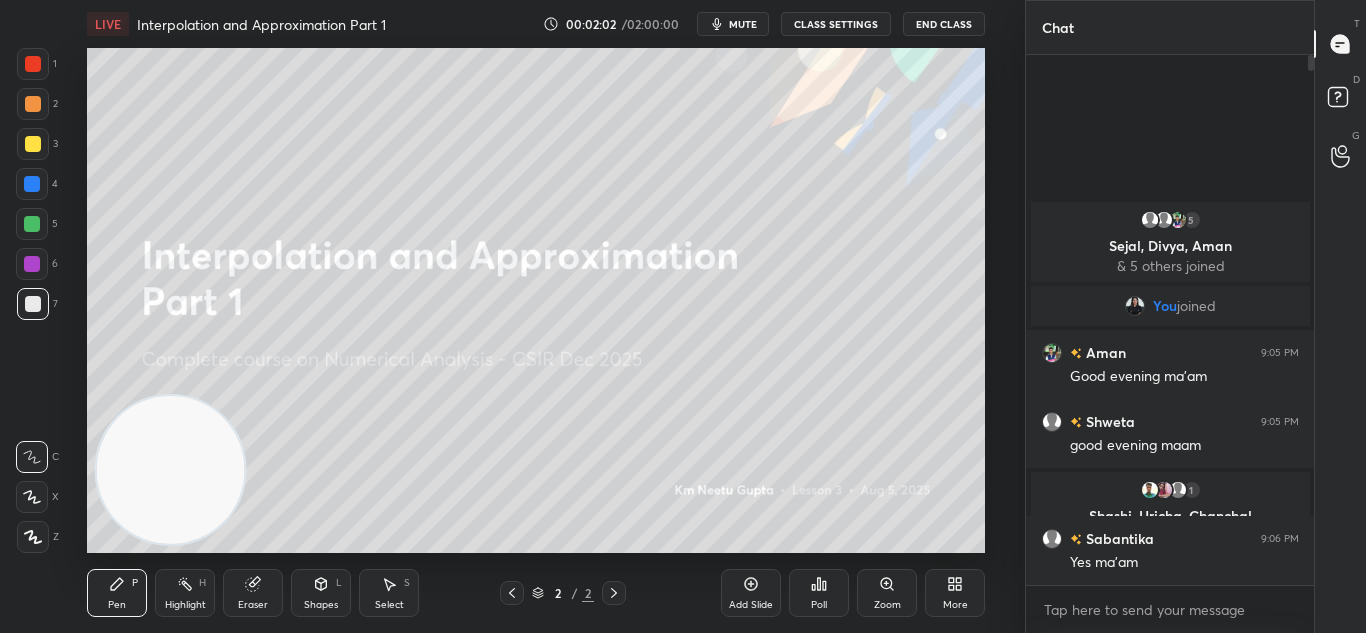 click at bounding box center [33, 537] 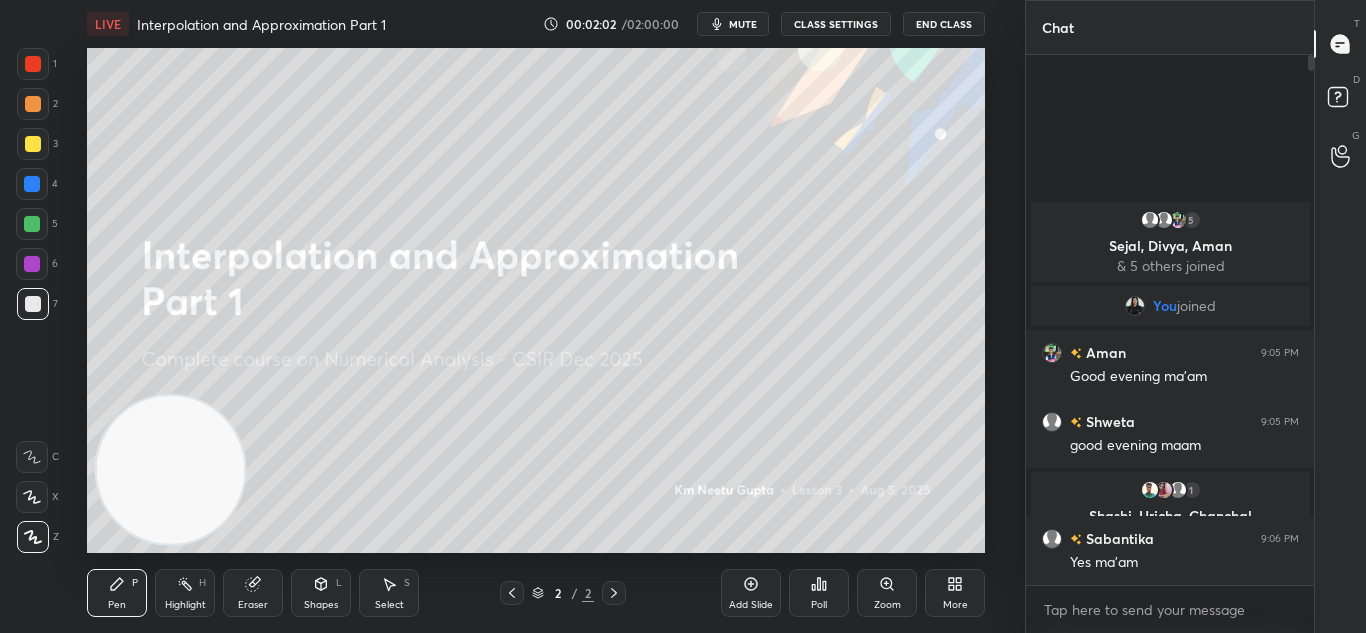 click at bounding box center [33, 537] 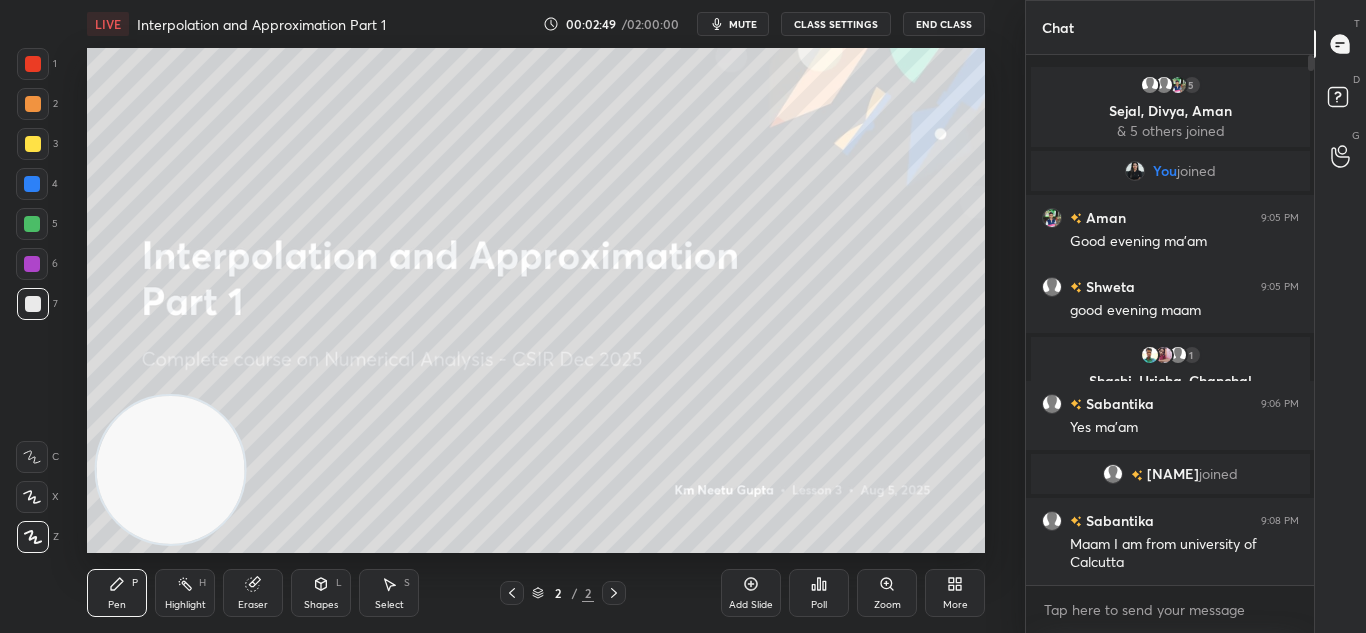 click at bounding box center (33, 537) 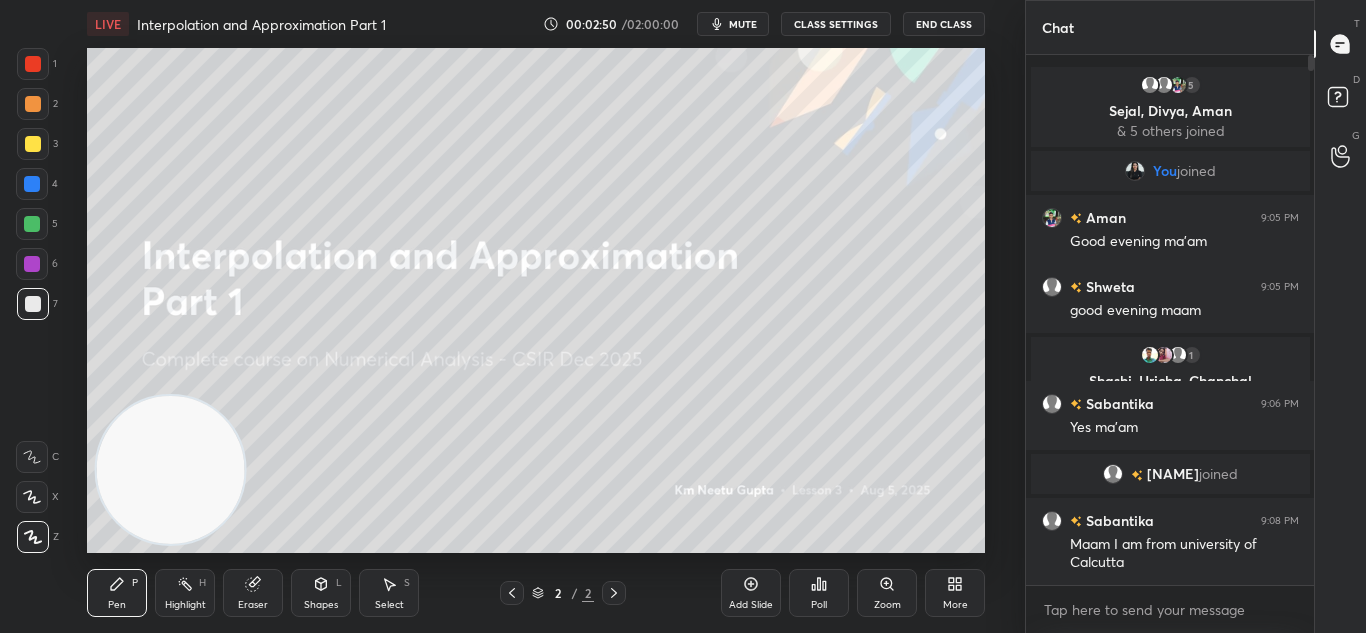 click at bounding box center (33, 537) 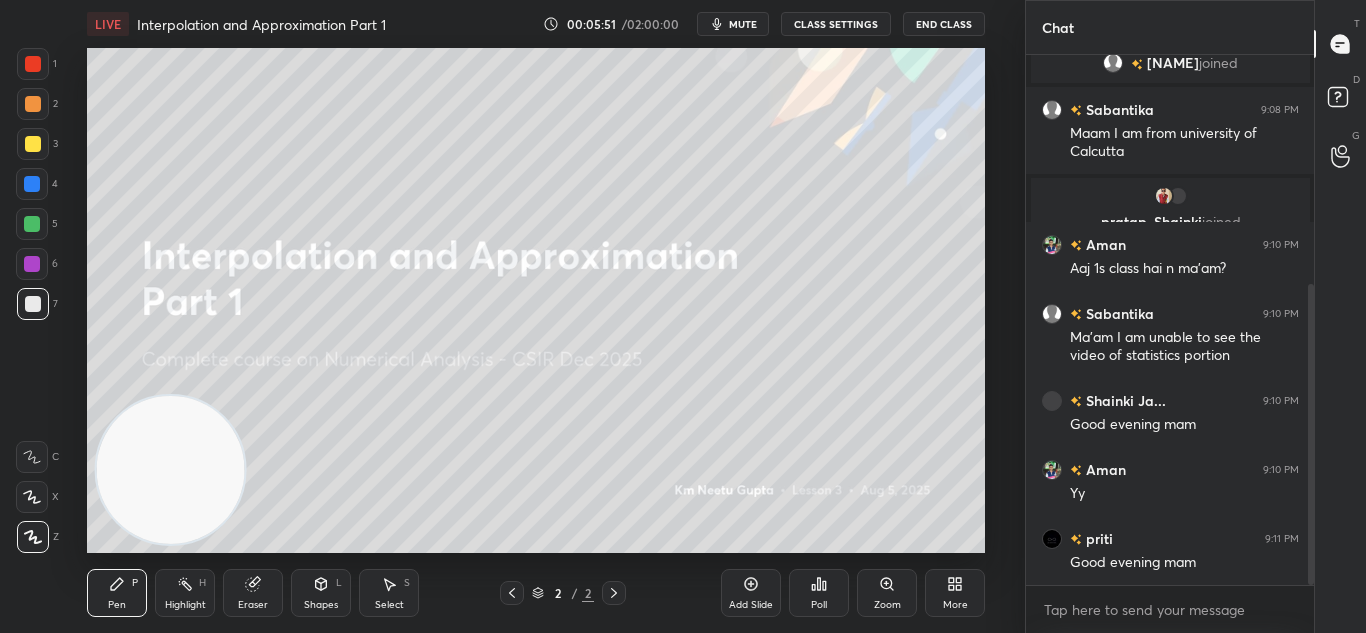 scroll, scrollTop: 475, scrollLeft: 0, axis: vertical 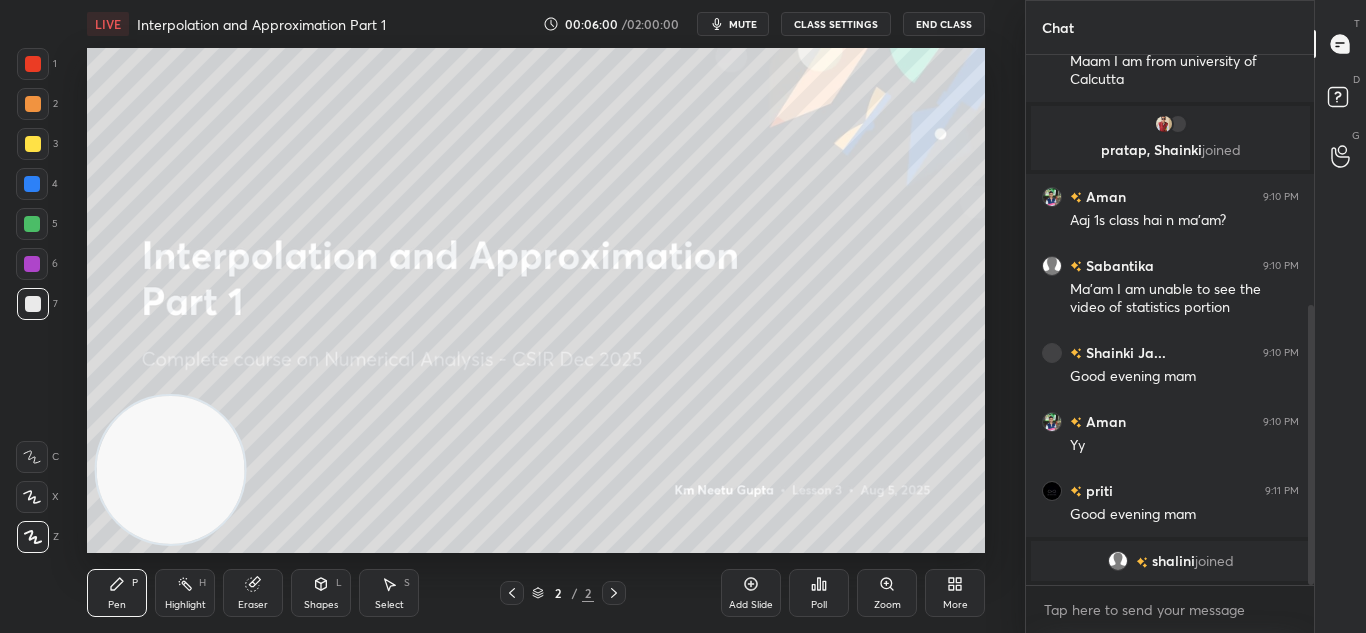 click on "1 2 3 4 5 6 7 C X Z C X Z E E Erase all   H H" at bounding box center [32, 300] 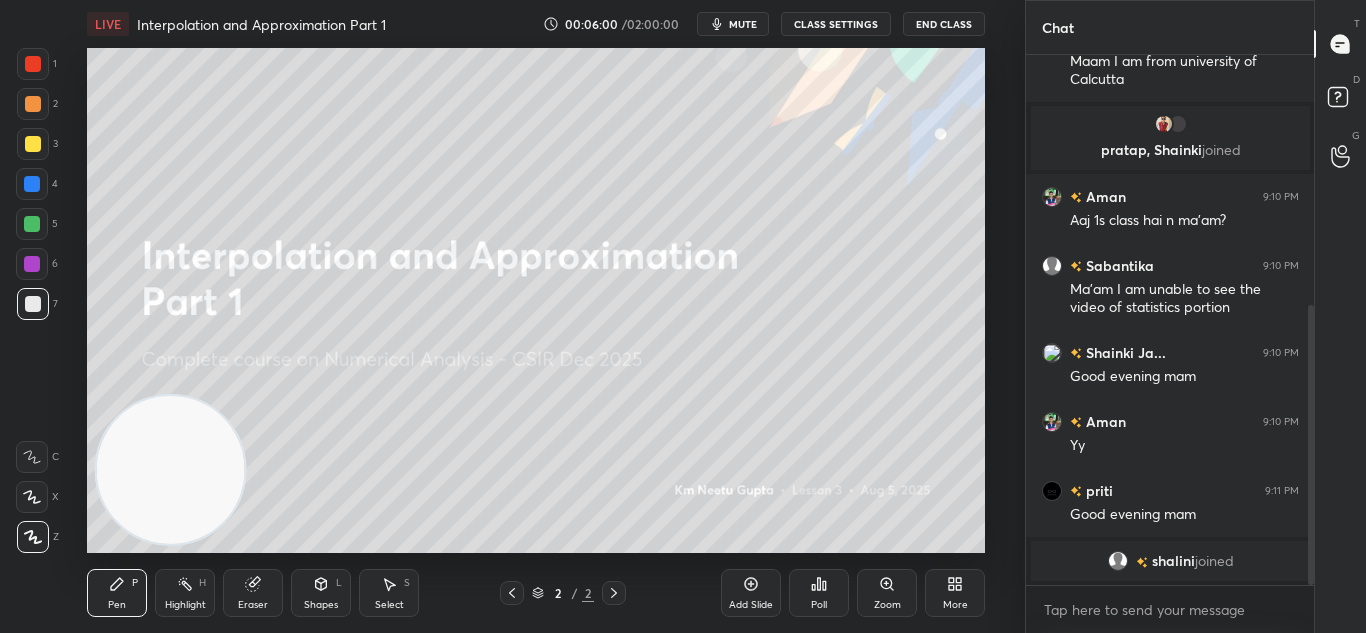 click at bounding box center (32, 184) 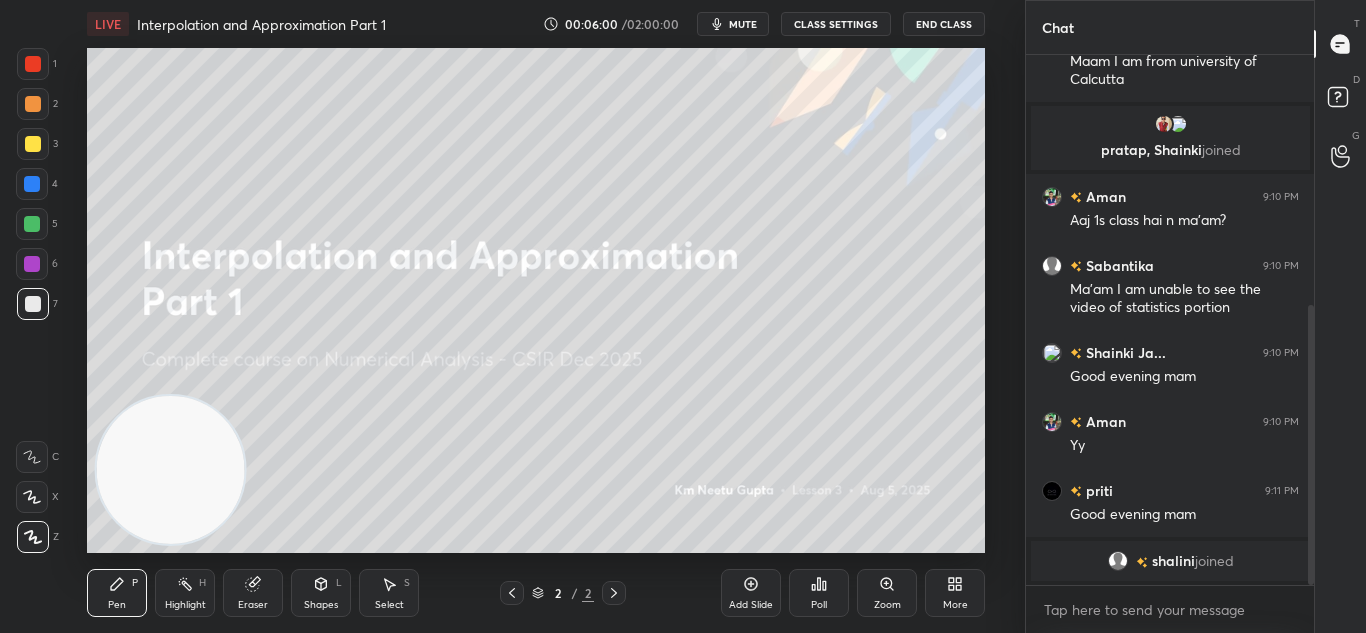 click at bounding box center (32, 184) 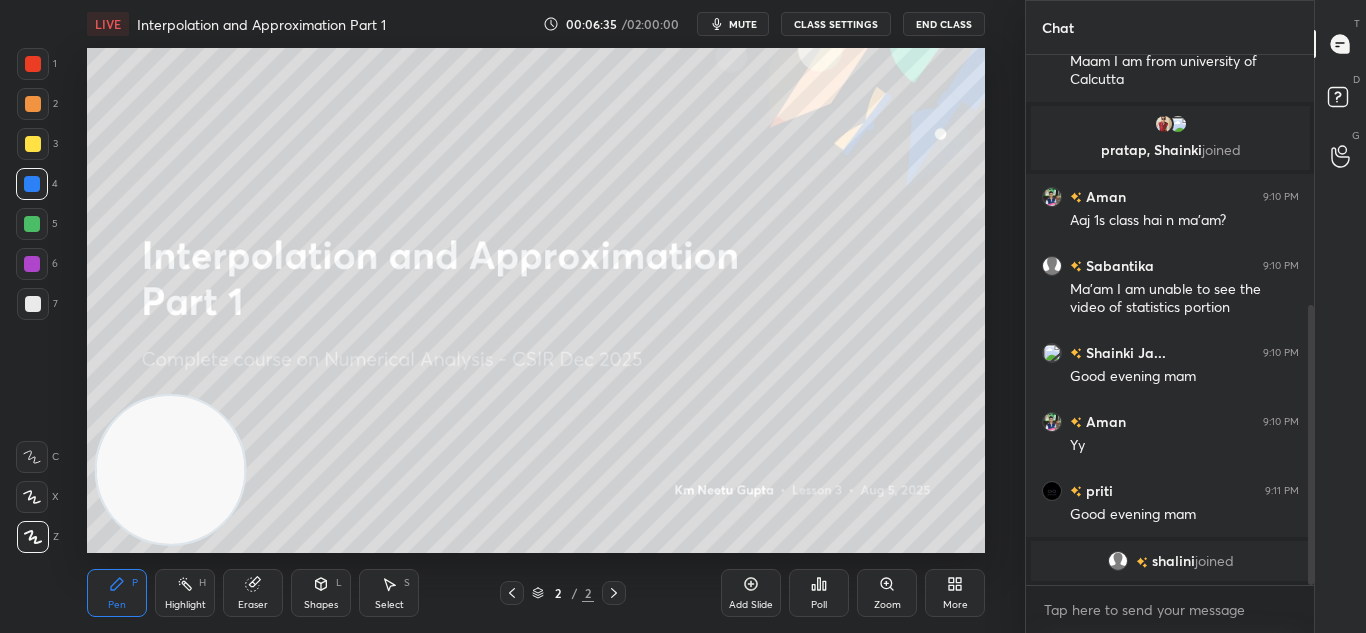 click at bounding box center [33, 304] 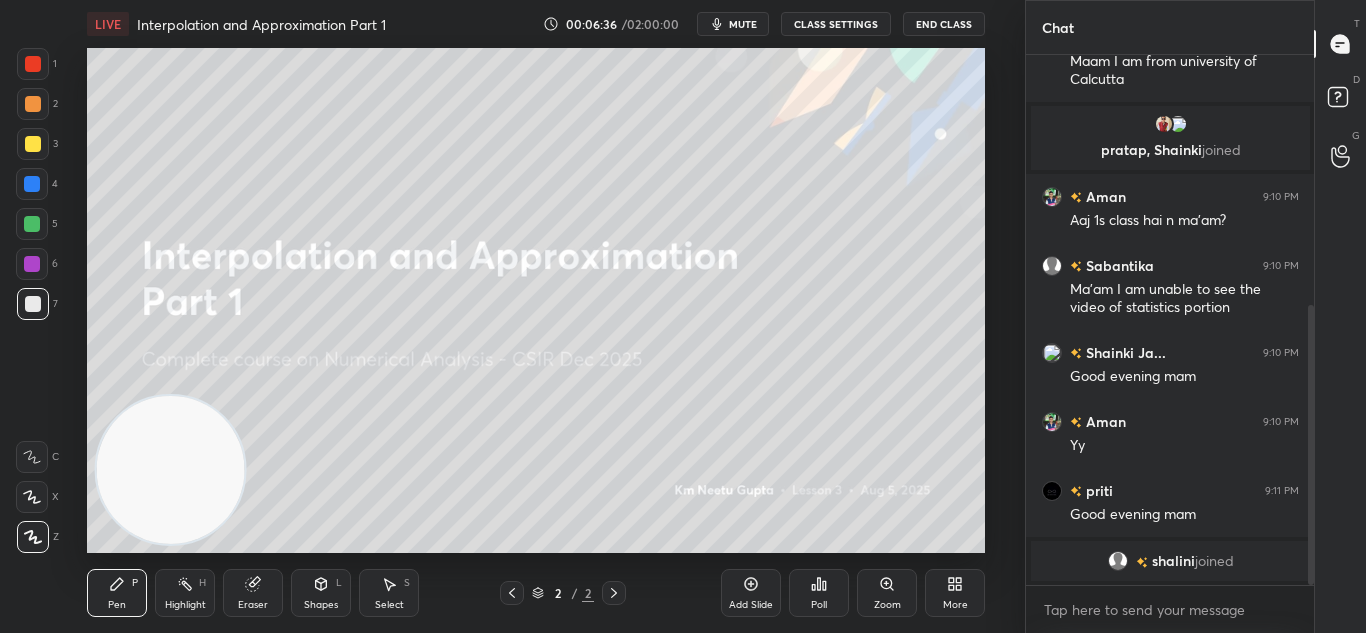 click at bounding box center (33, 304) 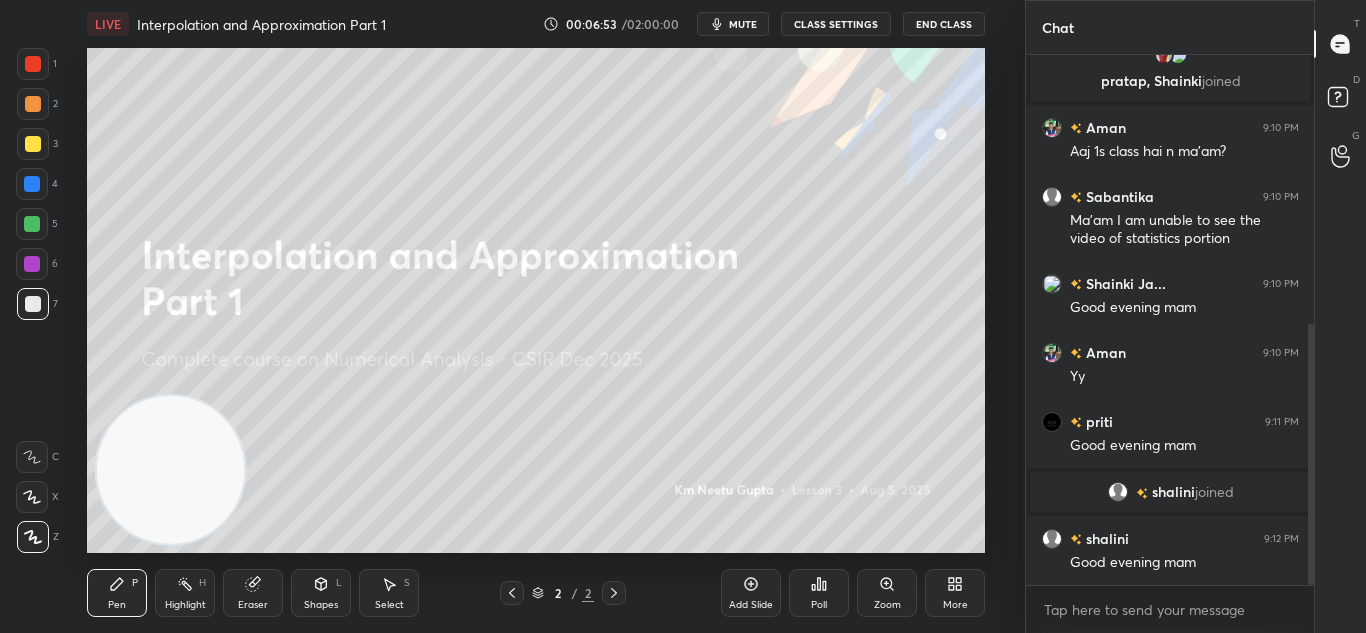 scroll, scrollTop: 545, scrollLeft: 0, axis: vertical 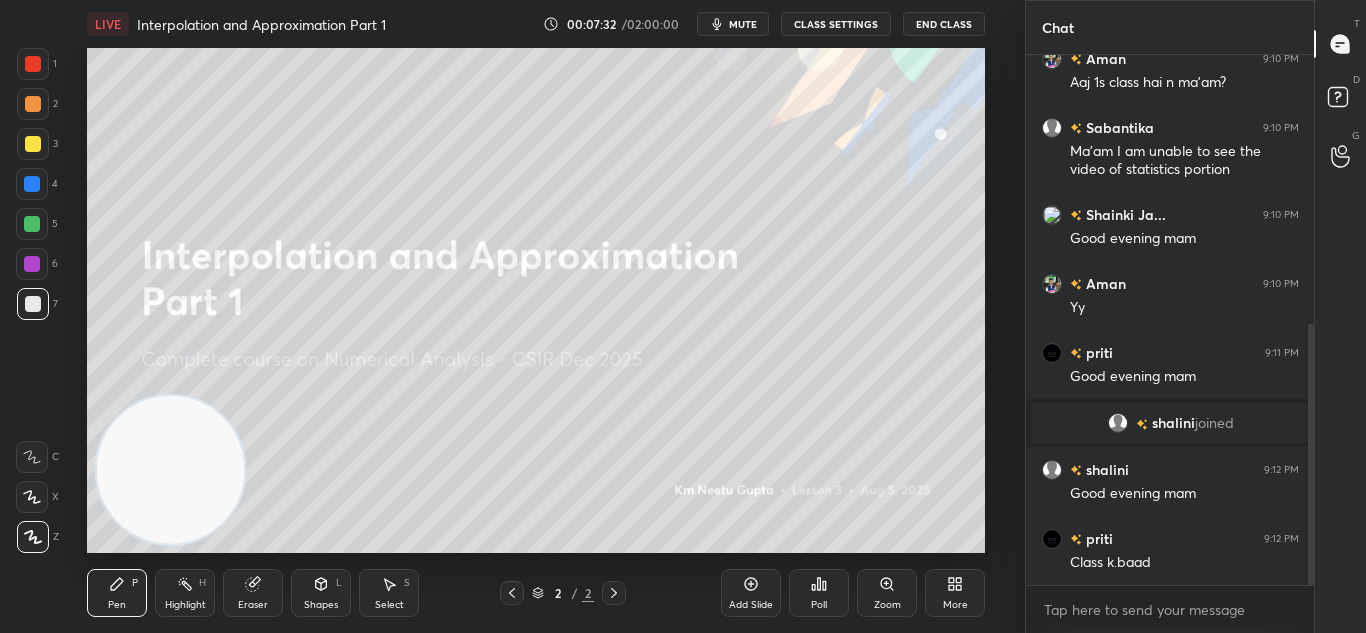 click at bounding box center [32, 184] 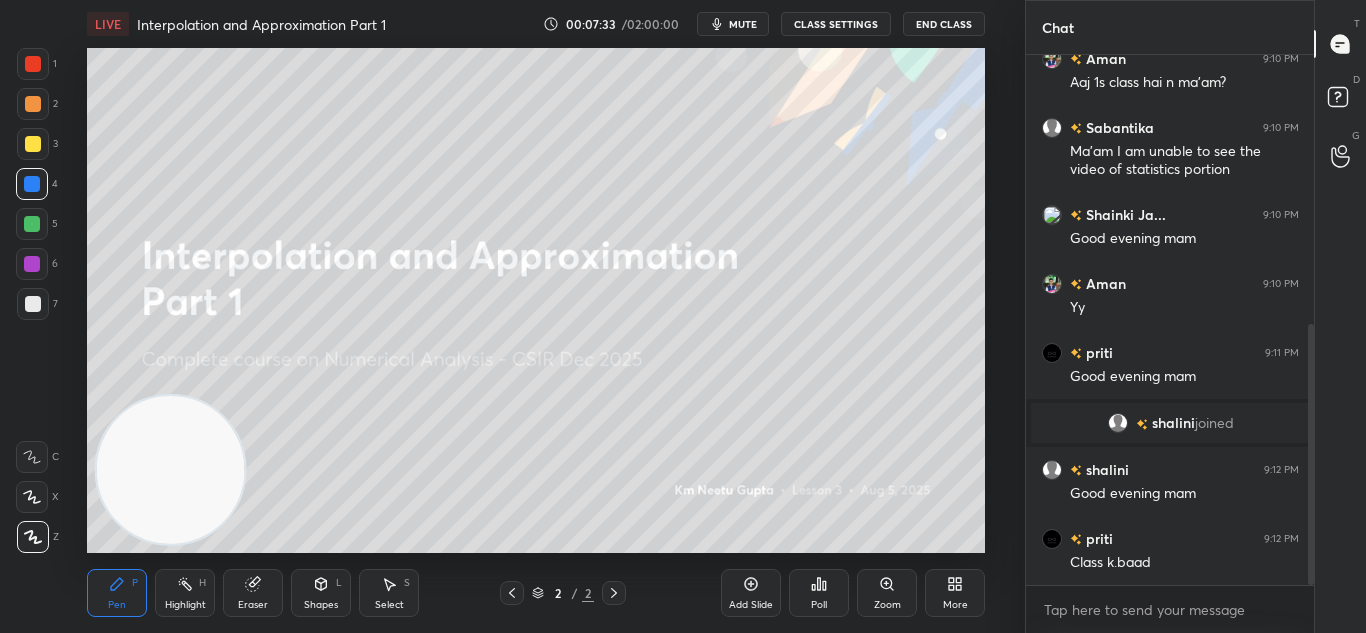 click at bounding box center (32, 184) 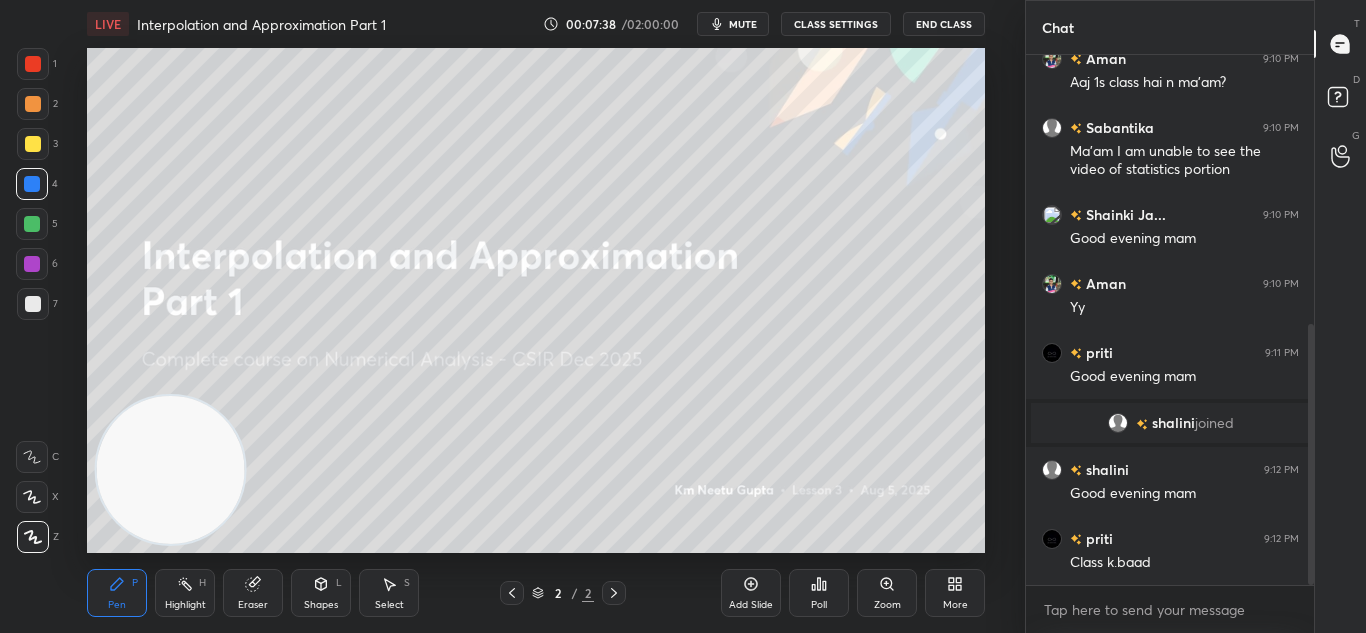 click on "Add Slide" at bounding box center (751, 605) 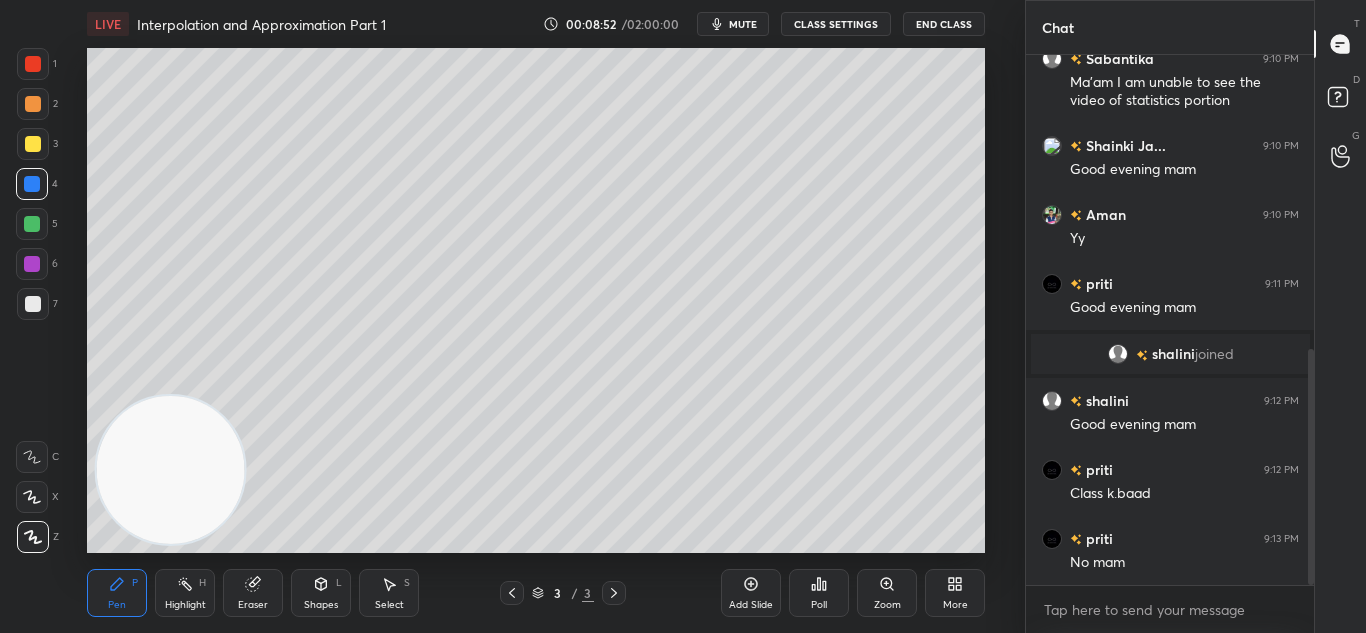 scroll, scrollTop: 662, scrollLeft: 0, axis: vertical 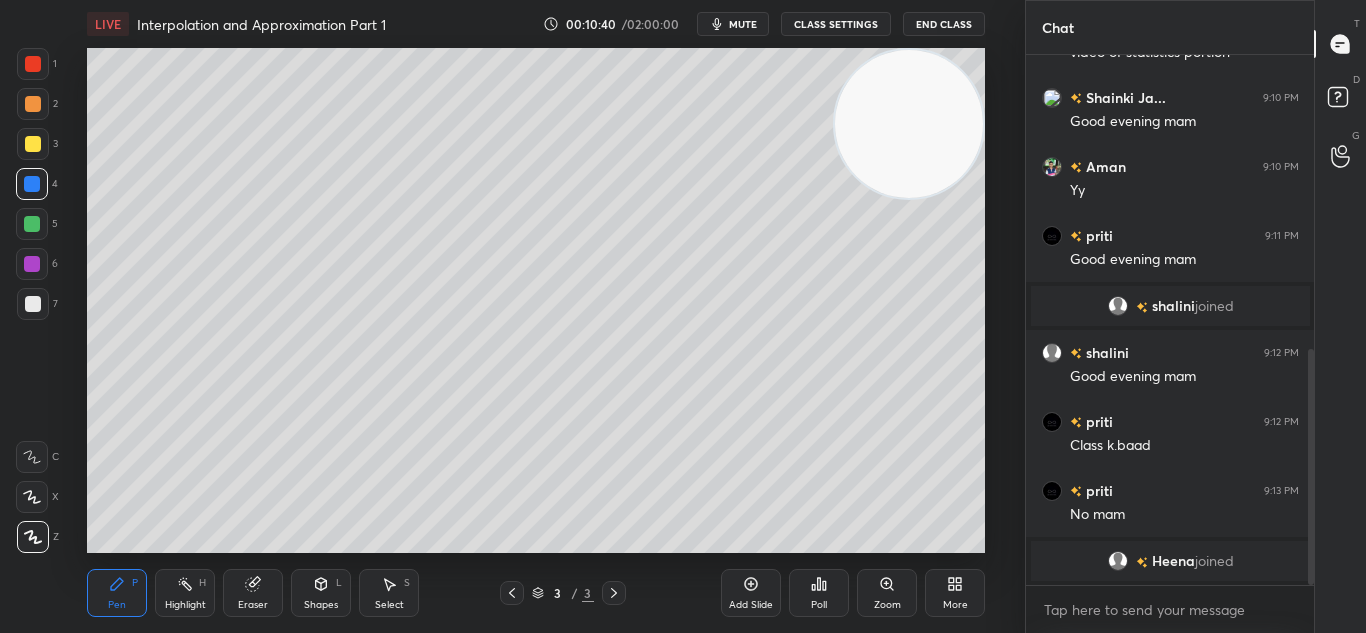 click on "1 2 3 4 5 6 7 C X Z C X Z E E Erase all   H H" at bounding box center (32, 300) 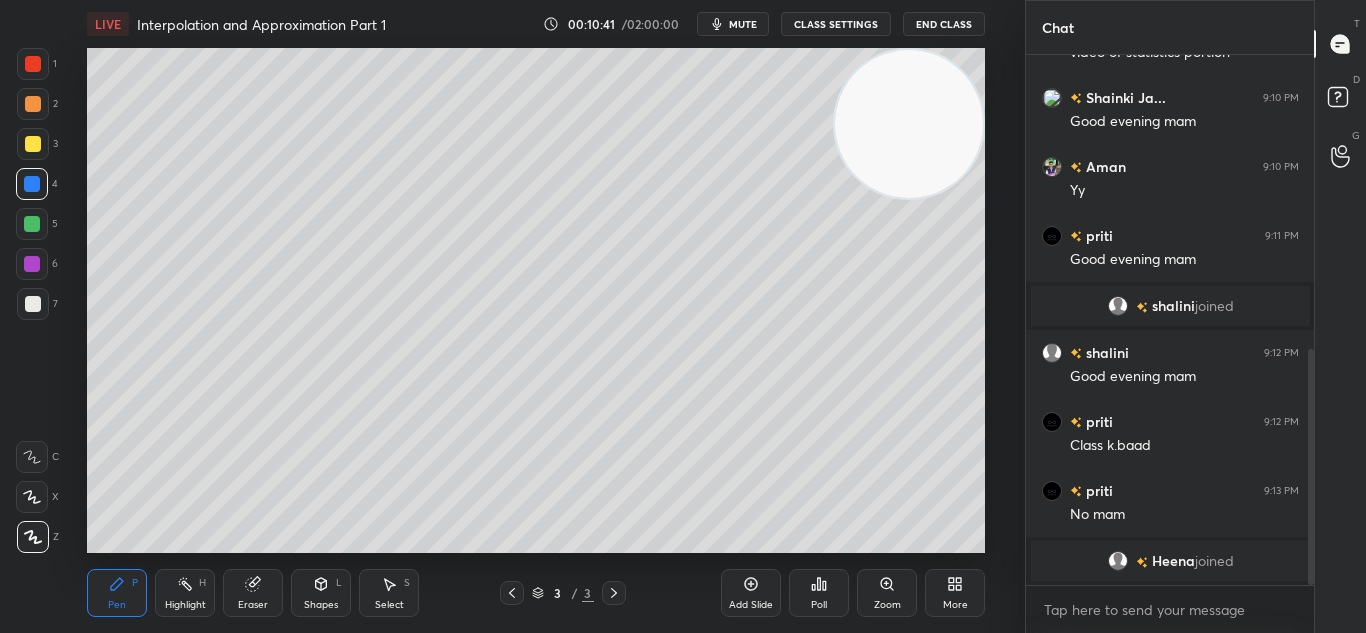 click at bounding box center [33, 64] 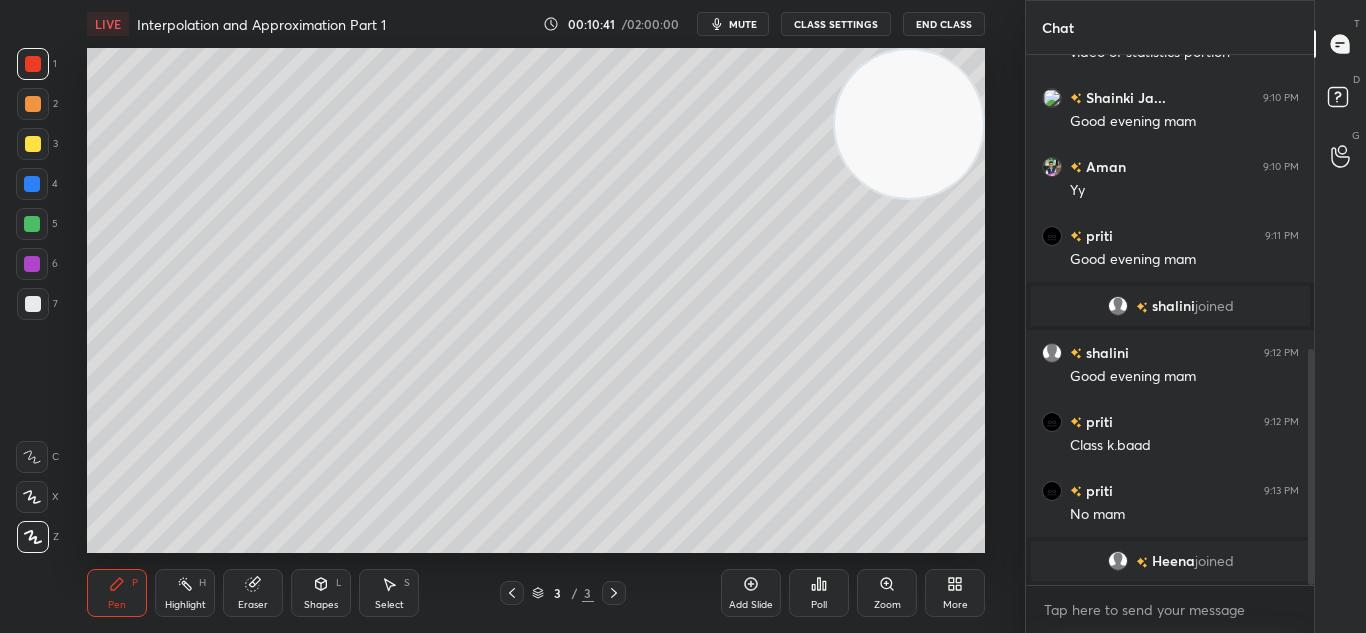 click at bounding box center [33, 64] 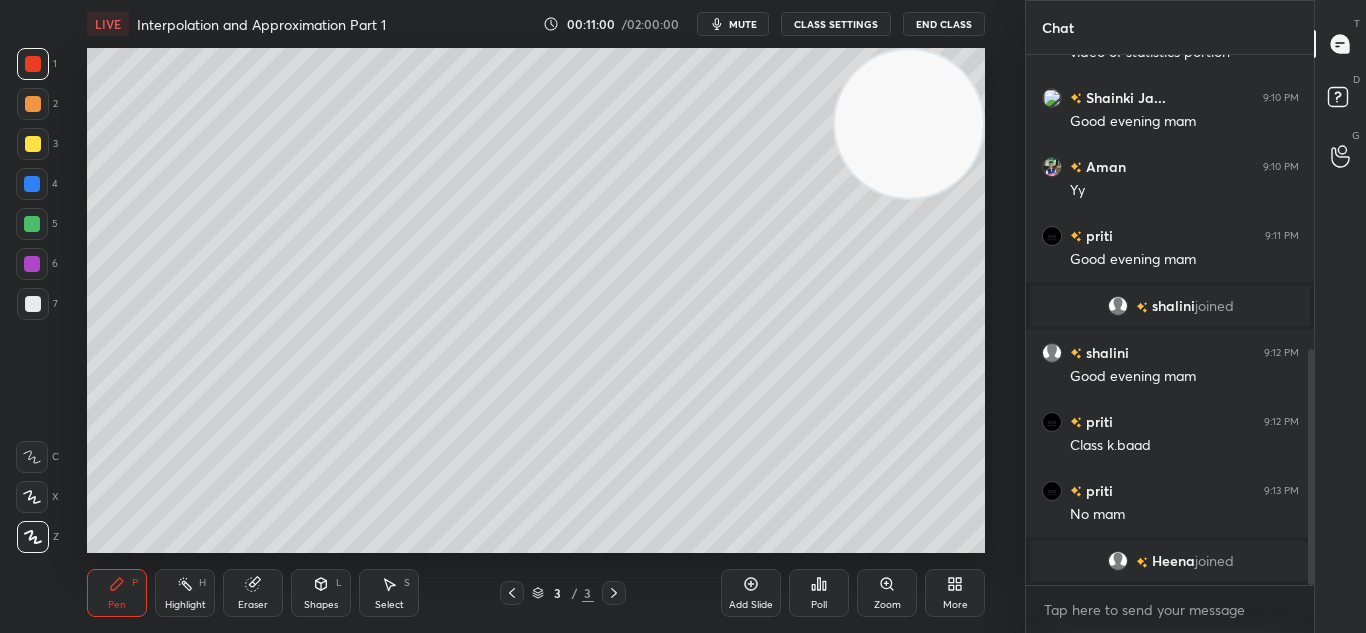 click at bounding box center [32, 184] 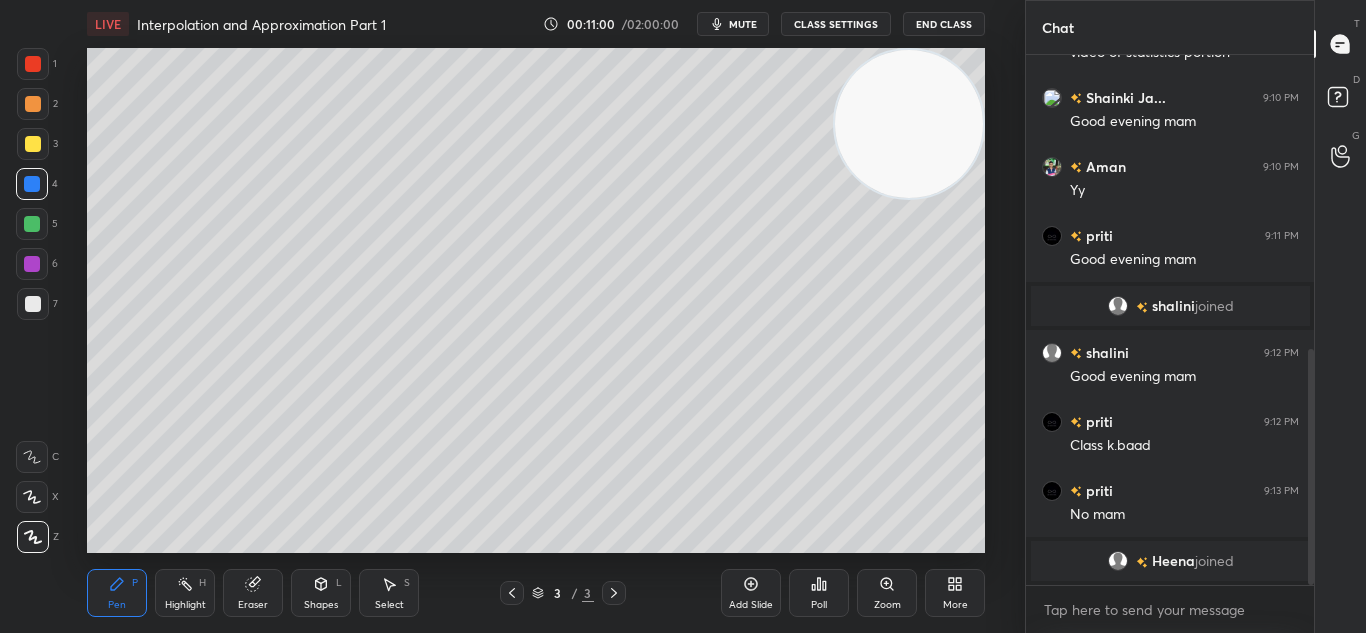 click at bounding box center [32, 184] 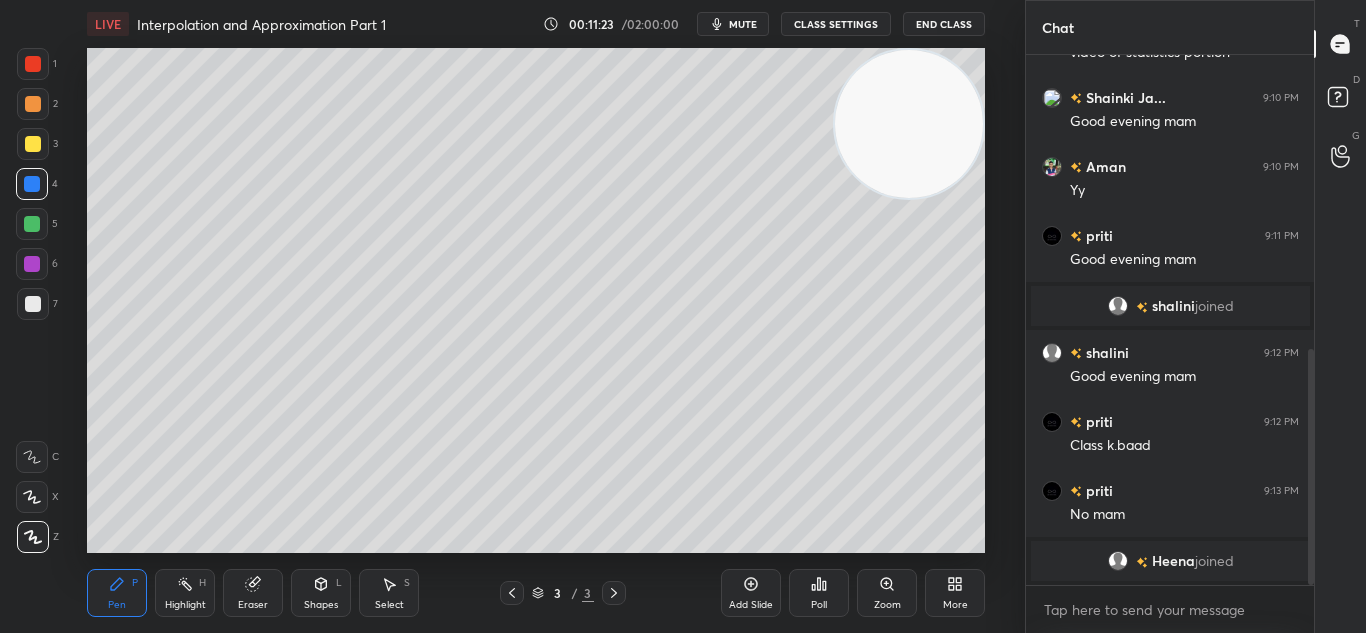 click on "Setting up your live class Poll for   secs No correct answer Start poll" at bounding box center [536, 300] 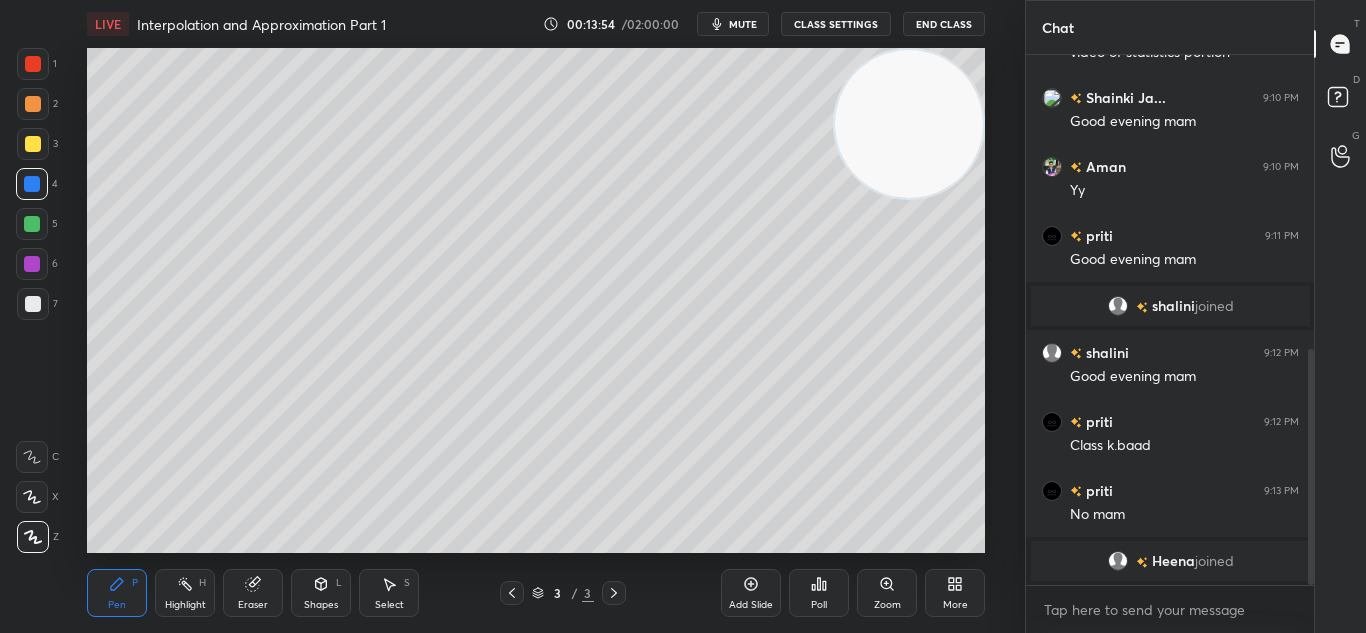 click on "Add Slide" at bounding box center [751, 593] 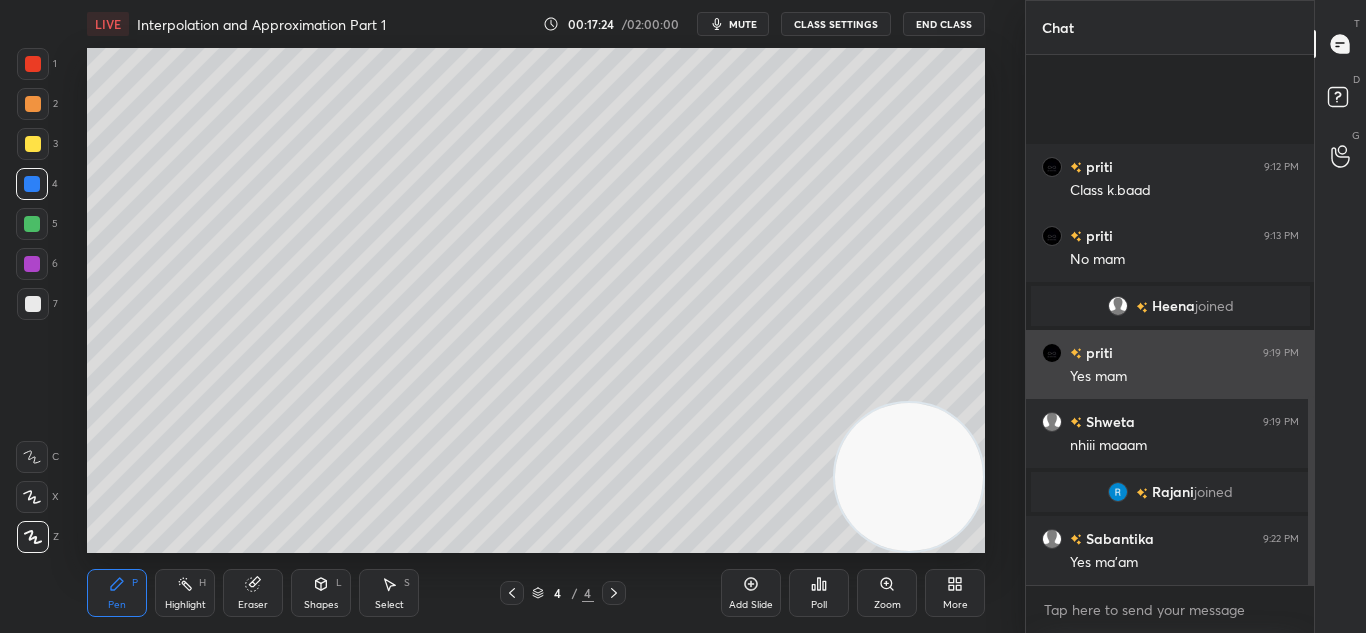 scroll, scrollTop: 987, scrollLeft: 0, axis: vertical 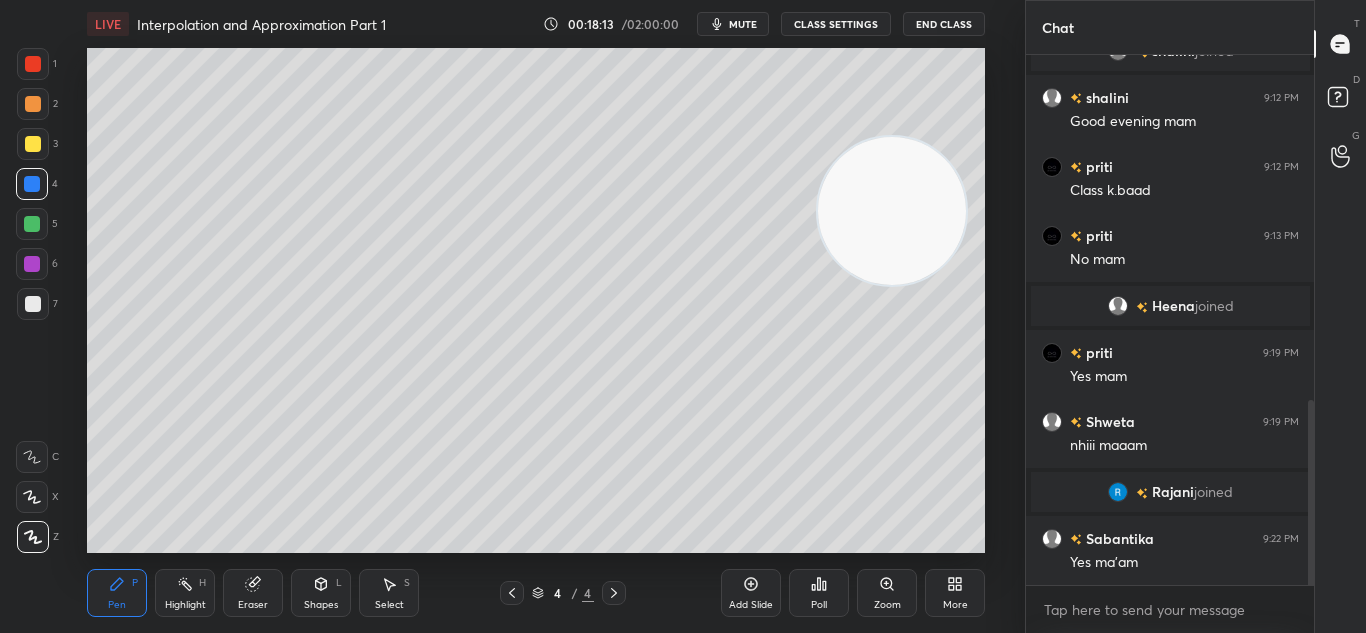 click on "Eraser" at bounding box center (253, 593) 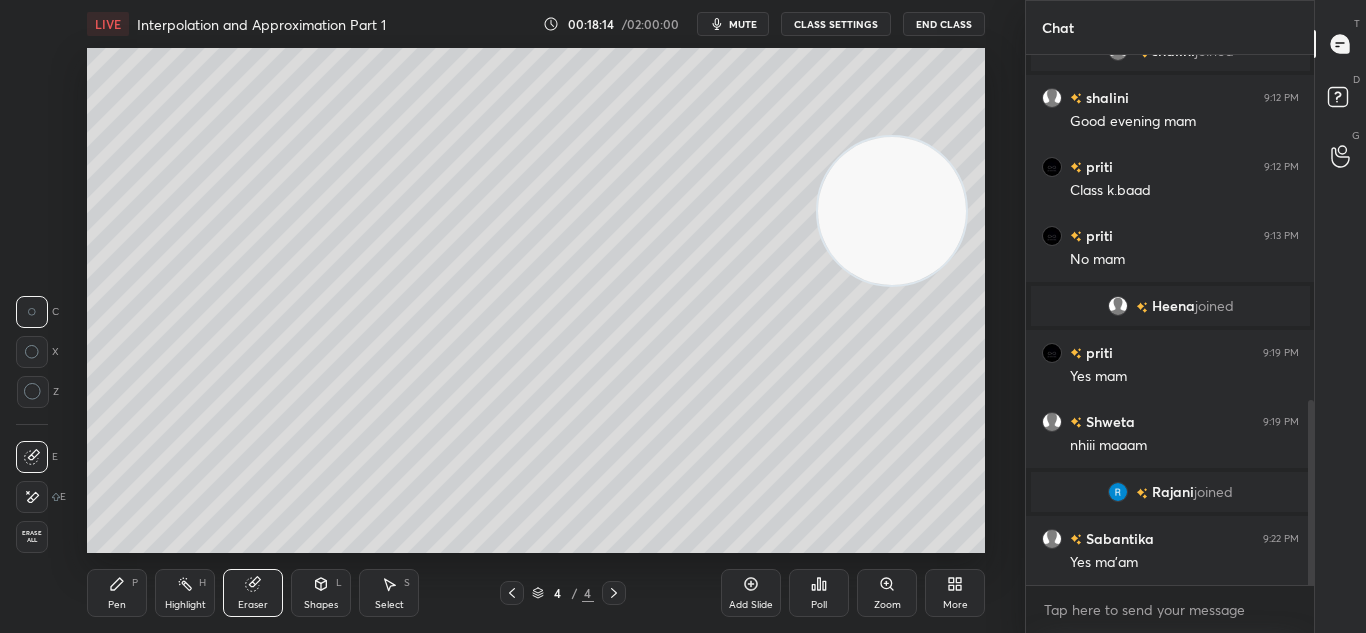 click on "Pen" at bounding box center (117, 605) 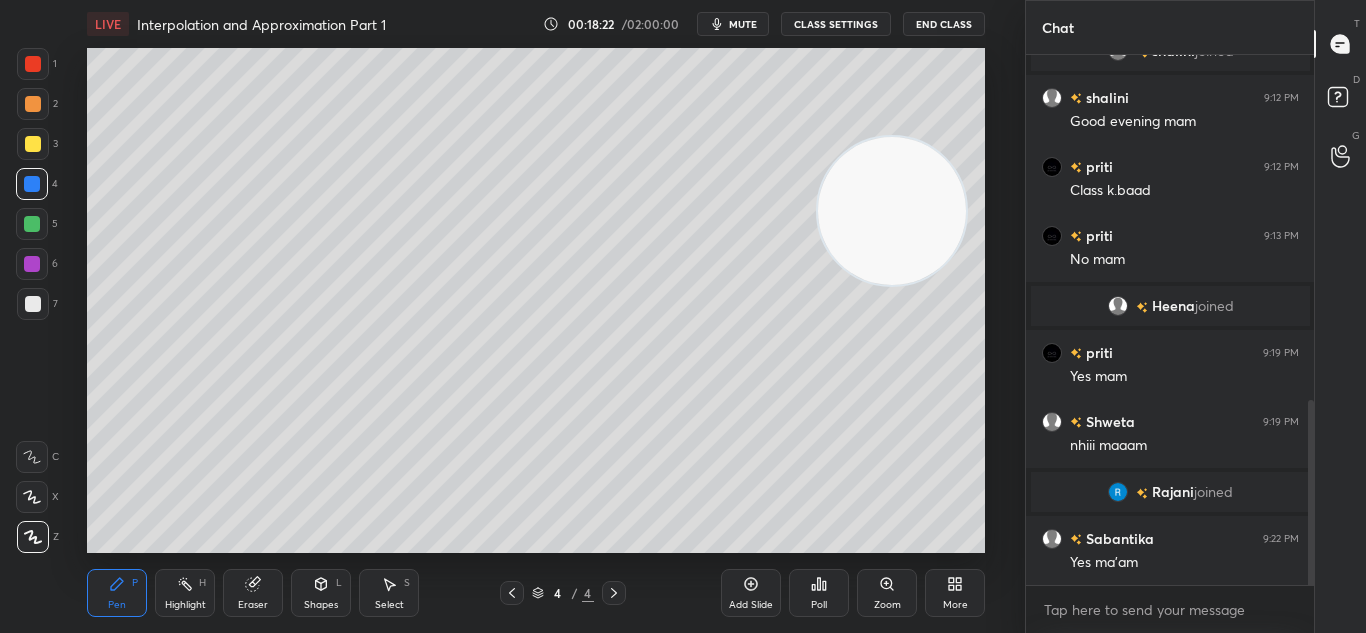 scroll, scrollTop: 1056, scrollLeft: 0, axis: vertical 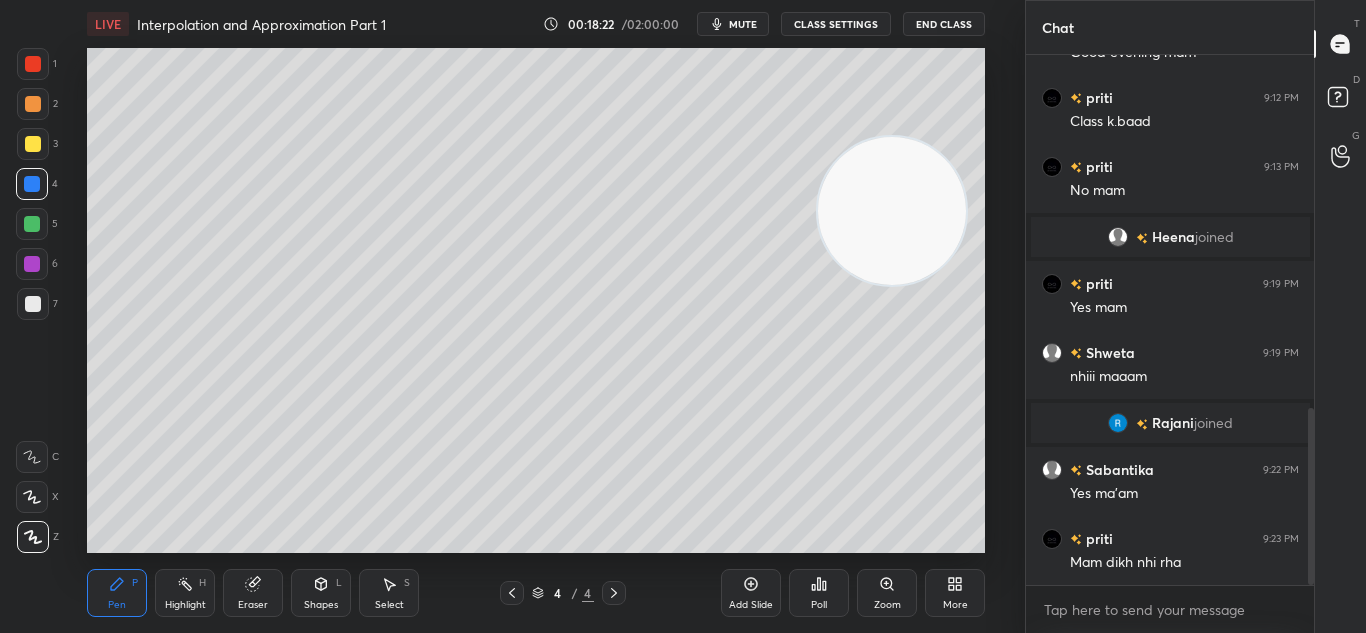 click on "Eraser" at bounding box center [253, 605] 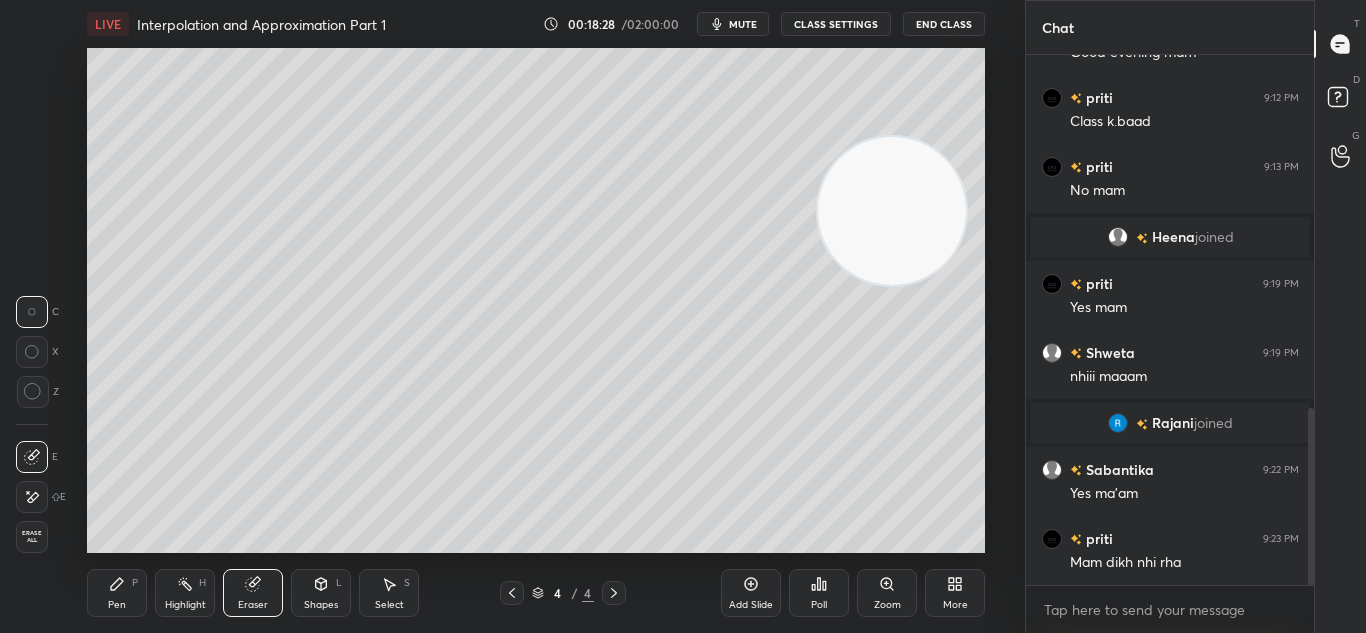 click on "Eraser" at bounding box center [253, 605] 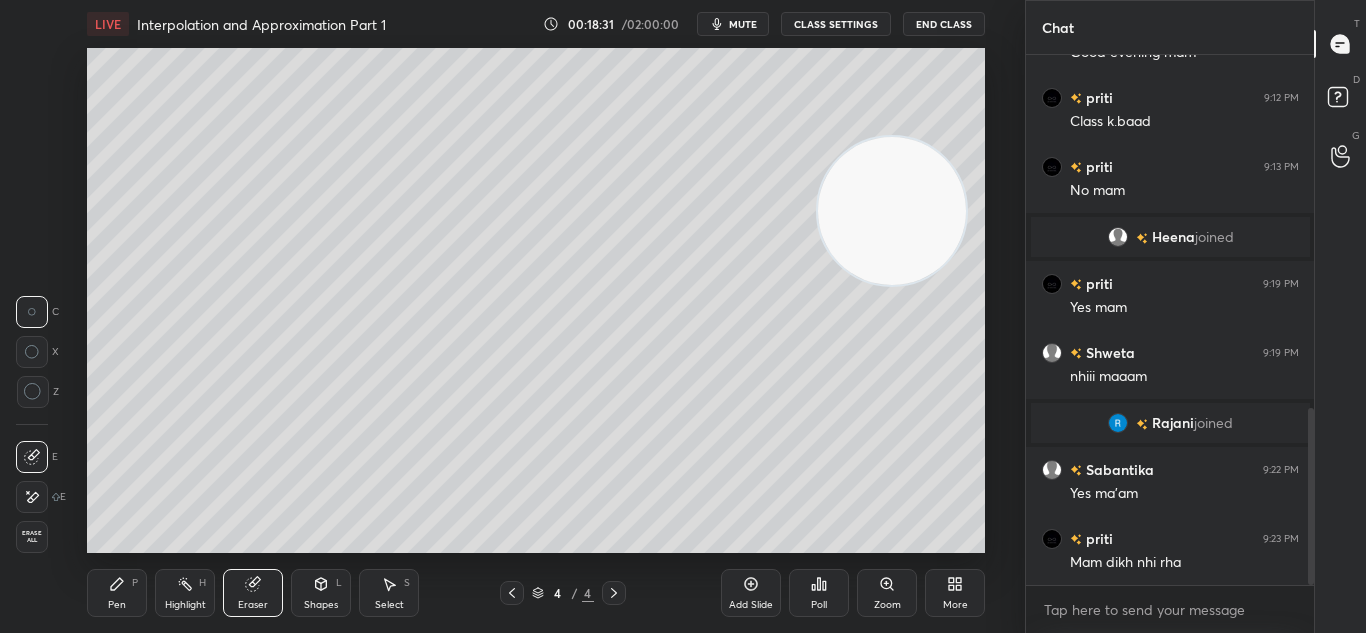 scroll, scrollTop: 1125, scrollLeft: 0, axis: vertical 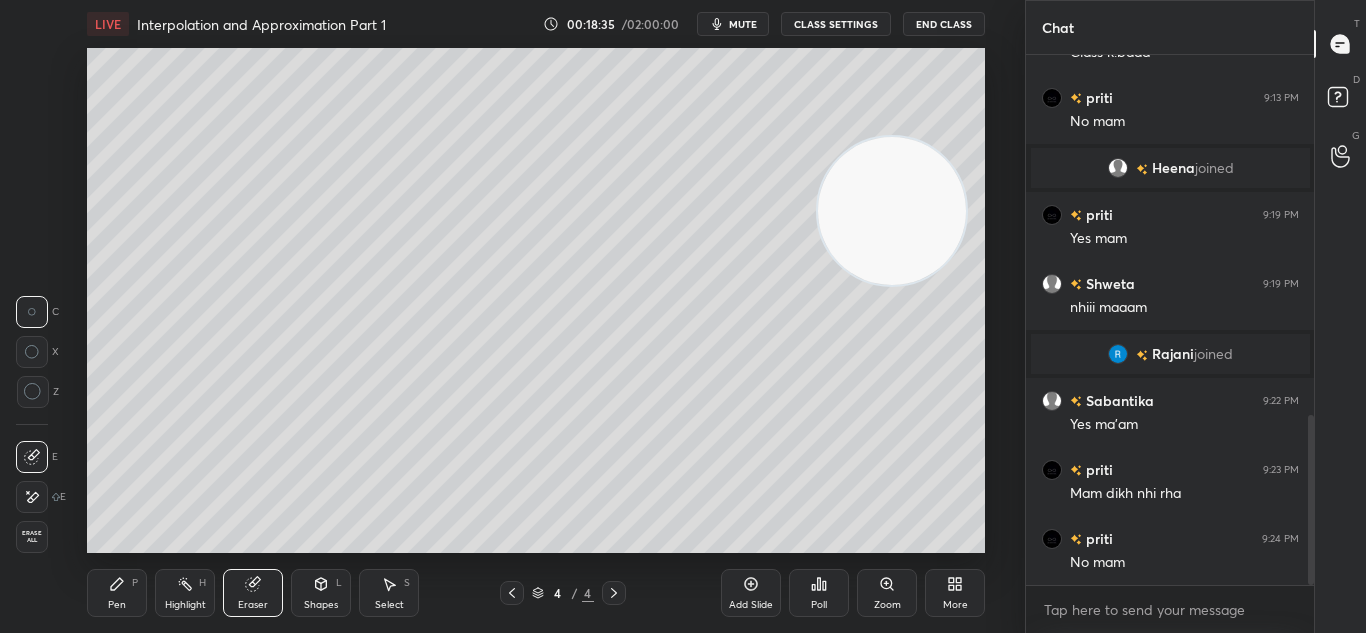 click on "Pen P" at bounding box center (117, 593) 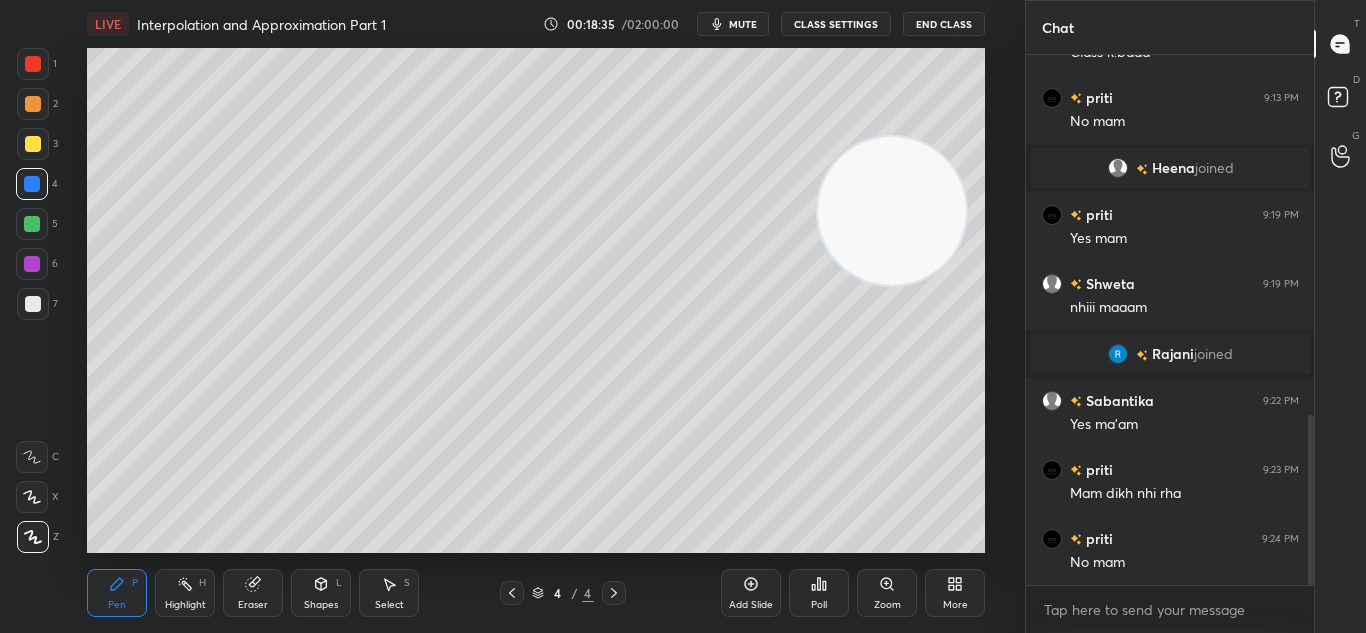 click on "Pen" at bounding box center (117, 605) 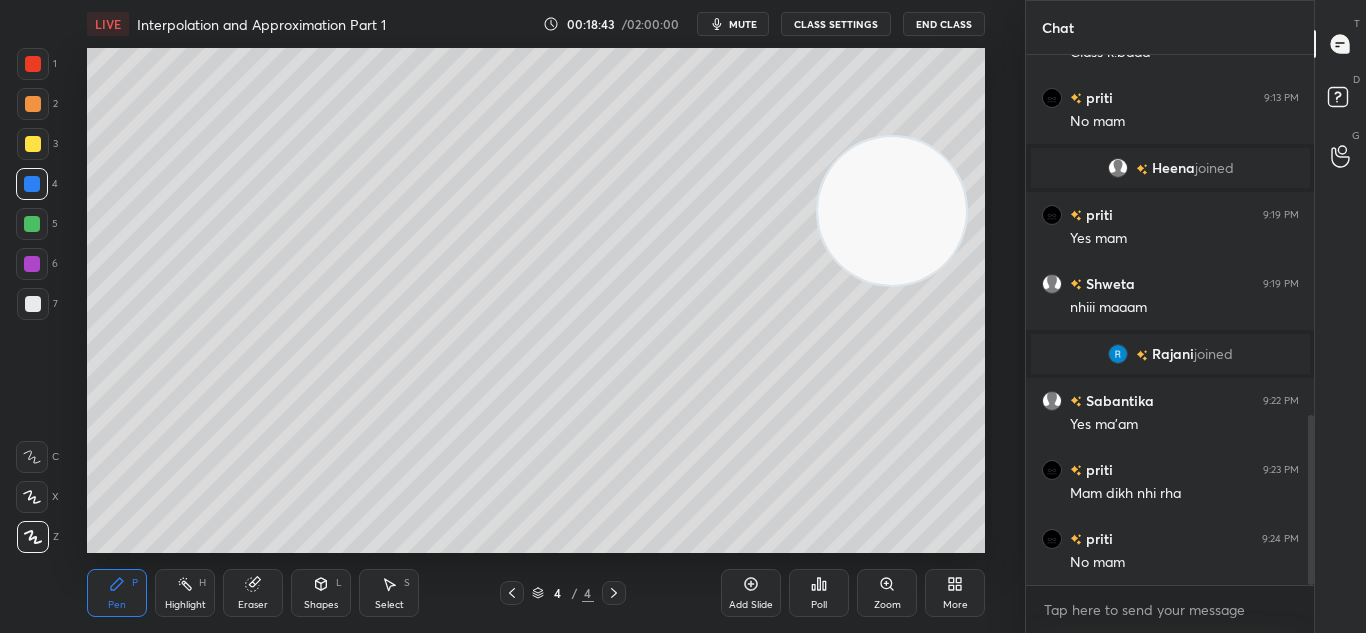 click on "Add Slide" at bounding box center (751, 605) 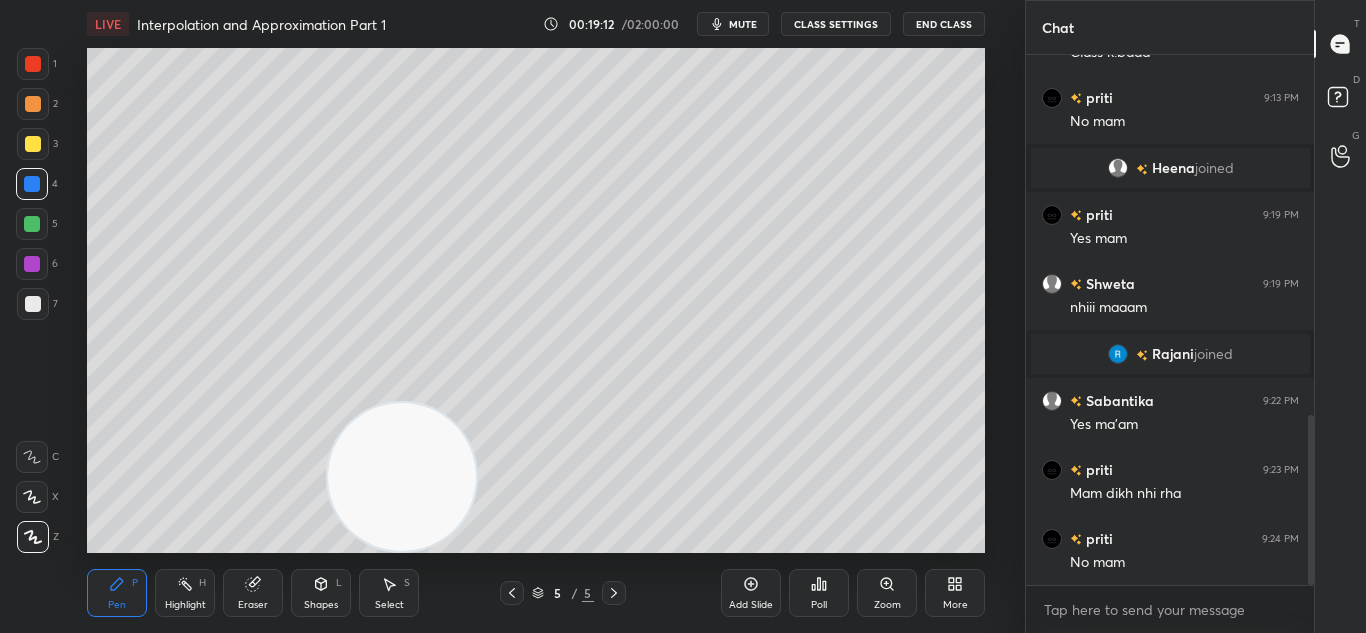 click on "Eraser" at bounding box center [253, 605] 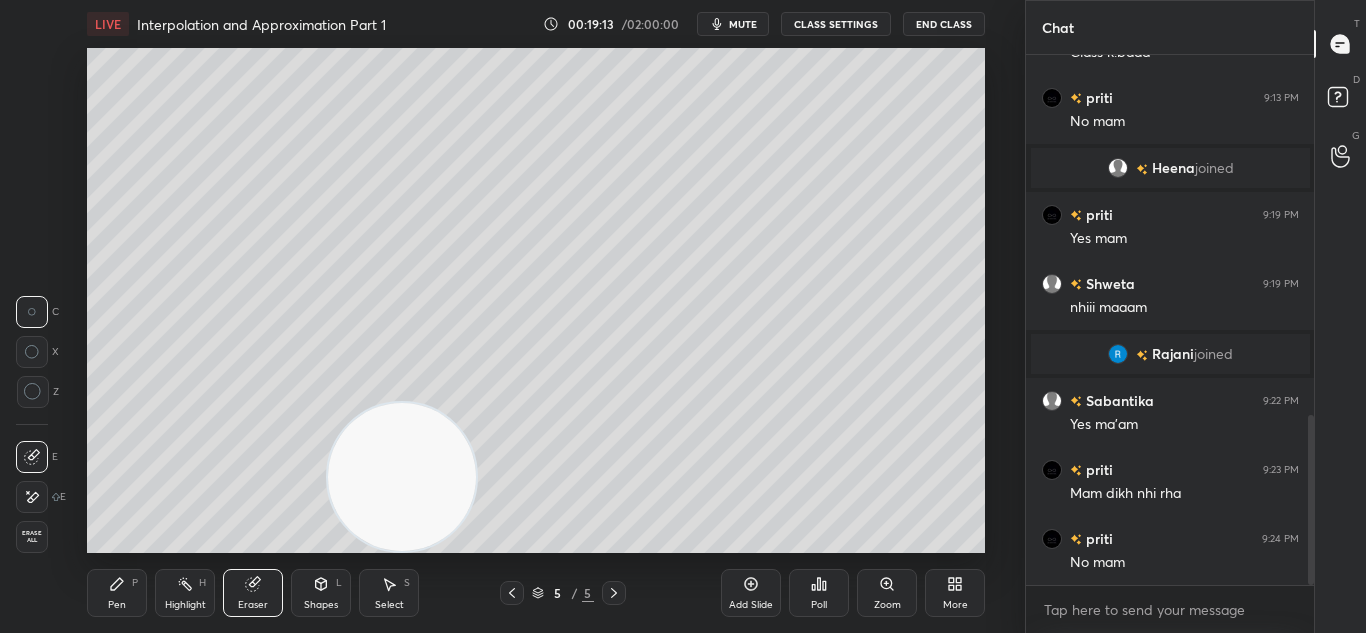 click on "Highlight" at bounding box center [185, 605] 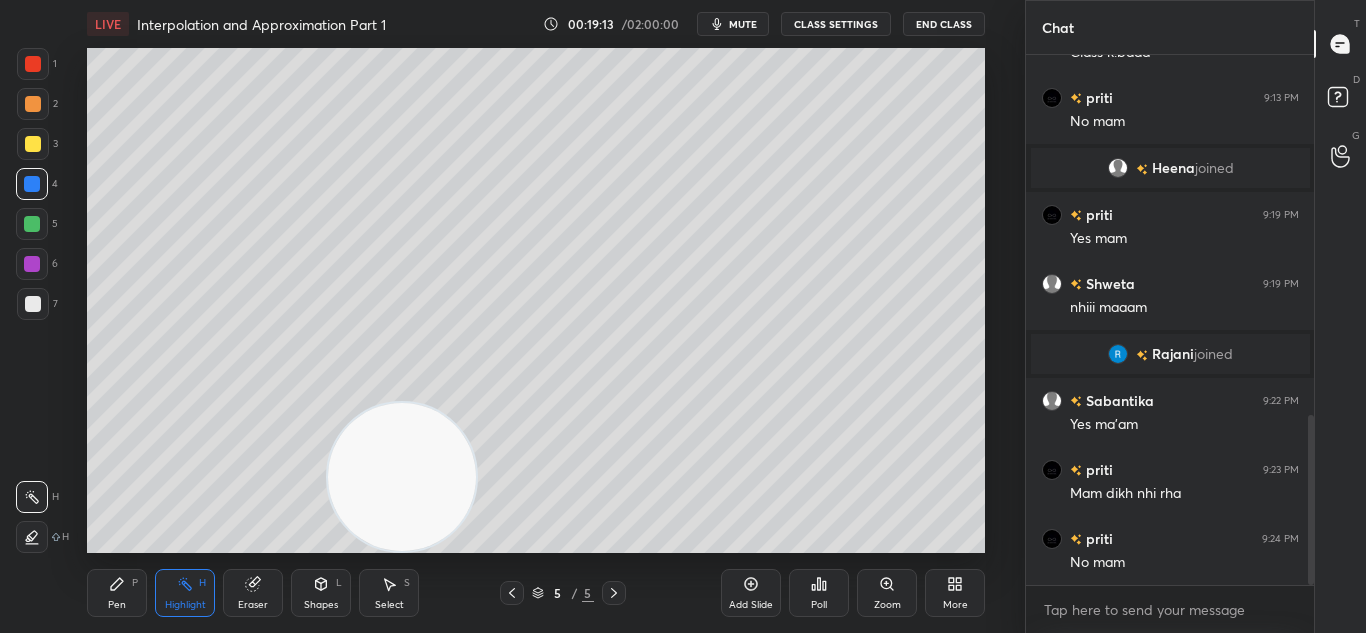 click on "Pen" at bounding box center (117, 605) 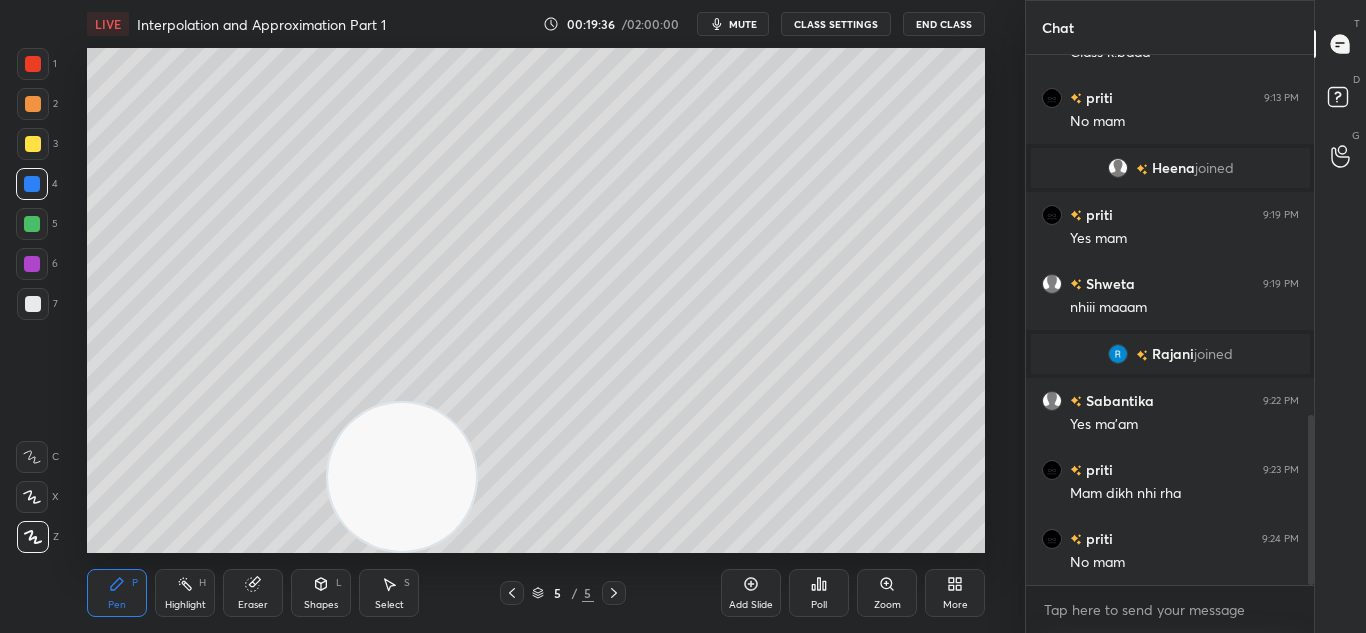 scroll, scrollTop: 1194, scrollLeft: 0, axis: vertical 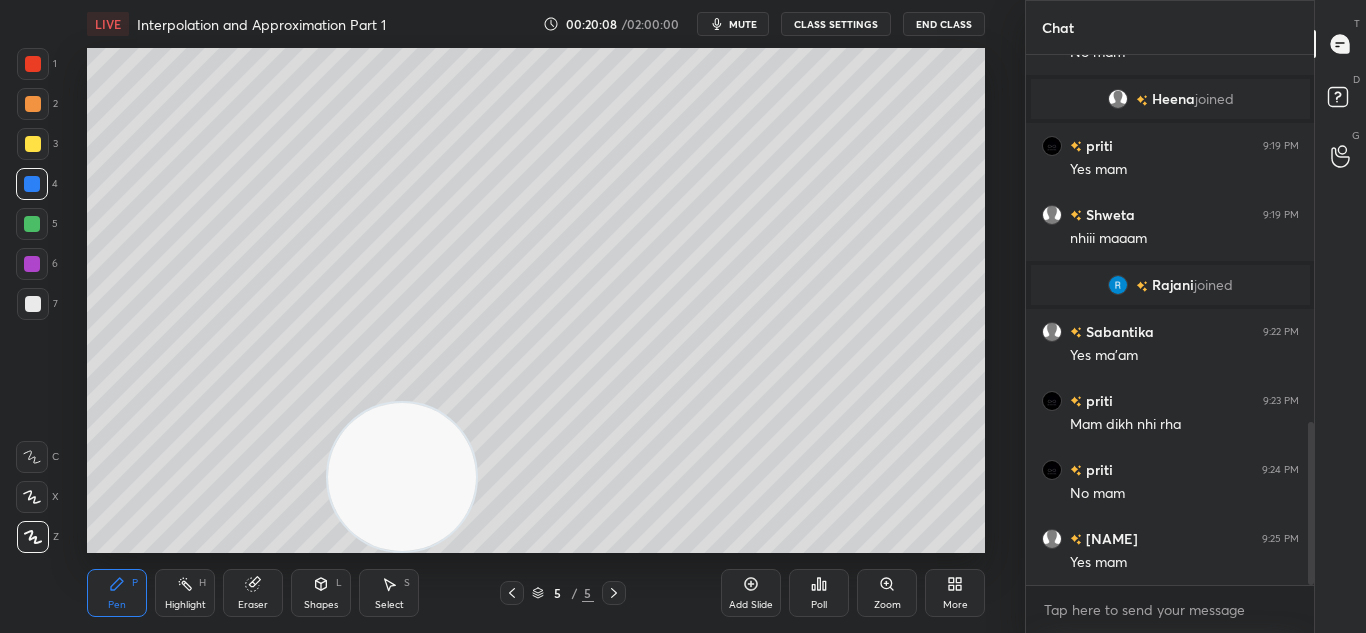 click 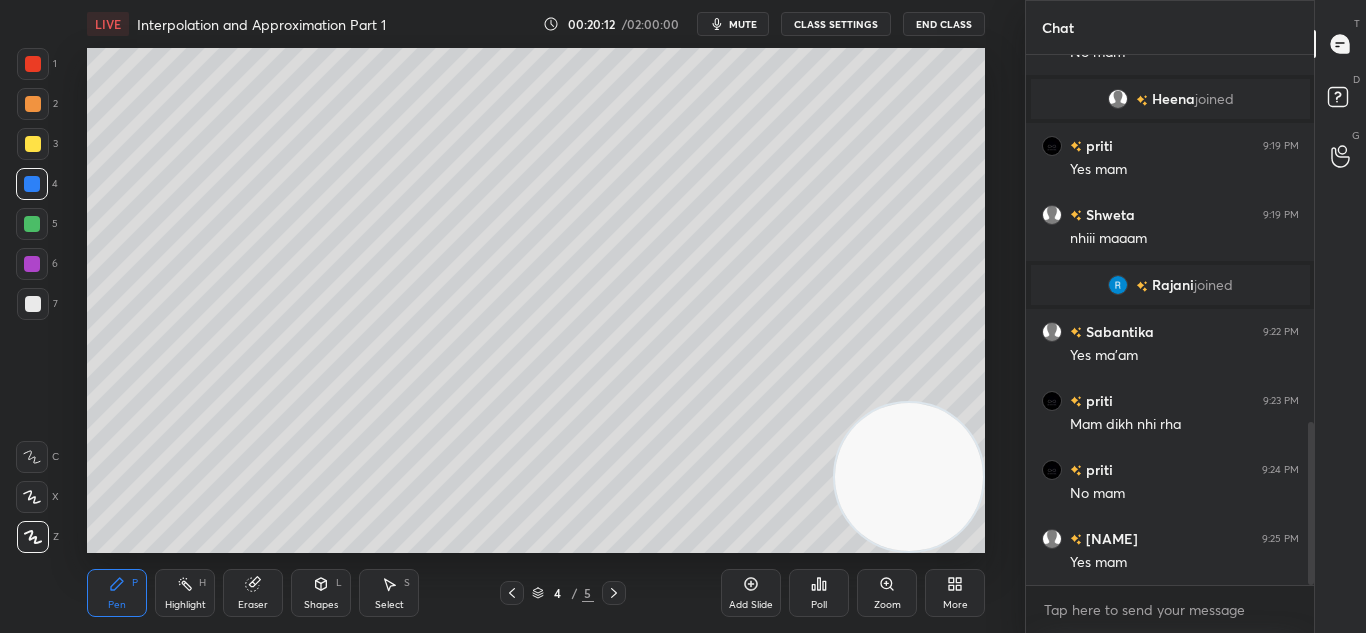 click at bounding box center [614, 593] 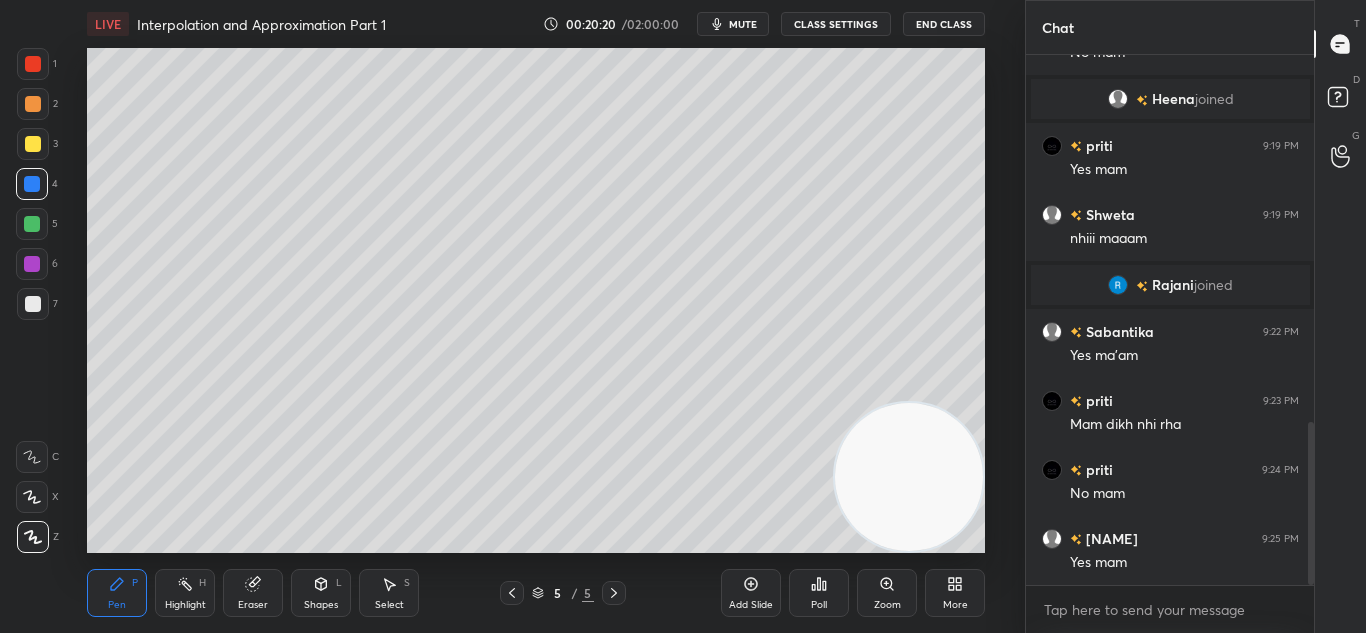 click on "Pen P Highlight H Eraser Shapes L Select S 5 / 5 Add Slide Poll Zoom More" at bounding box center (536, 593) 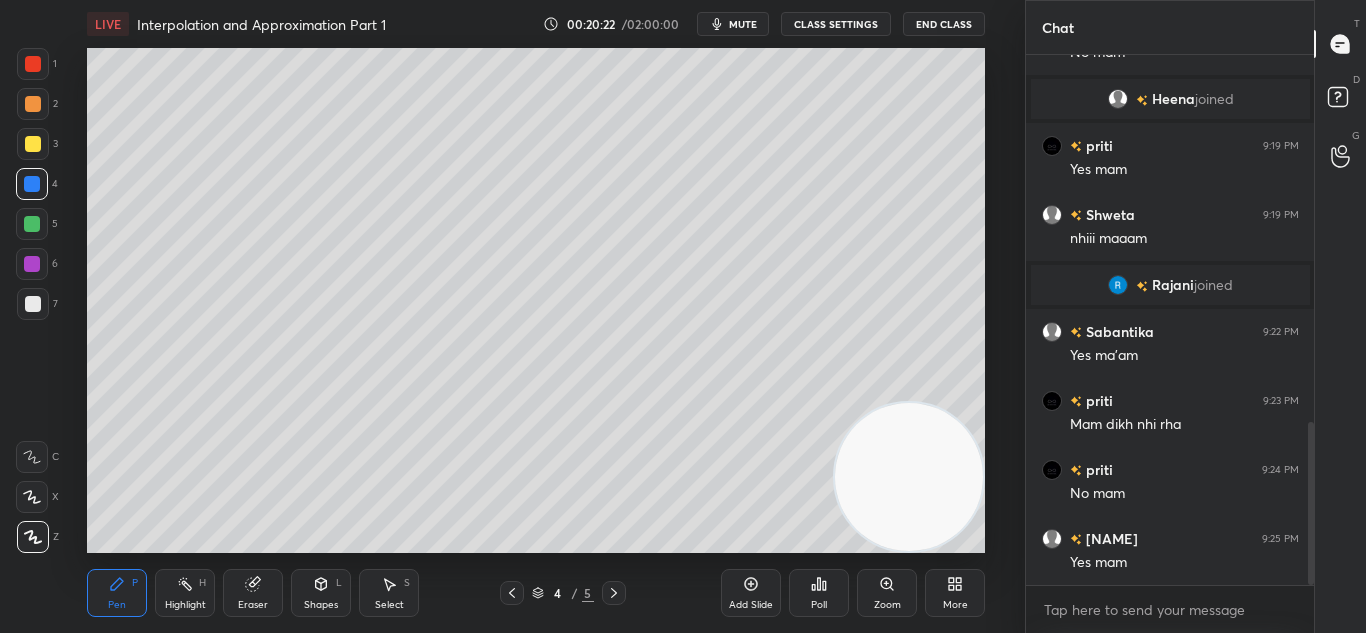 click at bounding box center [614, 593] 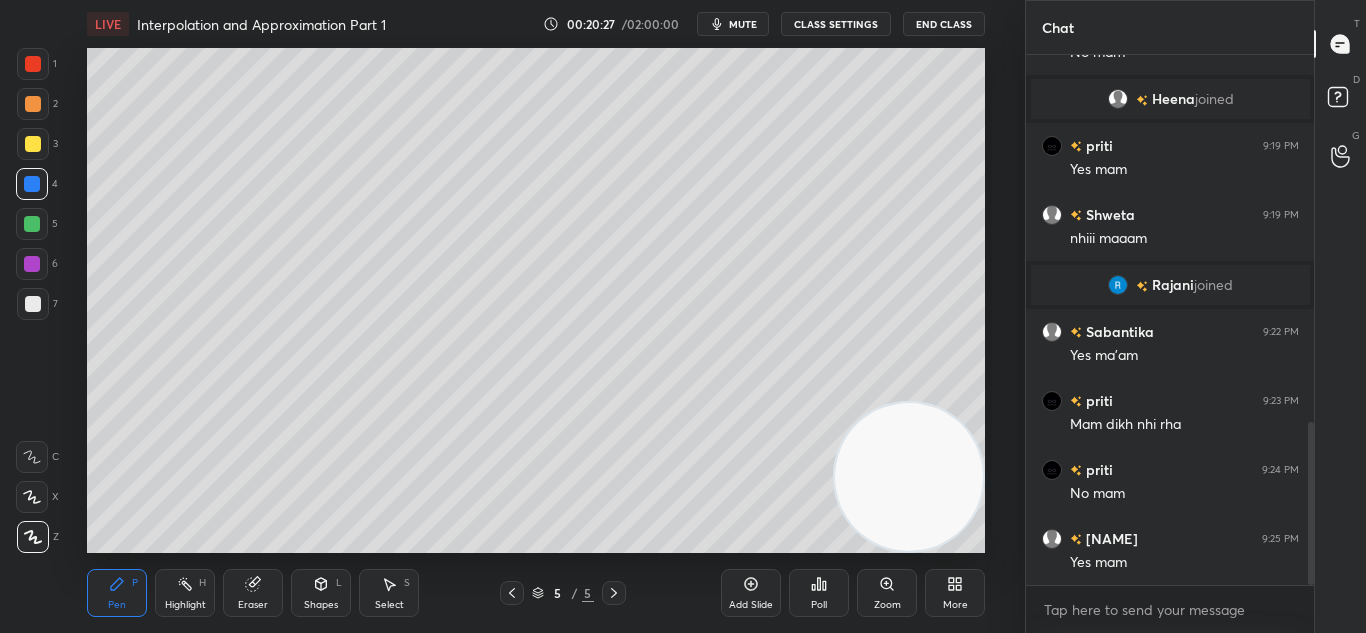 click 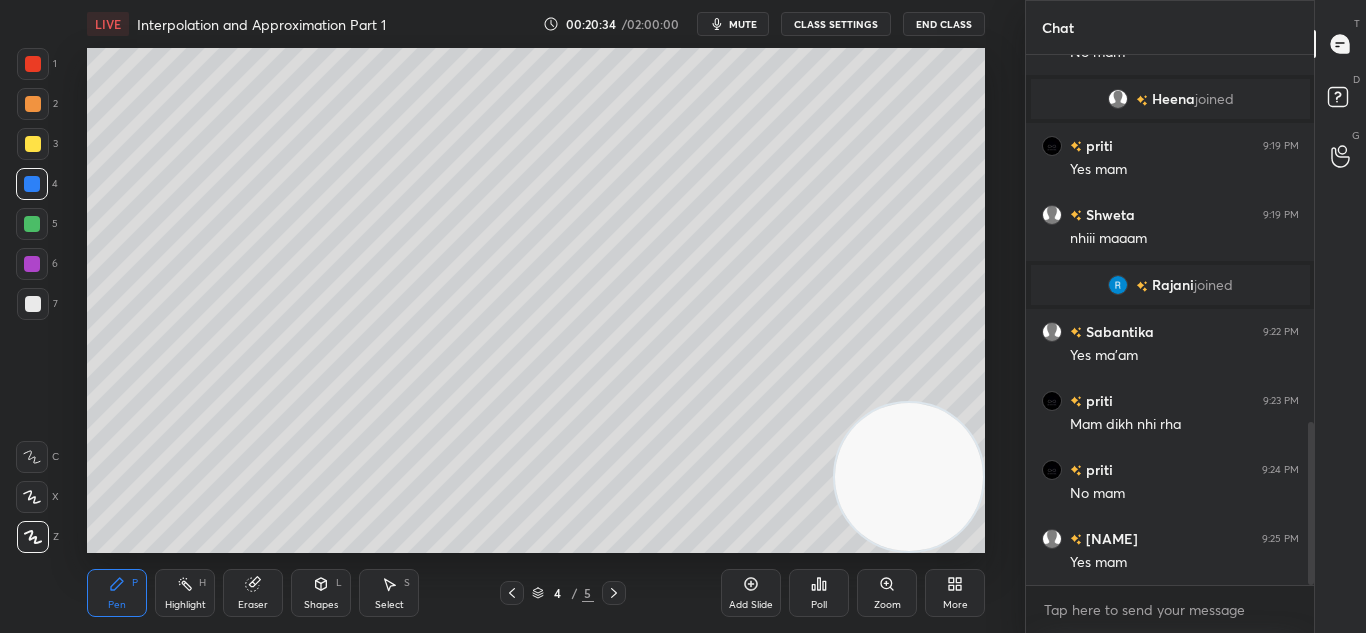 click at bounding box center (614, 593) 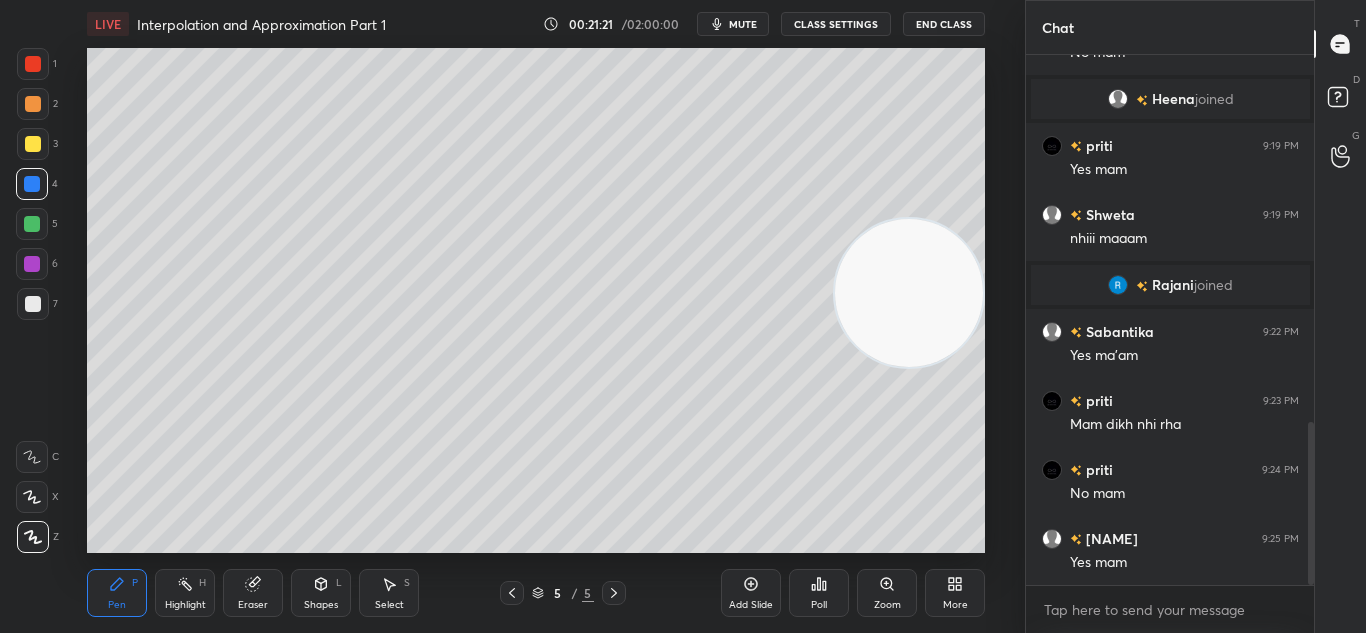 scroll, scrollTop: 1263, scrollLeft: 0, axis: vertical 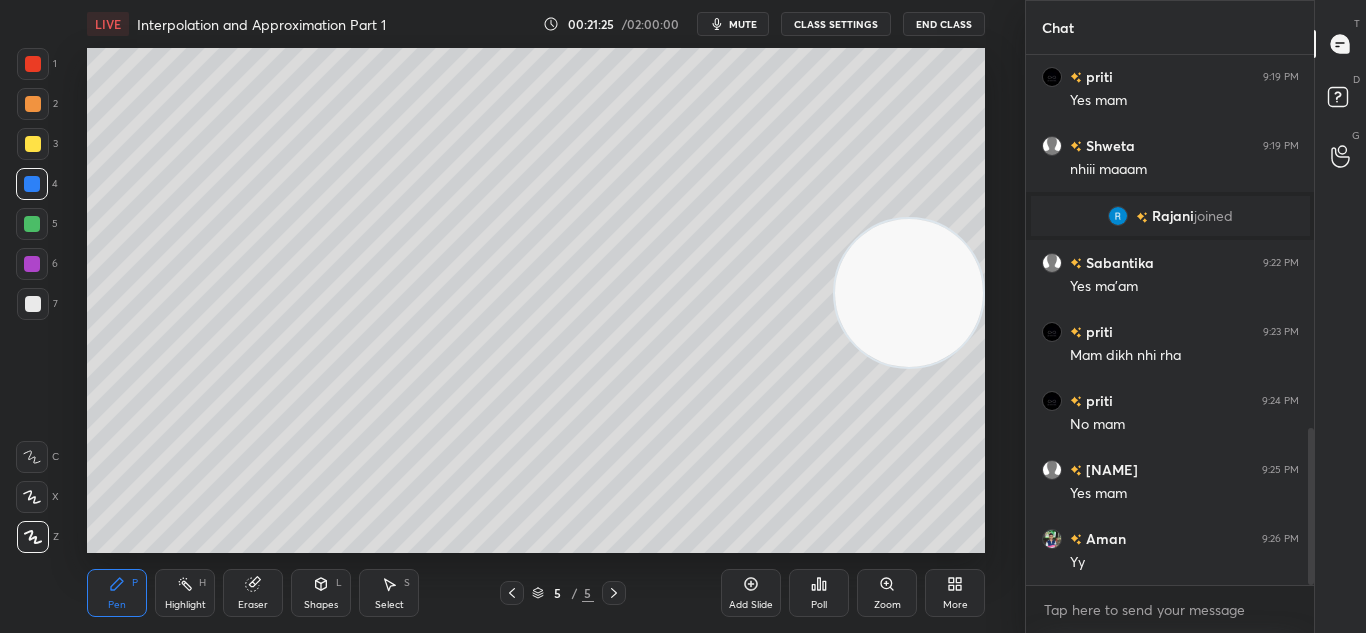 click on "Add Slide" at bounding box center (751, 593) 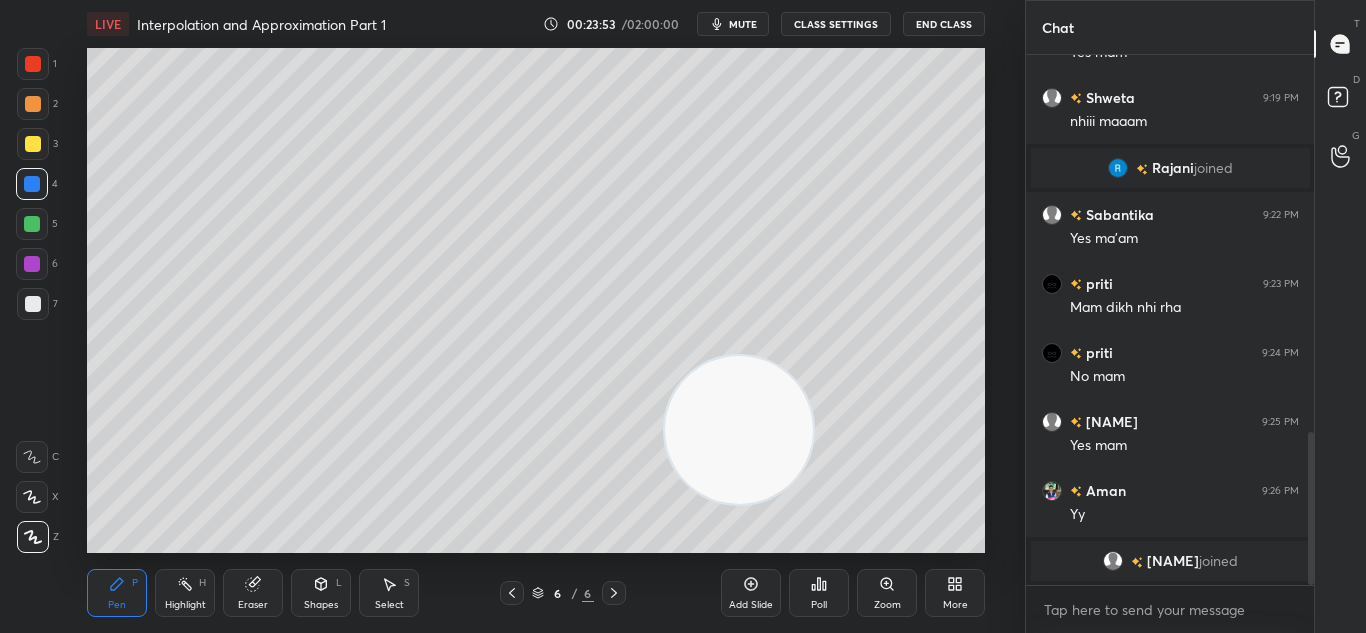 scroll, scrollTop: 1335, scrollLeft: 0, axis: vertical 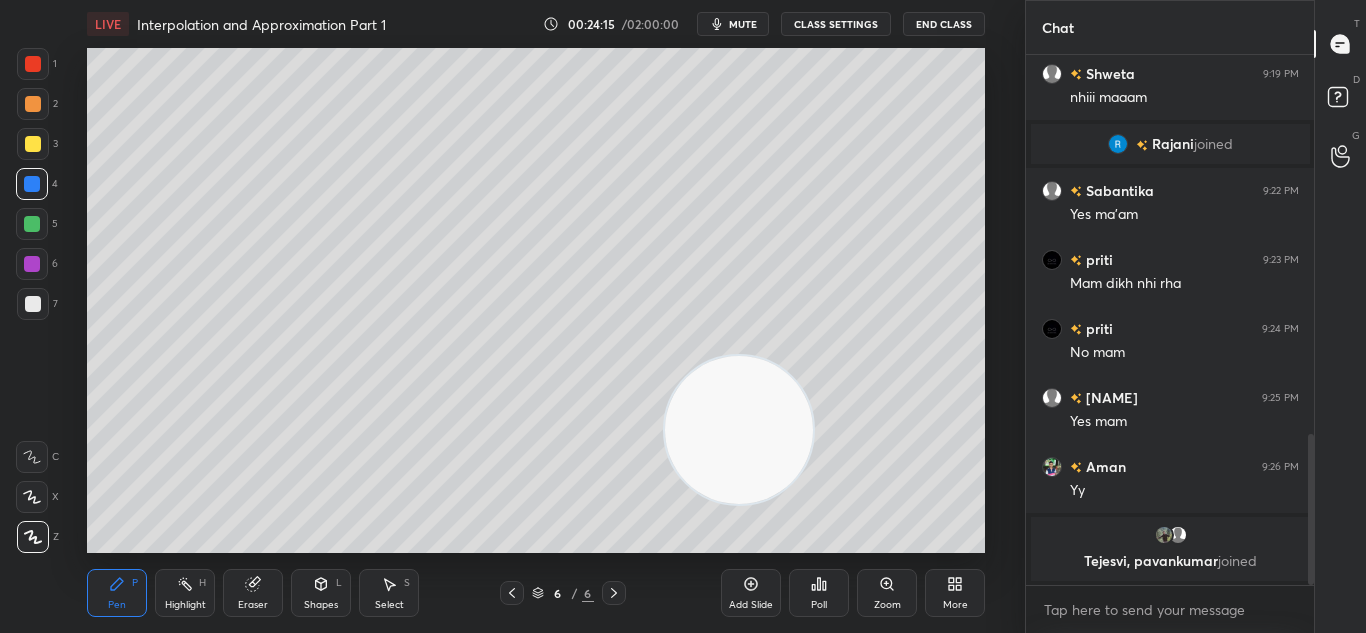 click at bounding box center (512, 593) 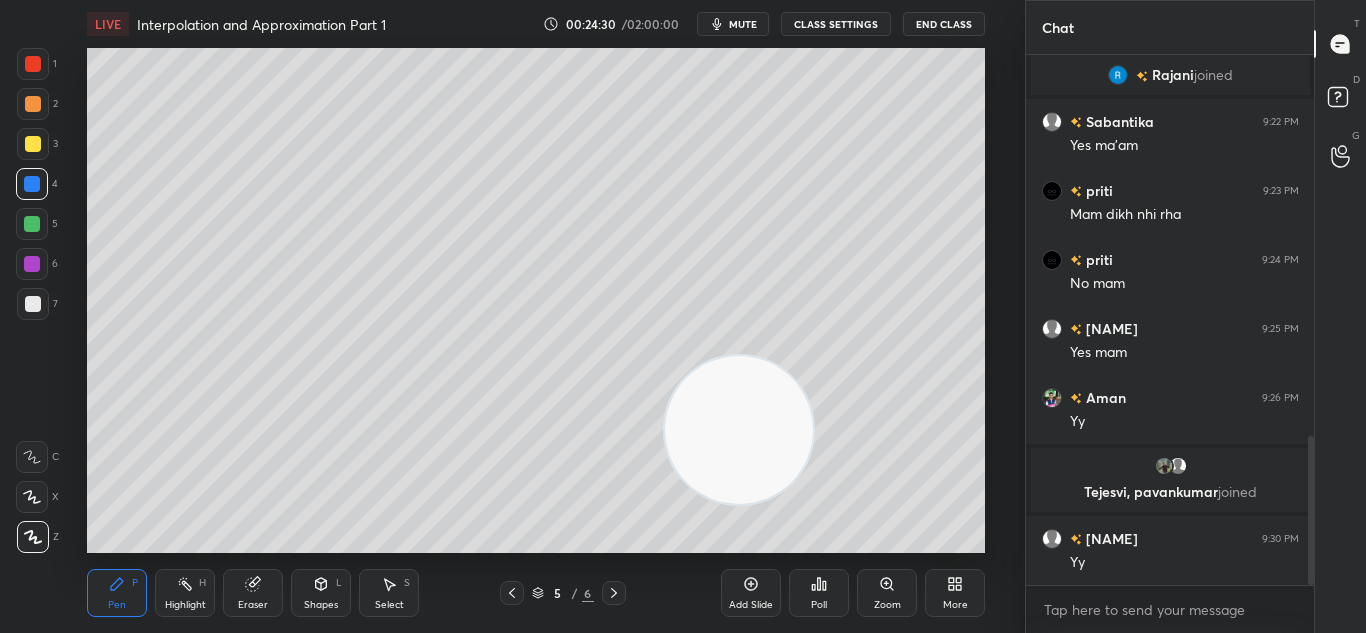 scroll, scrollTop: 1349, scrollLeft: 0, axis: vertical 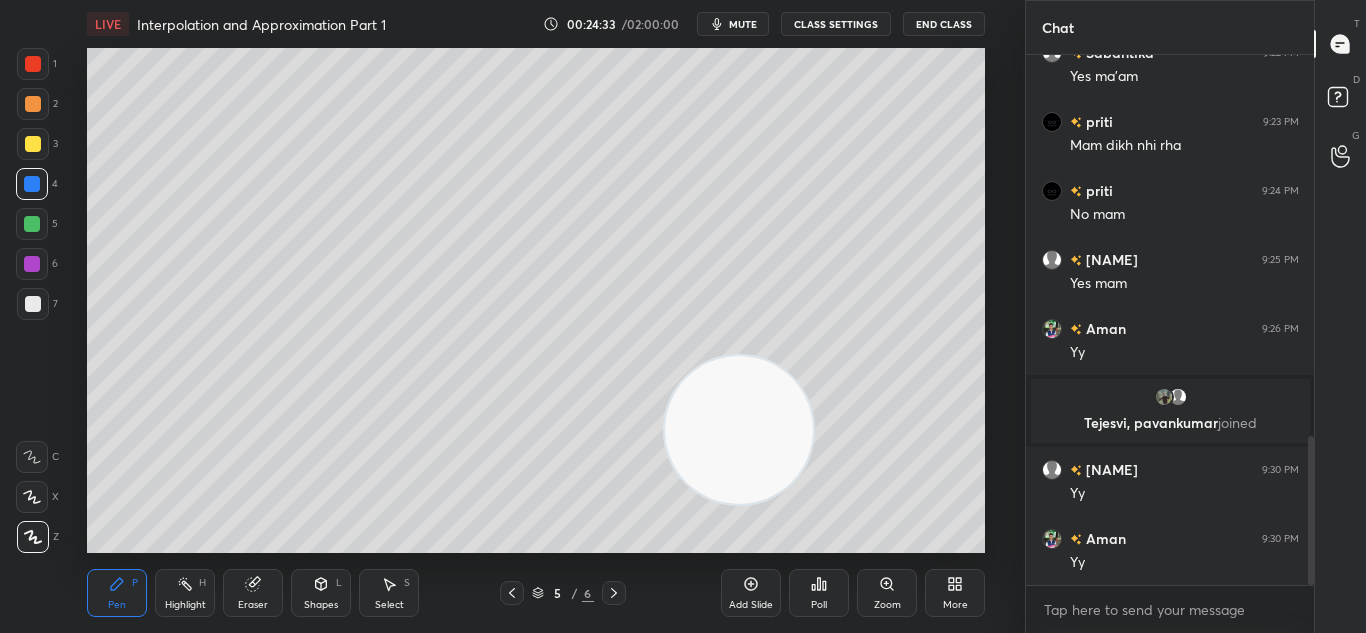 click 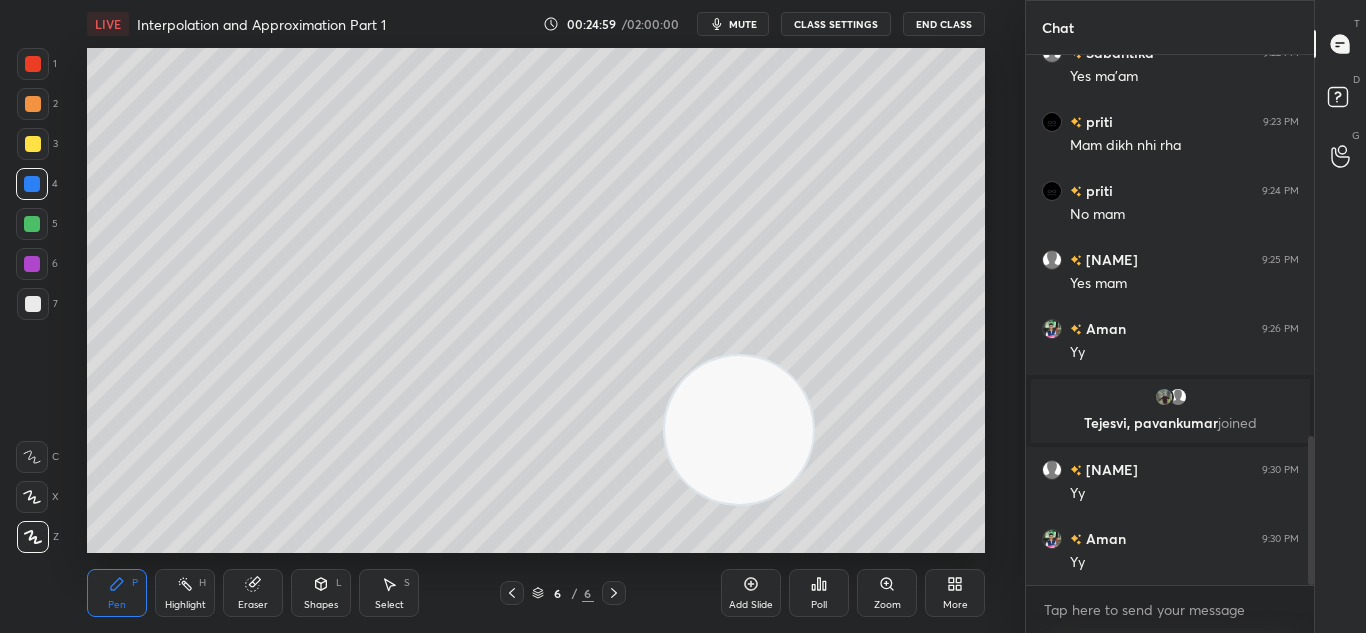 click on "Add Slide" at bounding box center (751, 593) 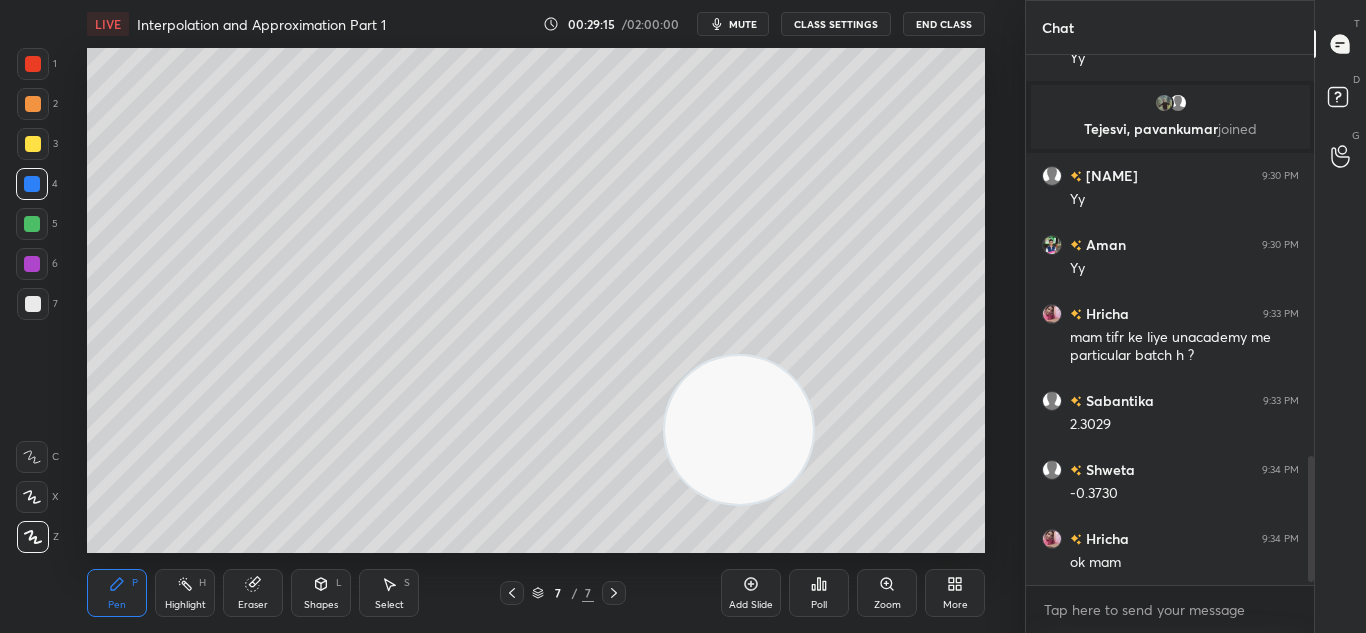scroll, scrollTop: 1712, scrollLeft: 0, axis: vertical 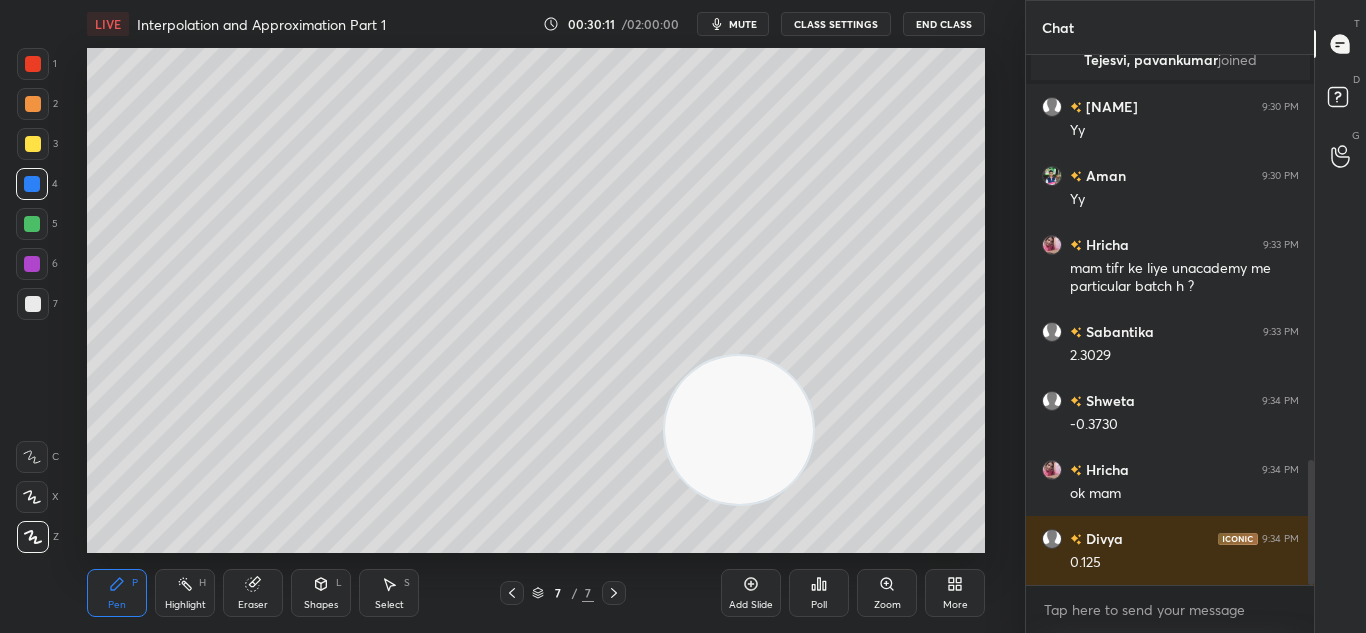 click on "Eraser" at bounding box center [253, 593] 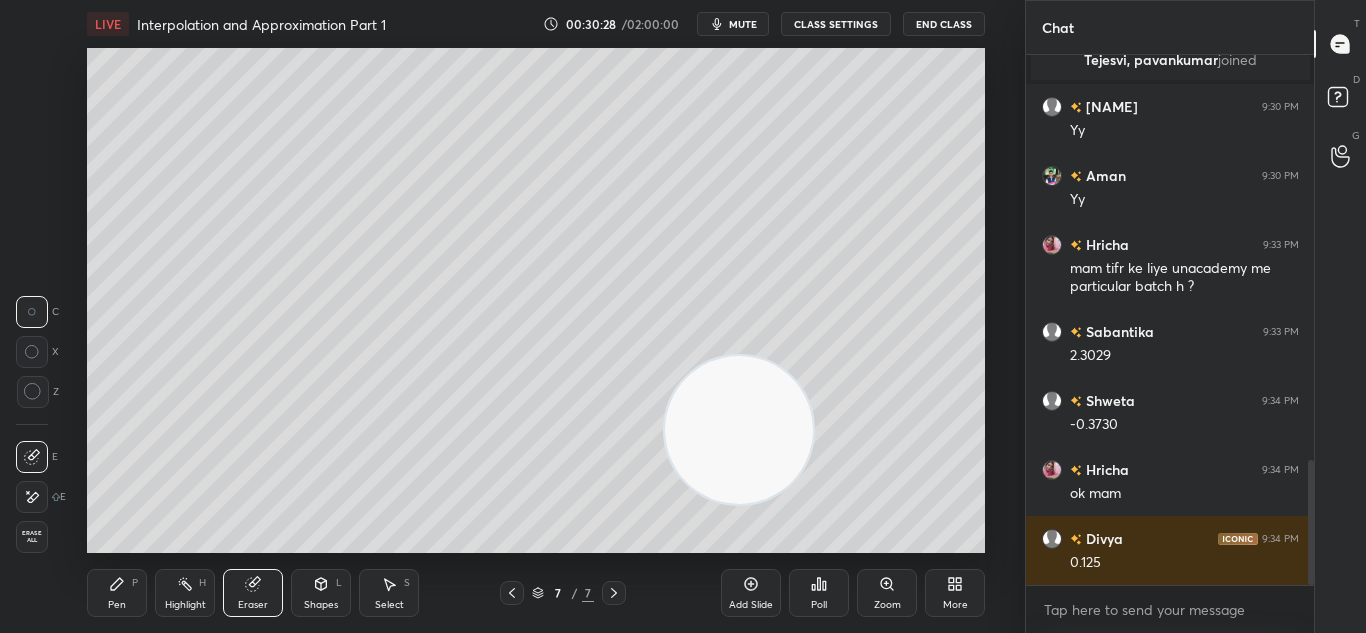 click on "Eraser" at bounding box center [253, 593] 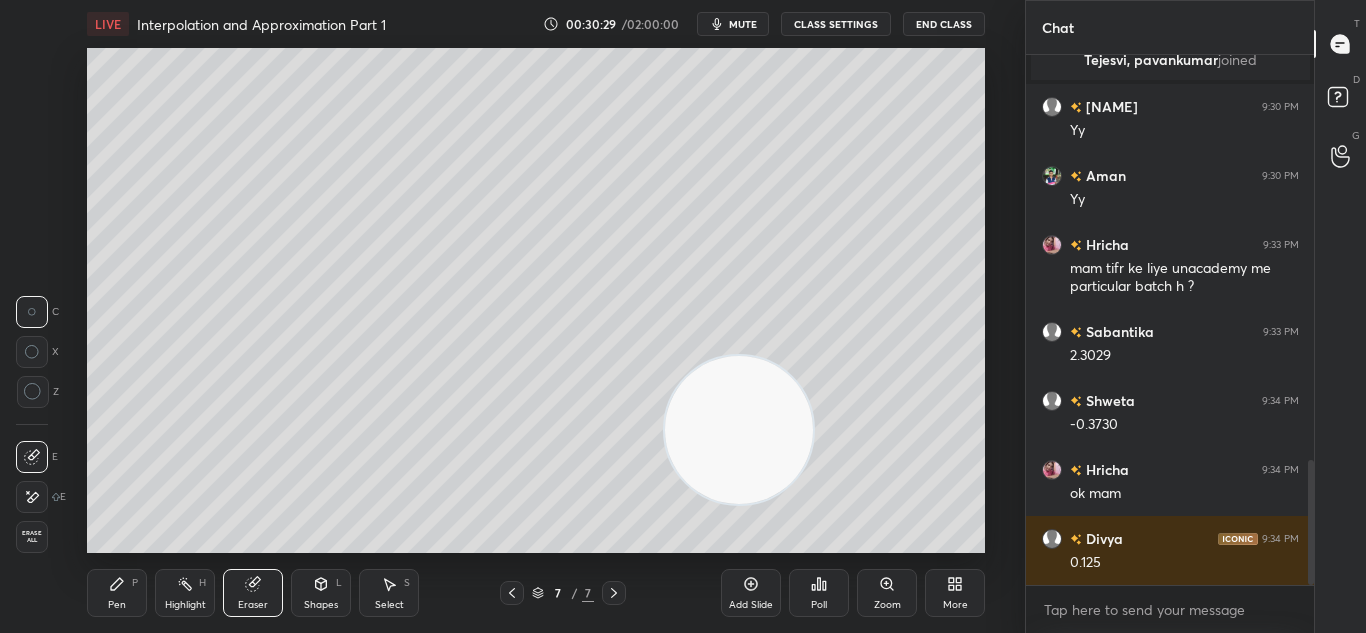 click on "Pen P" at bounding box center (117, 593) 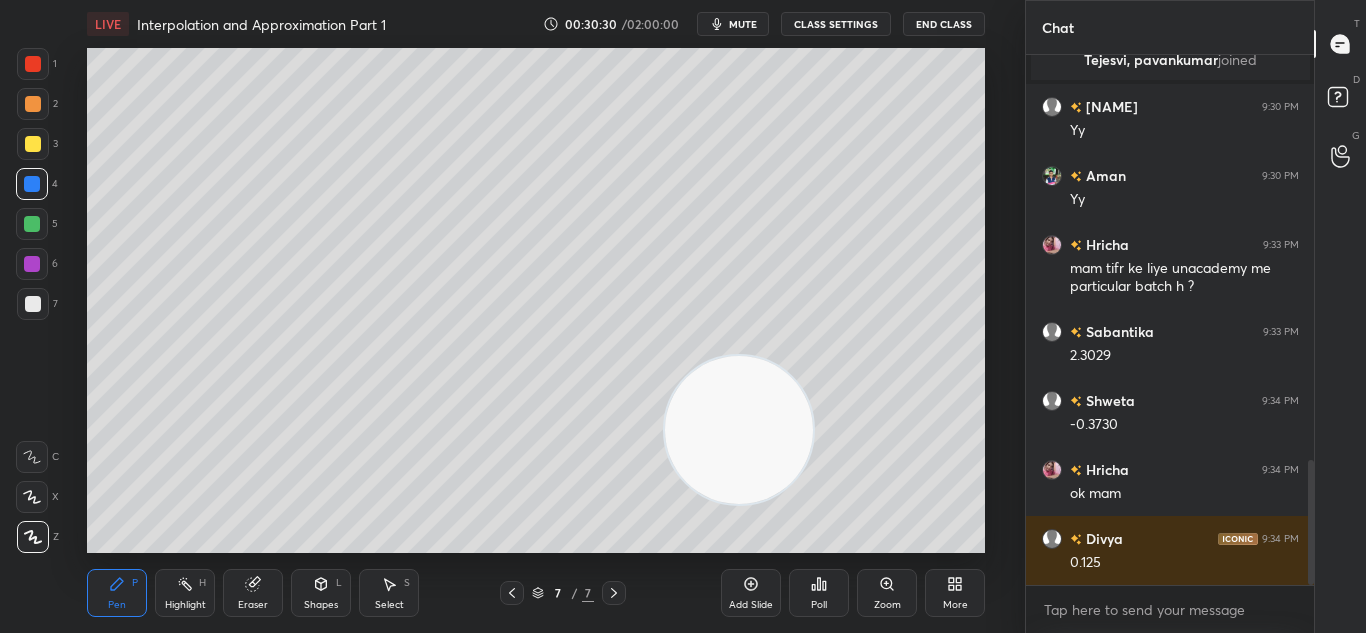 click 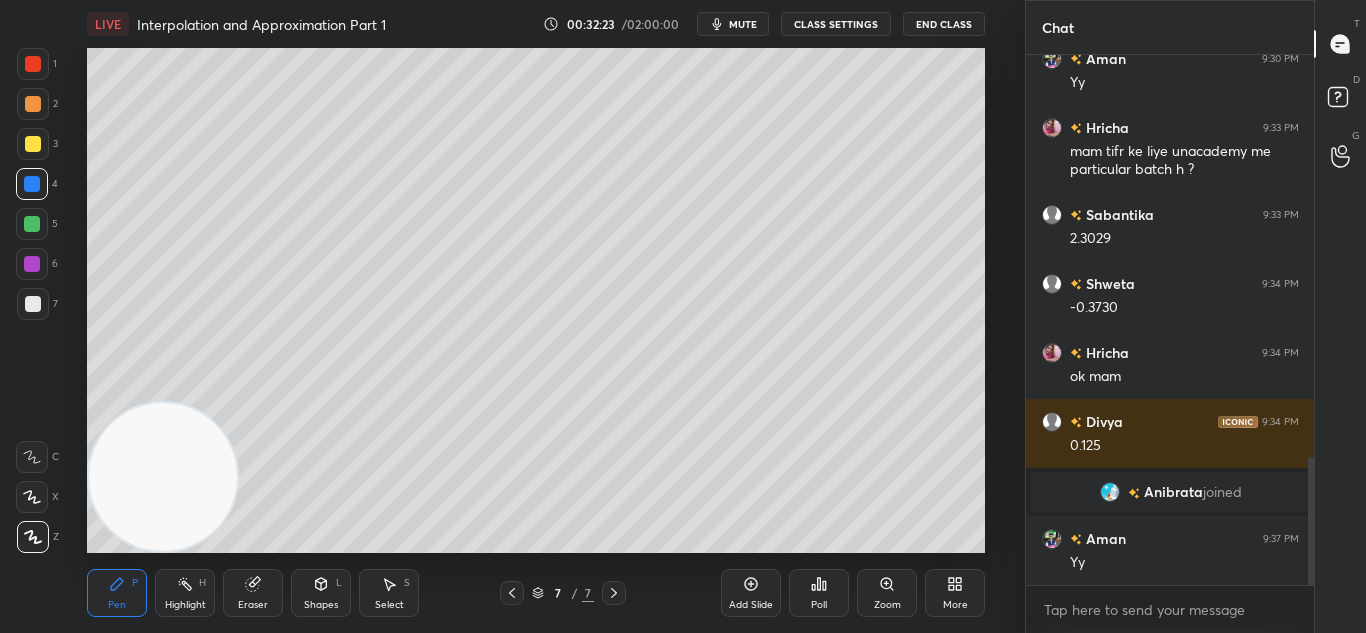 scroll, scrollTop: 1658, scrollLeft: 0, axis: vertical 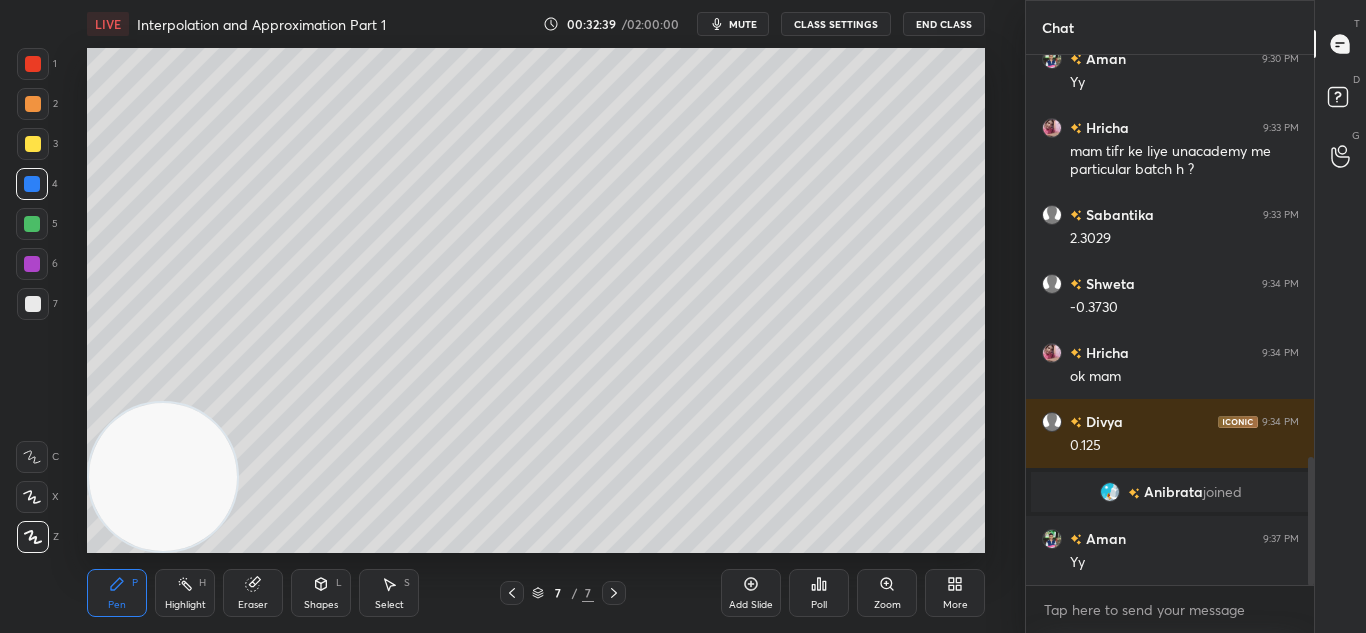 click 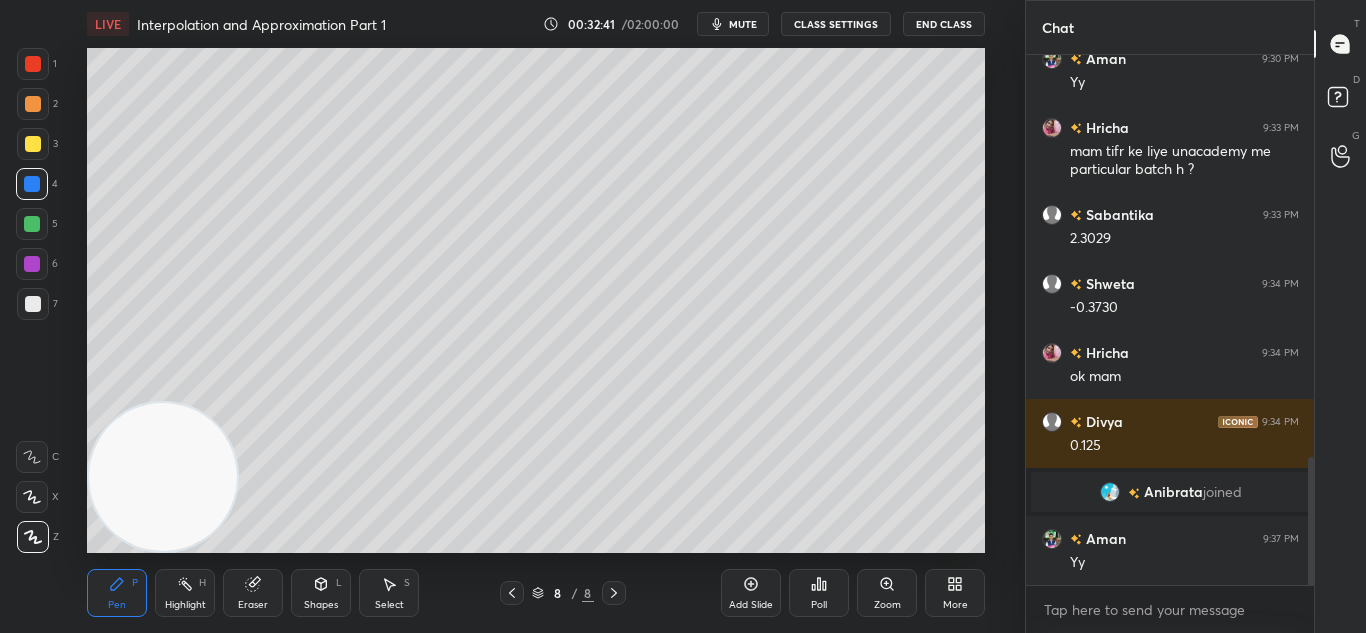 scroll, scrollTop: 1727, scrollLeft: 0, axis: vertical 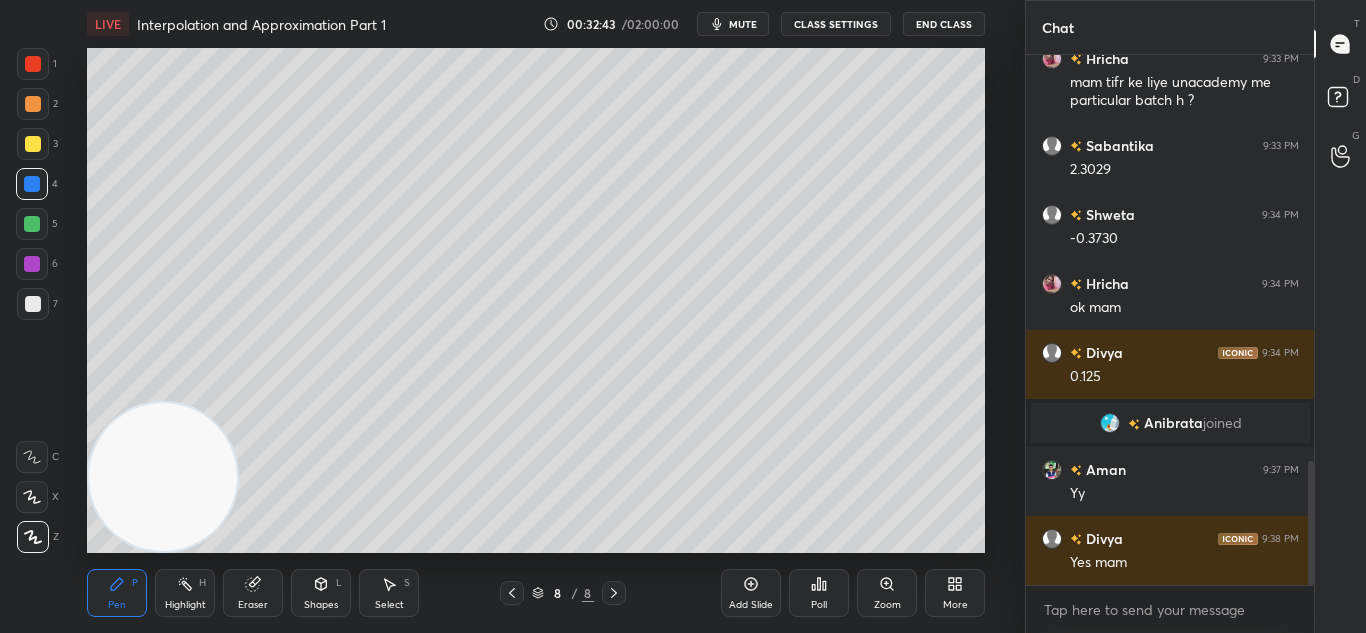 click at bounding box center [512, 593] 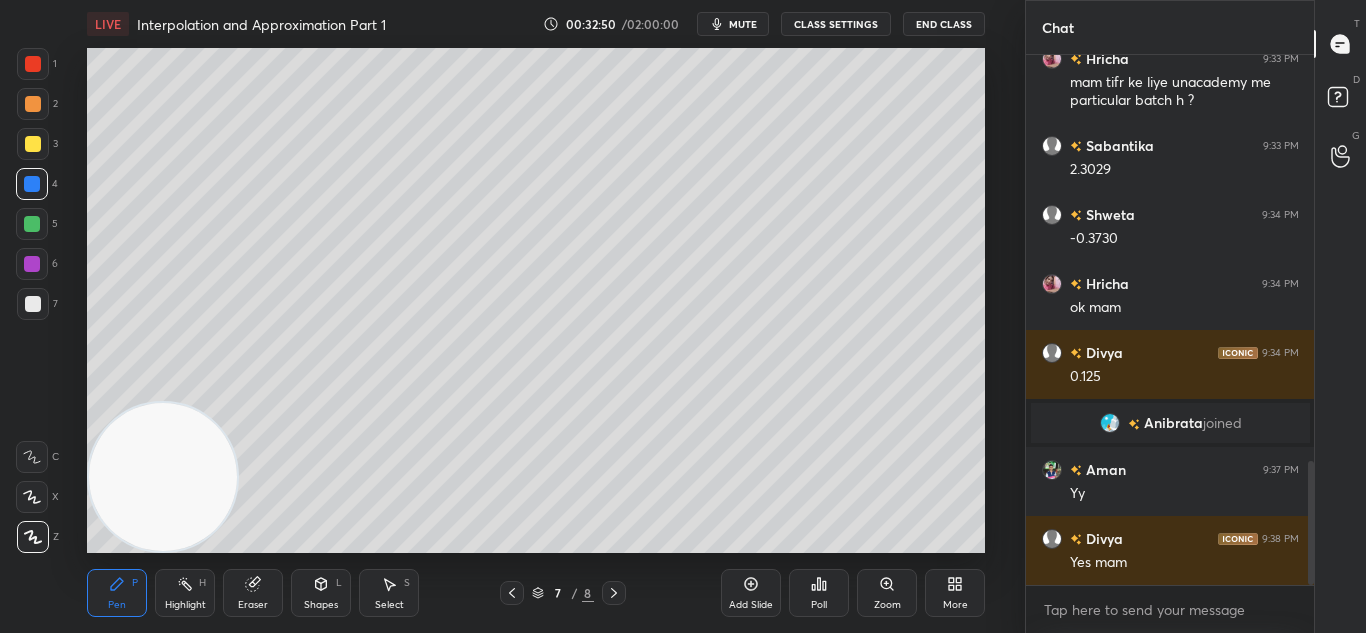 click at bounding box center [614, 593] 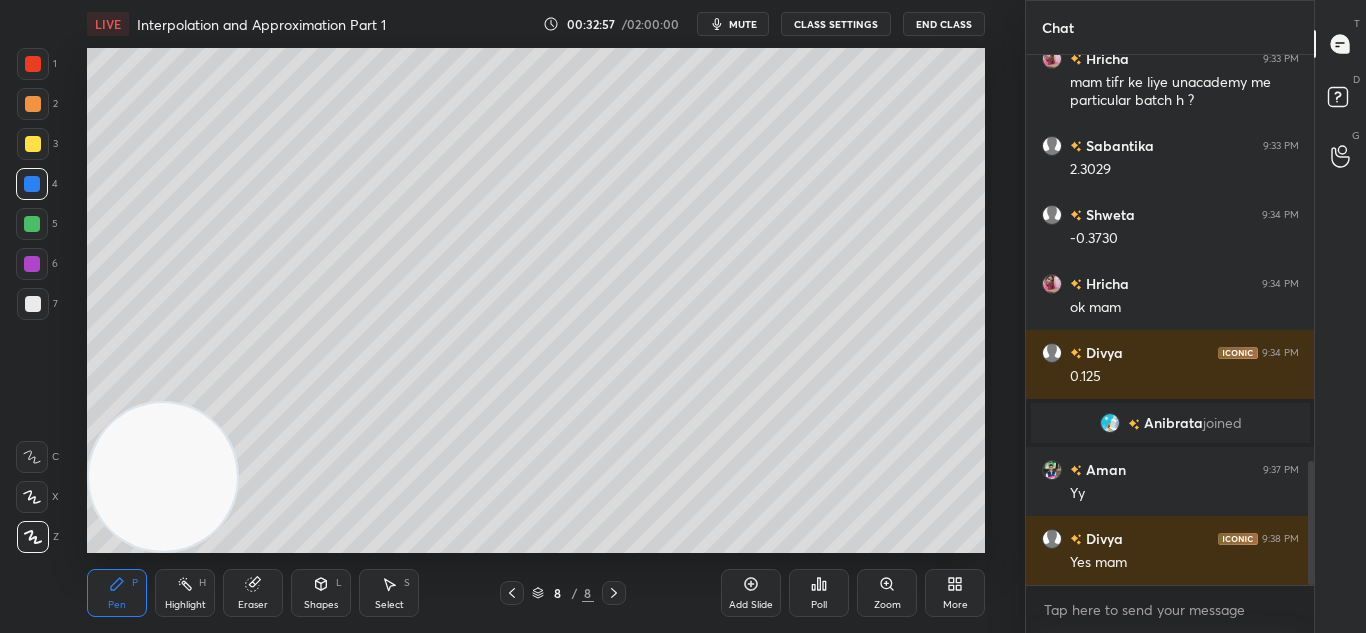click 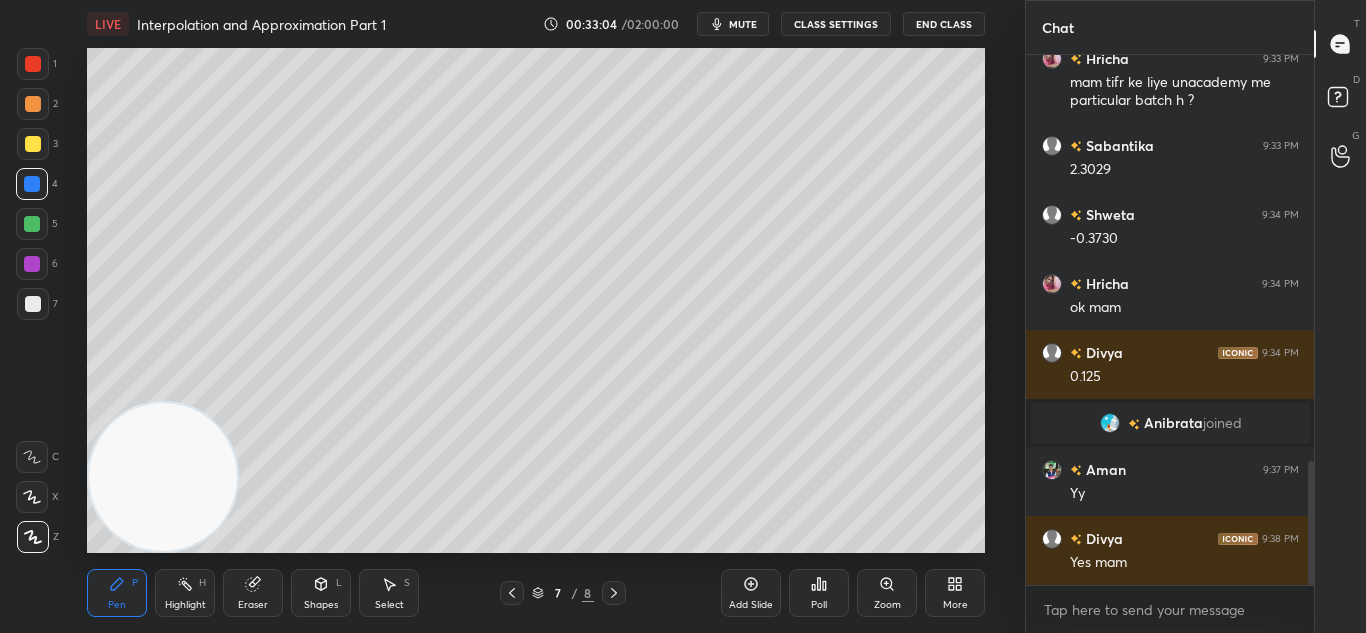 click on "Pen P Highlight H Eraser Shapes L Select S 7 / 8 Add Slide Poll Zoom More" at bounding box center (536, 593) 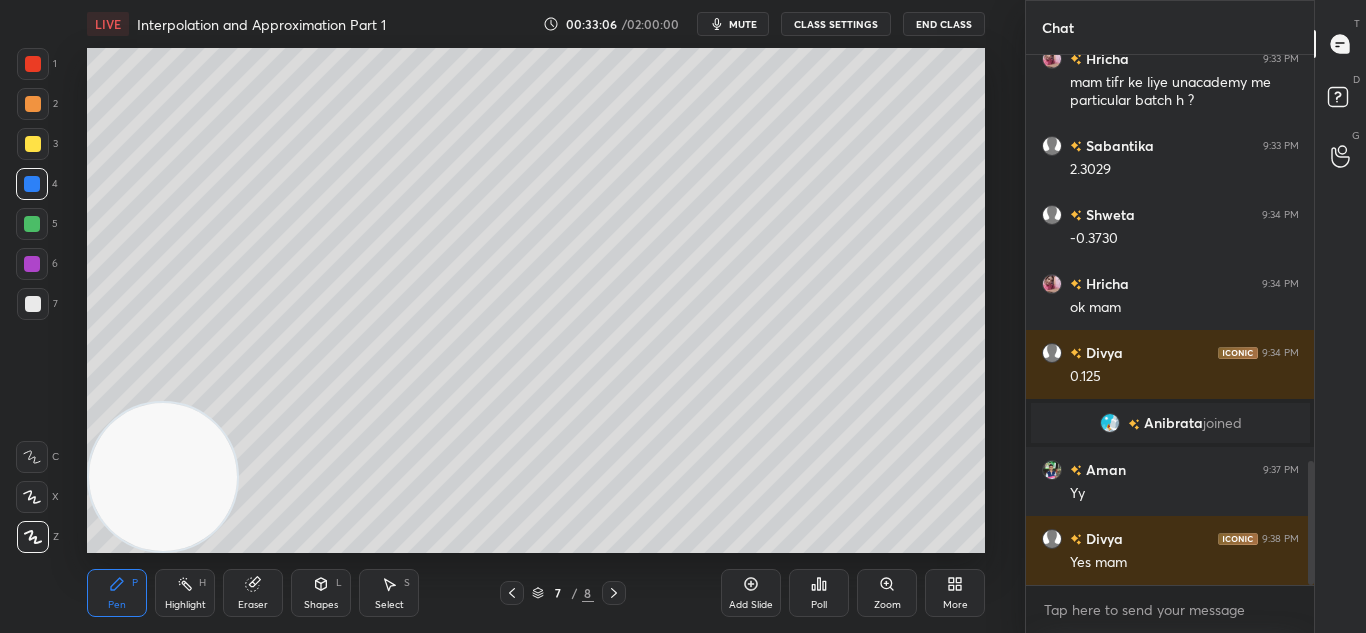 click 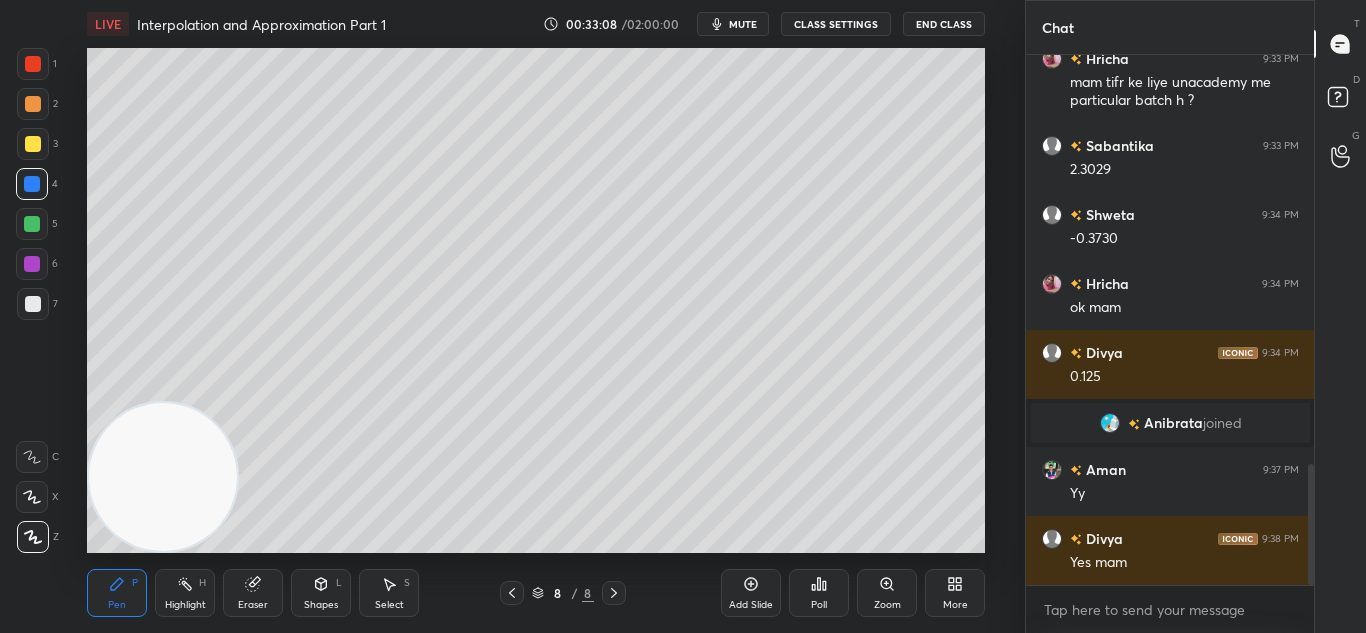 scroll, scrollTop: 1796, scrollLeft: 0, axis: vertical 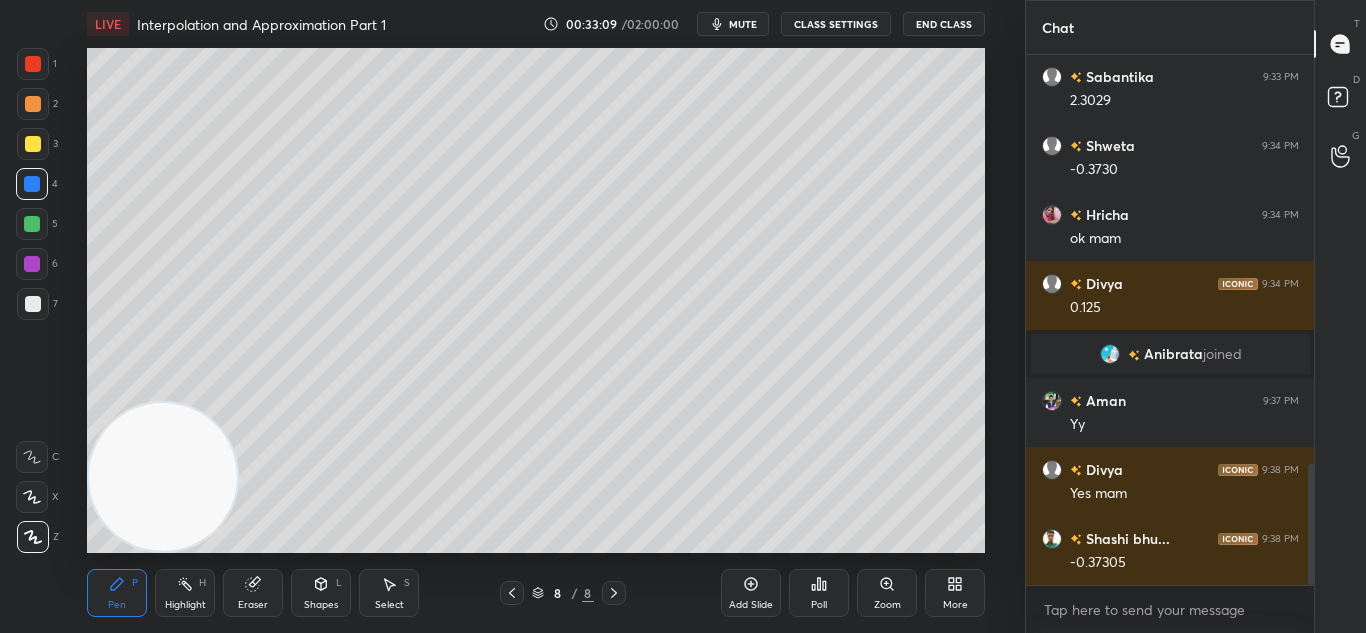 click at bounding box center [512, 593] 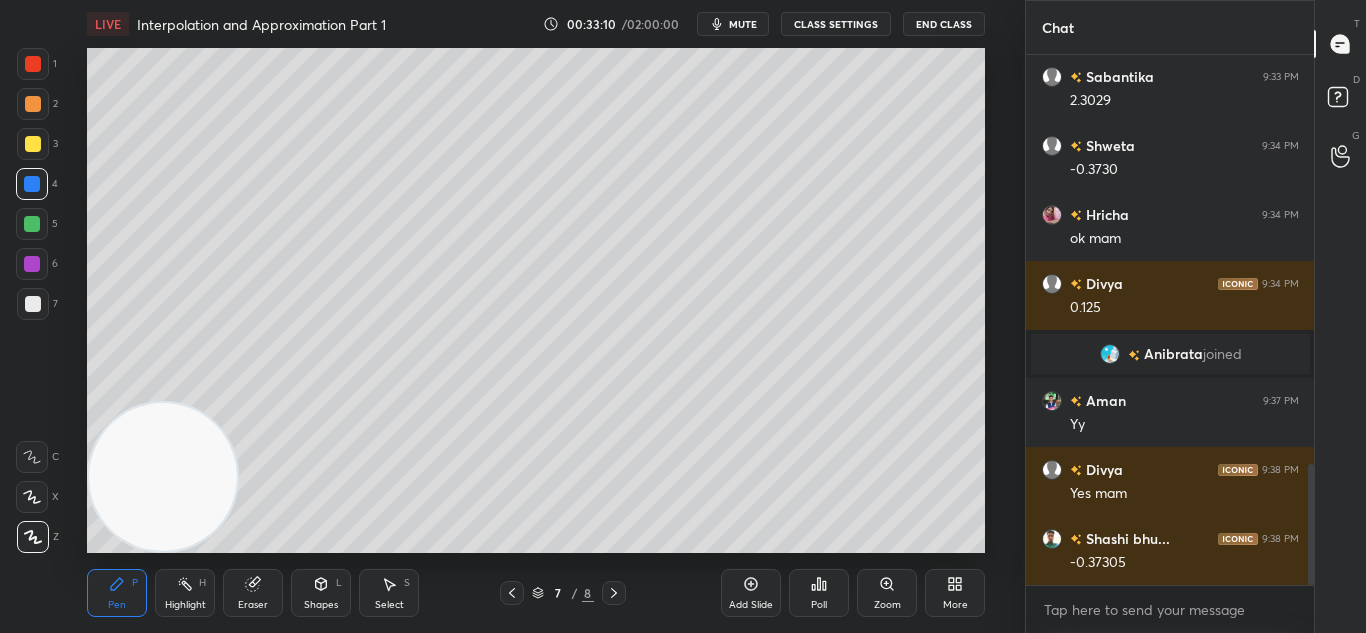 click on "Pen P Highlight H Eraser Shapes L Select S 7 / 8 Add Slide Poll Zoom More" at bounding box center (536, 593) 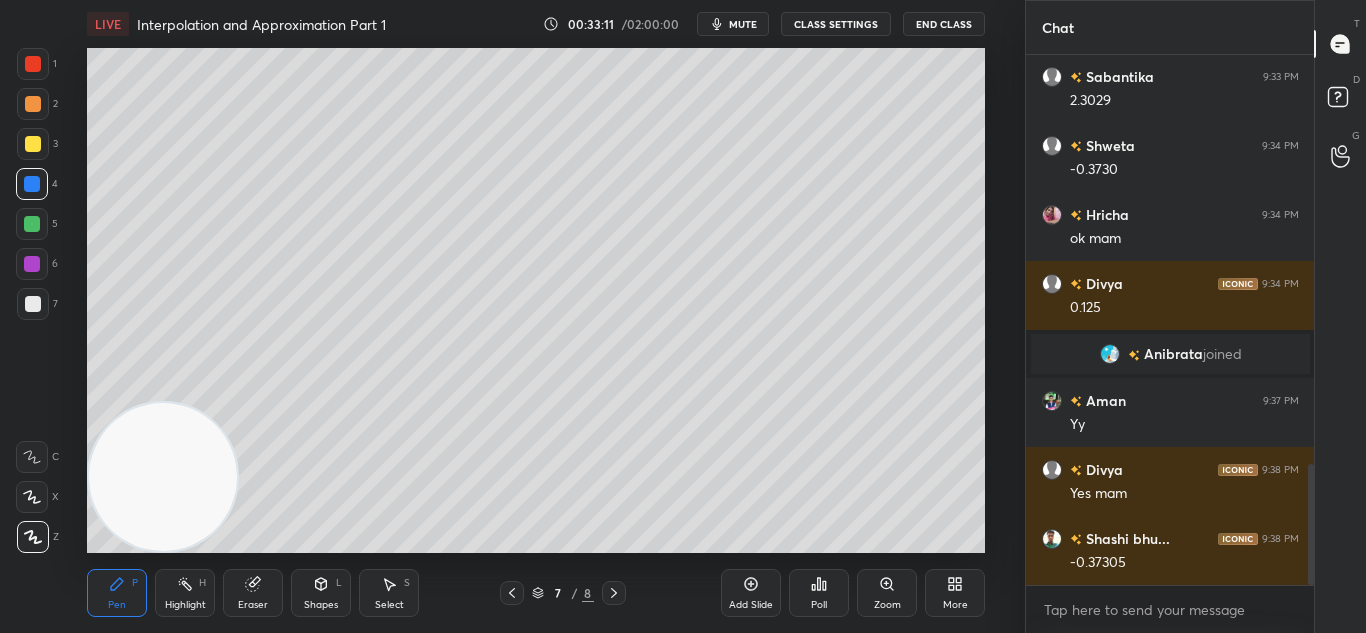 click 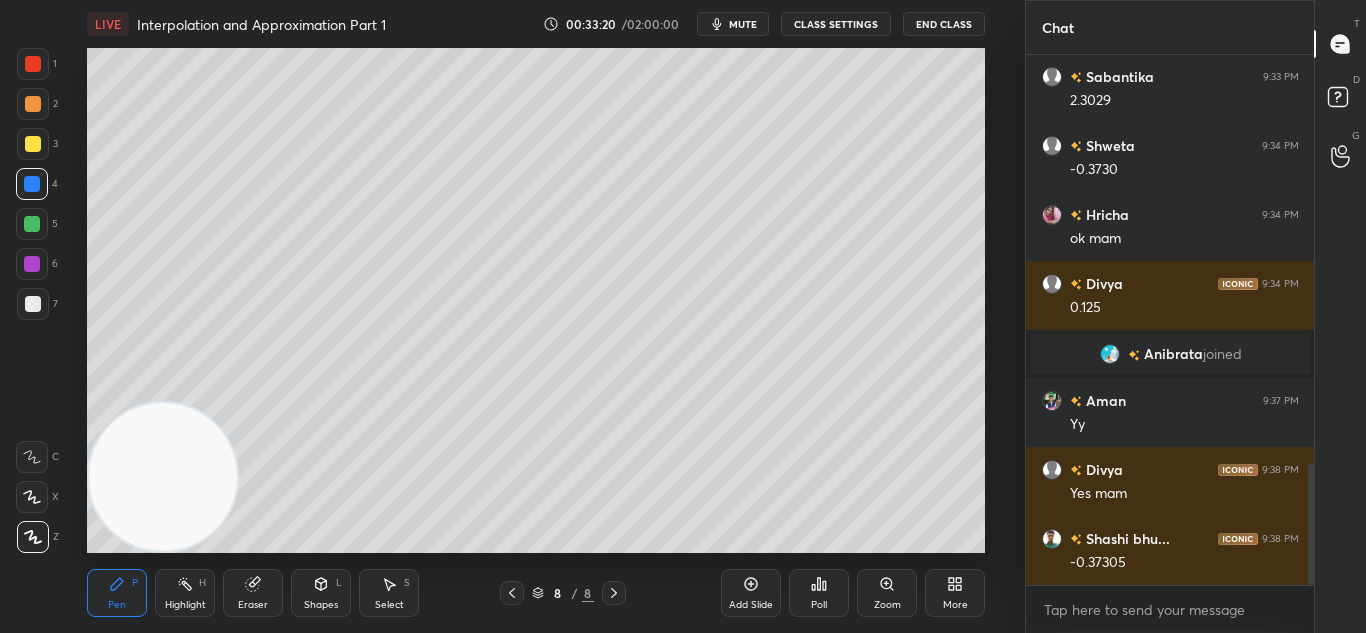 click at bounding box center [512, 593] 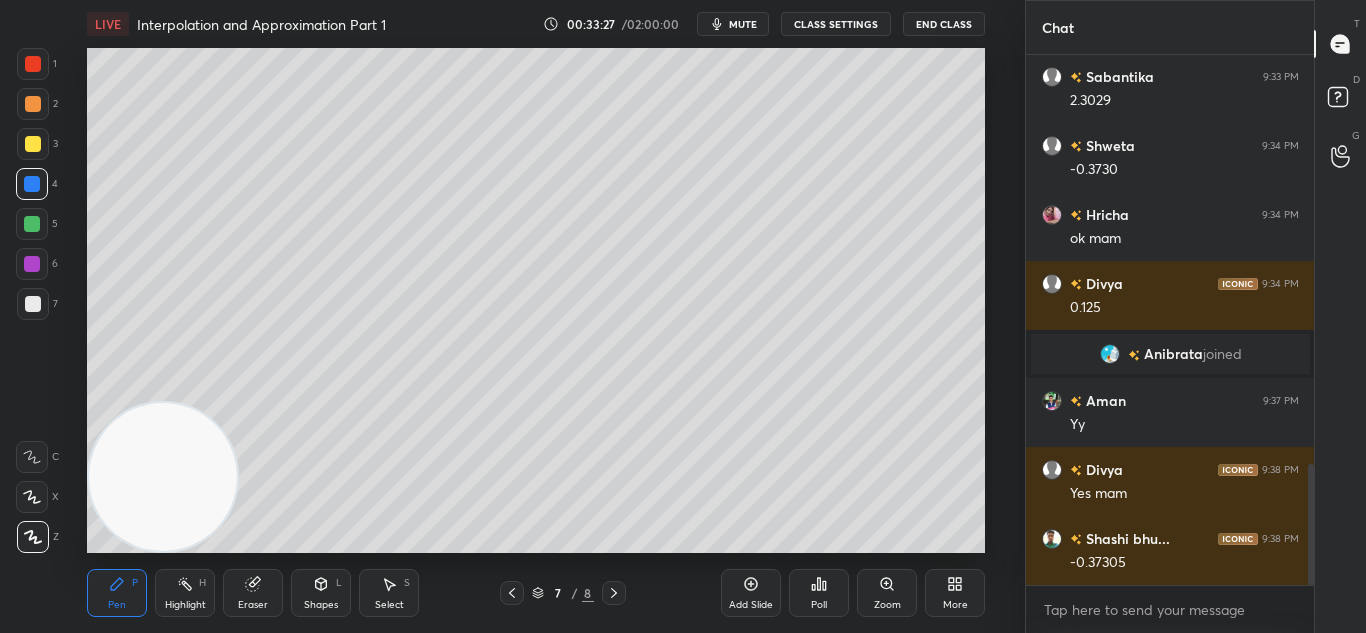 click 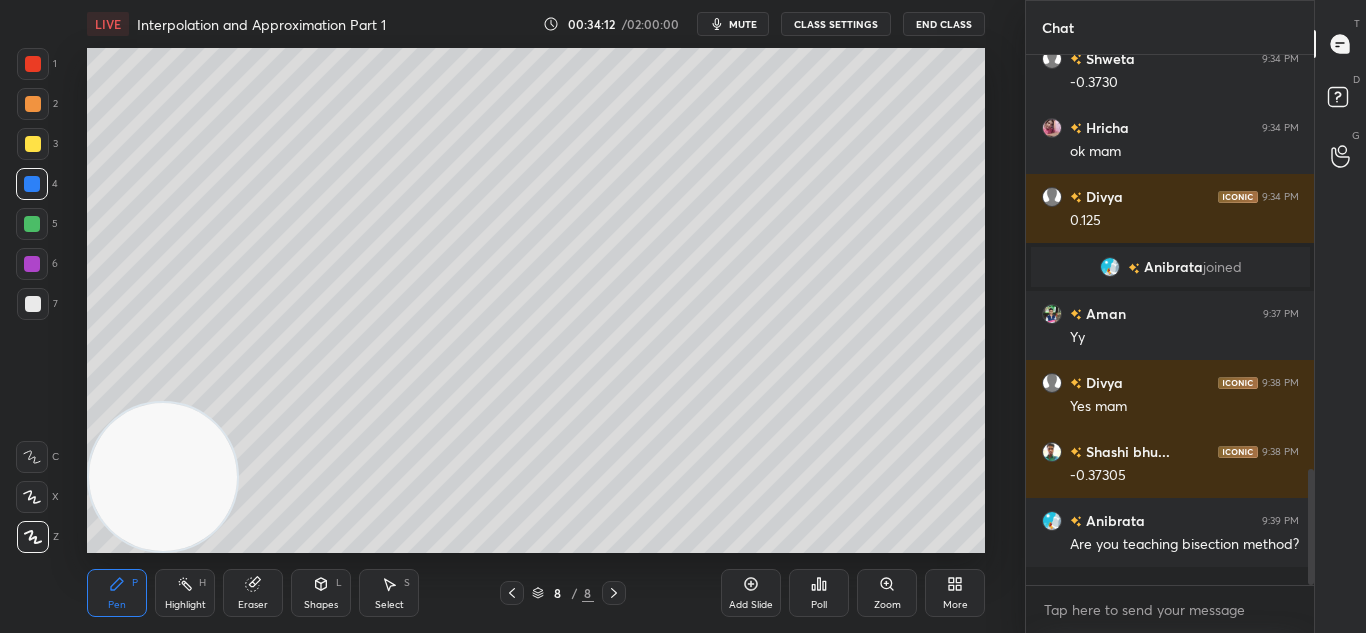 scroll, scrollTop: 1903, scrollLeft: 0, axis: vertical 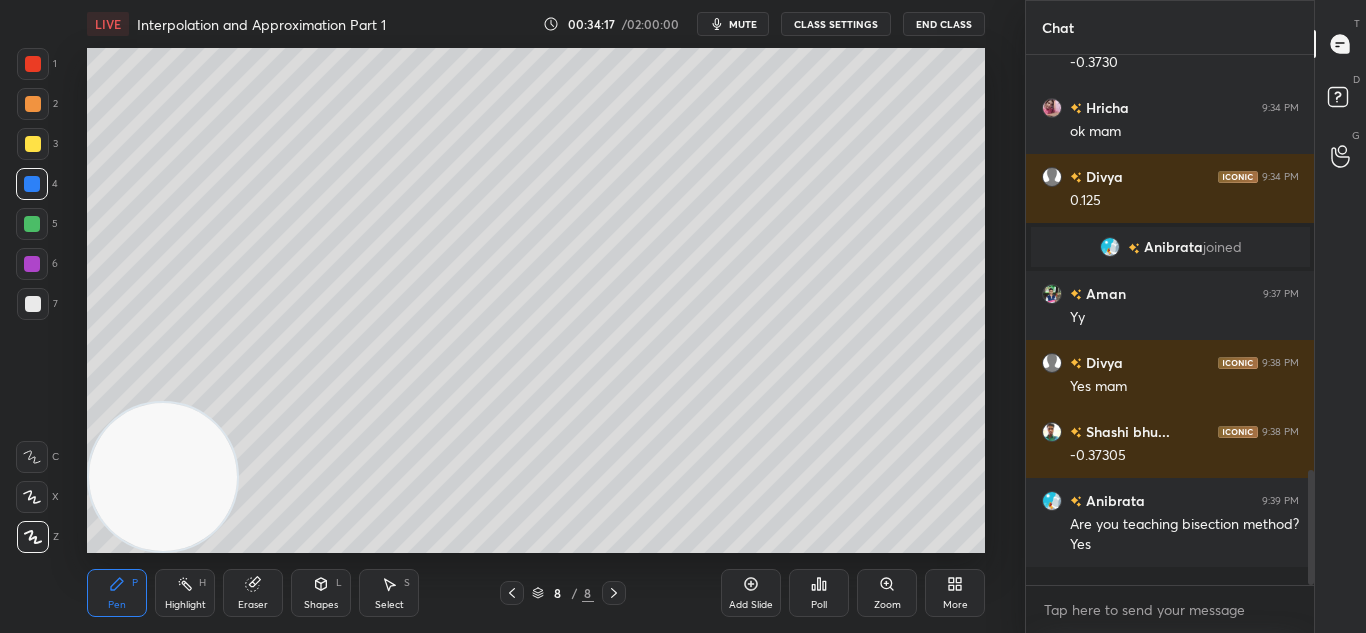 click on "Add Slide" at bounding box center (751, 605) 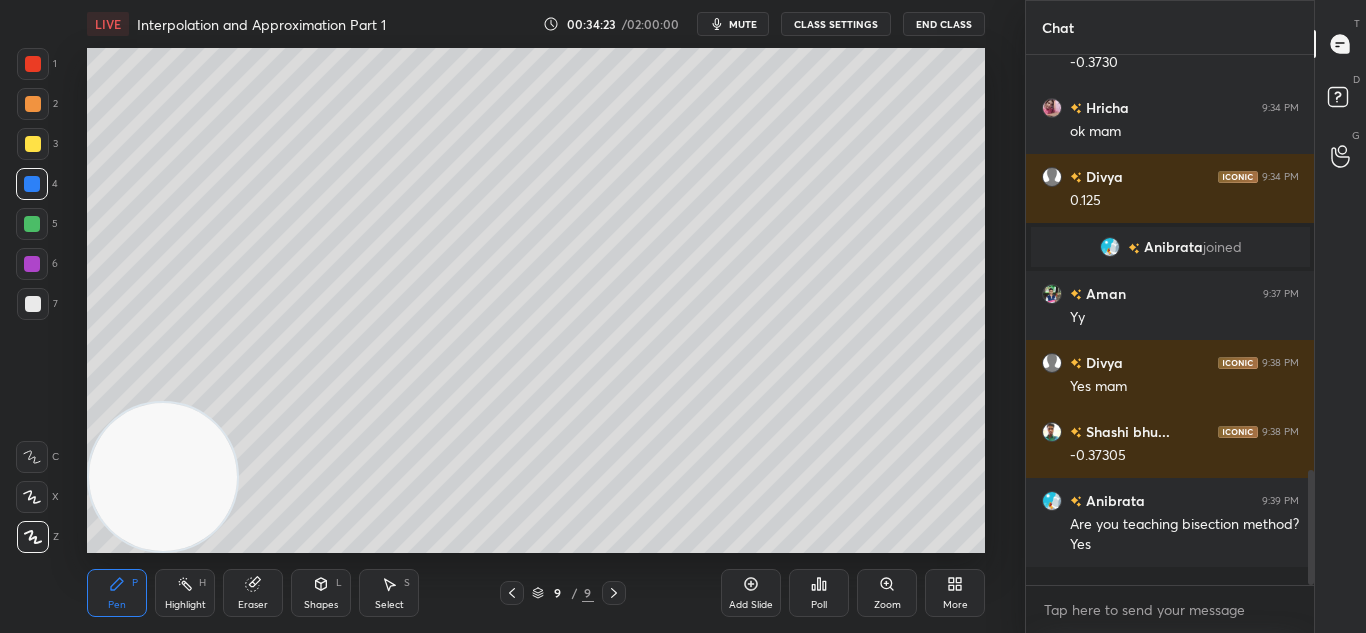 scroll, scrollTop: 1923, scrollLeft: 0, axis: vertical 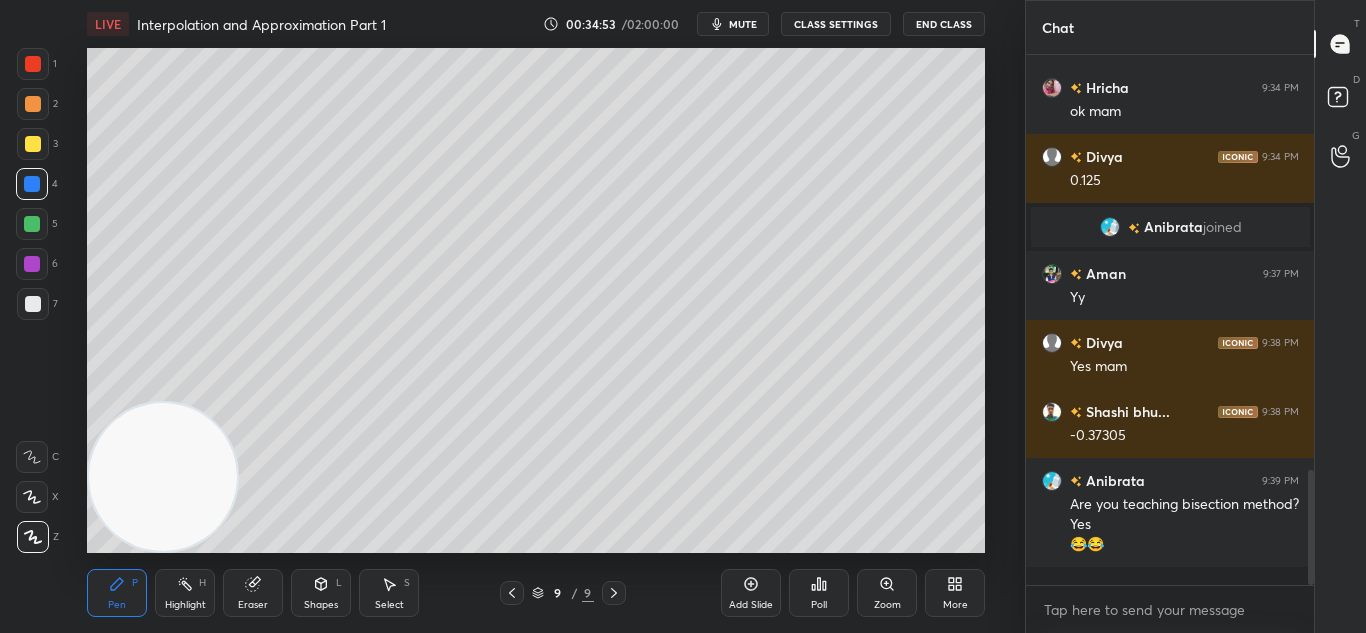 click 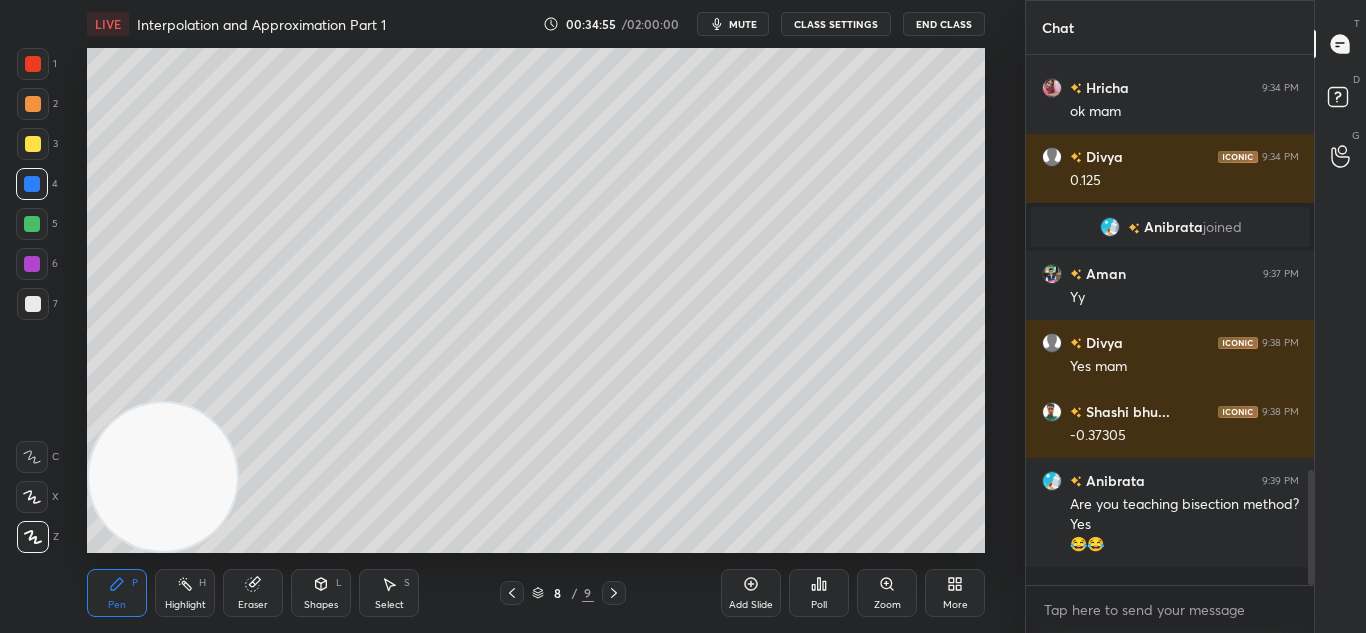 click at bounding box center (614, 593) 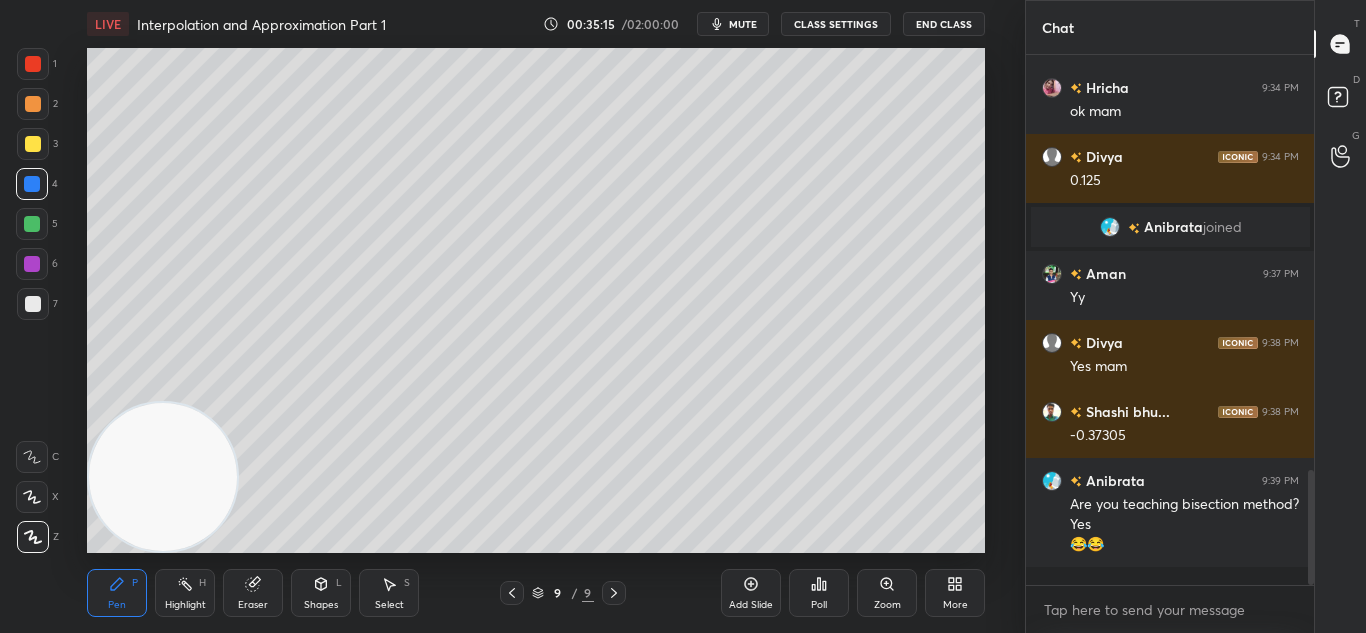click at bounding box center [512, 593] 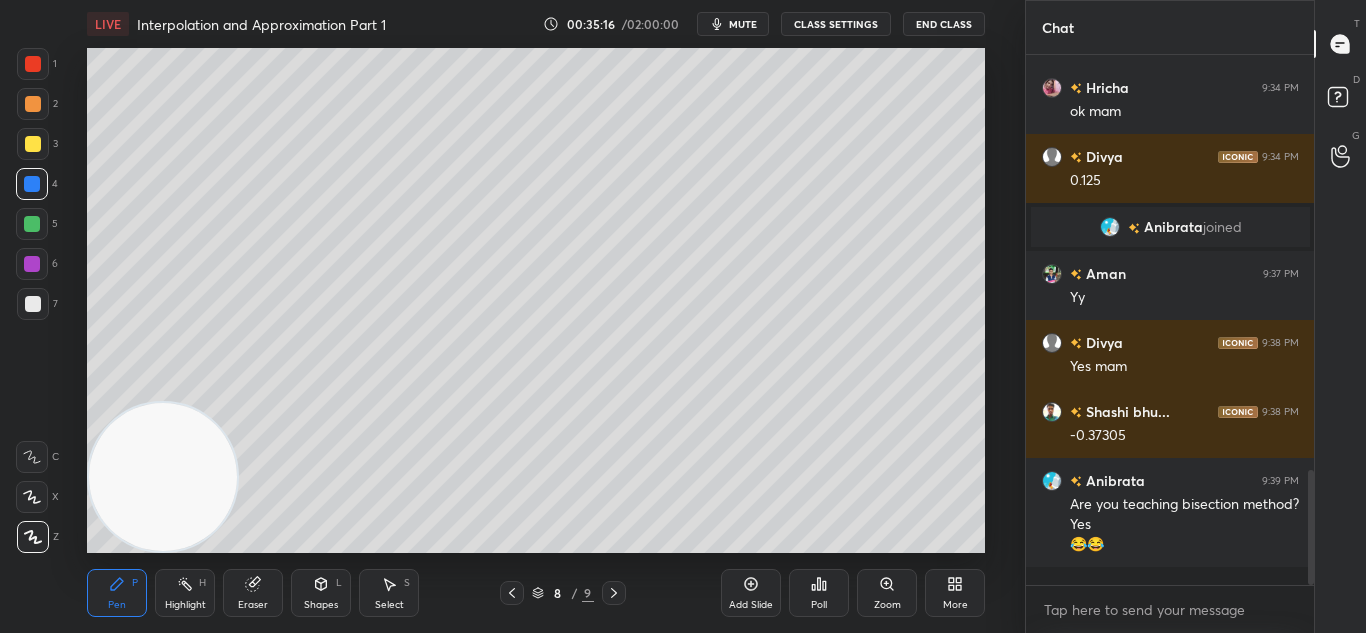click at bounding box center [512, 593] 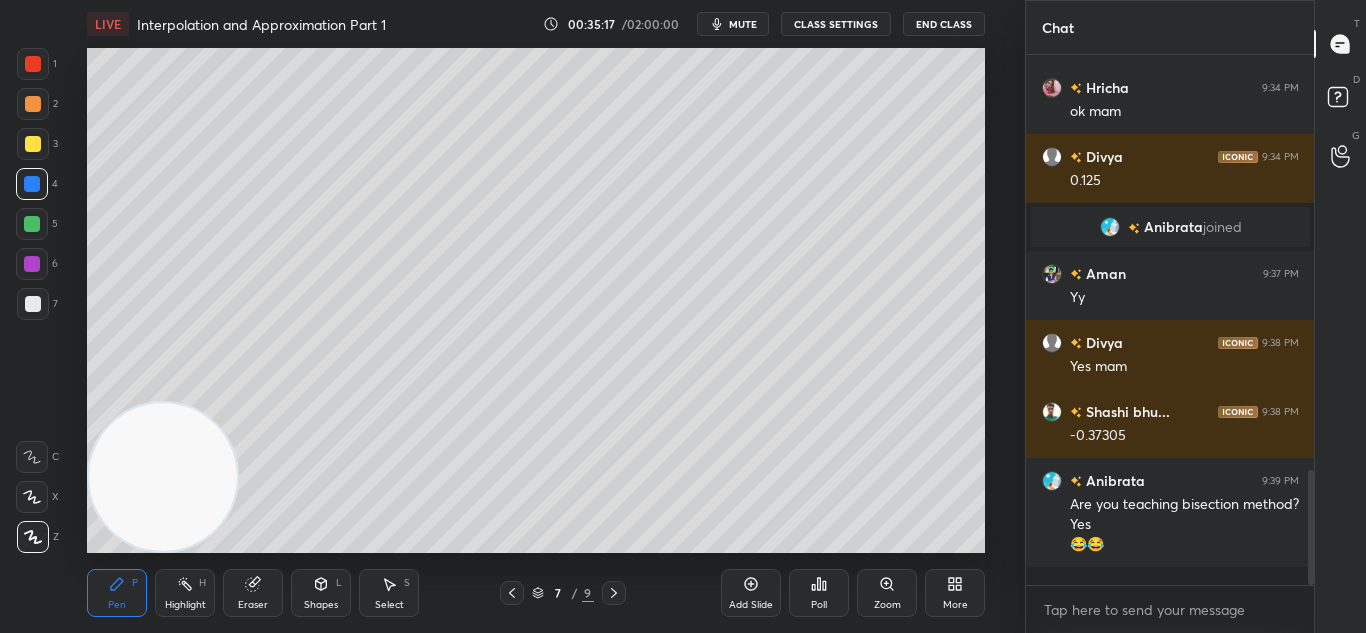 click on "Pen P Highlight H Eraser Shapes L Select S 7 / 9 Add Slide Poll Zoom More" at bounding box center [536, 593] 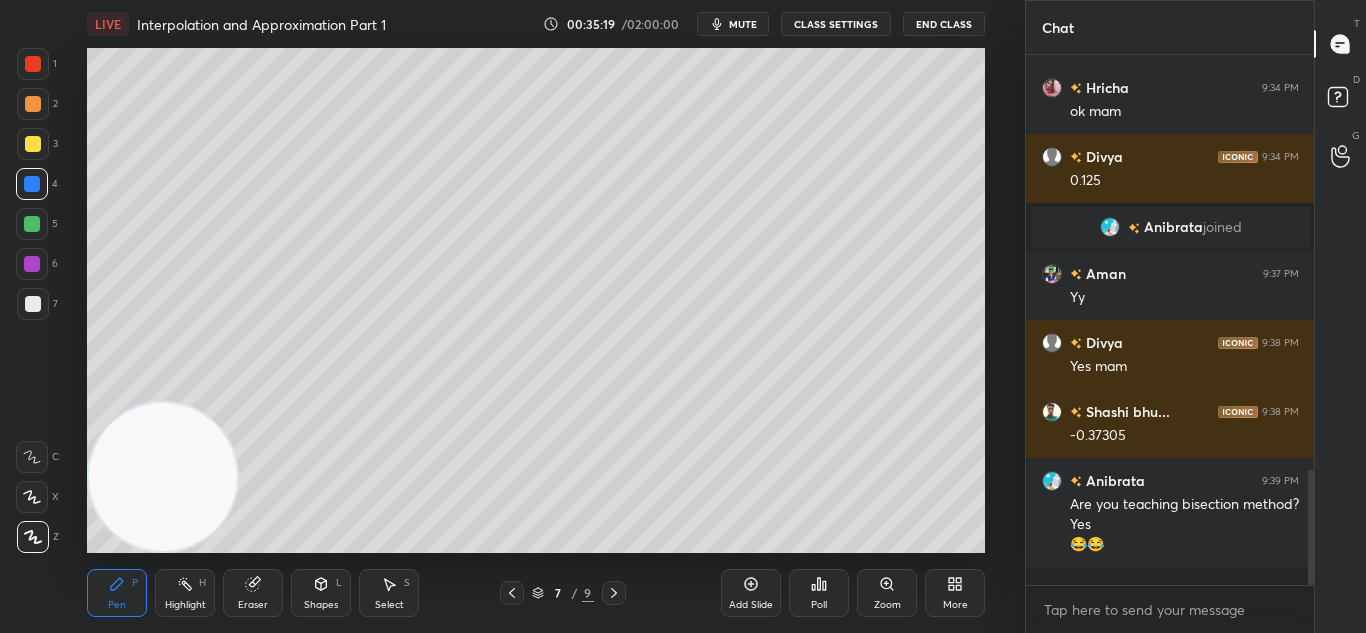 click 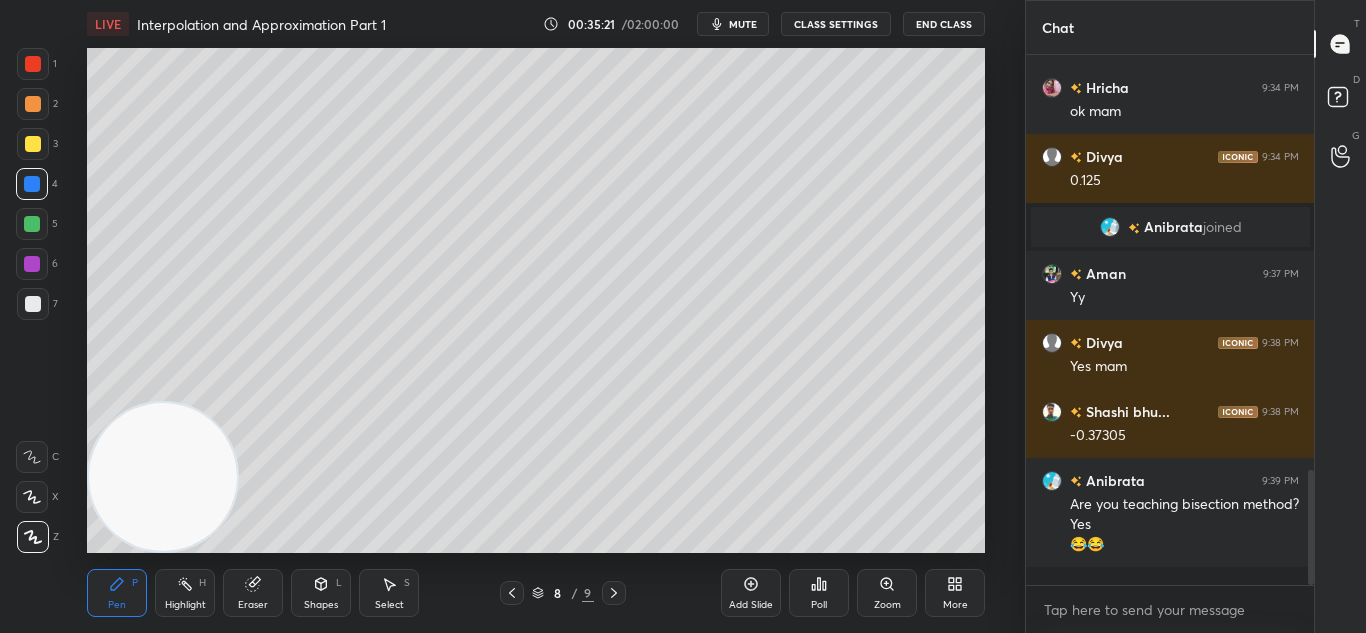 click at bounding box center [512, 593] 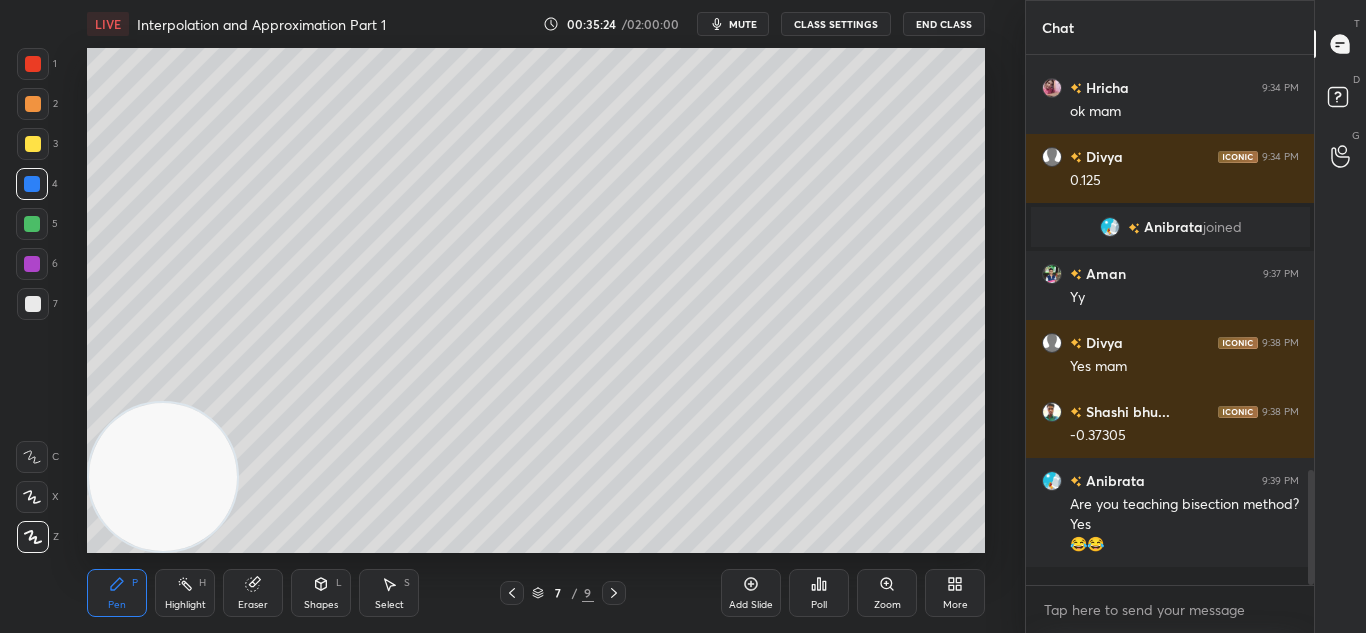 click 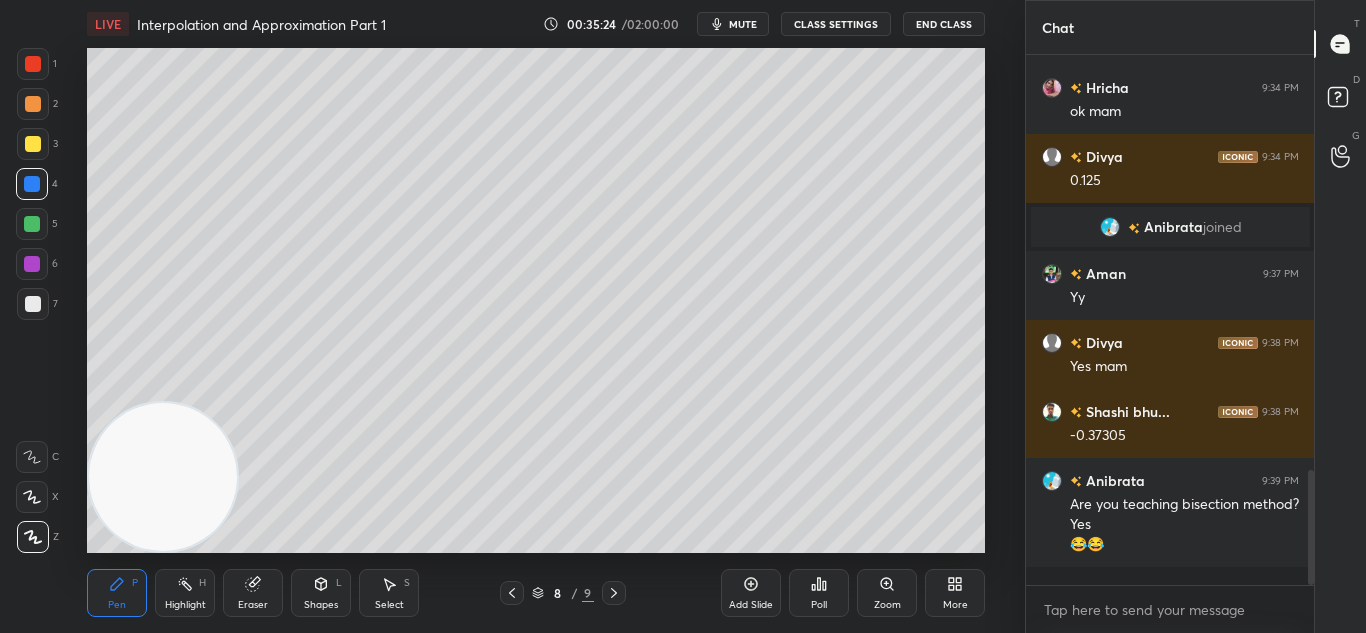 click 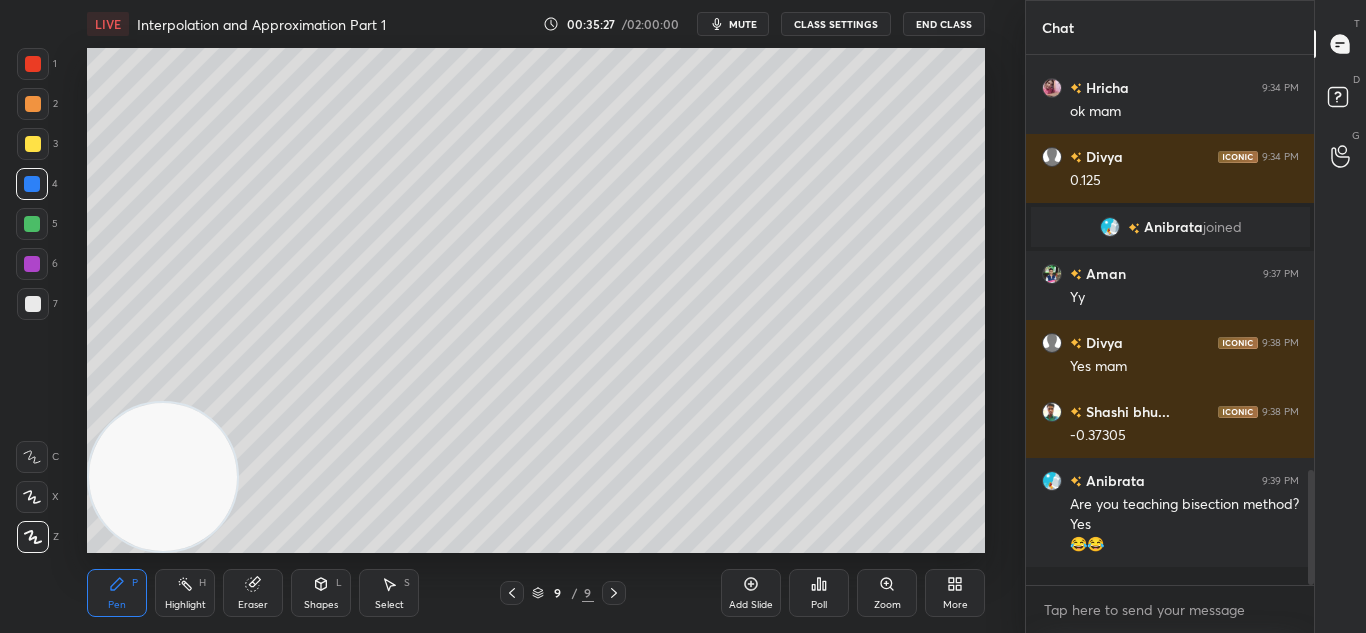click 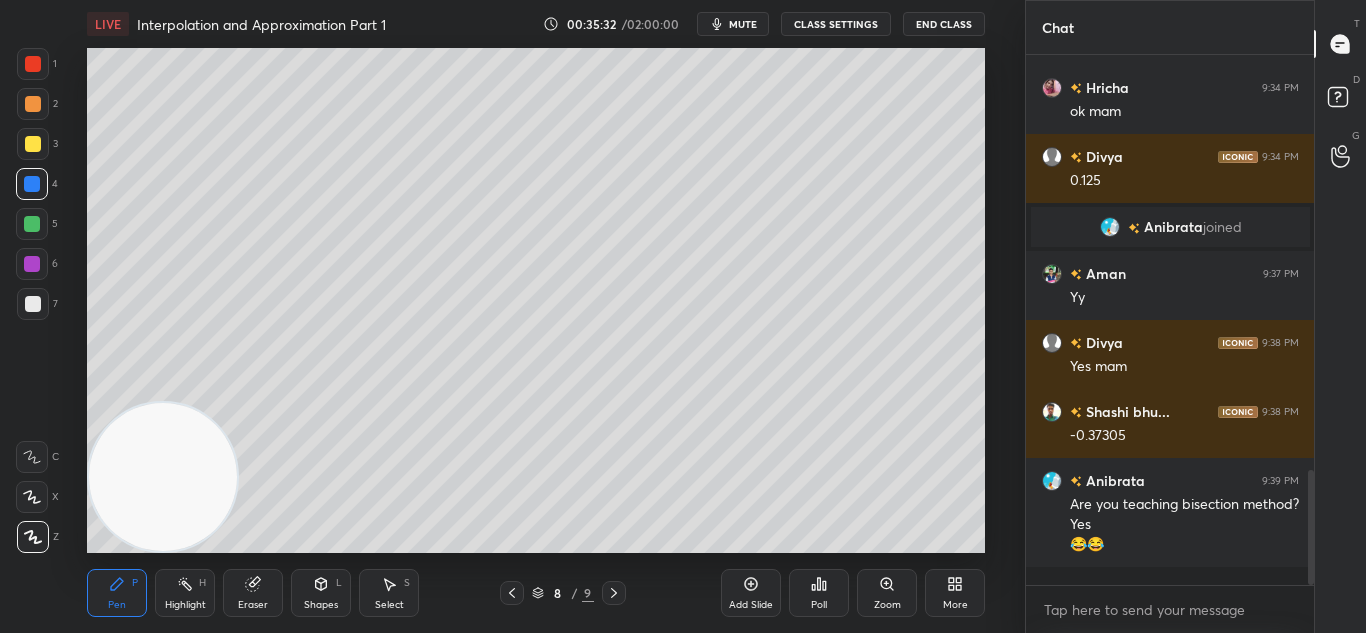 click on "Pen P Highlight H Eraser Shapes L Select S 8 / 9 Add Slide Poll Zoom More" at bounding box center [536, 593] 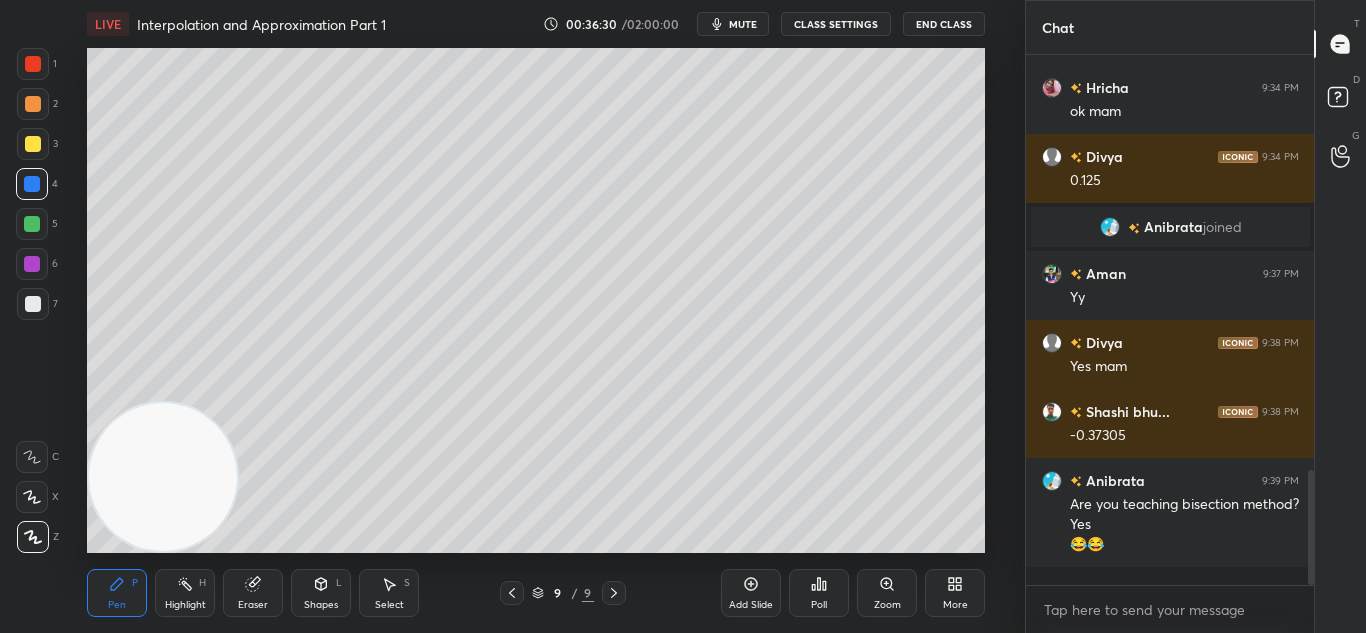 scroll, scrollTop: 1992, scrollLeft: 0, axis: vertical 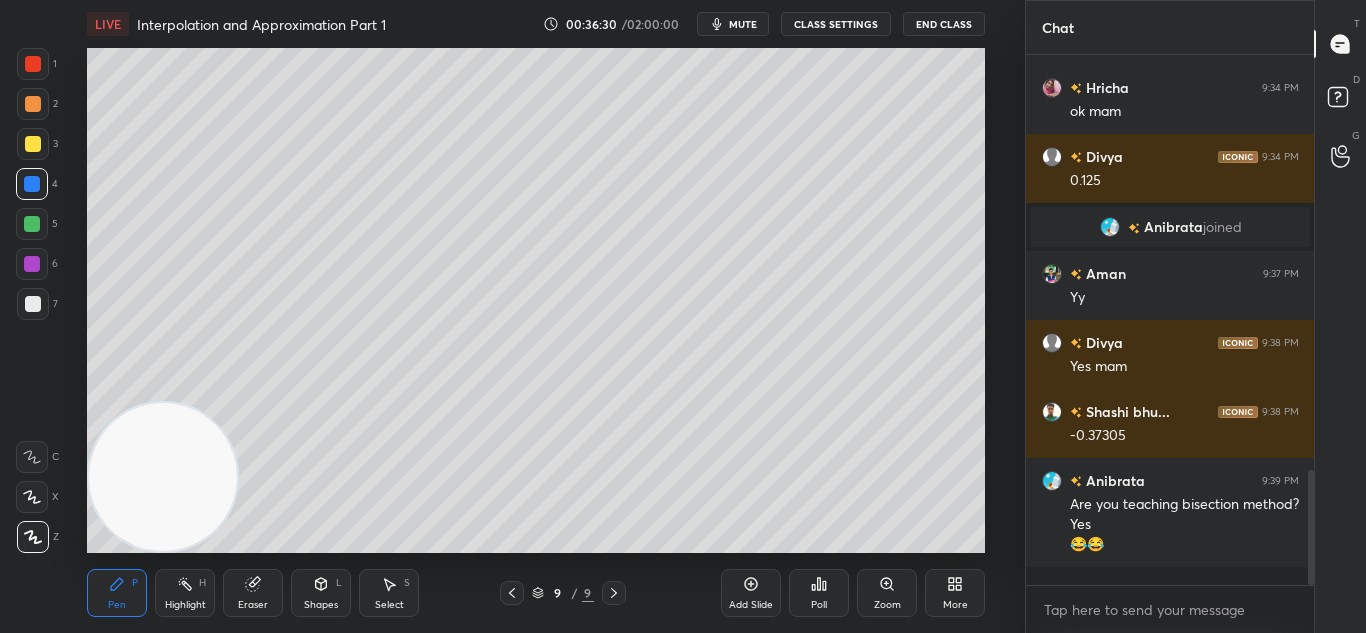 click 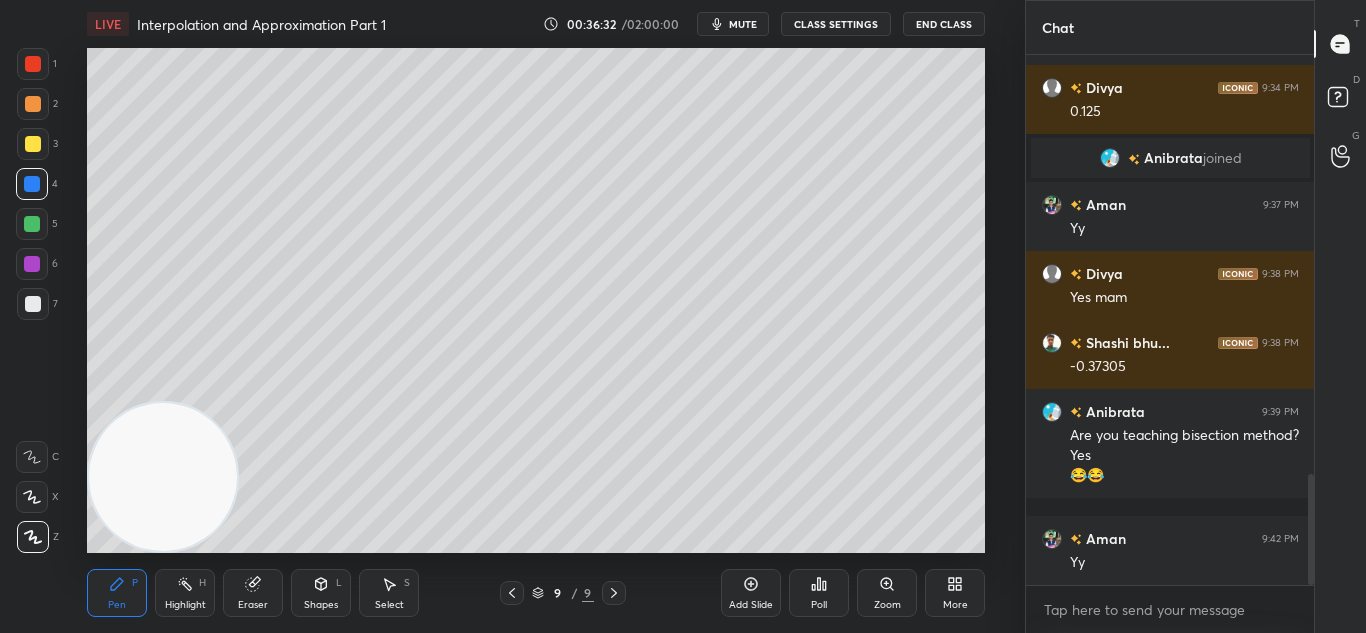 click 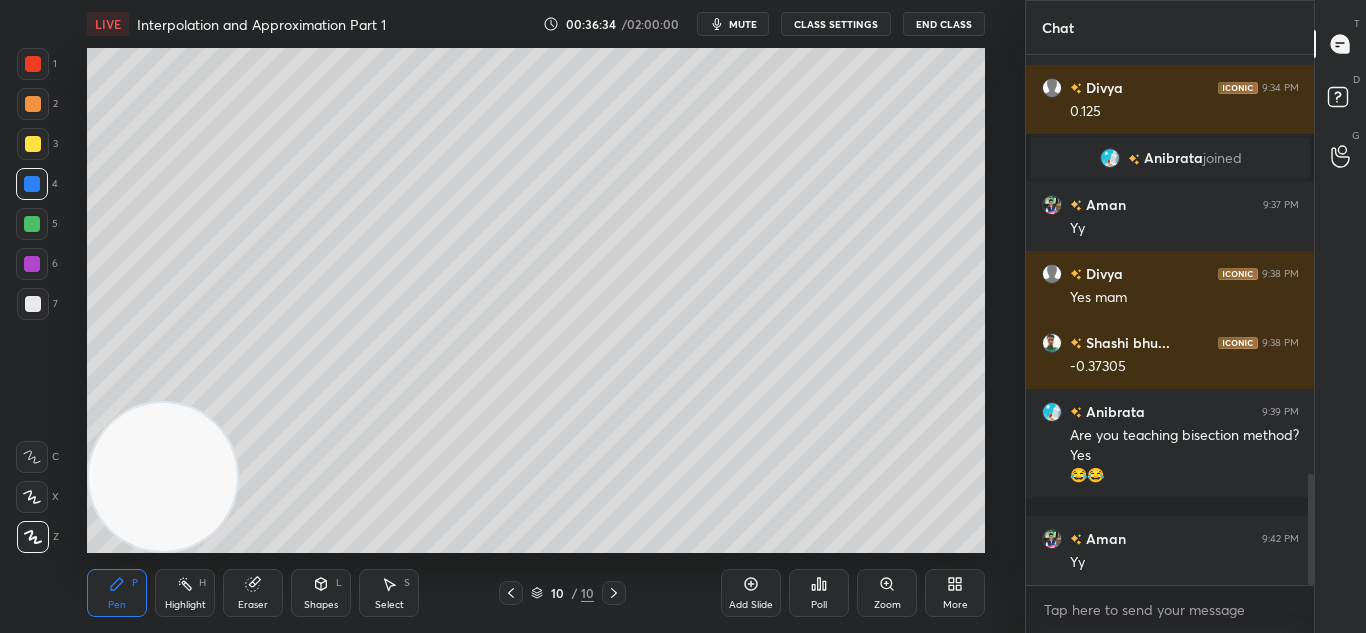 click at bounding box center (511, 593) 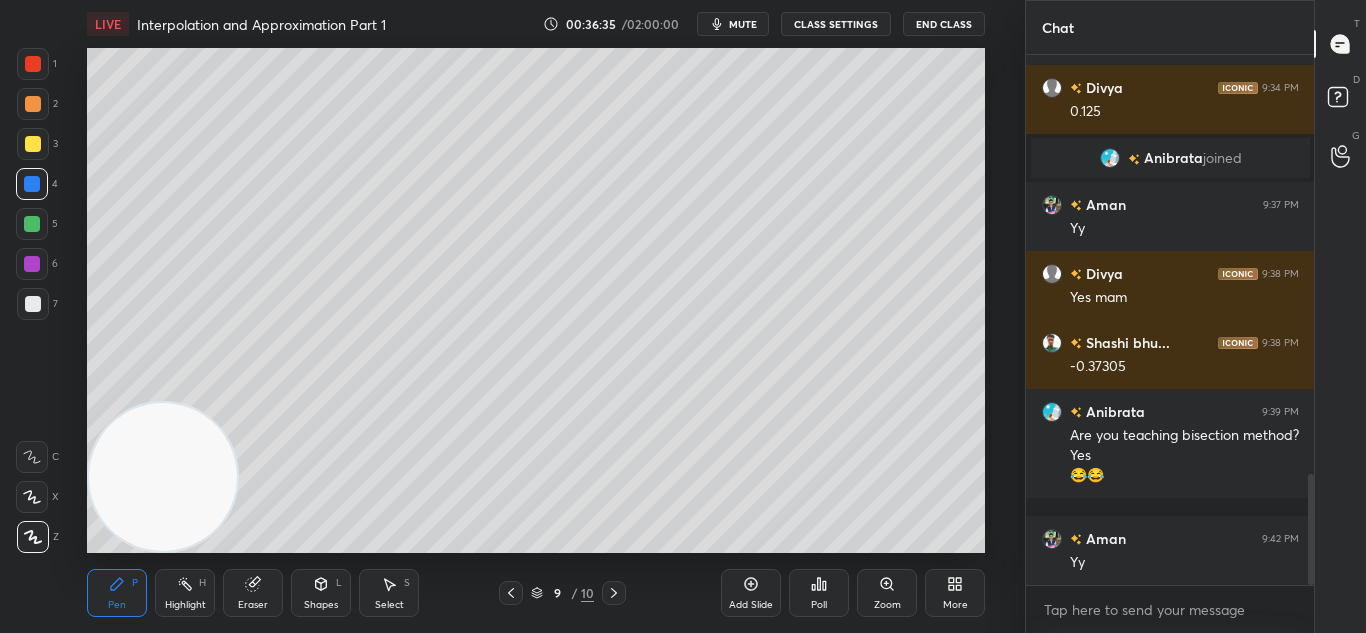 click 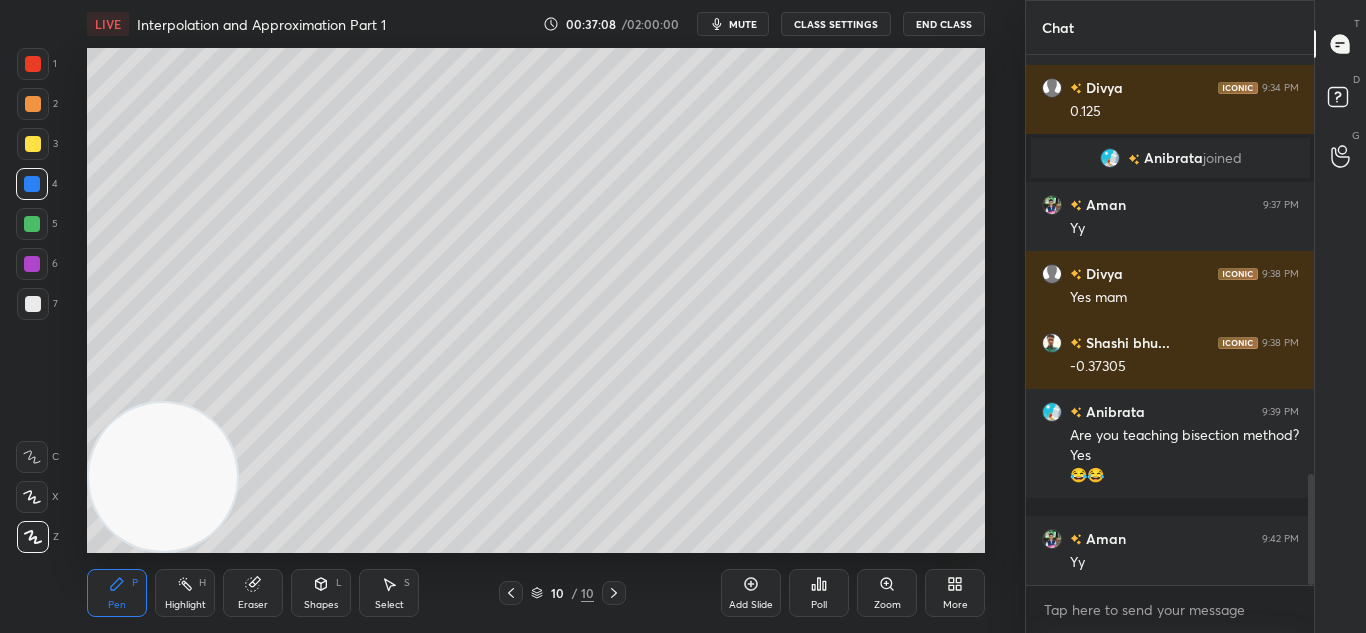 click on "Poll" at bounding box center [819, 593] 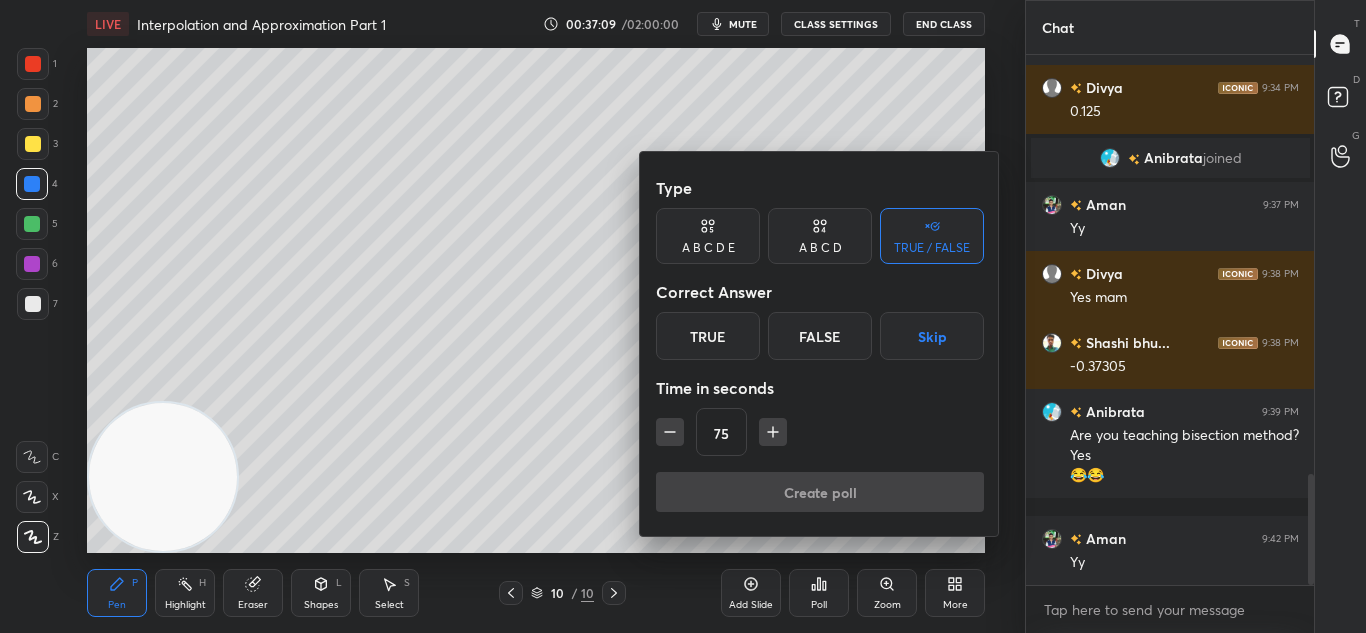 click on "False" at bounding box center (820, 336) 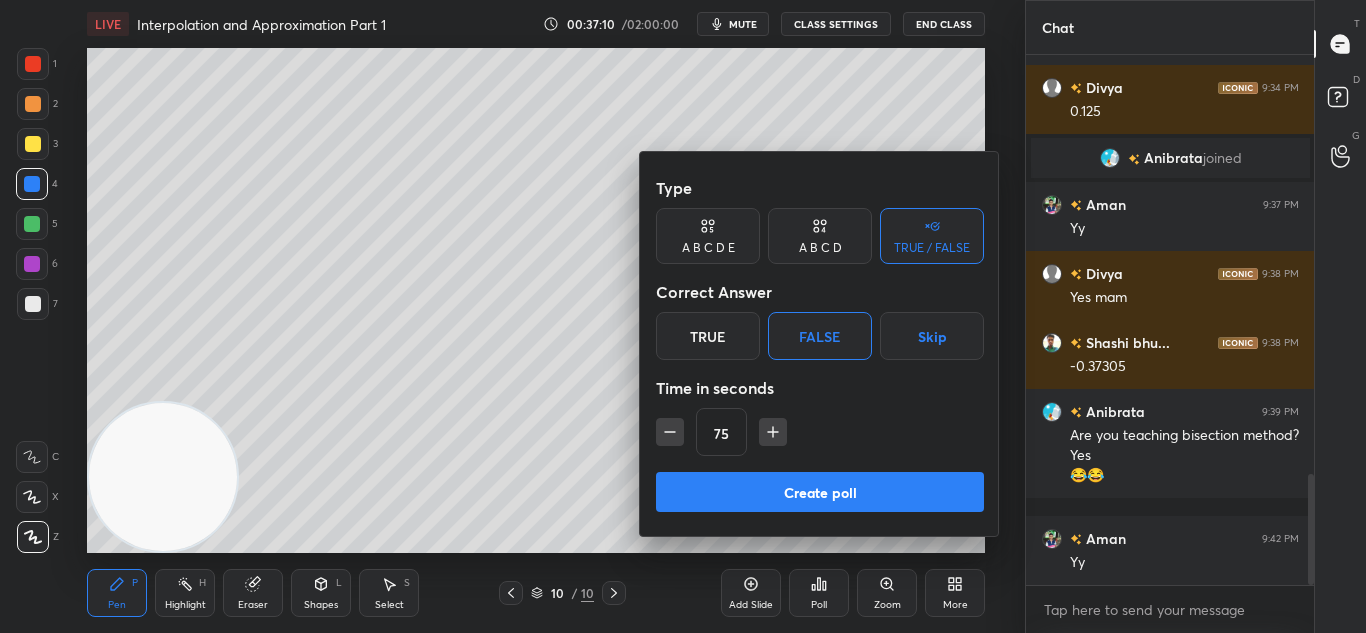 click 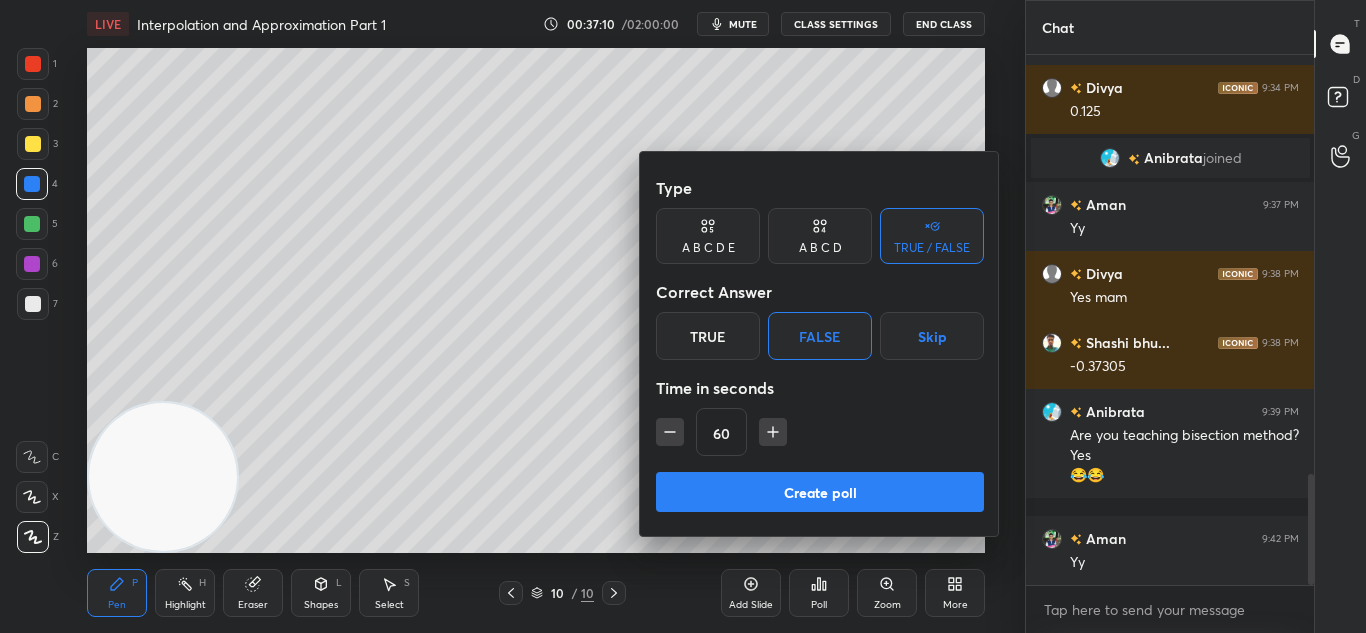 scroll, scrollTop: 2061, scrollLeft: 0, axis: vertical 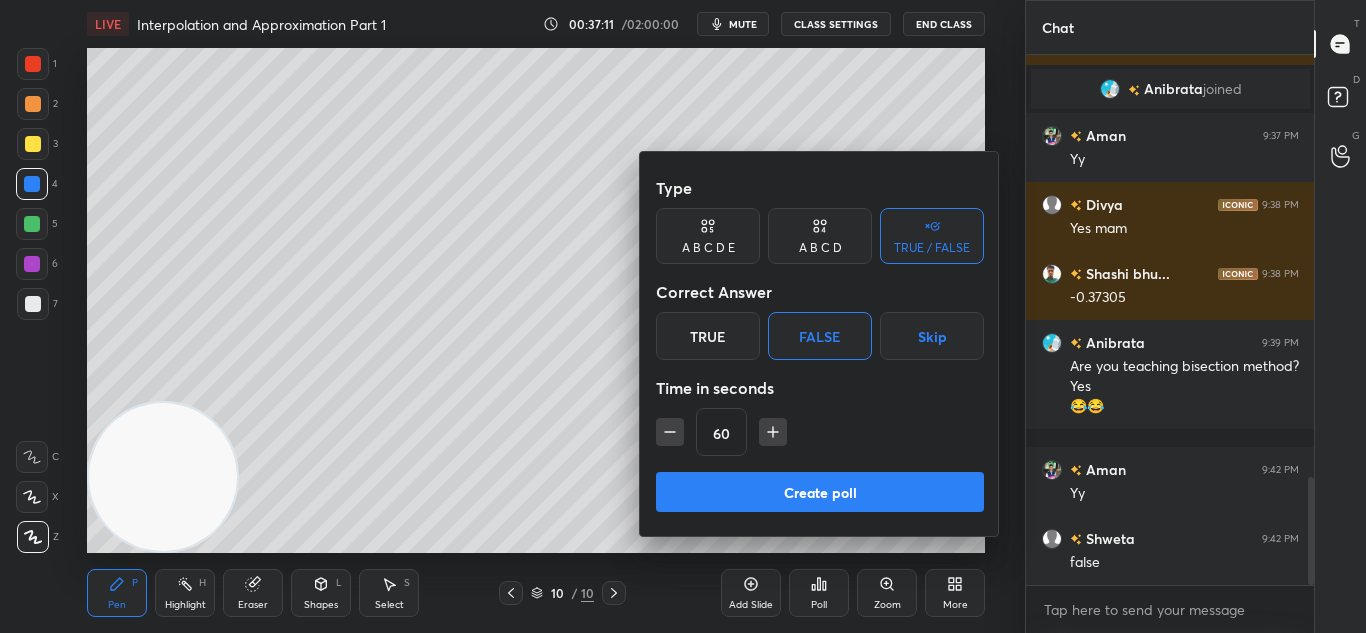 click on "Create poll" at bounding box center (820, 492) 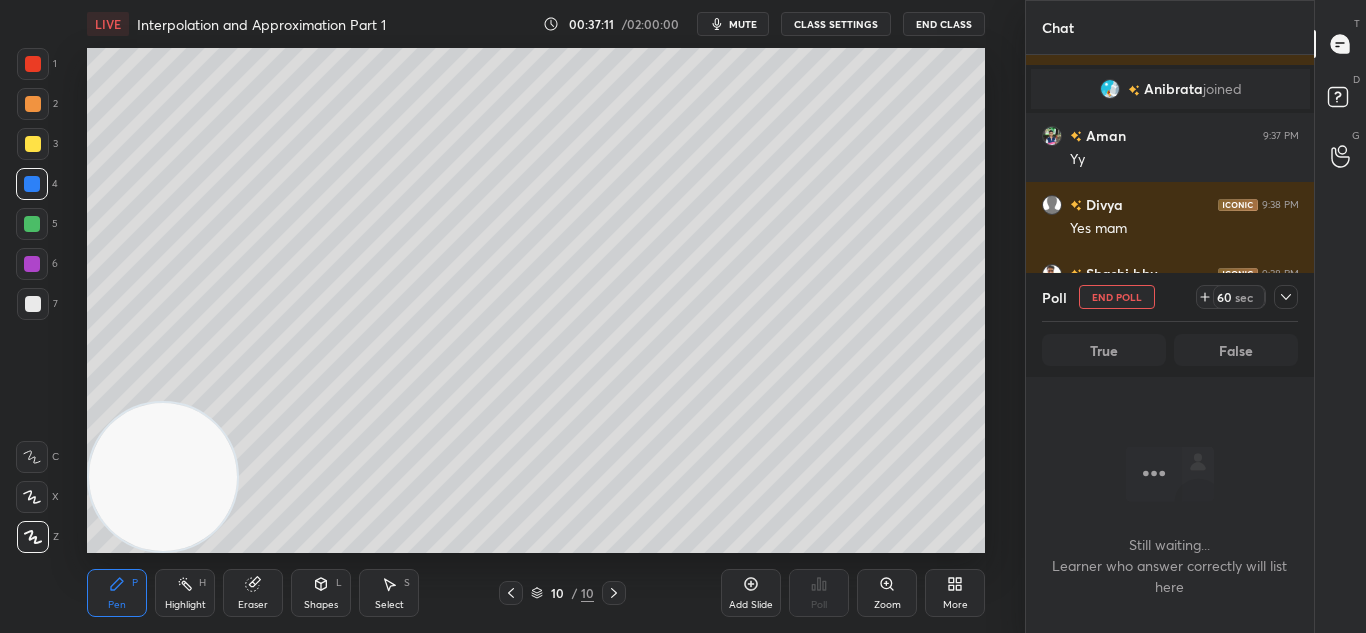 scroll, scrollTop: 254, scrollLeft: 282, axis: both 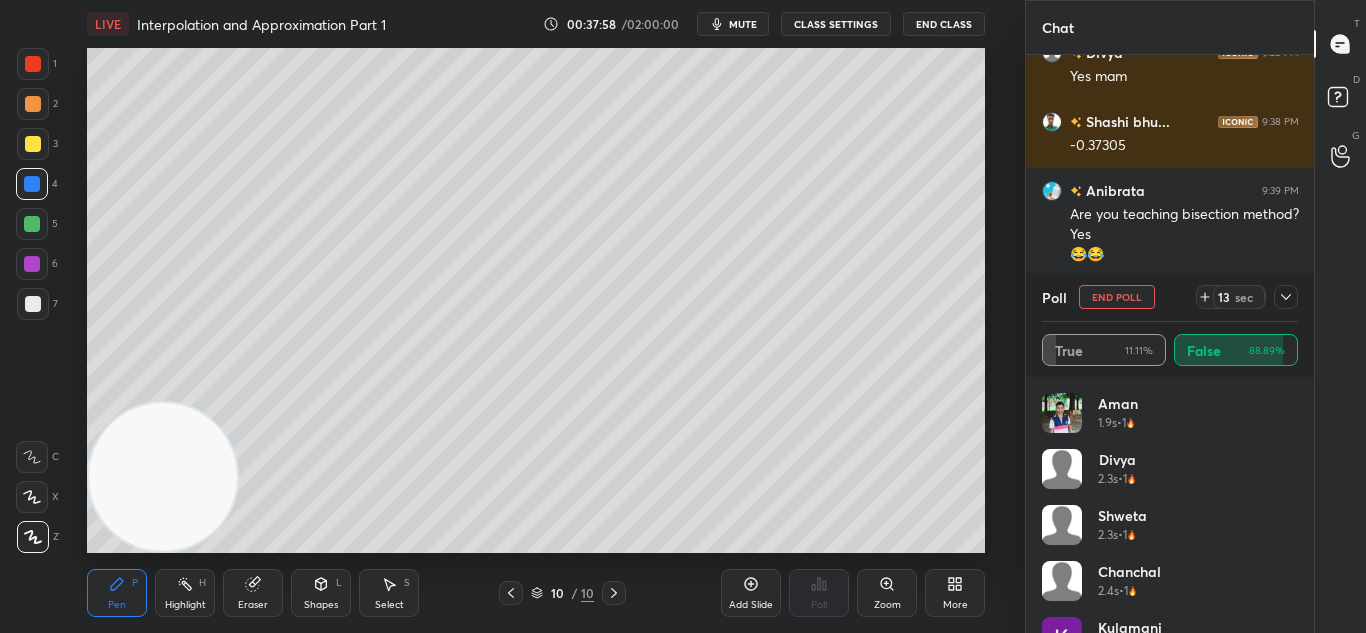 click on "End Poll" at bounding box center (1117, 297) 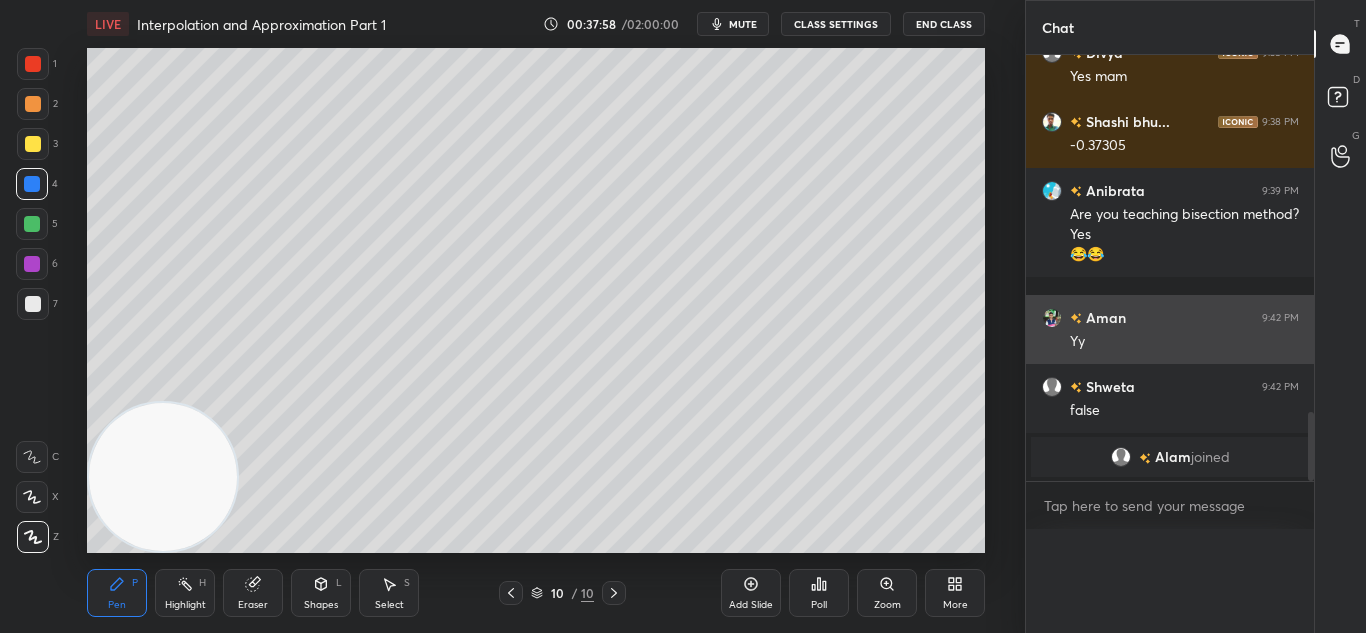 scroll, scrollTop: 0, scrollLeft: 0, axis: both 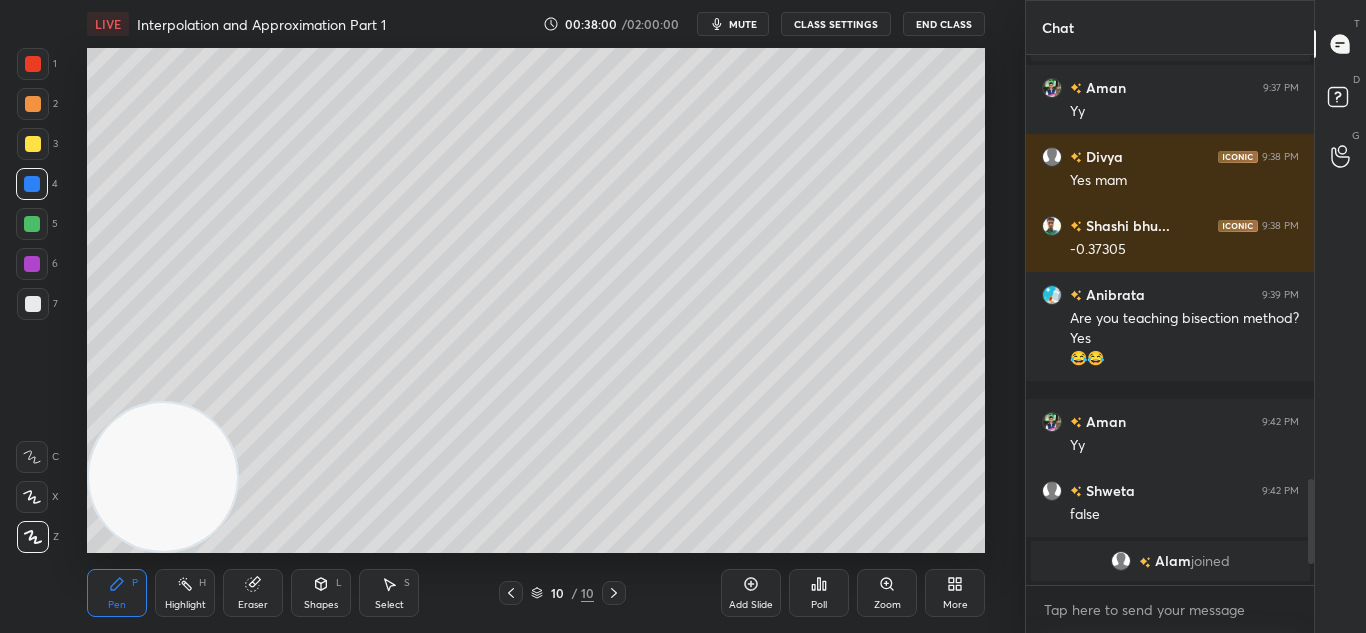 click on "Zoom" at bounding box center [887, 593] 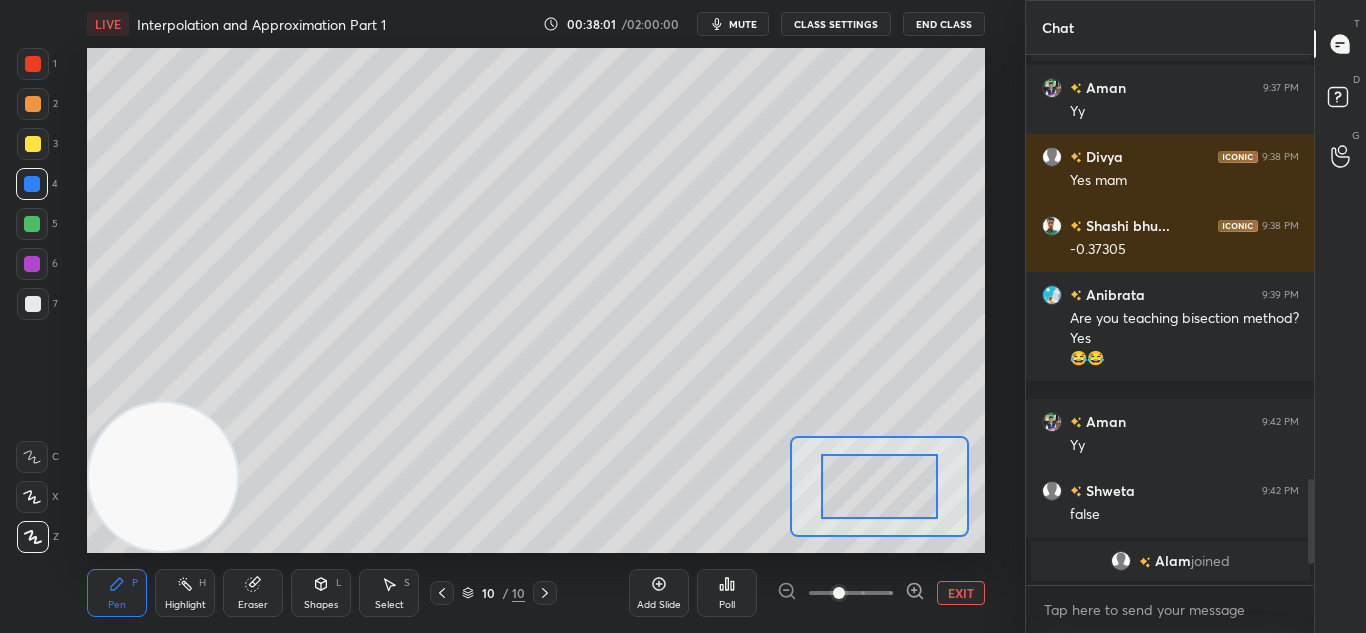 click on "EXIT" at bounding box center (961, 593) 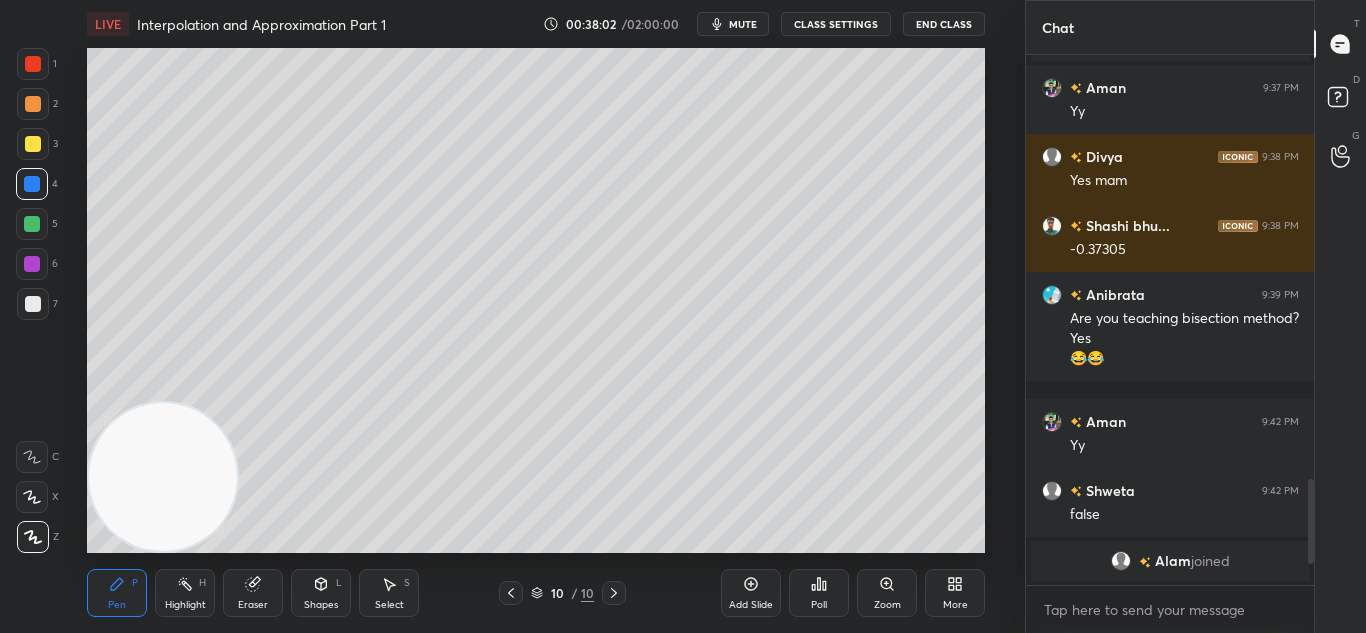 click on "Poll" at bounding box center [819, 605] 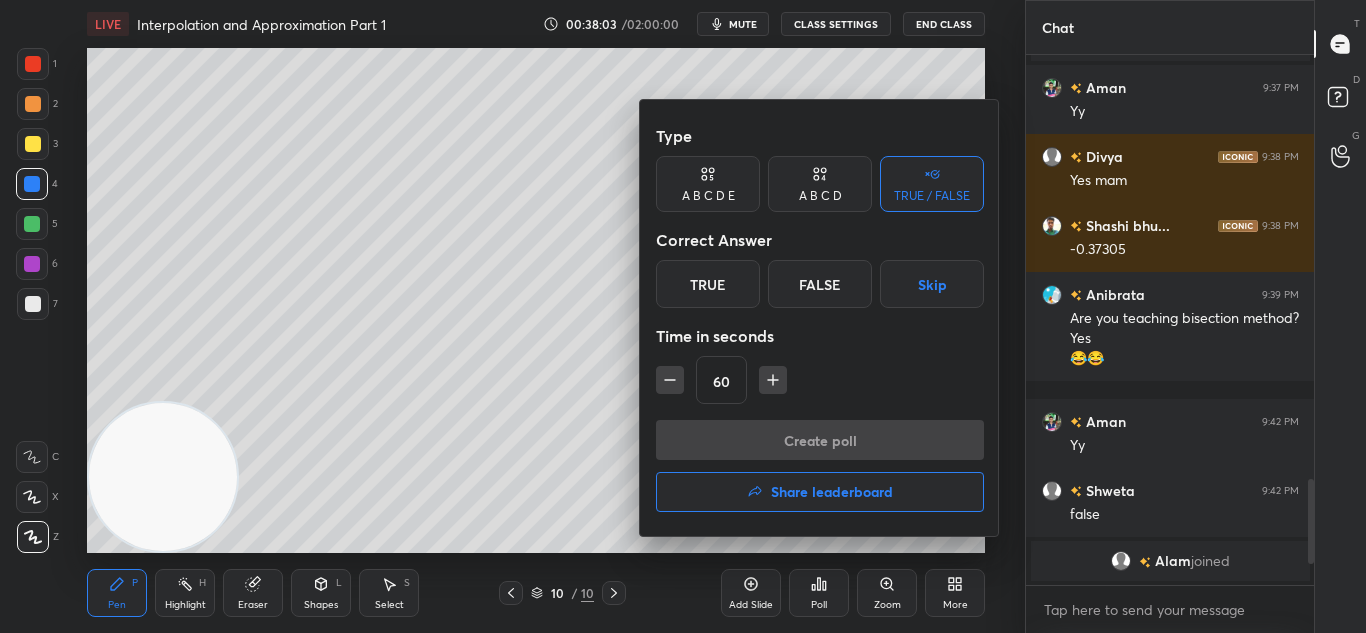 click on "False" at bounding box center [820, 284] 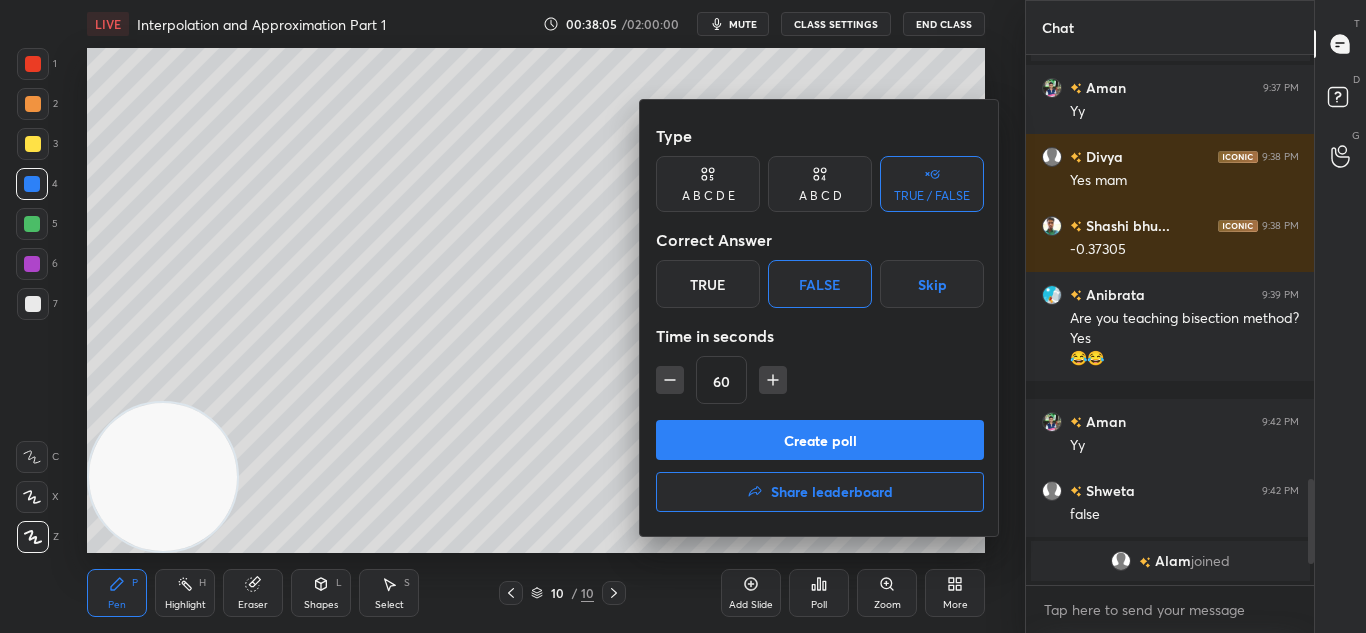 click 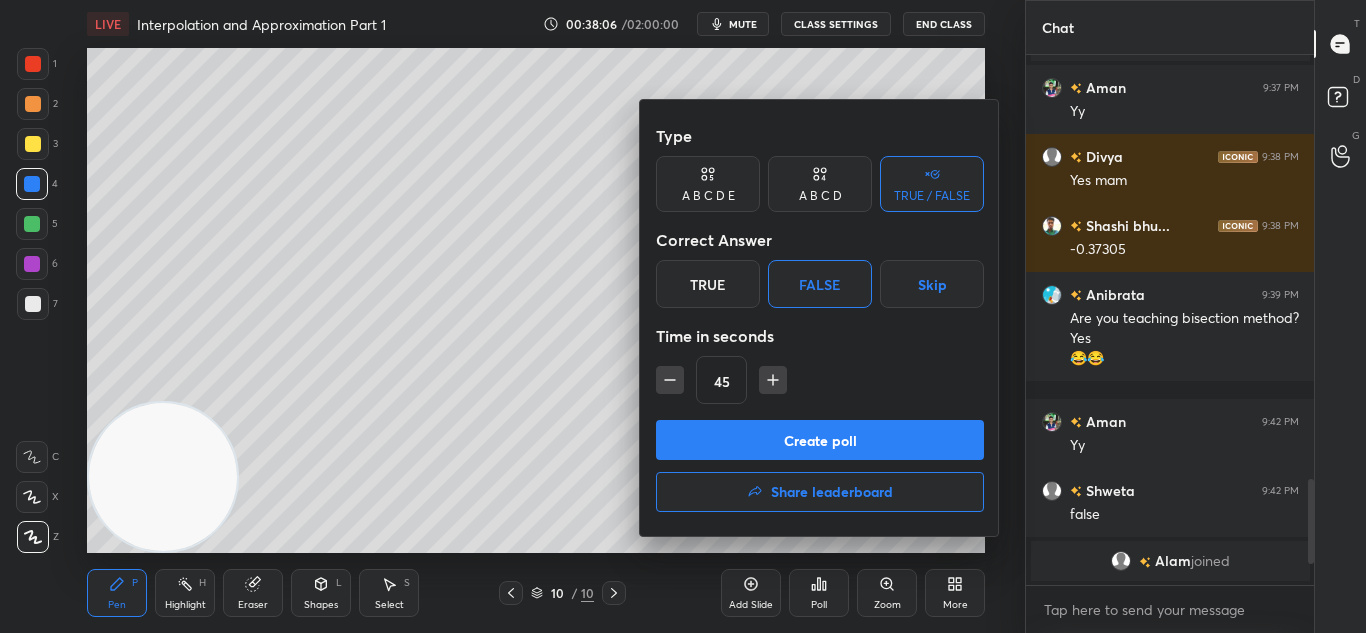 click on "Create poll" at bounding box center (820, 440) 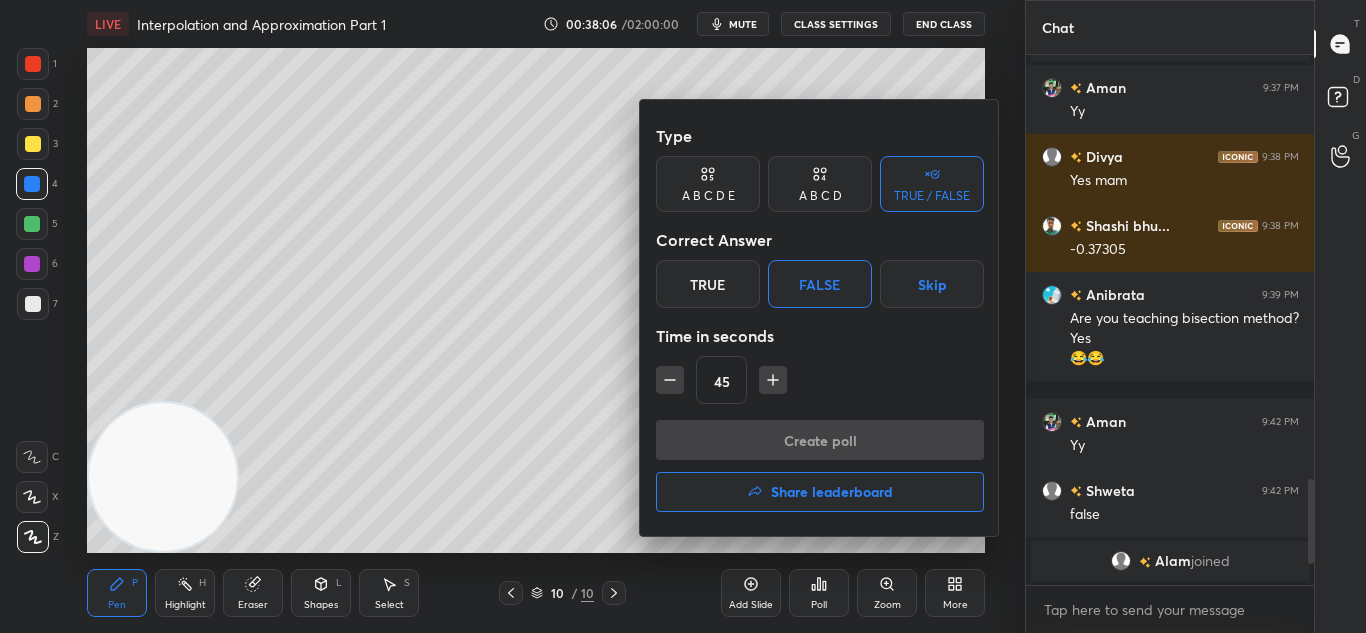 scroll, scrollTop: 315, scrollLeft: 282, axis: both 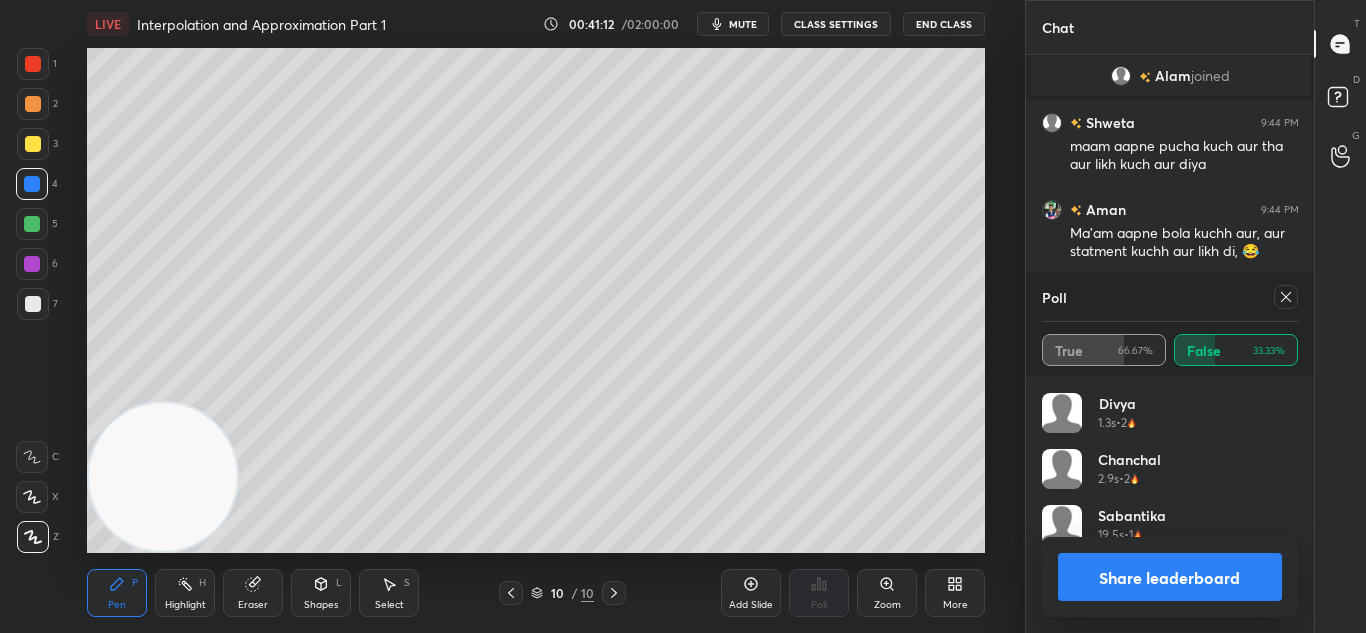click on "Share leaderboard" at bounding box center (1170, 577) 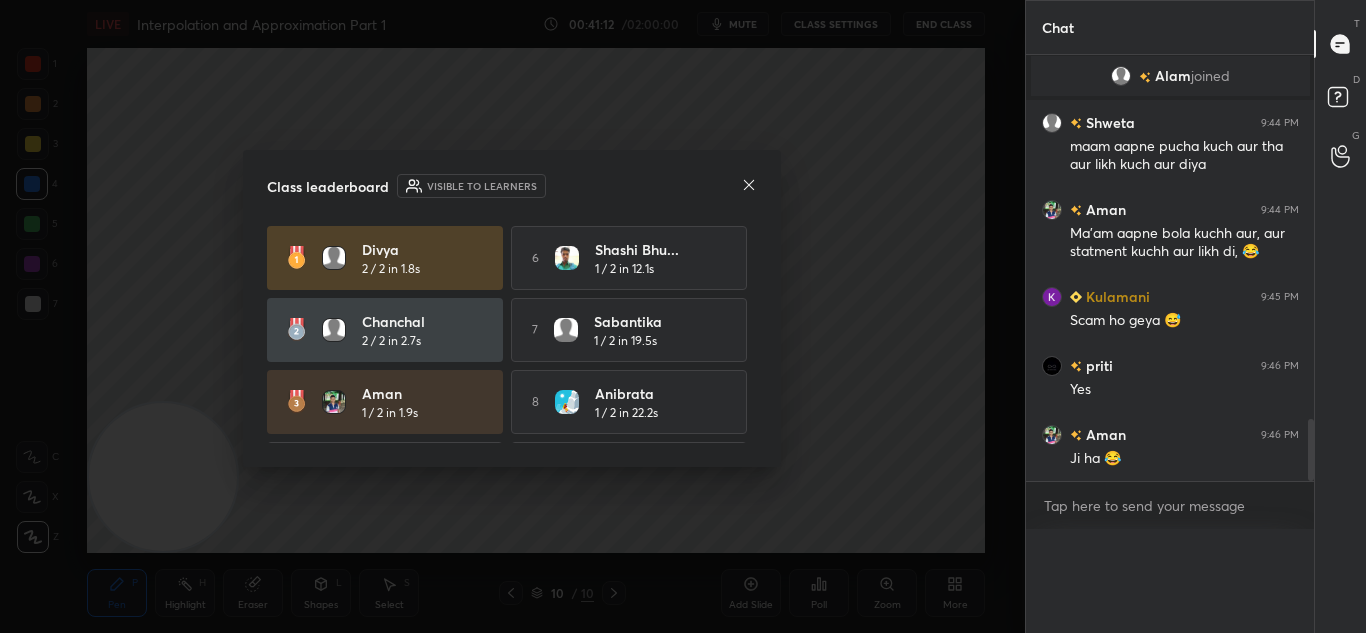 scroll, scrollTop: 20, scrollLeft: 250, axis: both 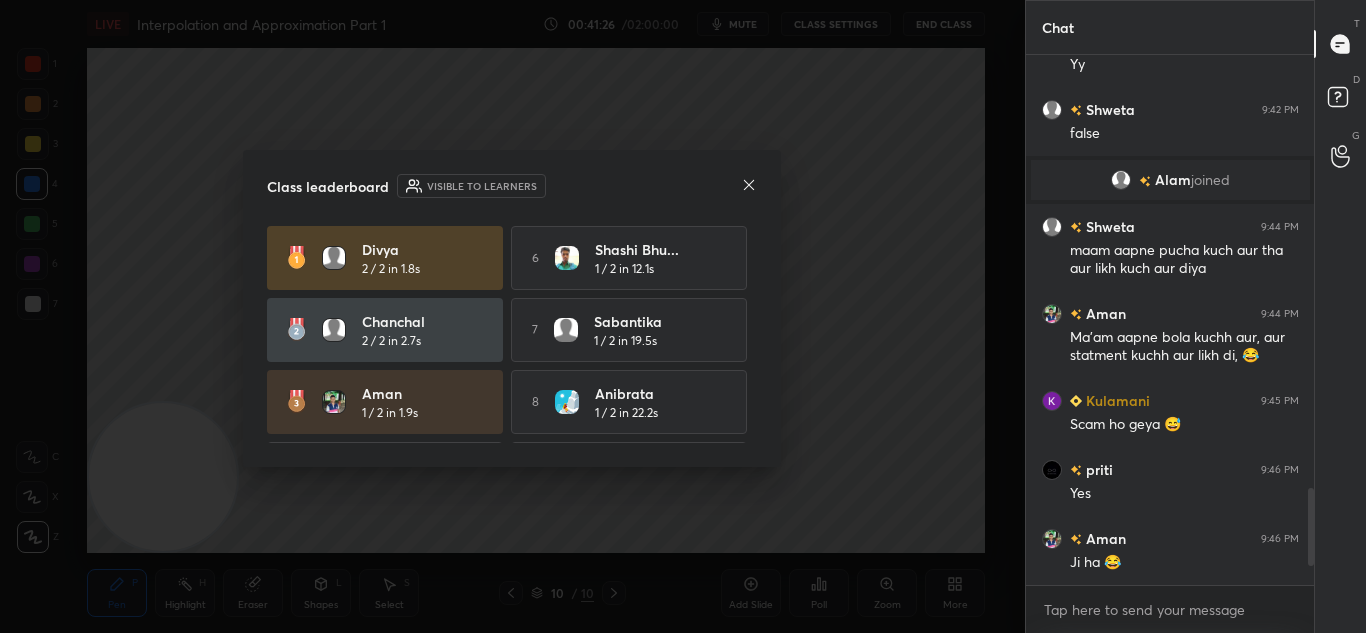 click on "[NAME] 2 / 2 in 1.8s 6 [NAME]... 1 / 2 in 12.1s [NAME] 2 / 2 in 2.7s 7 [NAME] 1 / 2 in 19.5s [NAME] 1 / 2 in 1.9s 8 [NAME] 1 / 2 in 22.2s 4 [NAME] 1 / 2 in 2.3s 9 [NAME] 1 / 2 in 29s 5 [NAME] 1 / 2 in 4.8s" at bounding box center (512, 334) 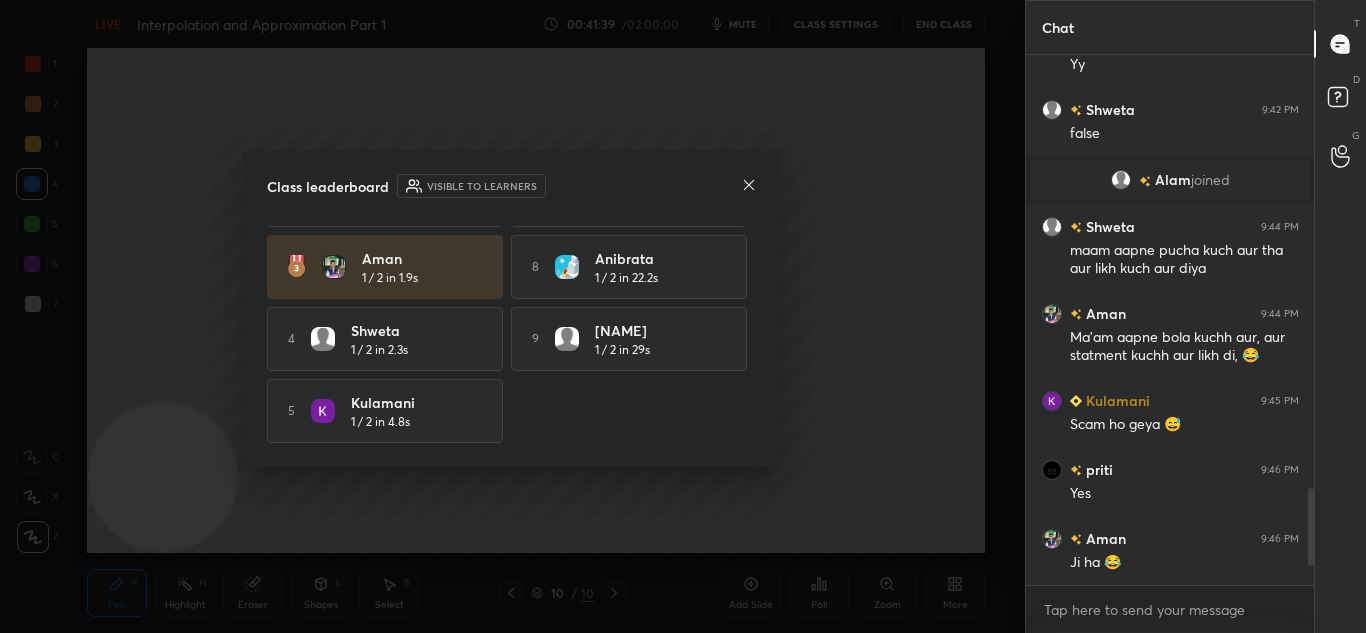 scroll, scrollTop: 141, scrollLeft: 0, axis: vertical 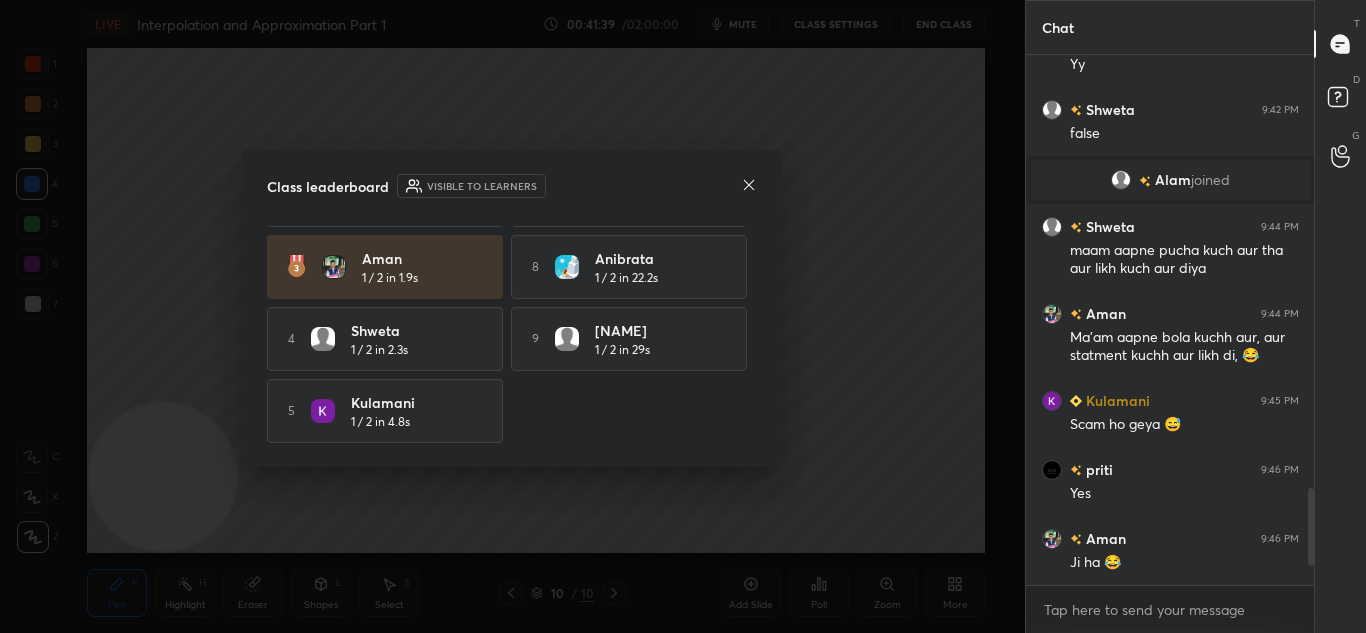 click on "Class leaderboard Visible to learners" at bounding box center [512, 186] 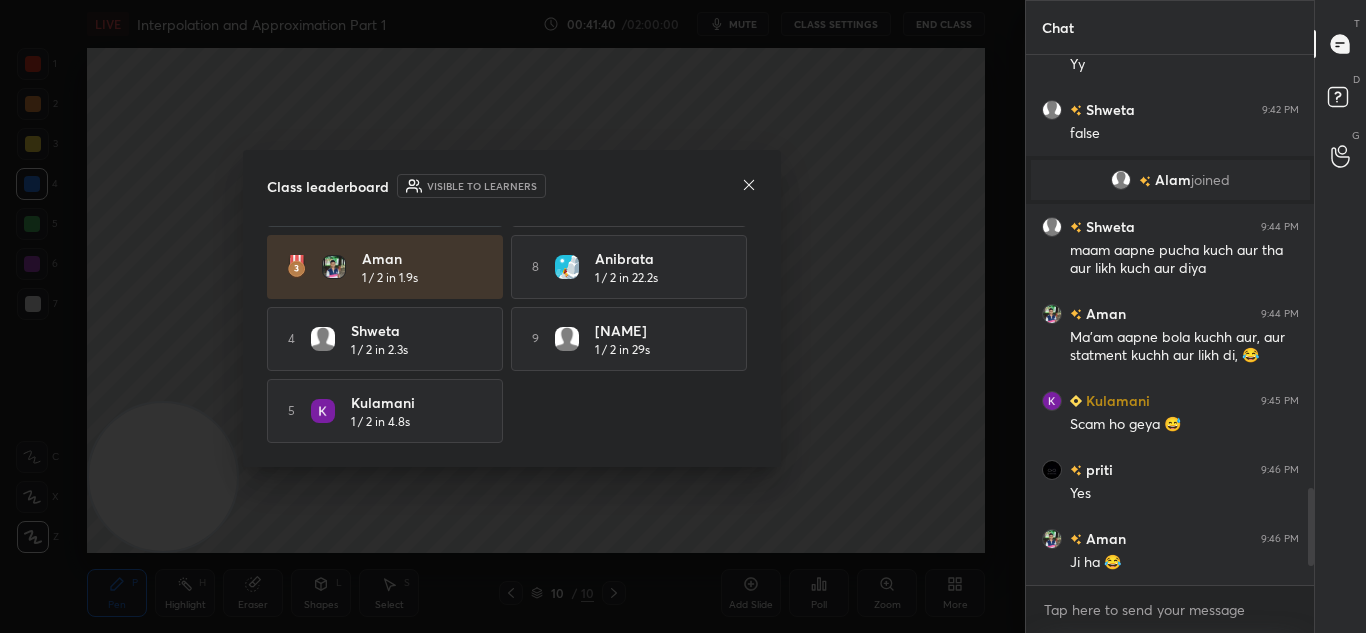 click on "Class leaderboard Visible to learners" at bounding box center [512, 186] 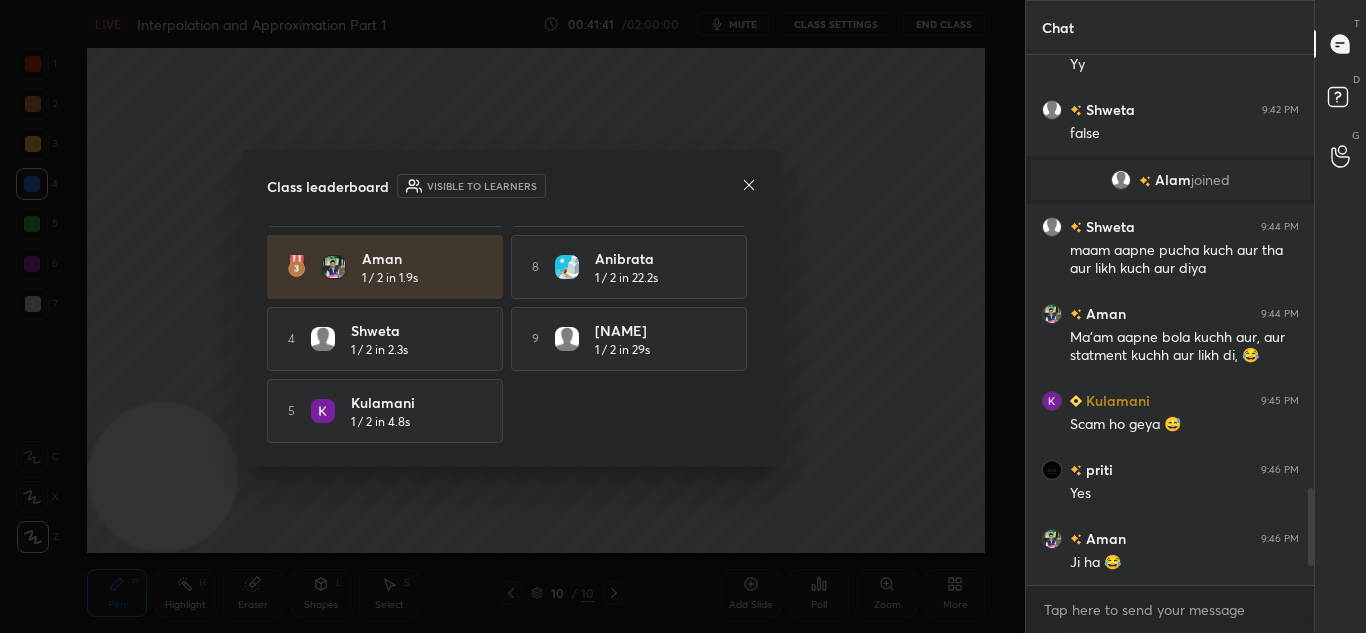 click 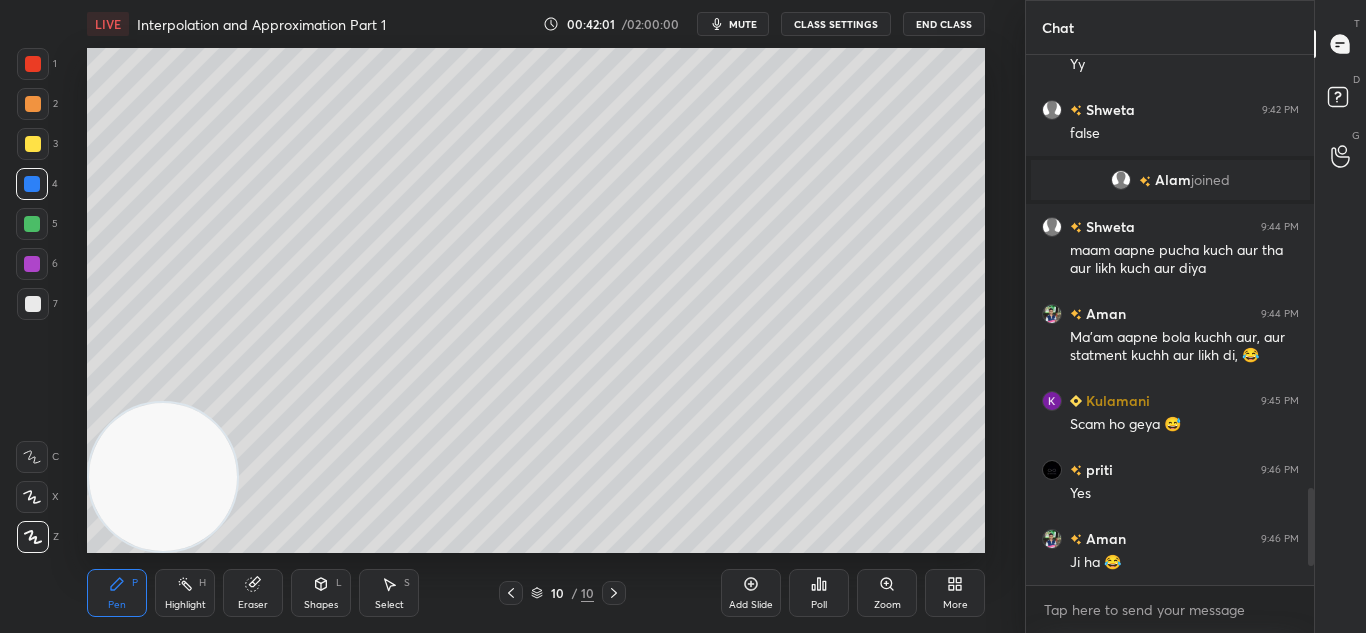 click at bounding box center [511, 593] 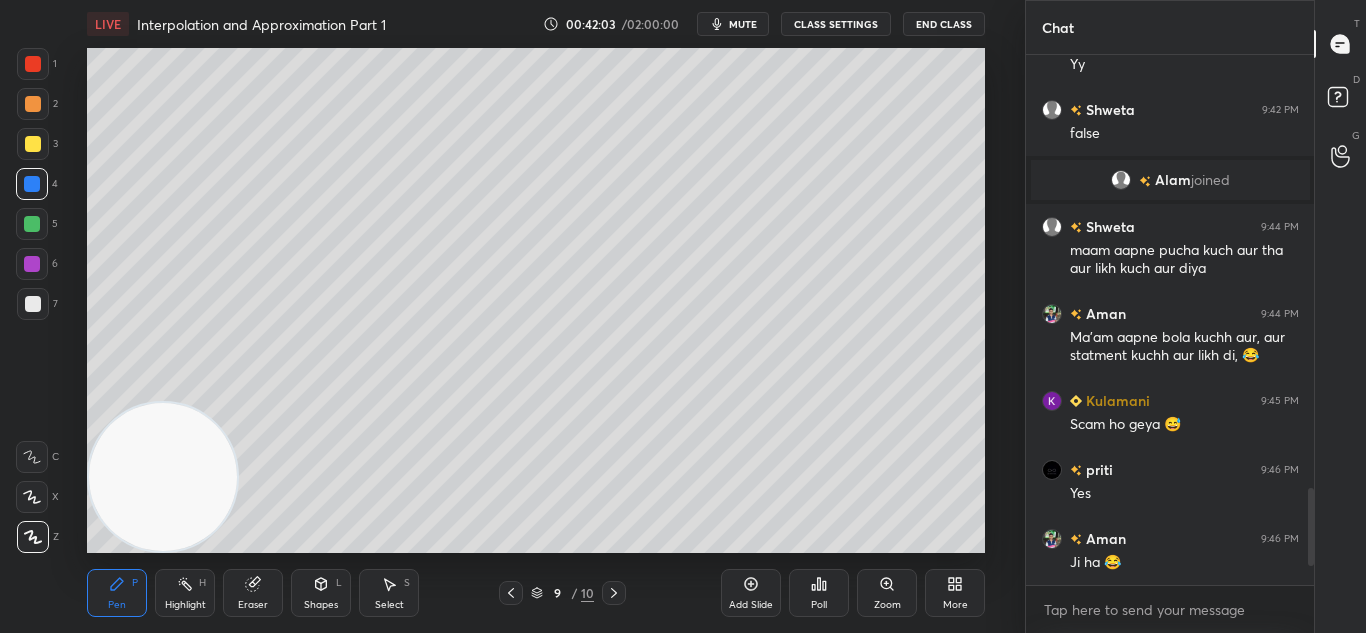 click at bounding box center [614, 593] 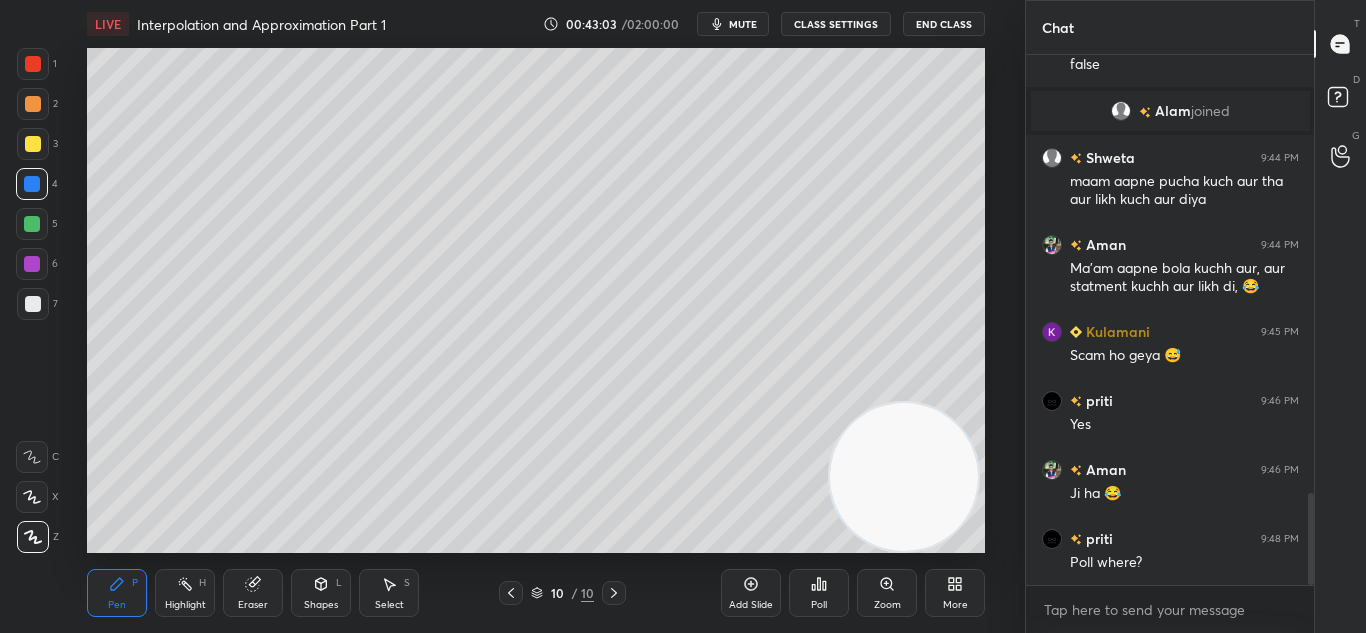 scroll, scrollTop: 2518, scrollLeft: 0, axis: vertical 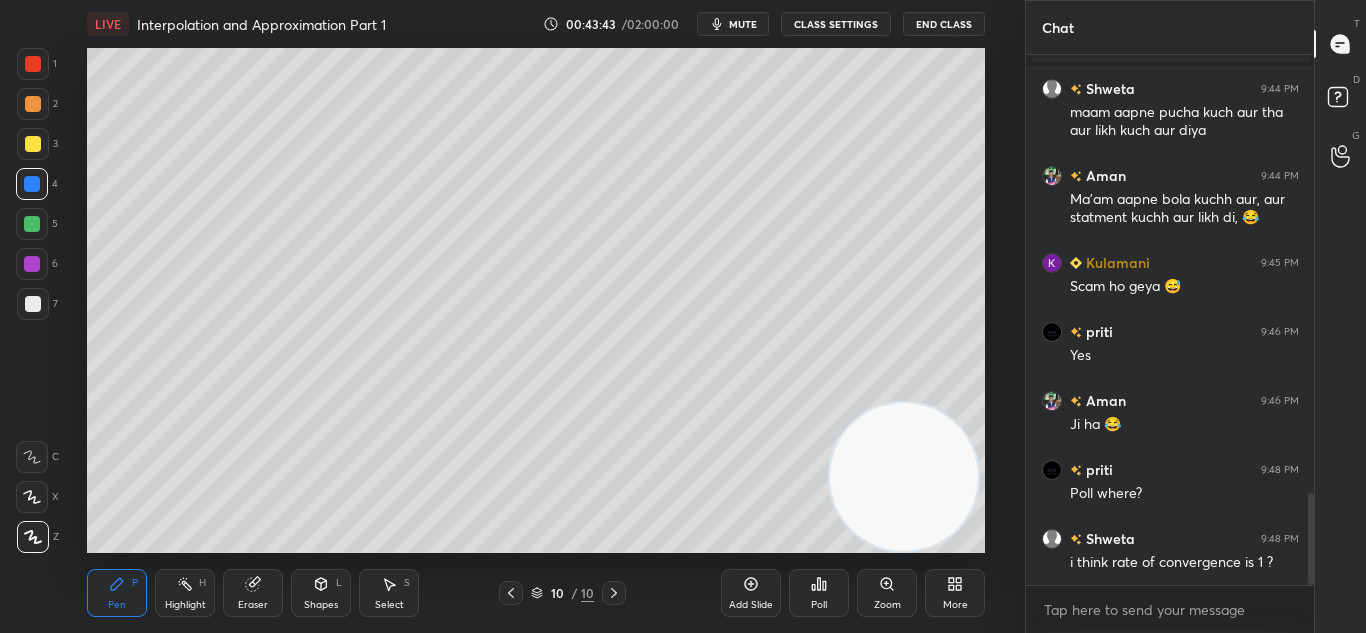 click on "Shapes" at bounding box center [321, 605] 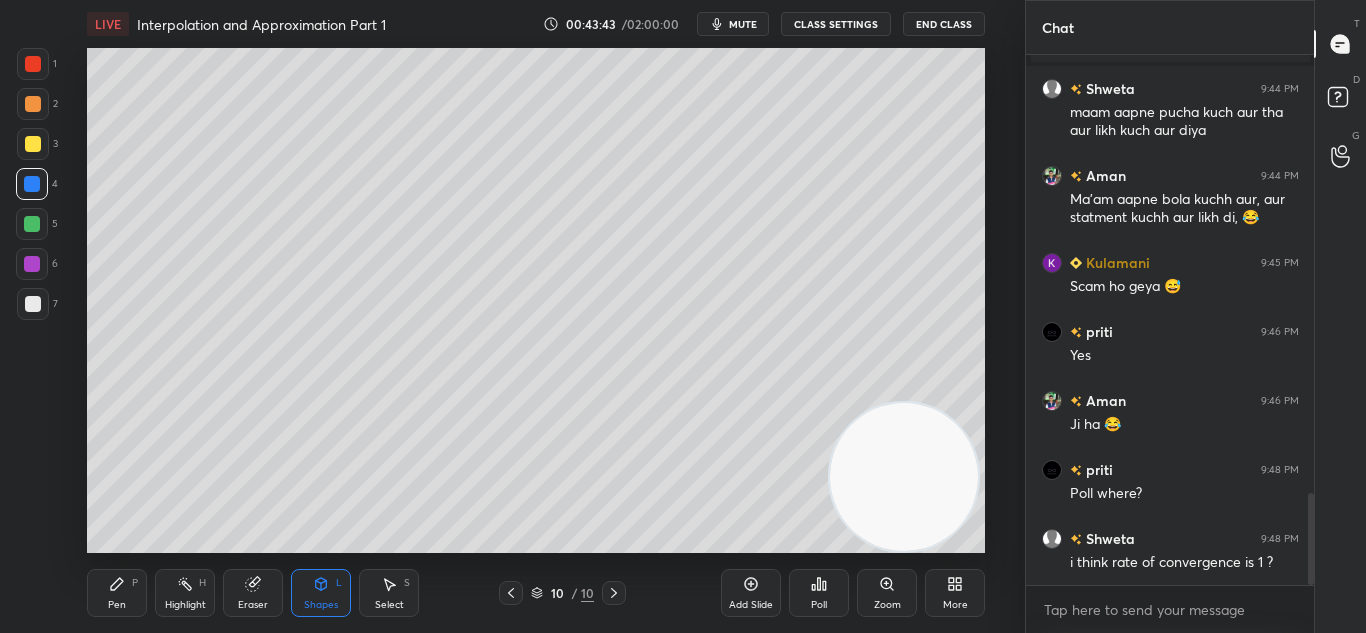 click on "Eraser" at bounding box center [253, 593] 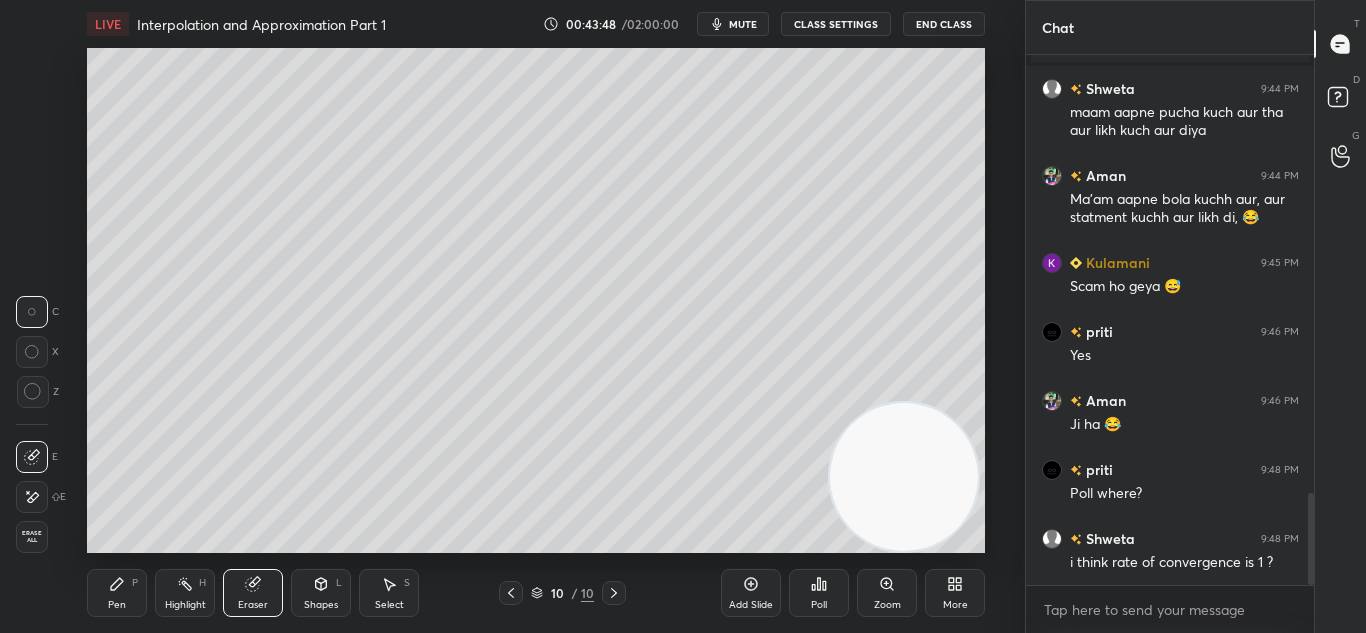 click on "Pen P" at bounding box center [117, 593] 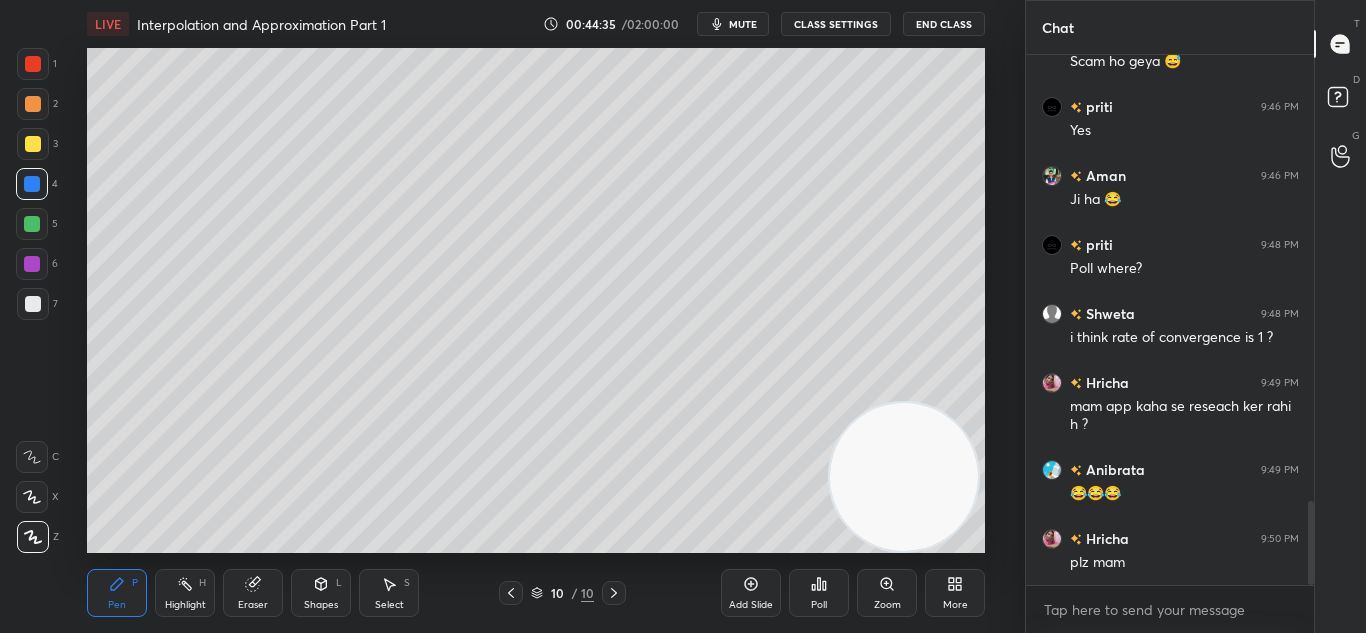 scroll, scrollTop: 2812, scrollLeft: 0, axis: vertical 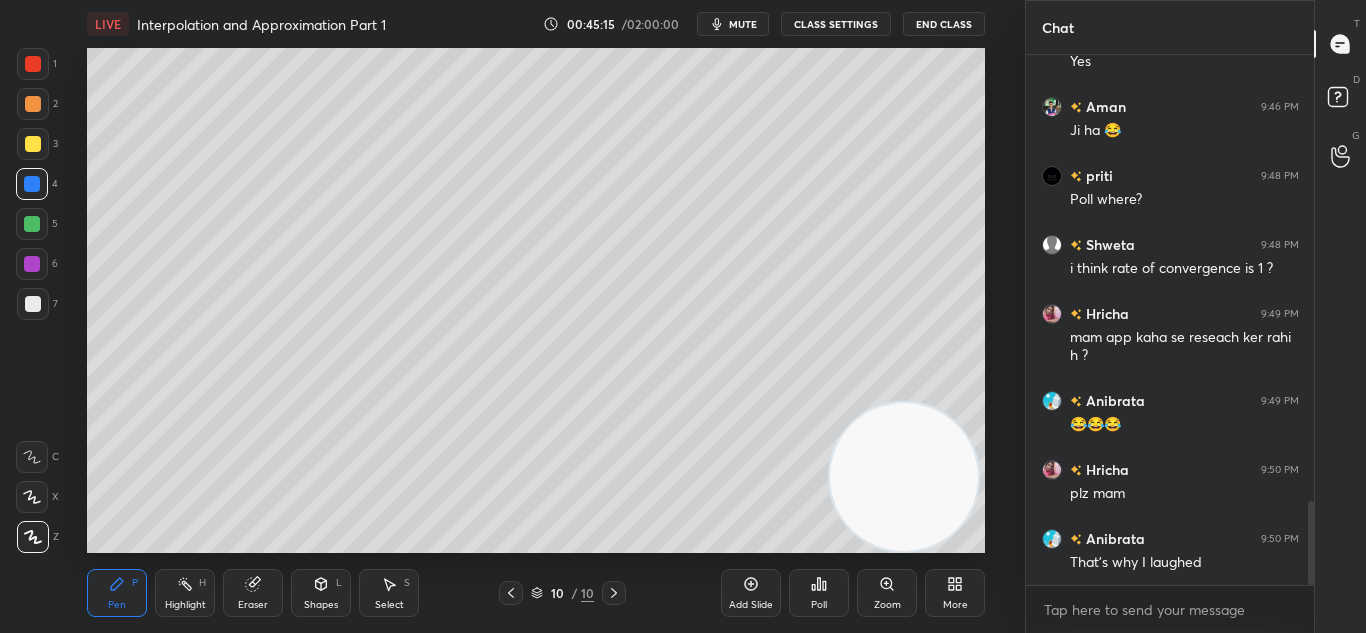 click at bounding box center [614, 593] 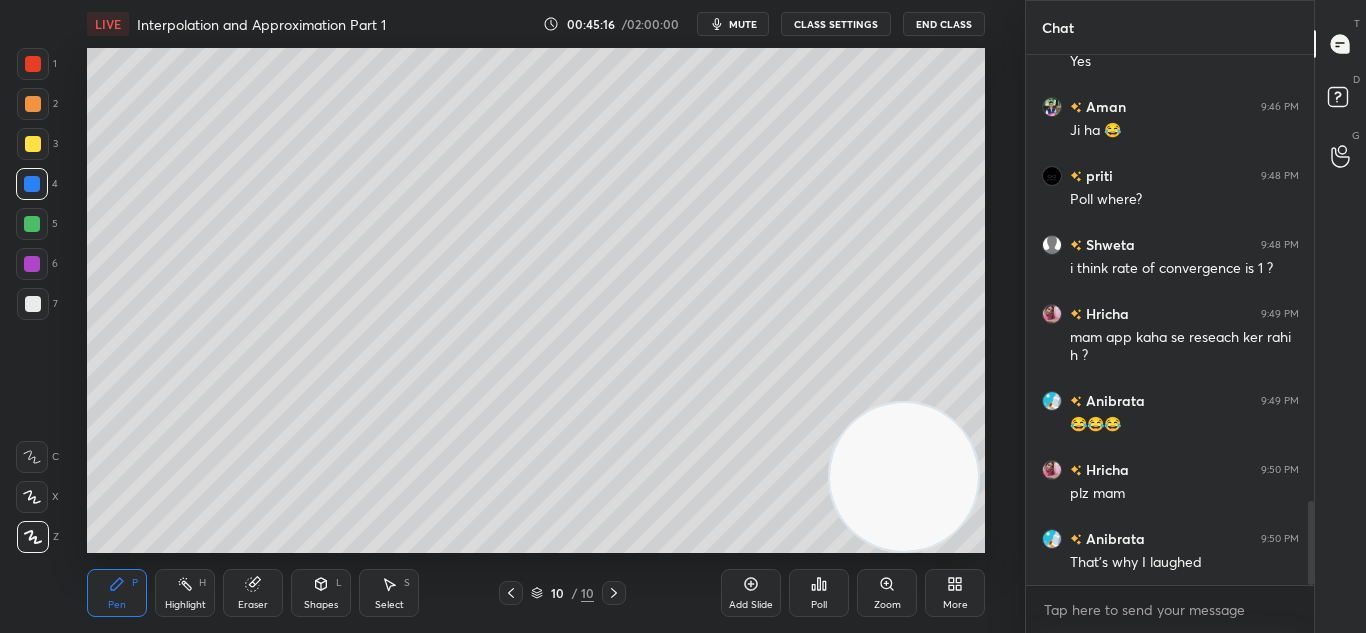 click on "Add Slide" at bounding box center (751, 593) 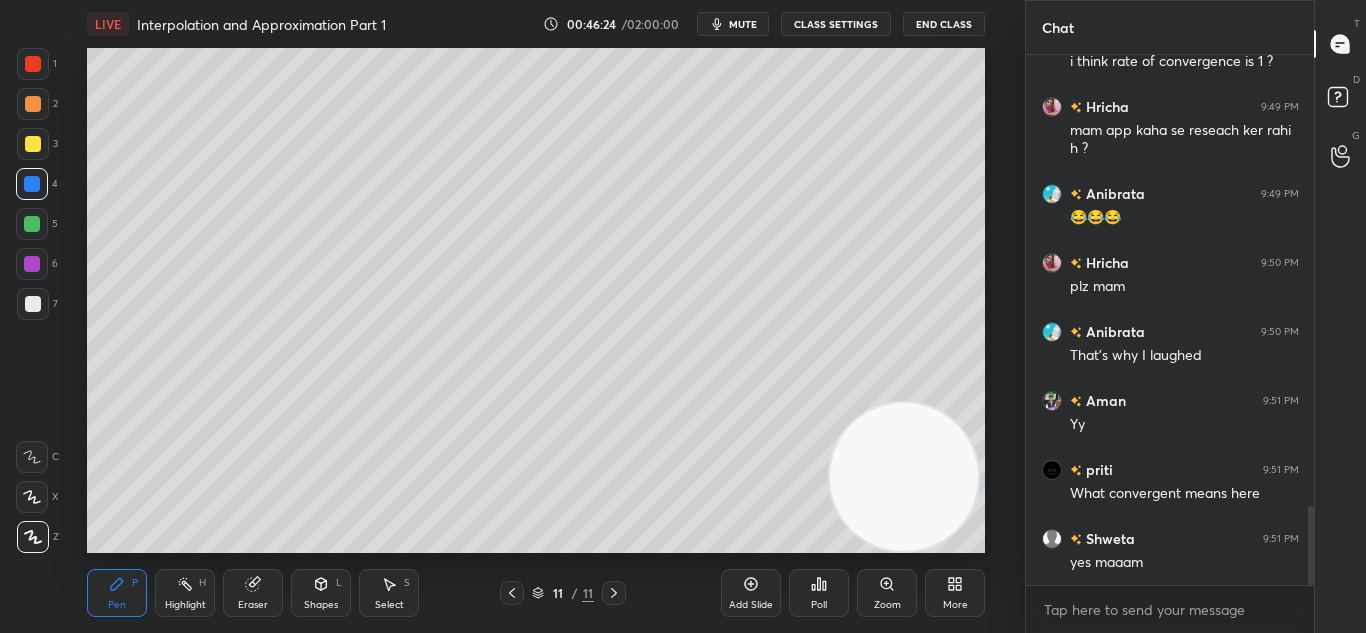 scroll, scrollTop: 3088, scrollLeft: 0, axis: vertical 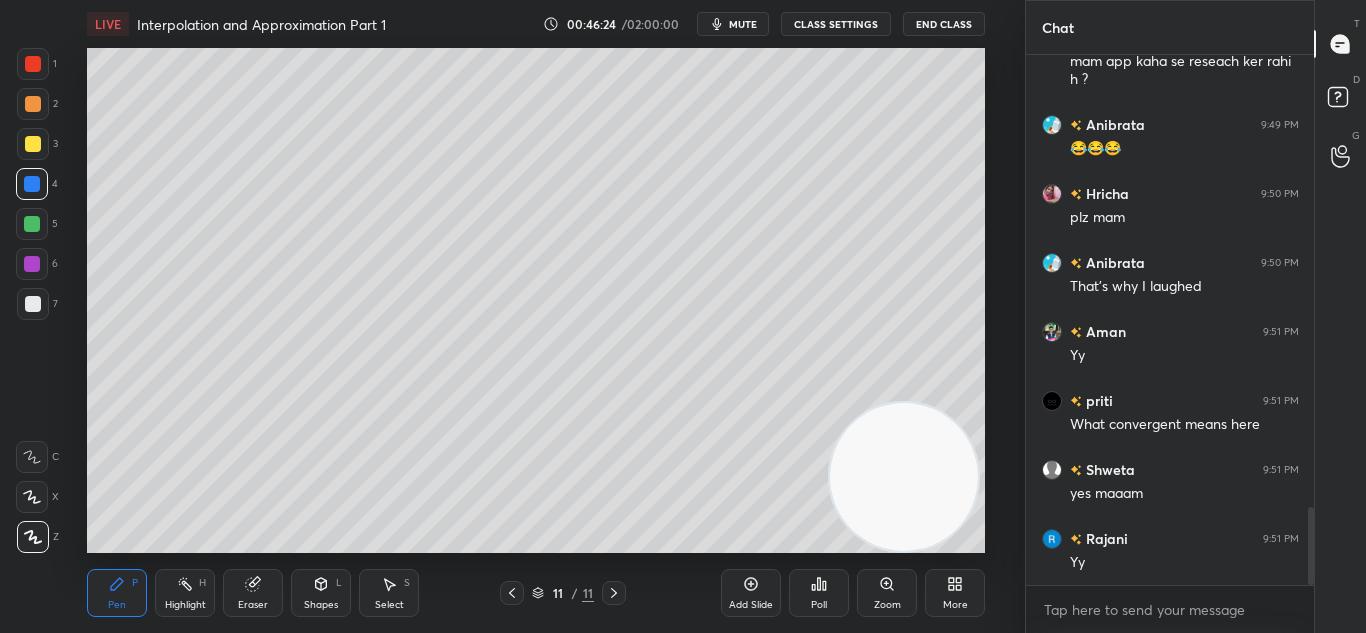 click 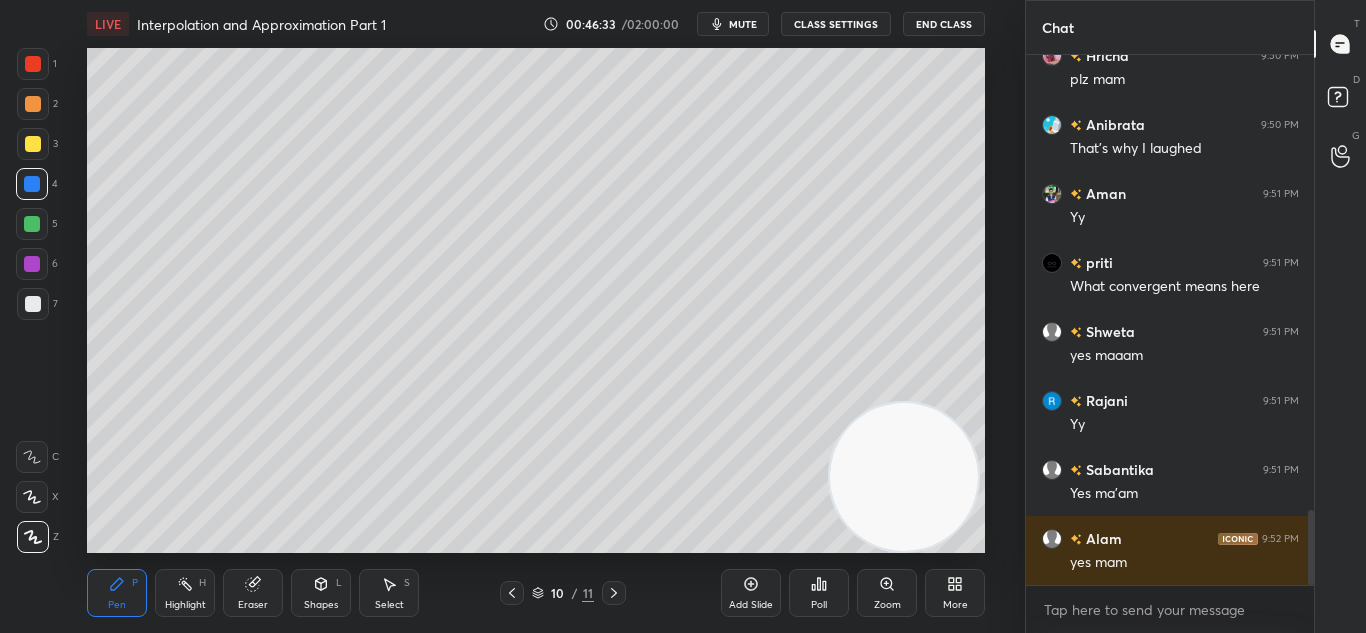 scroll, scrollTop: 3295, scrollLeft: 0, axis: vertical 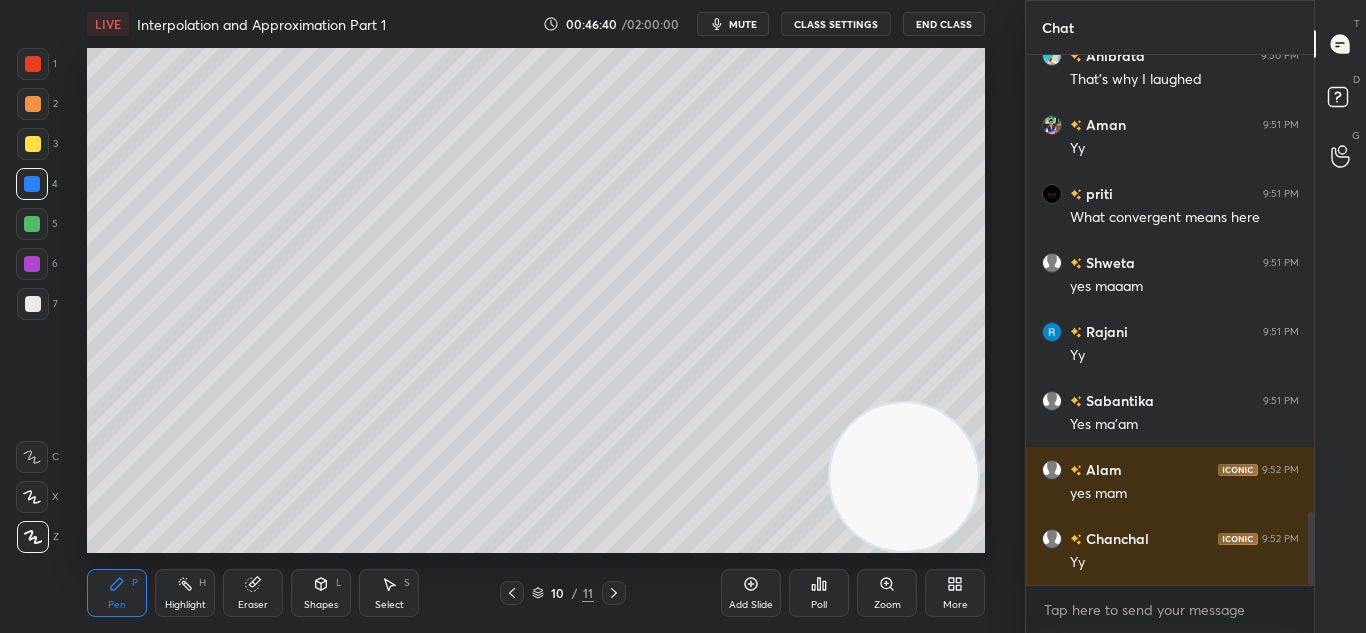 click on "Pen P Highlight H Eraser Shapes L Select S 10 / 11 Add Slide Poll Zoom More" at bounding box center [536, 593] 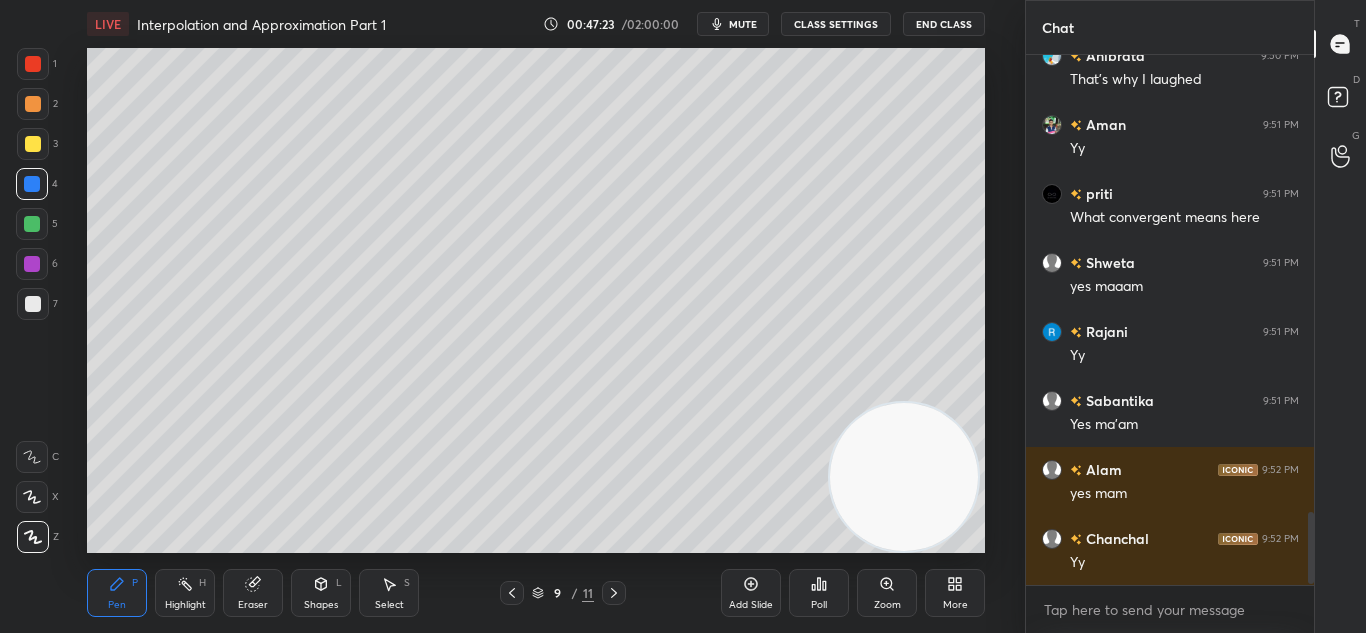 scroll, scrollTop: 3364, scrollLeft: 0, axis: vertical 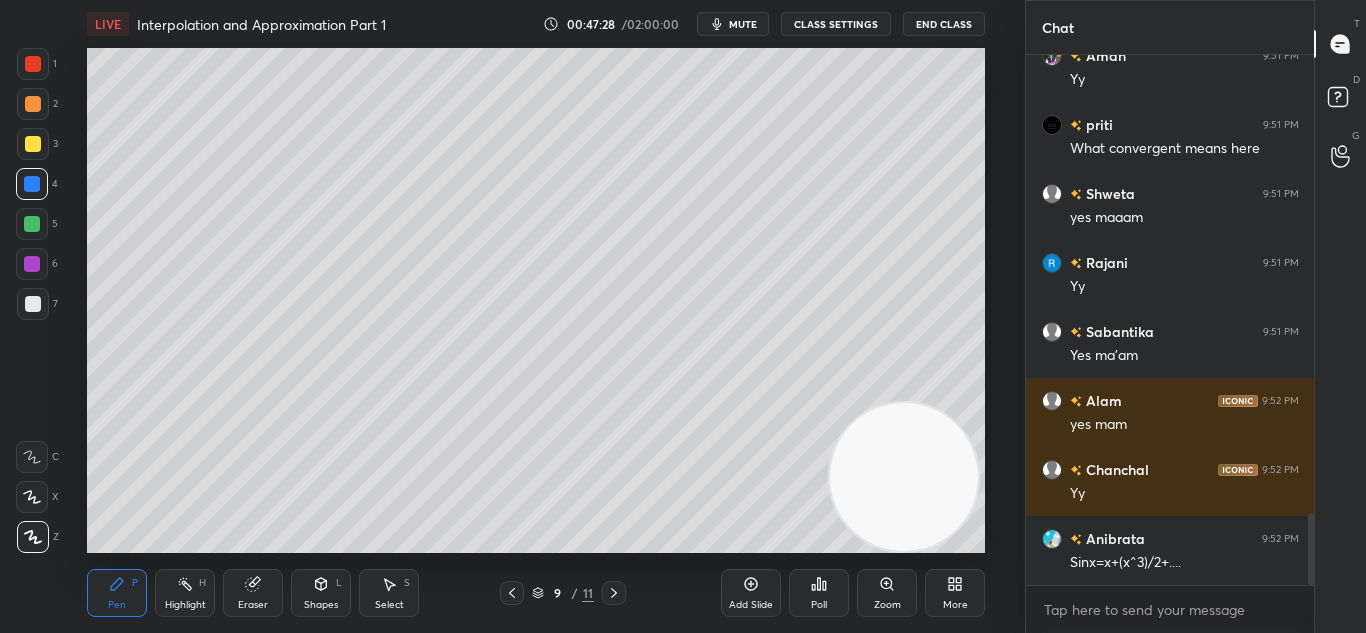 click on "Add Slide" at bounding box center (751, 593) 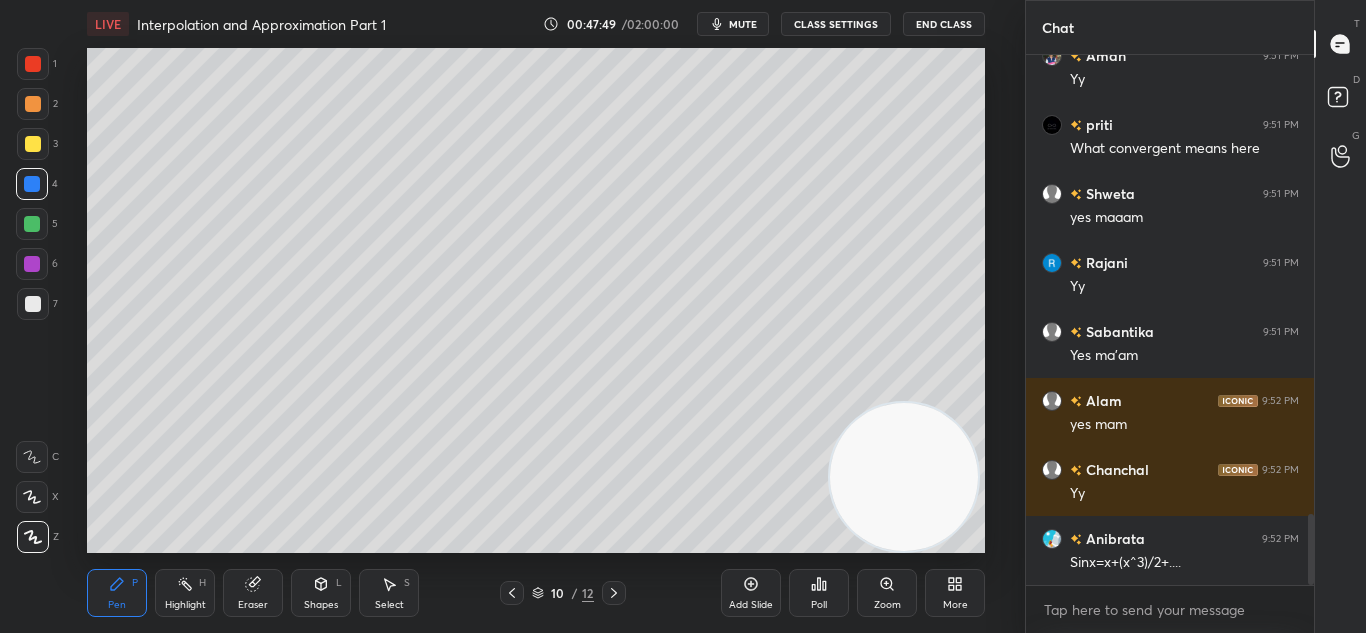 scroll, scrollTop: 3433, scrollLeft: 0, axis: vertical 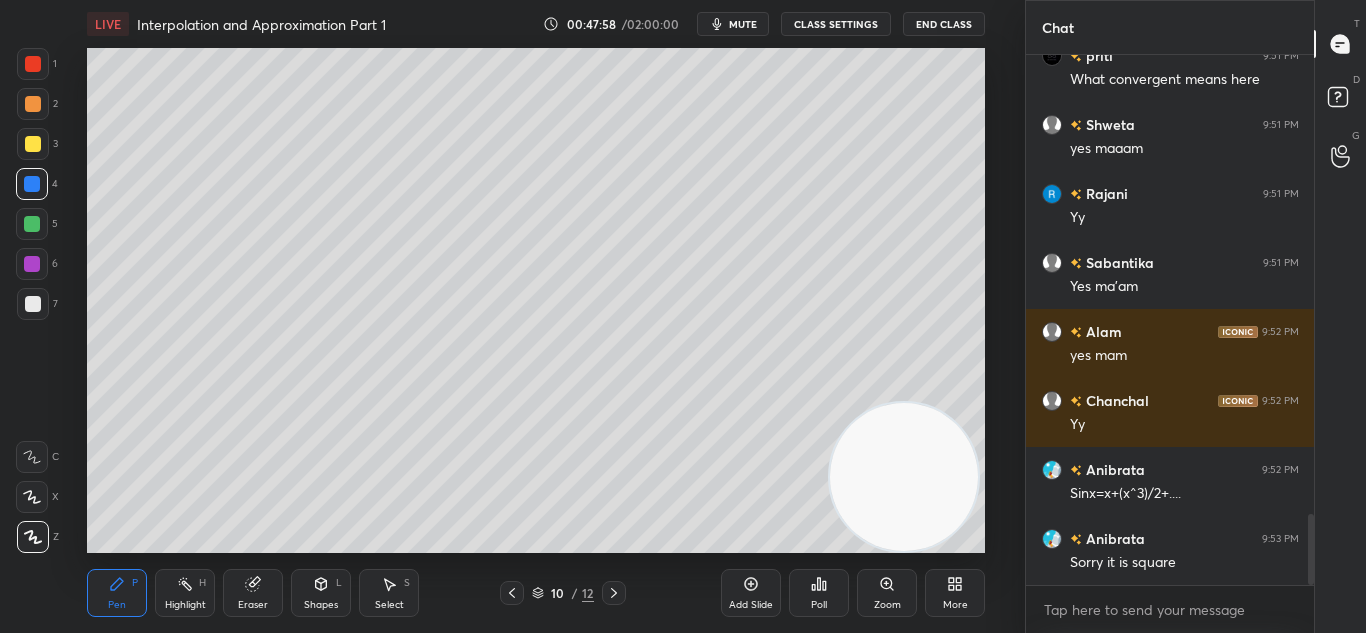 click at bounding box center [512, 593] 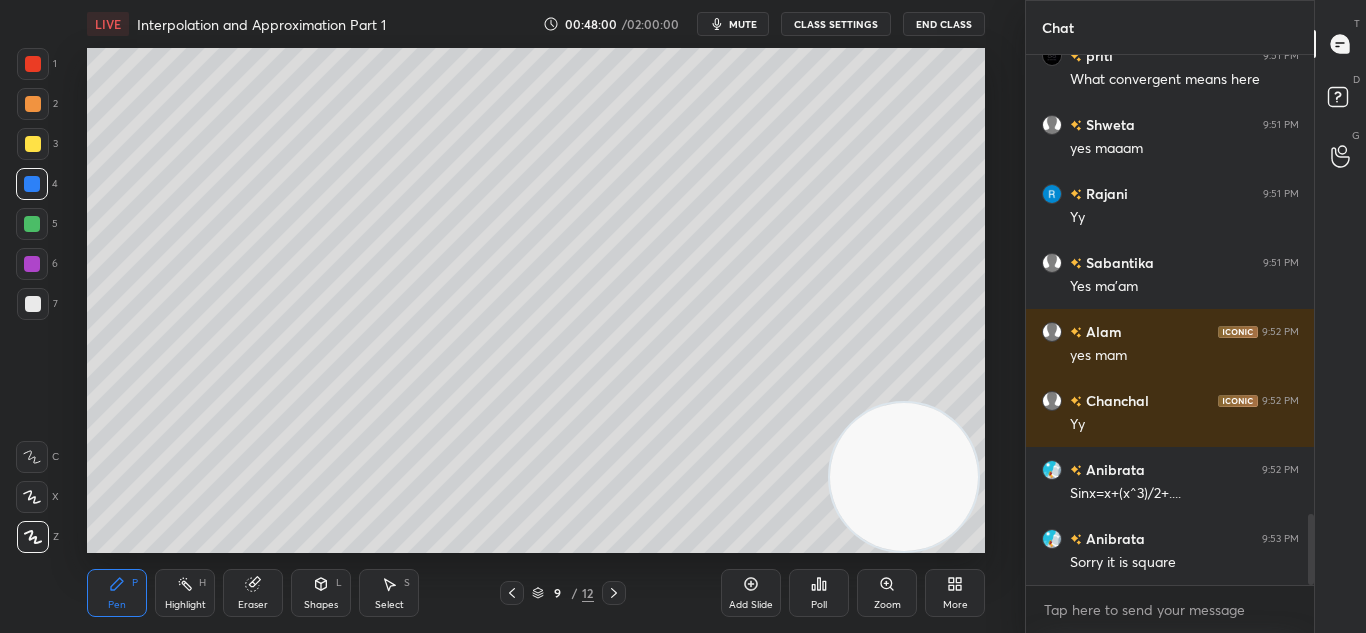 click at bounding box center [614, 593] 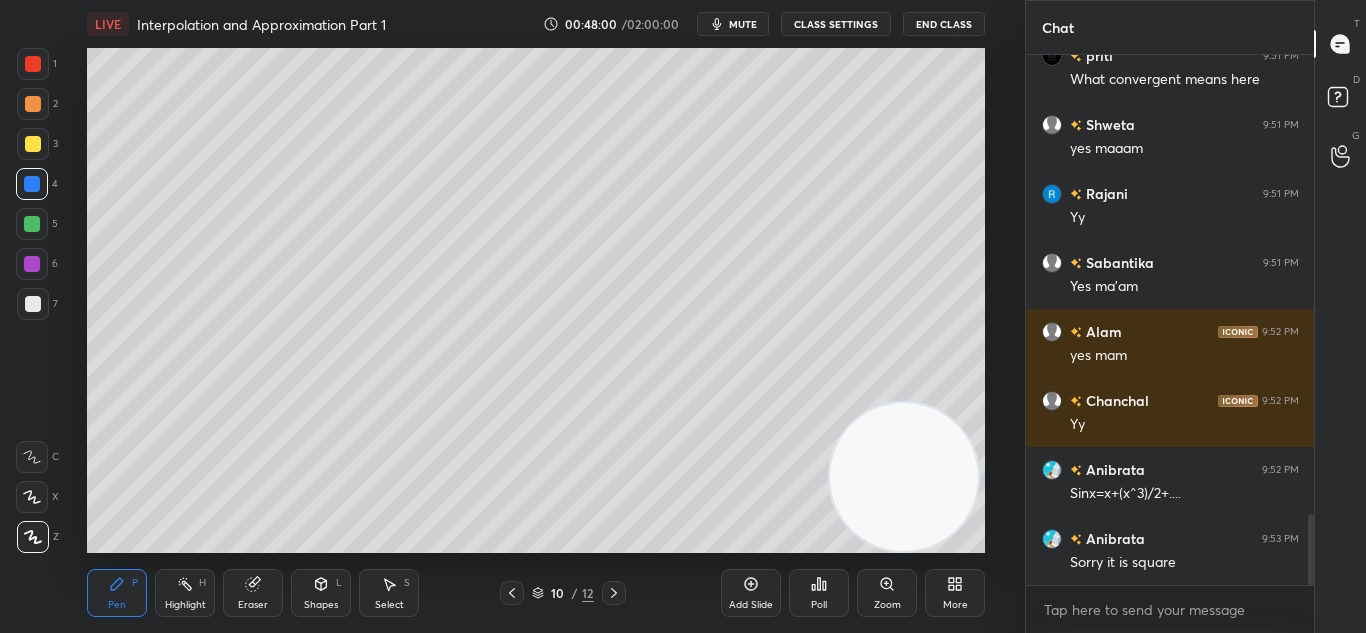 click 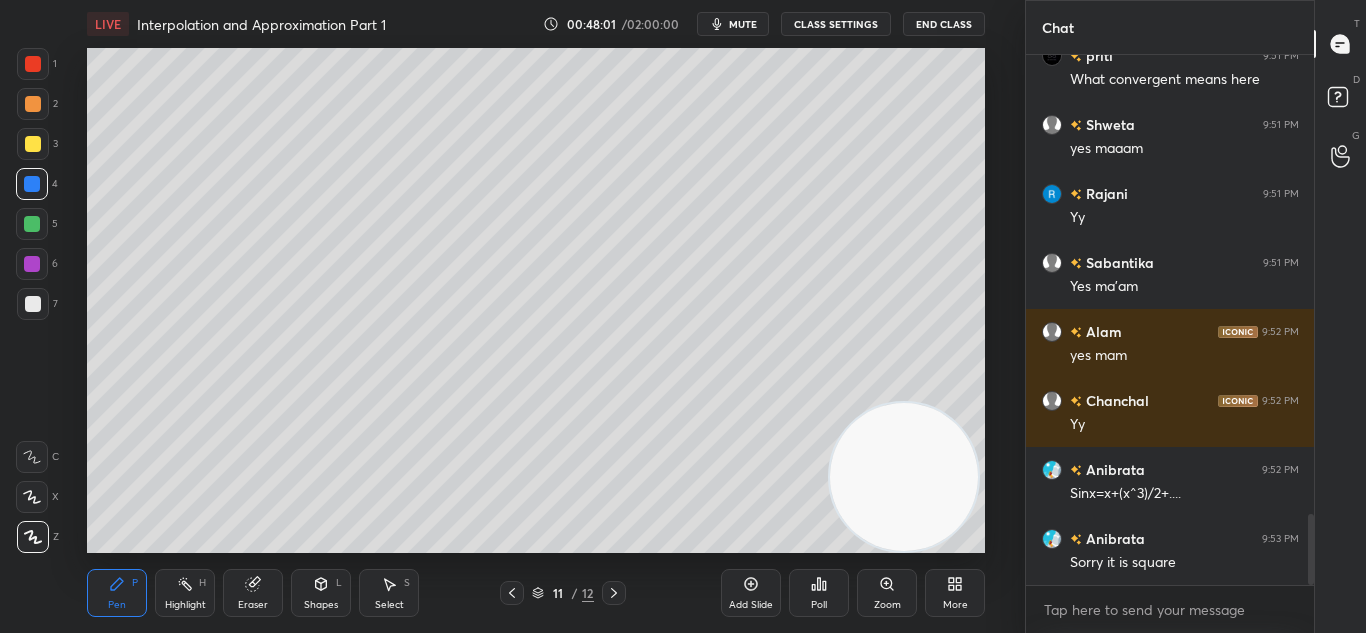 click at bounding box center [614, 593] 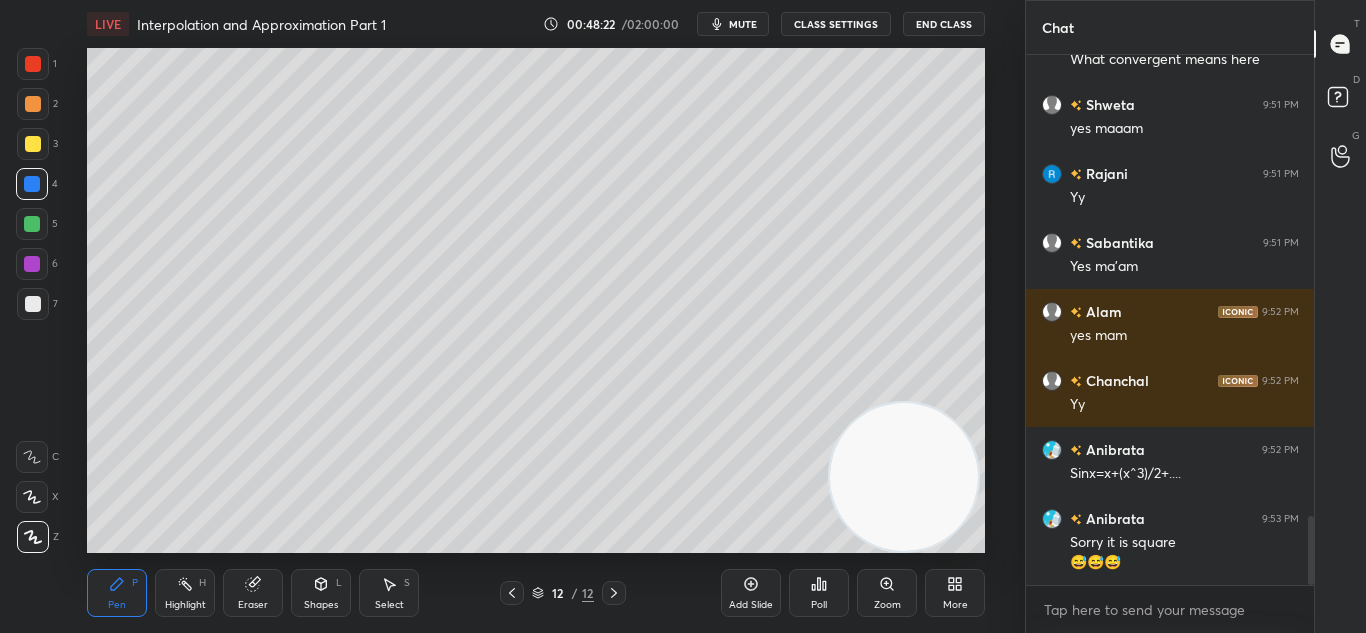 scroll, scrollTop: 3522, scrollLeft: 0, axis: vertical 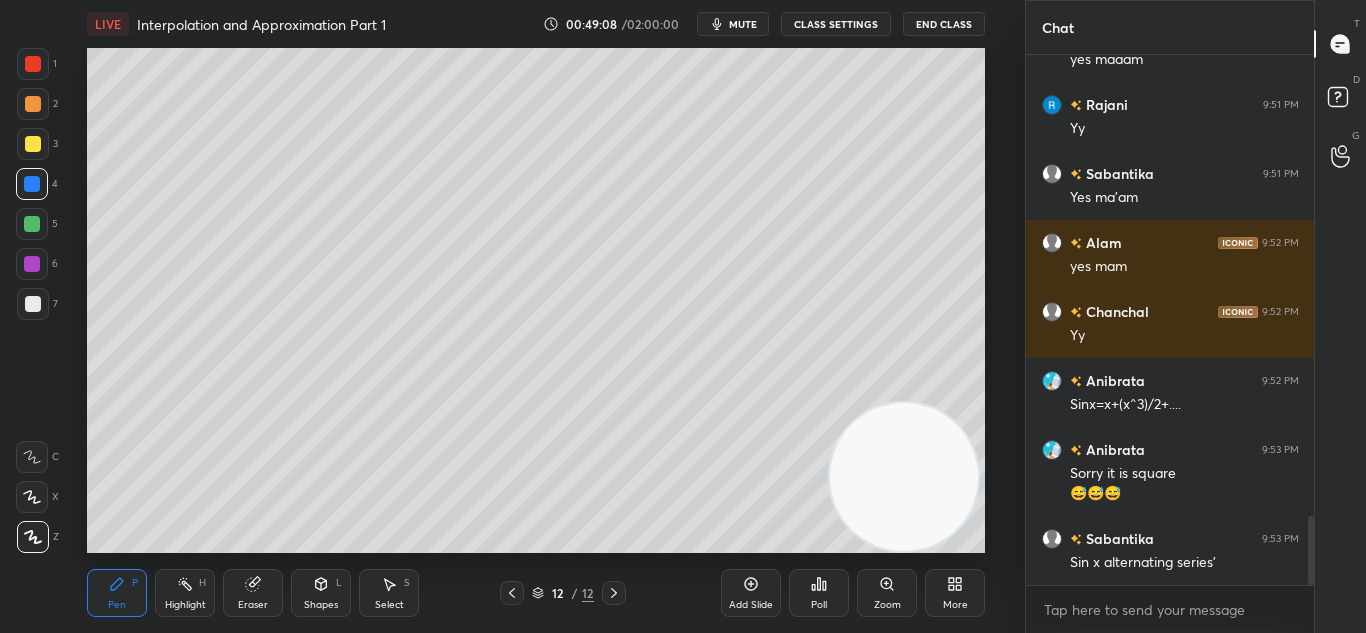 click on "Eraser" at bounding box center (253, 593) 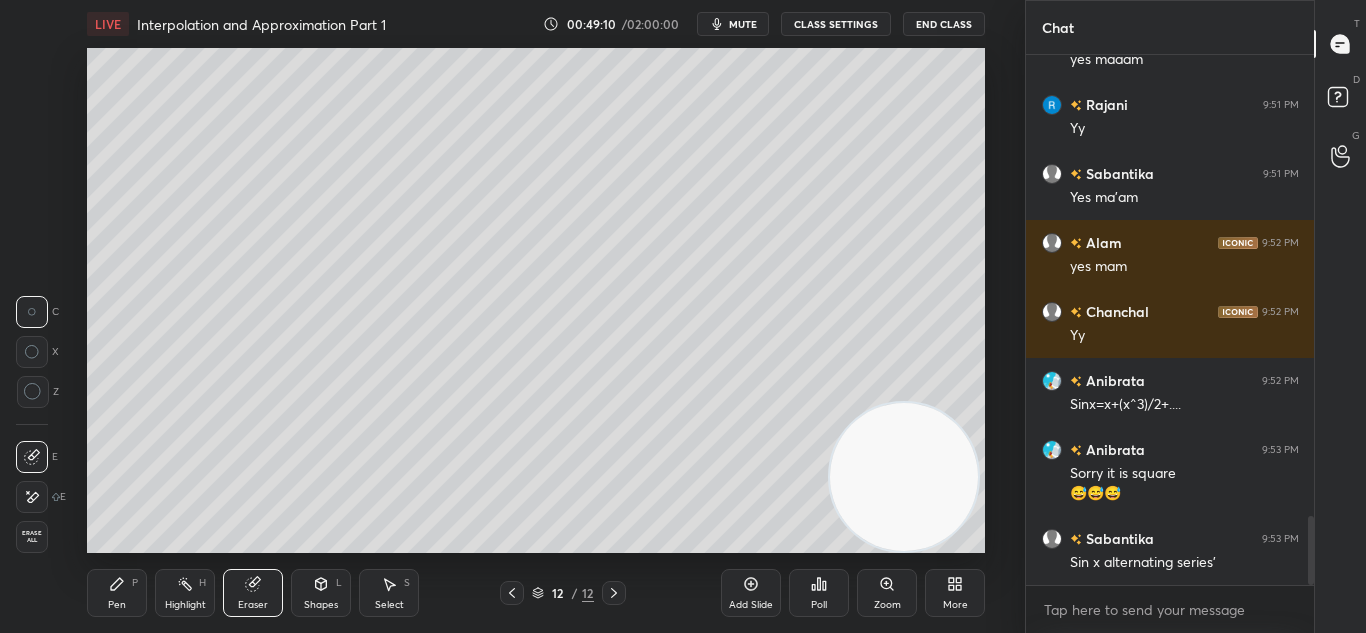 click on "Pen P" at bounding box center [117, 593] 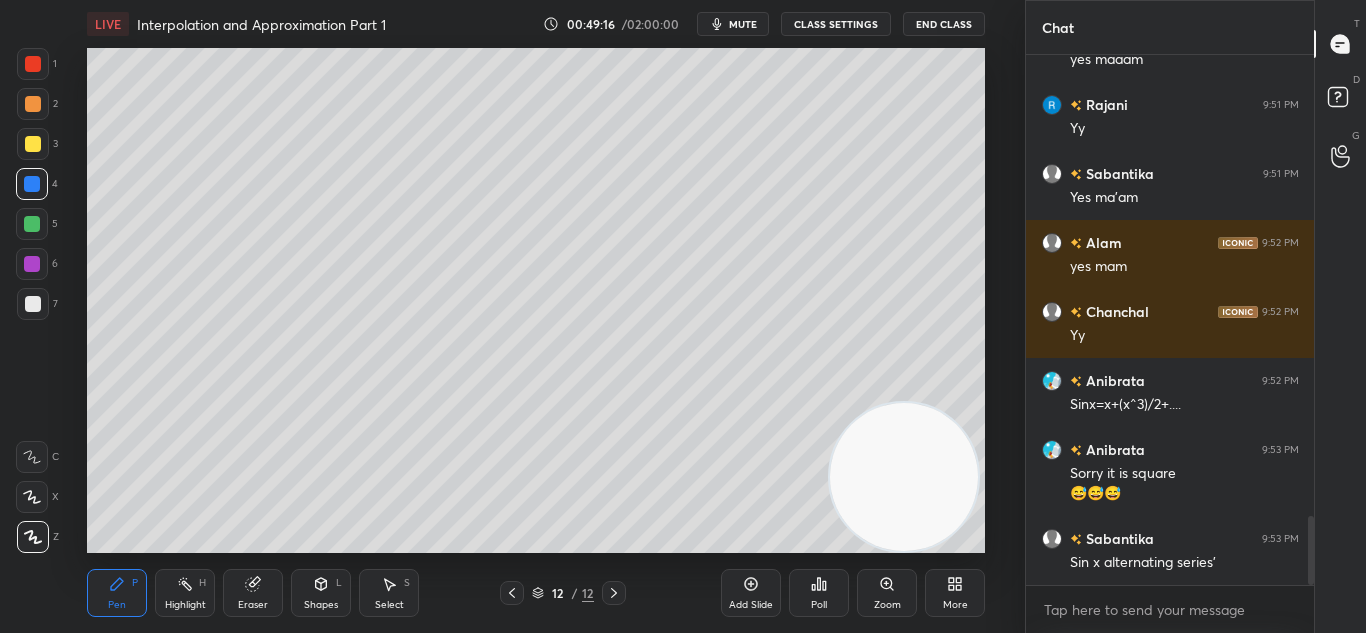 scroll, scrollTop: 3591, scrollLeft: 0, axis: vertical 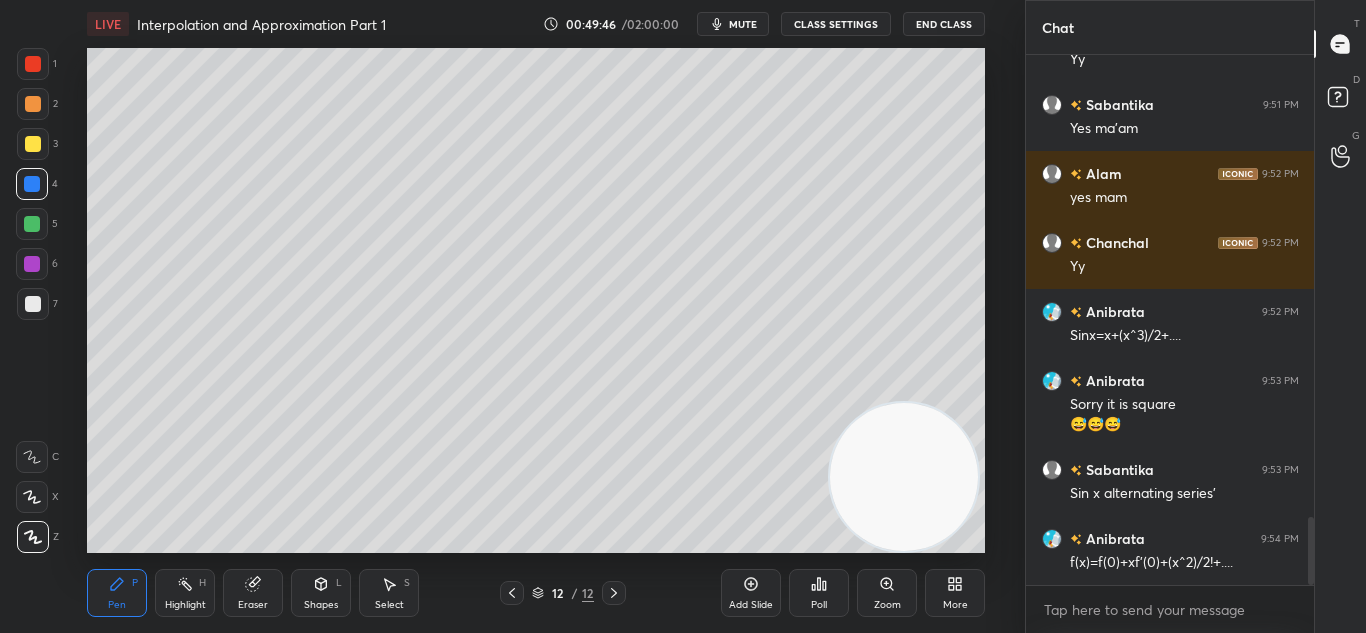 click on "Eraser" at bounding box center [253, 593] 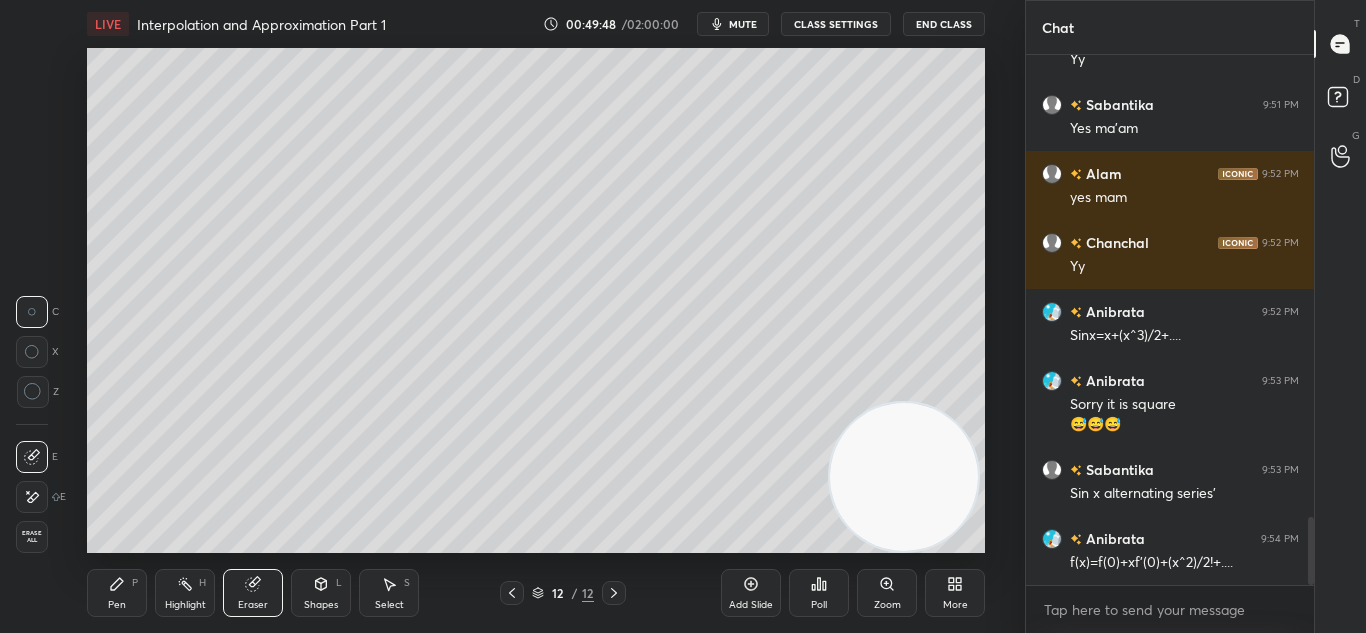 click on "Pen" at bounding box center (117, 605) 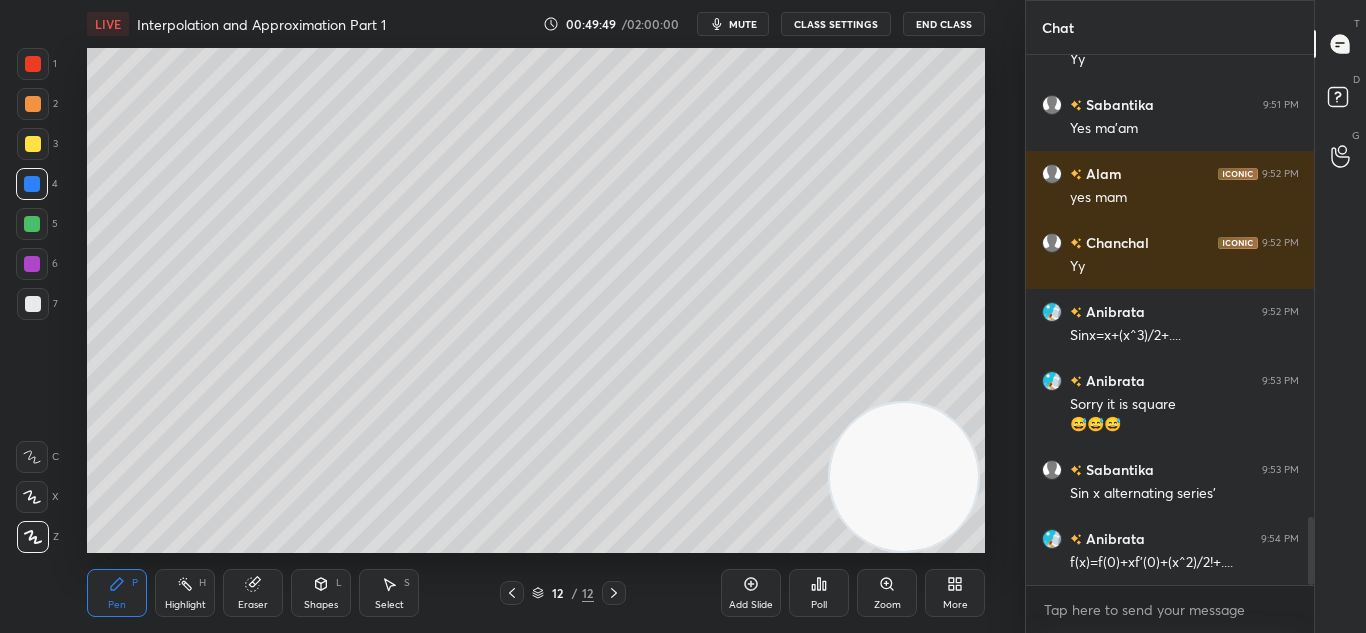 click on "Eraser" at bounding box center [253, 605] 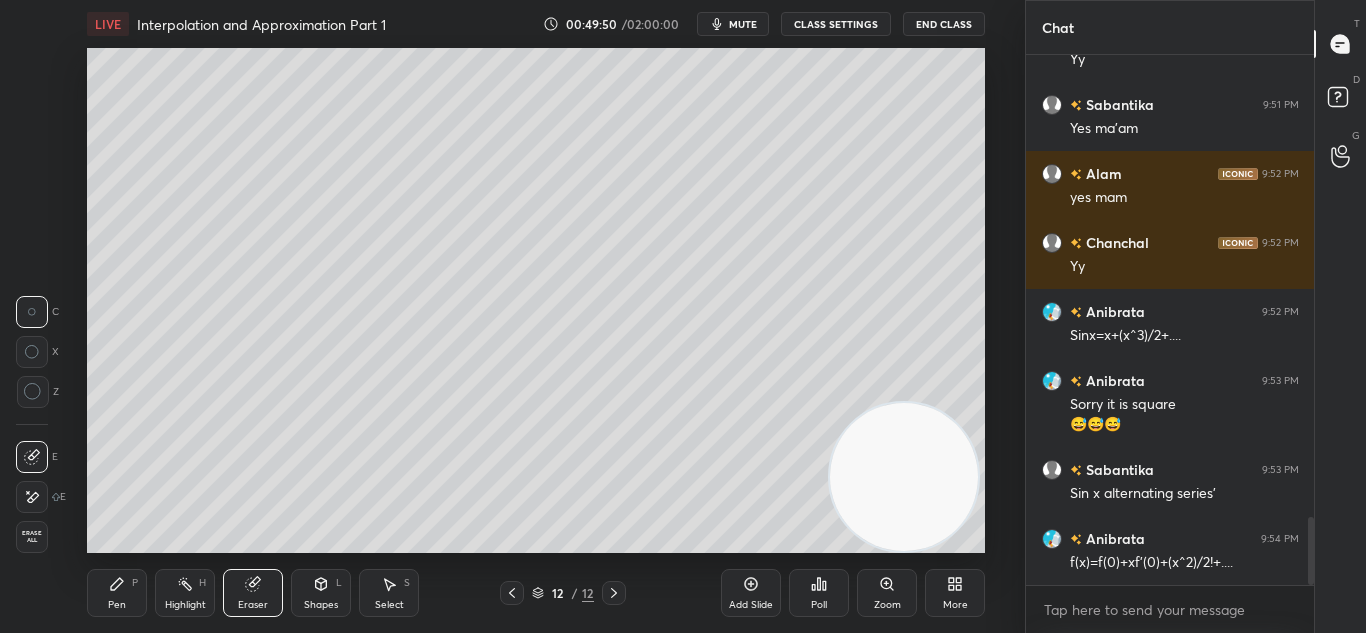 click on "Pen P" at bounding box center (117, 593) 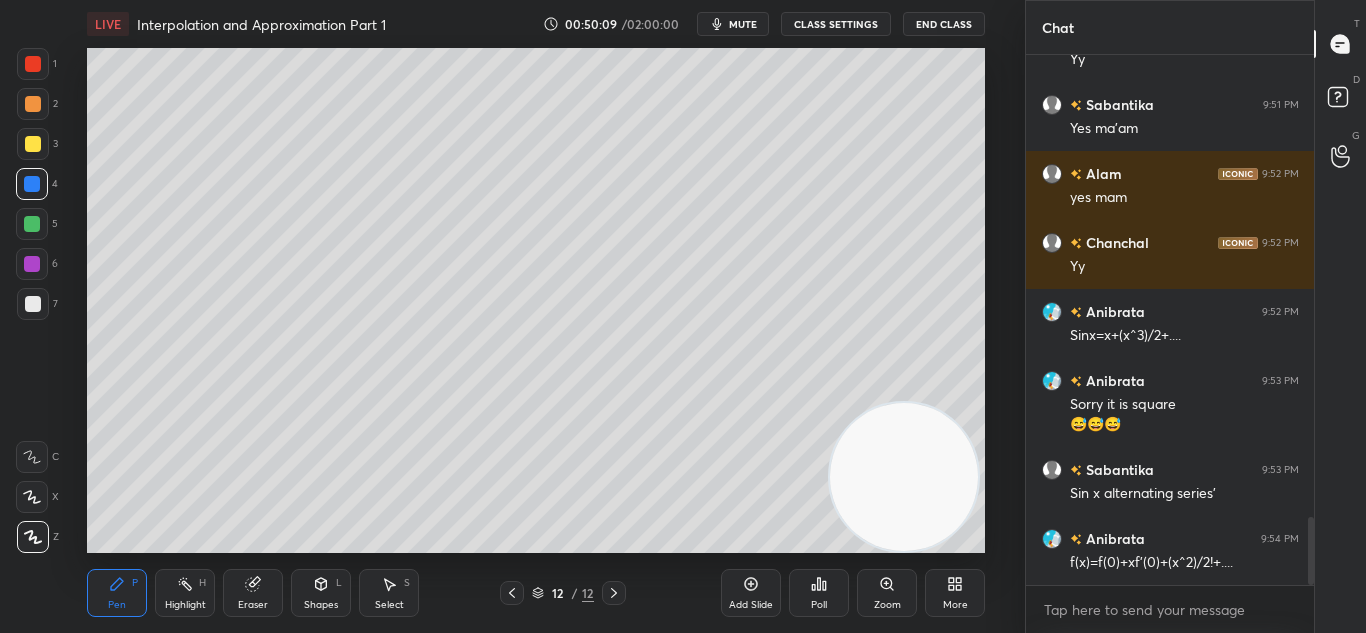 click on "Eraser" at bounding box center [253, 605] 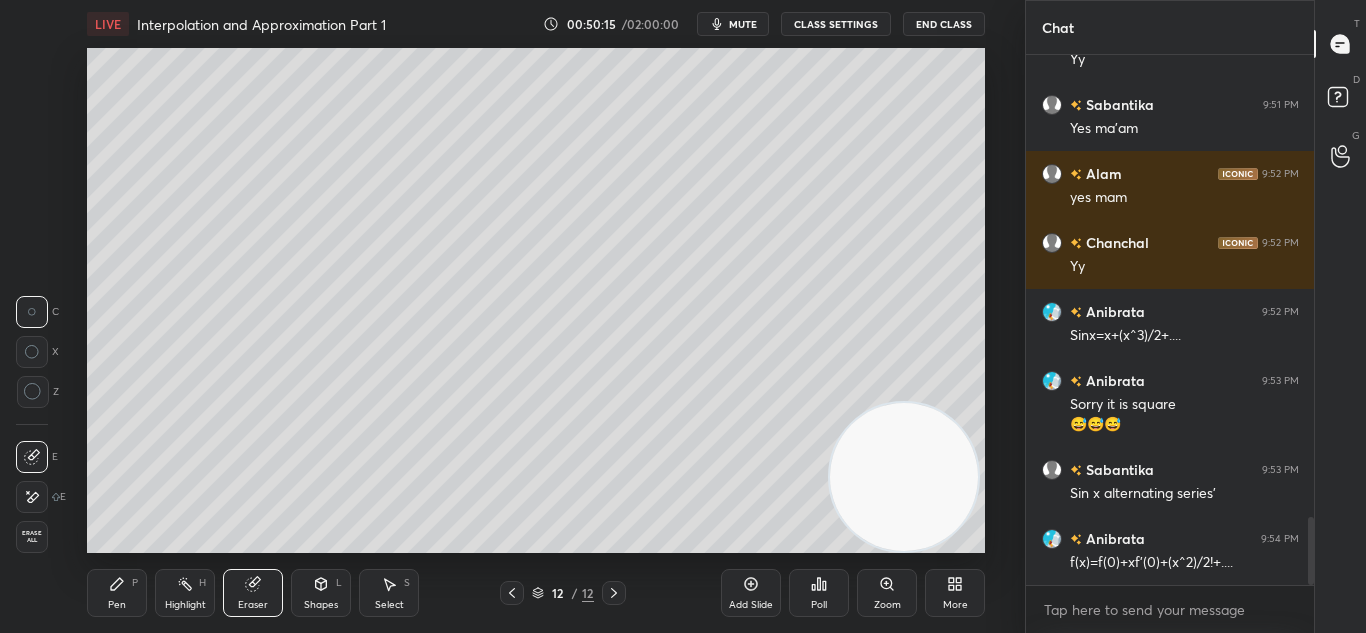 scroll, scrollTop: 3639, scrollLeft: 0, axis: vertical 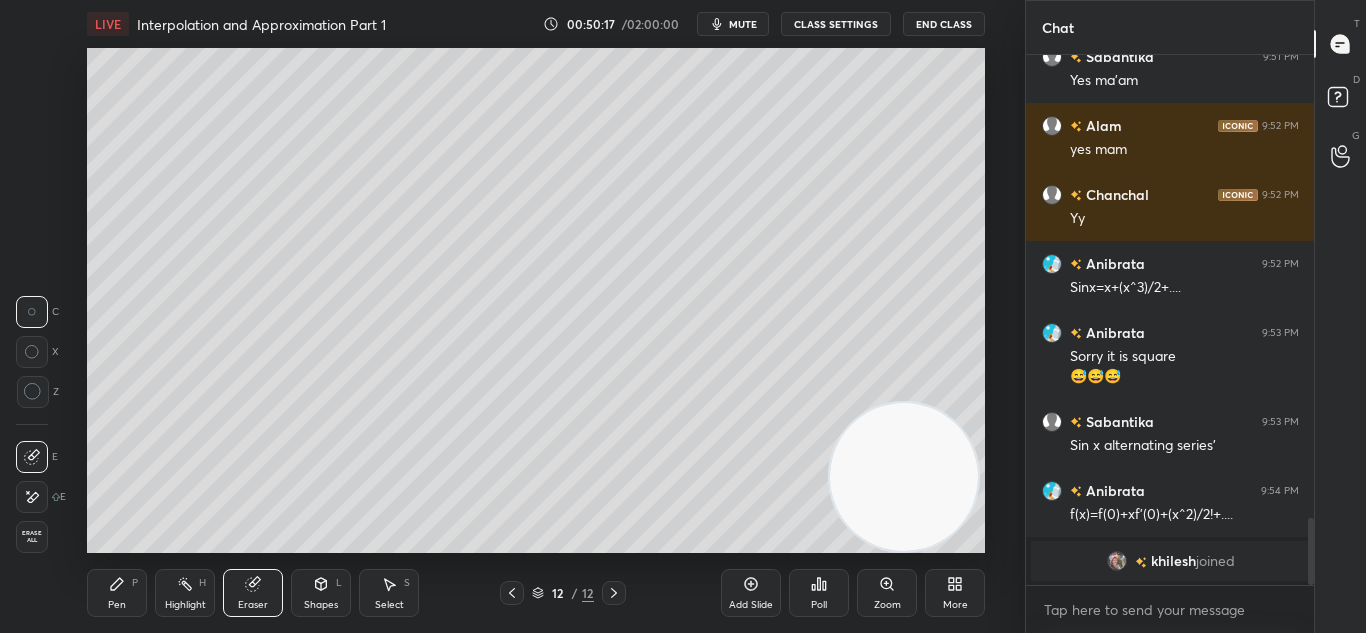 click on "Pen P" at bounding box center [117, 593] 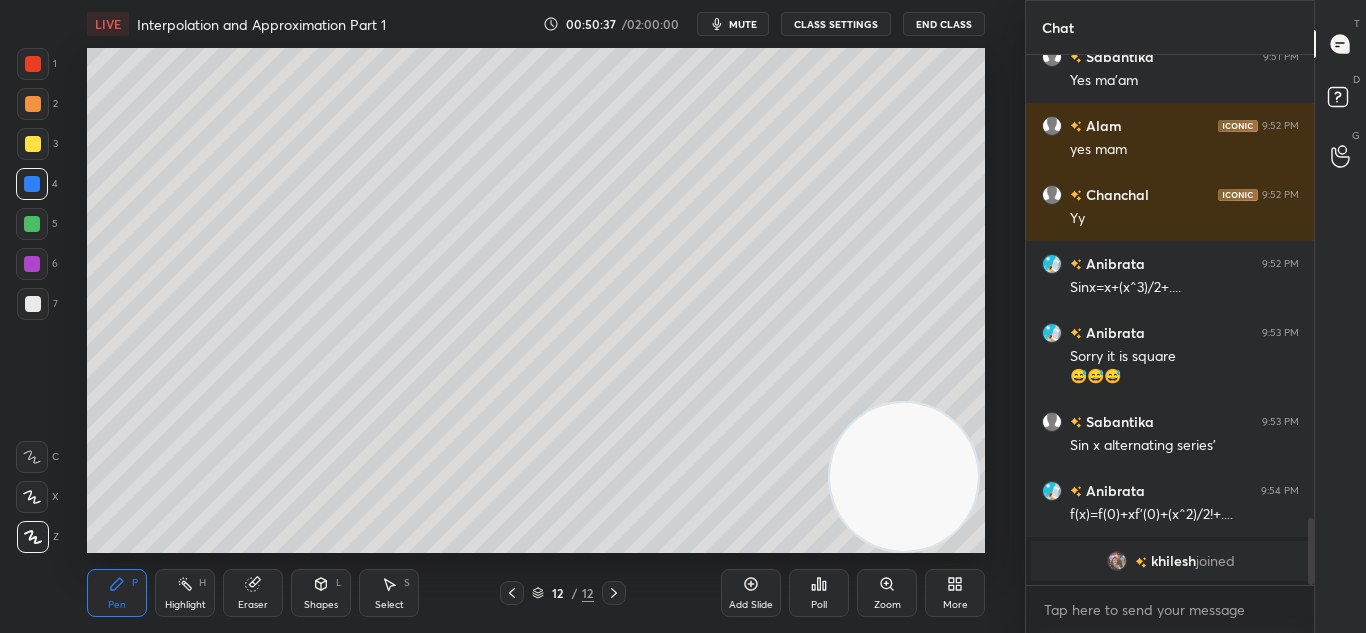 click 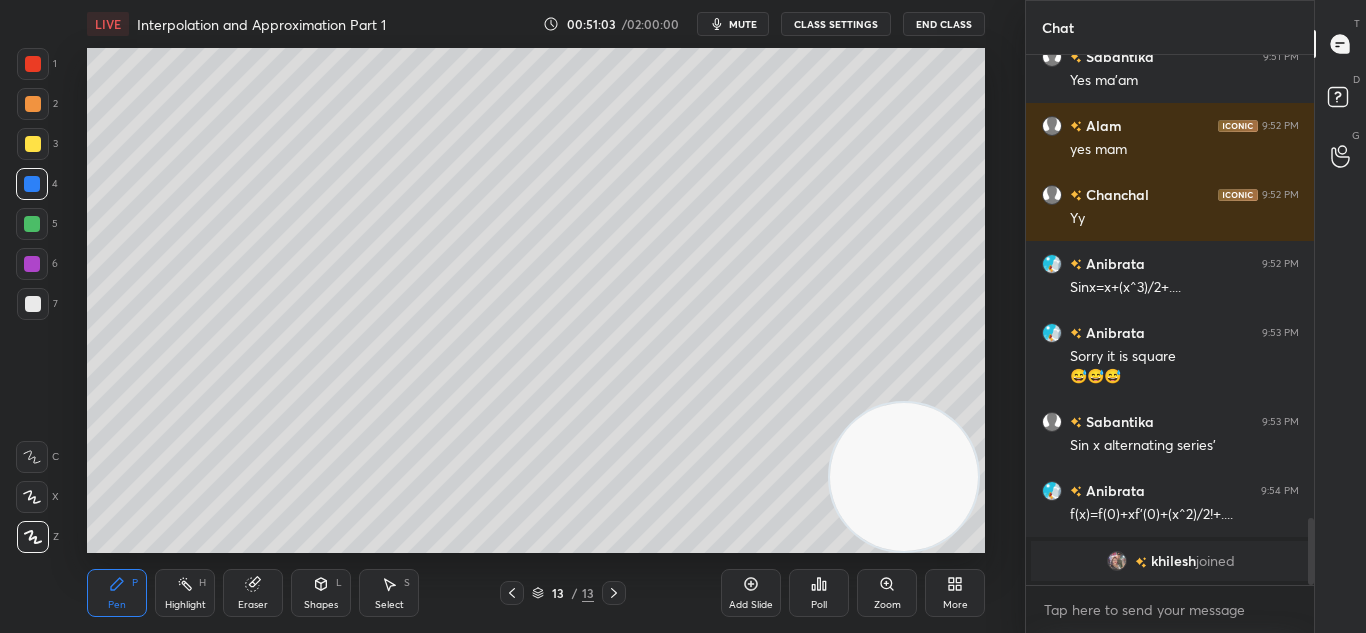 click on "Pen P Highlight H Eraser Shapes L Select S 13 / 13 Add Slide Poll Zoom More" at bounding box center (536, 593) 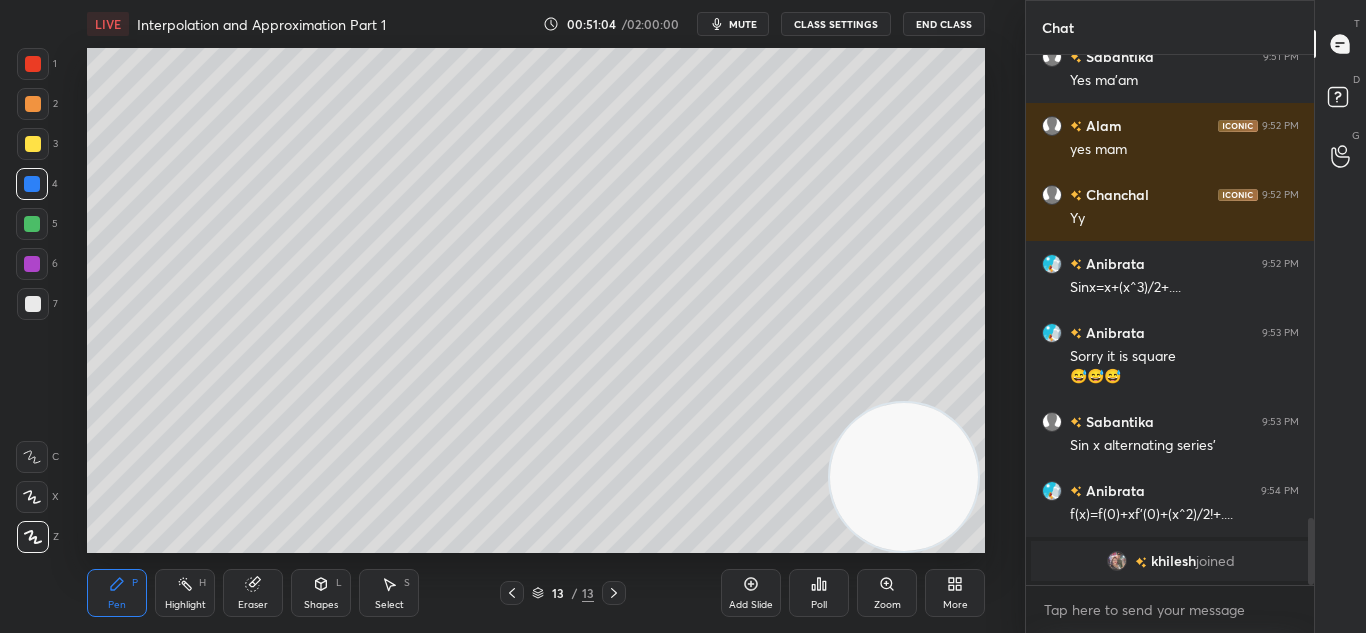 click 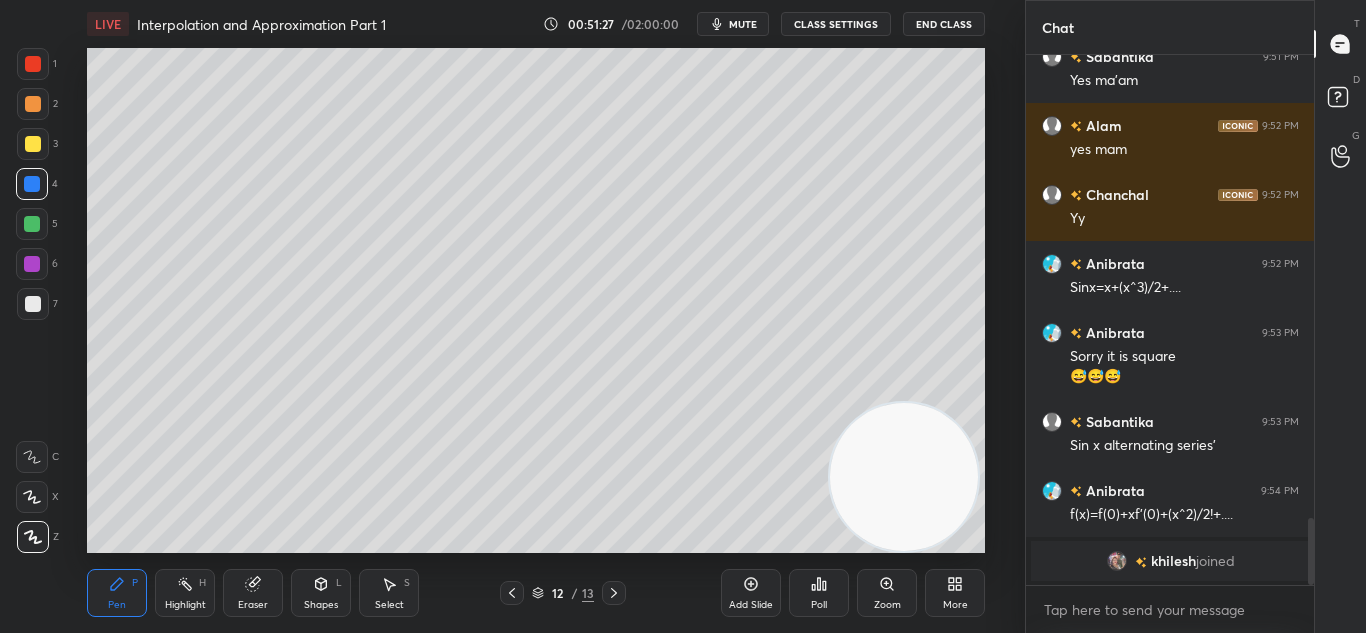 click at bounding box center [614, 593] 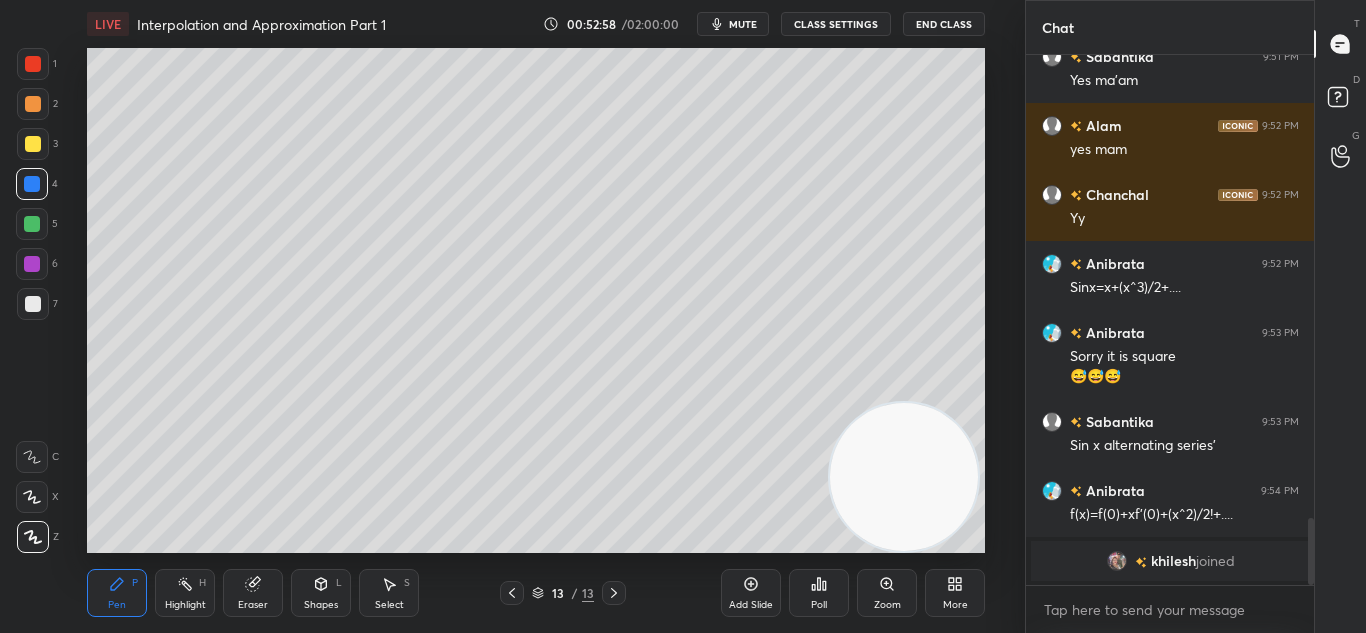 click on "Add Slide" at bounding box center (751, 605) 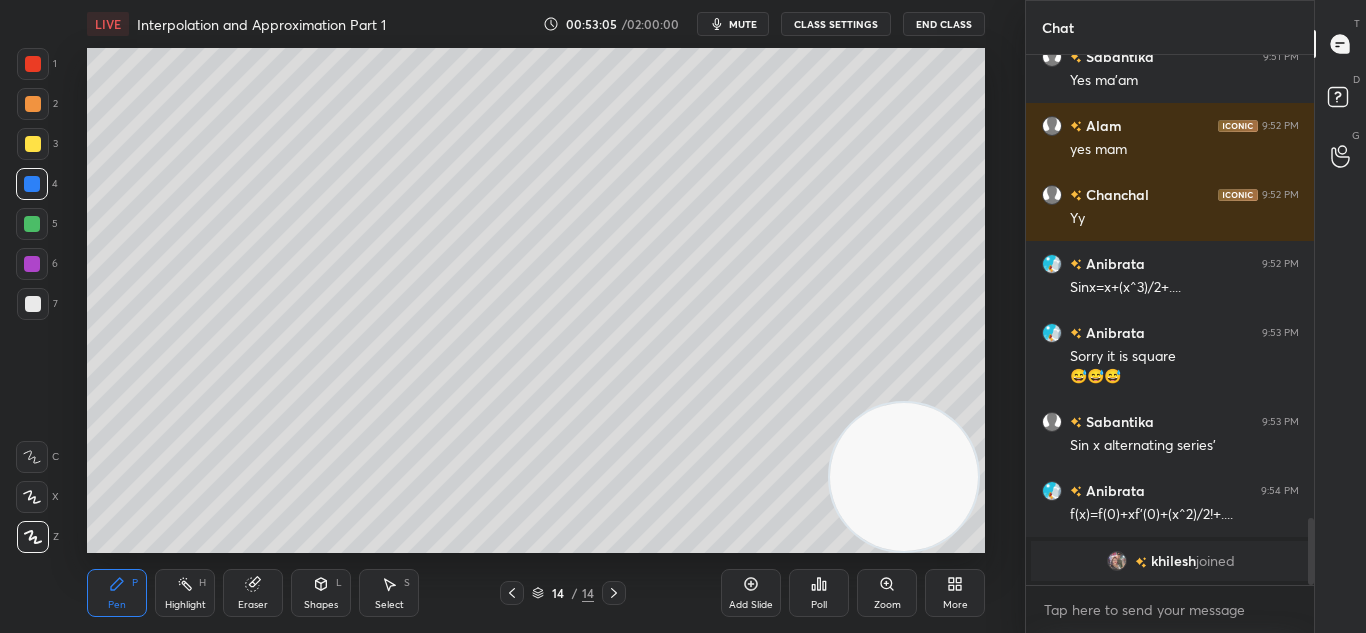 click 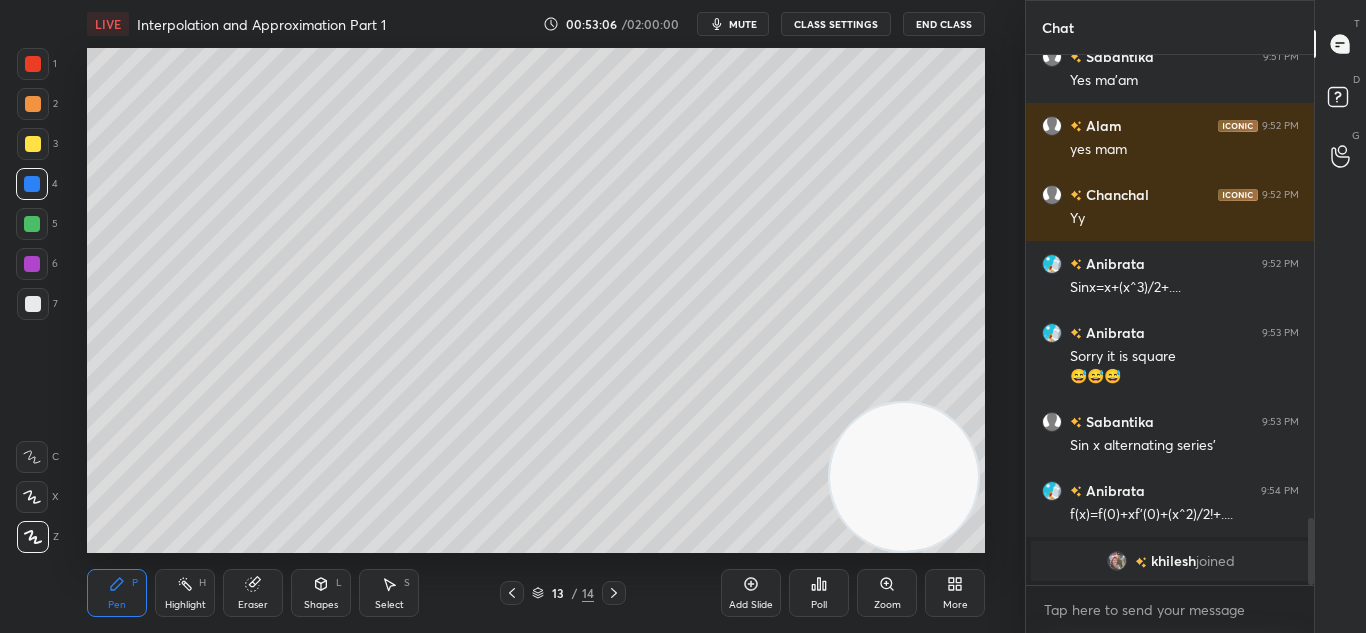 click at bounding box center (512, 593) 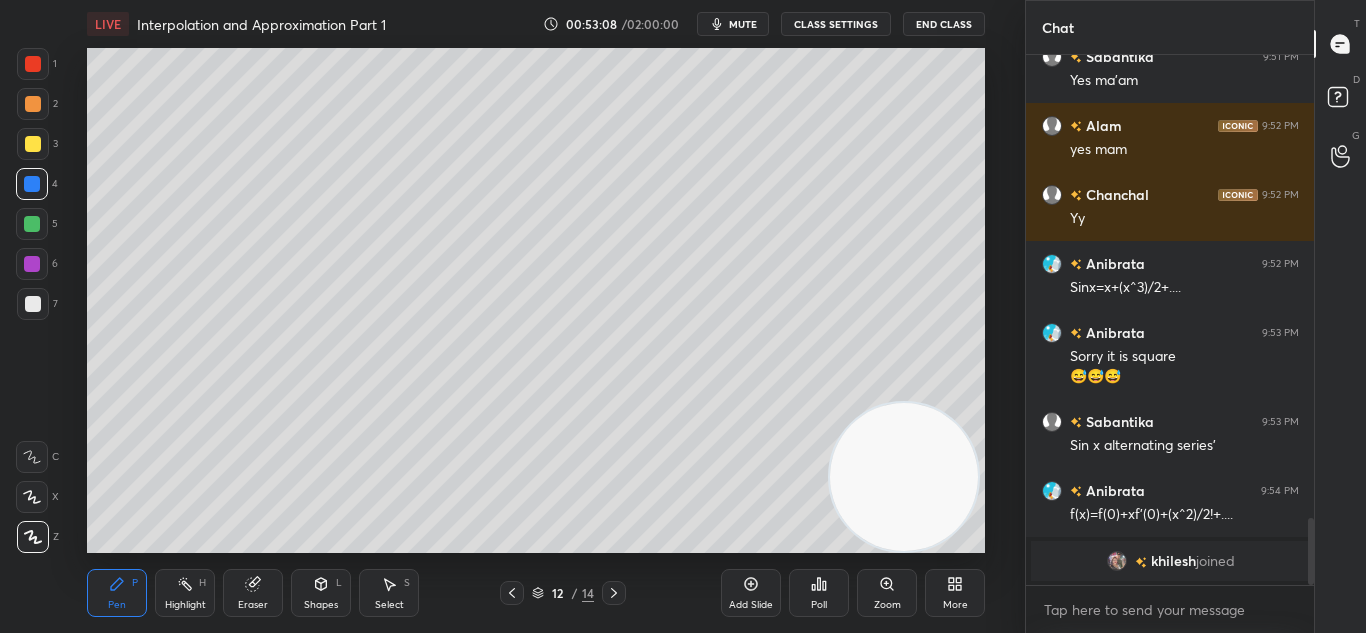 click at bounding box center (614, 593) 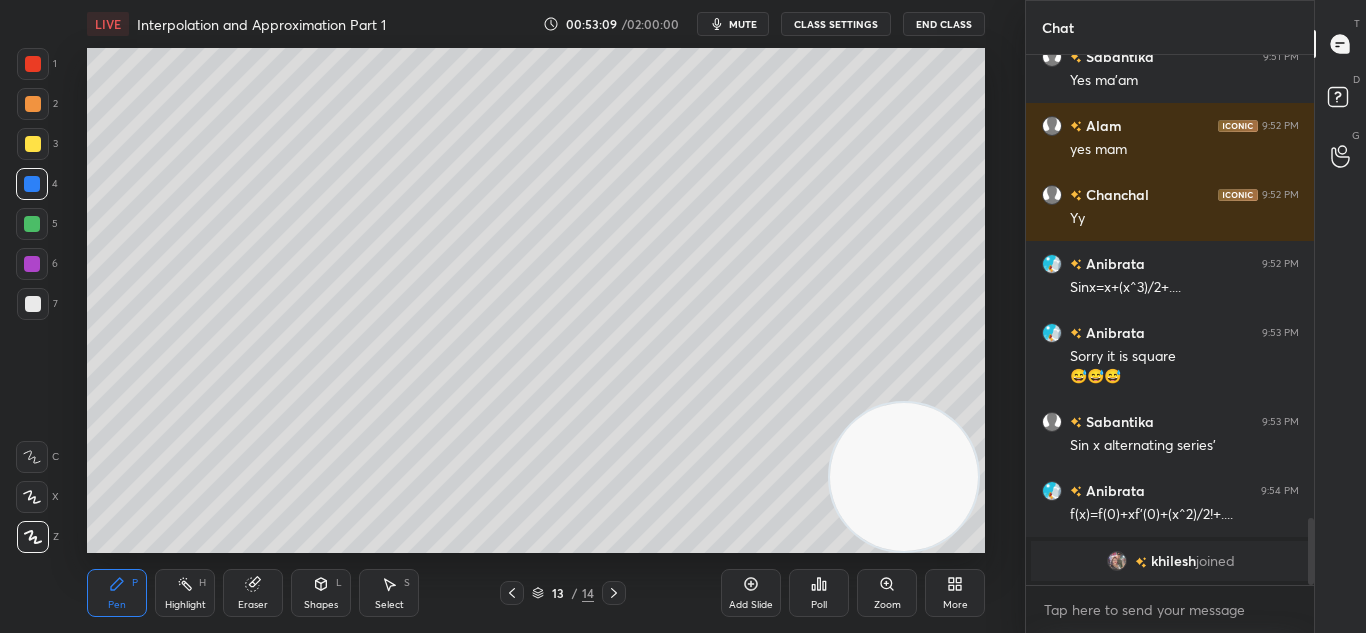 click 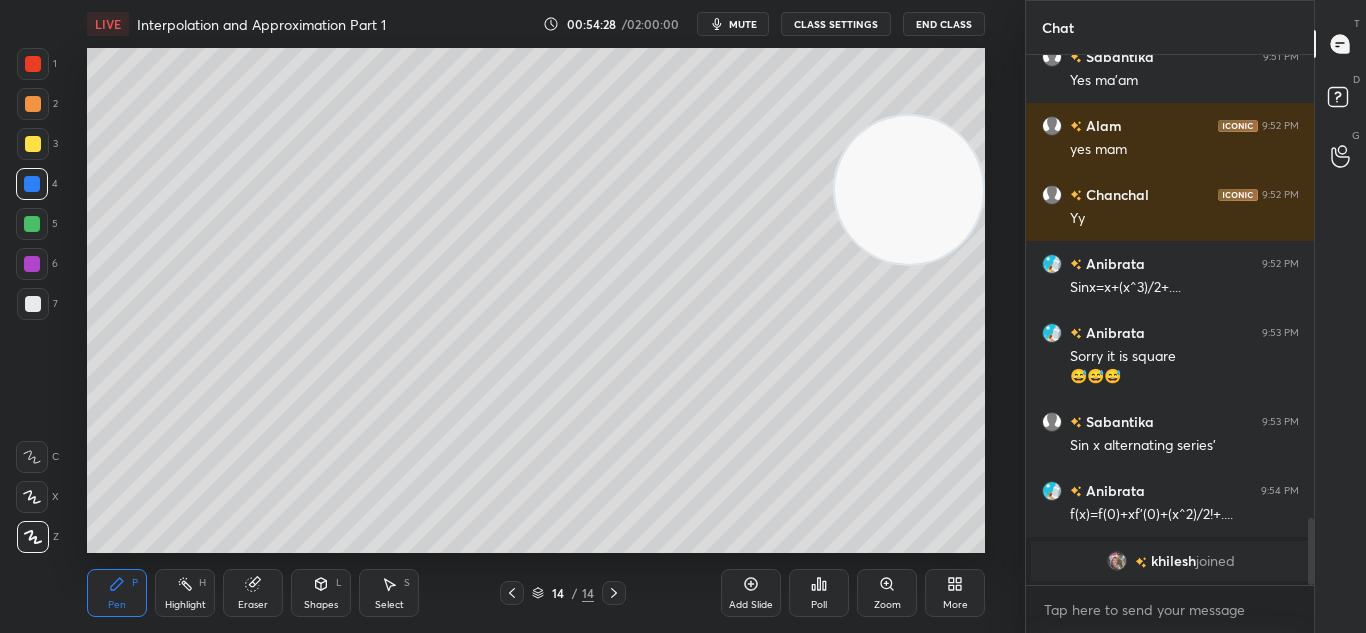 click on "Add Slide" at bounding box center [751, 593] 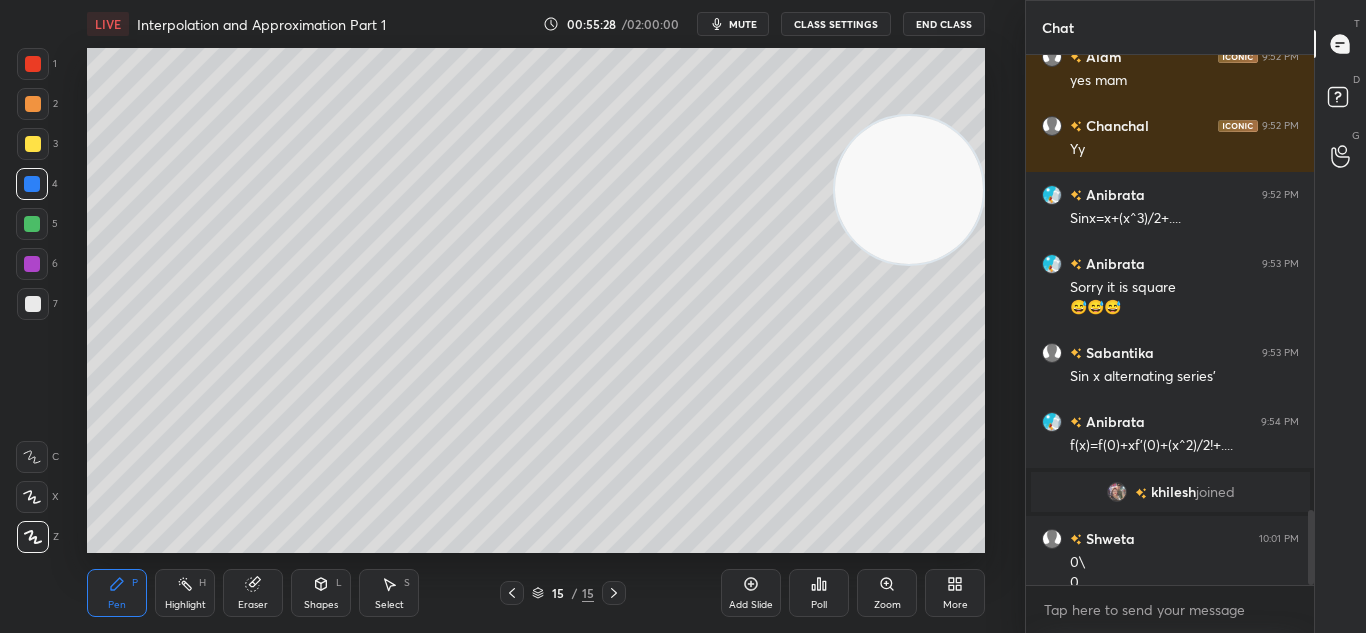 scroll, scrollTop: 3256, scrollLeft: 0, axis: vertical 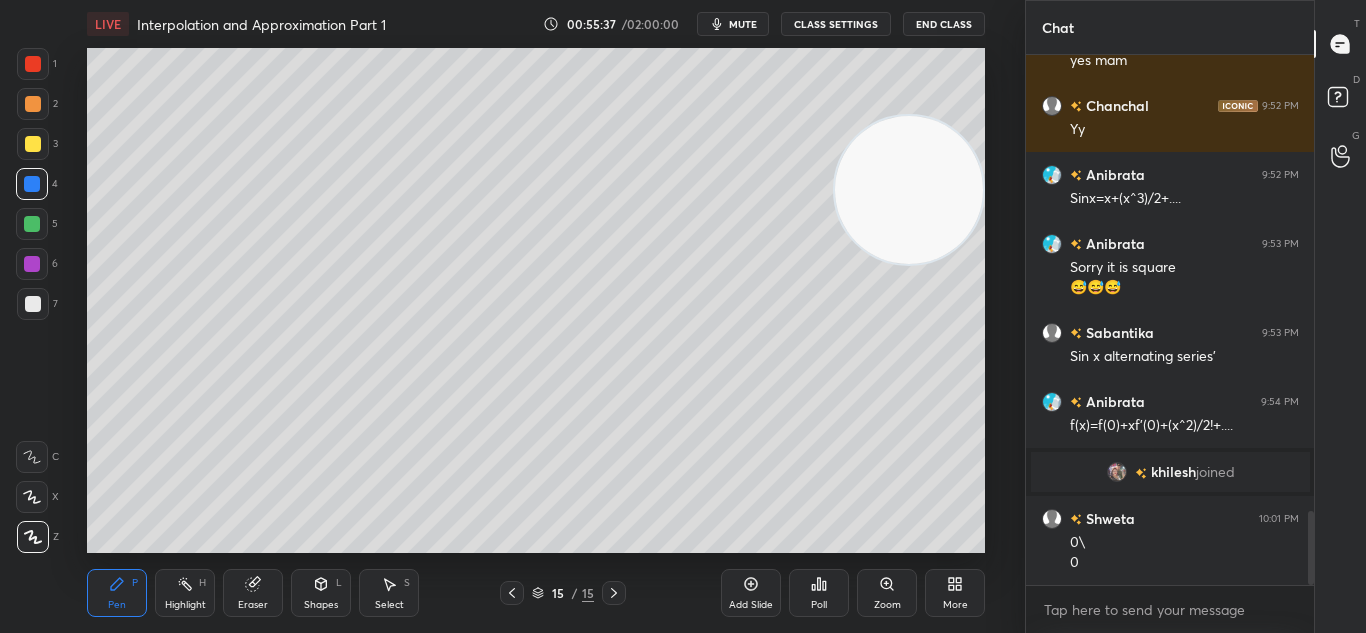 click on "Pen P Highlight H Eraser Shapes L Select S 15 / 15 Add Slide Poll Zoom More" at bounding box center [536, 593] 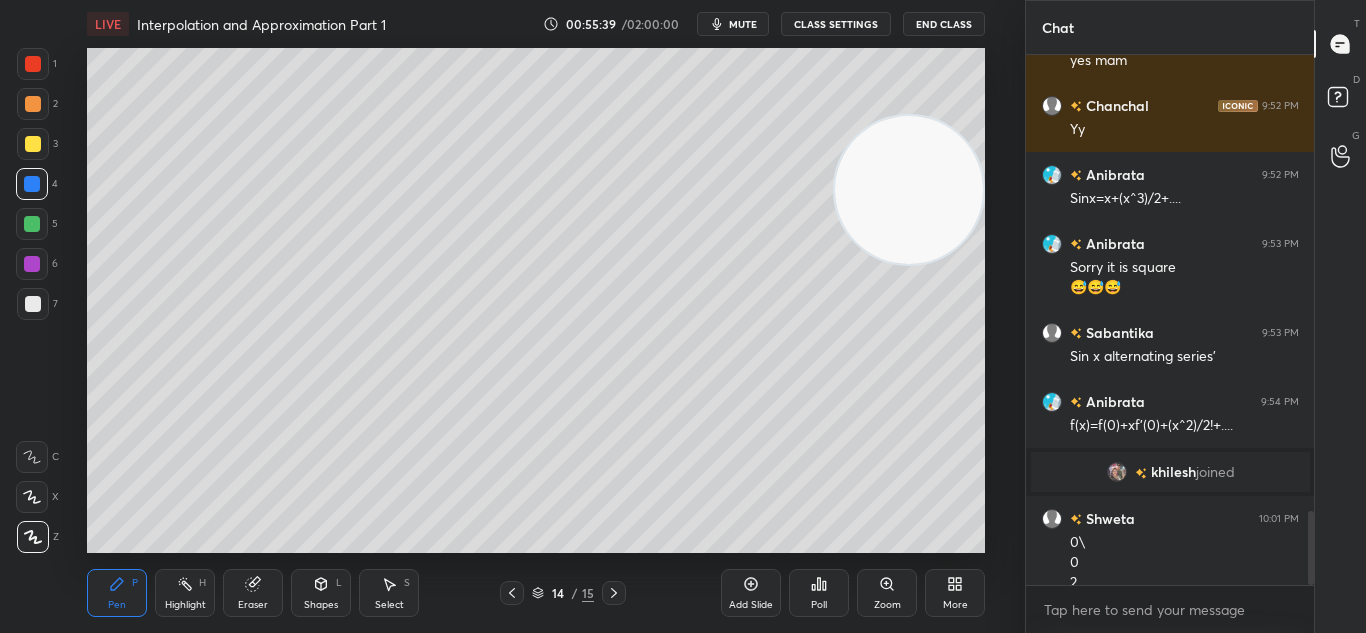 scroll, scrollTop: 3276, scrollLeft: 0, axis: vertical 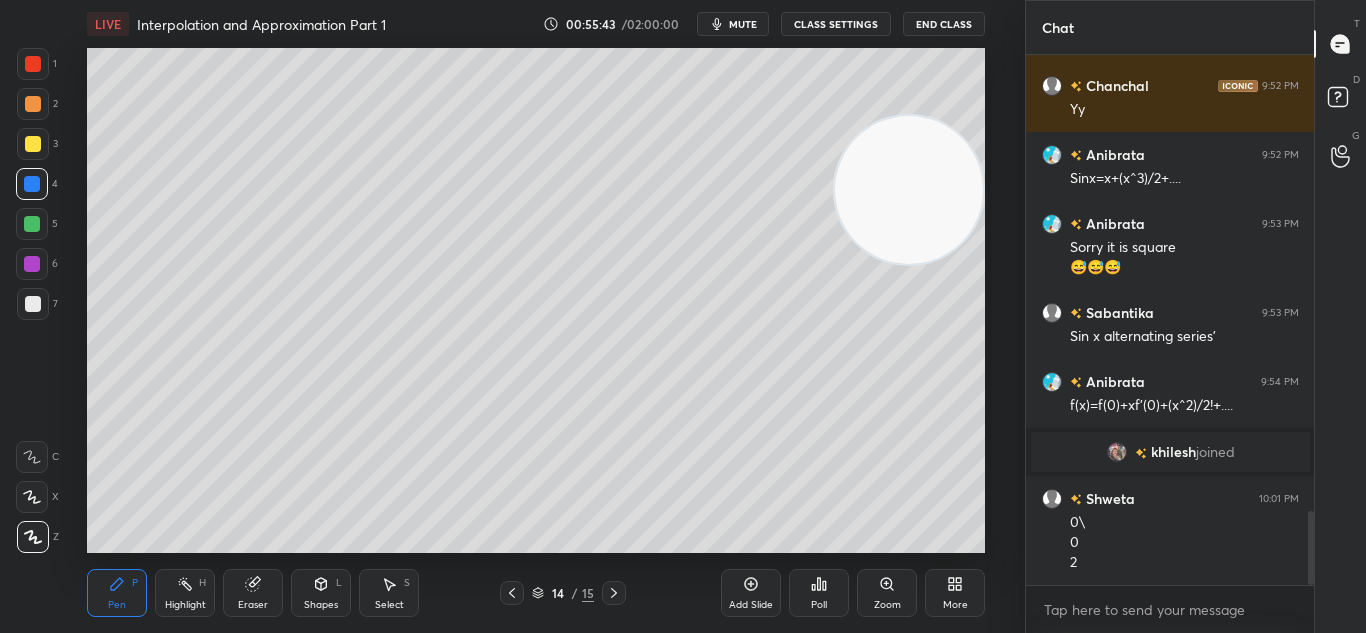 click on "Pen P Highlight H Eraser Shapes L Select S 14 / 15 Add Slide Poll Zoom More" at bounding box center (536, 593) 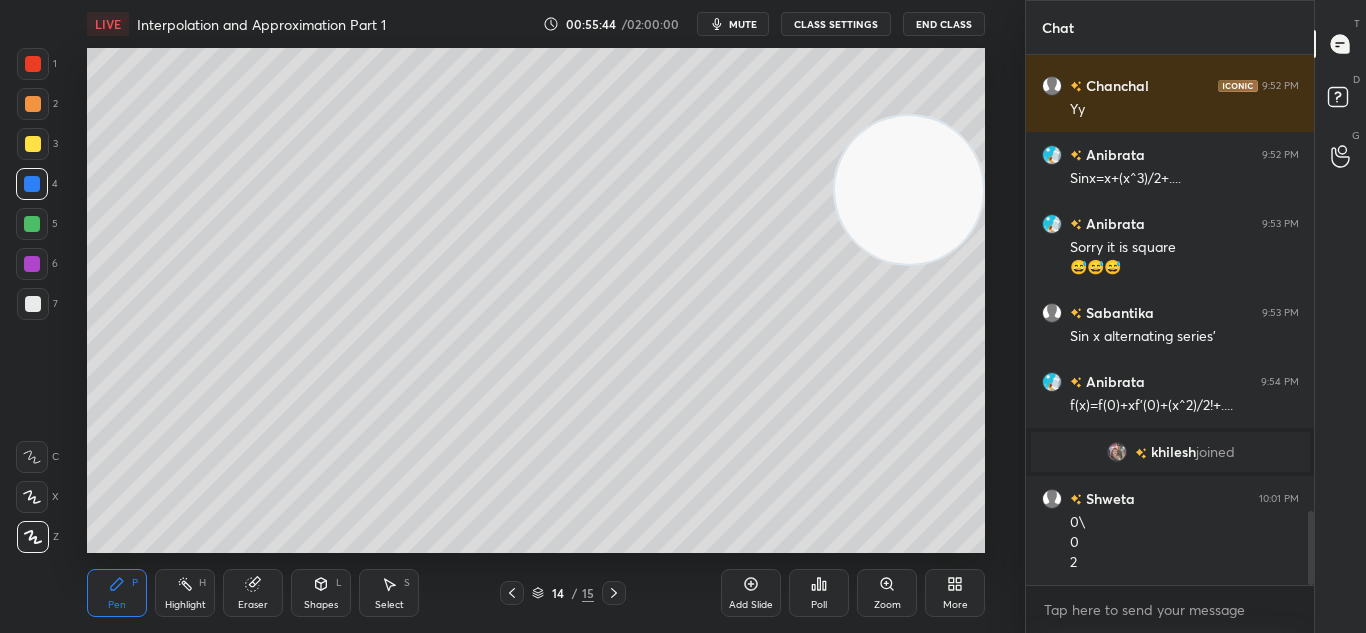 click on "Pen P Highlight H Eraser Shapes L Select S 14 / 15 Add Slide Poll Zoom More" at bounding box center [536, 593] 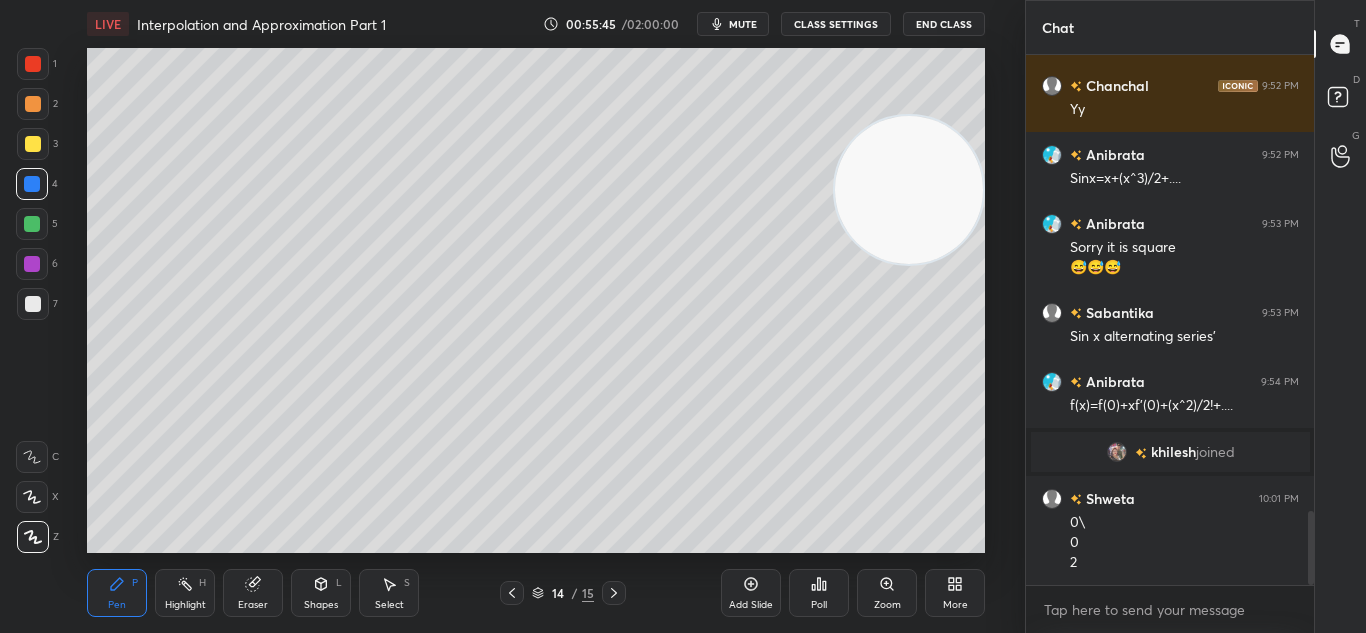 click on "Pen P Highlight H Eraser Shapes L Select S 14 / 15 Add Slide Poll Zoom More" at bounding box center [536, 593] 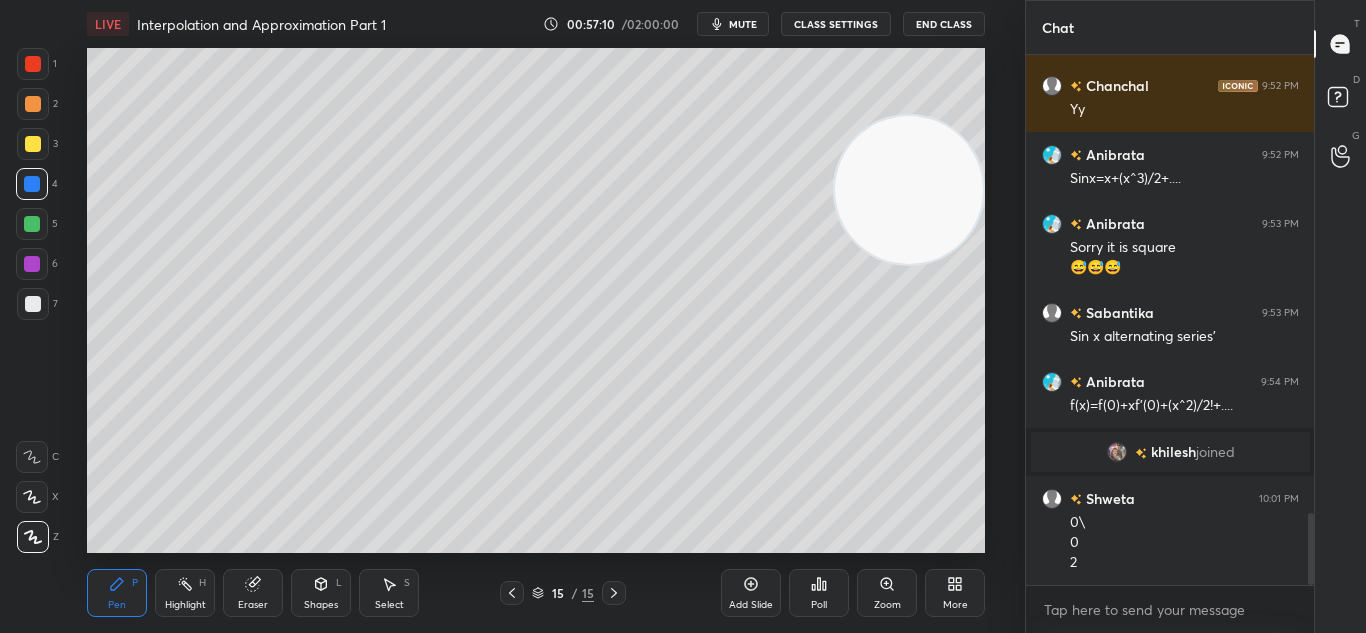 scroll, scrollTop: 3345, scrollLeft: 0, axis: vertical 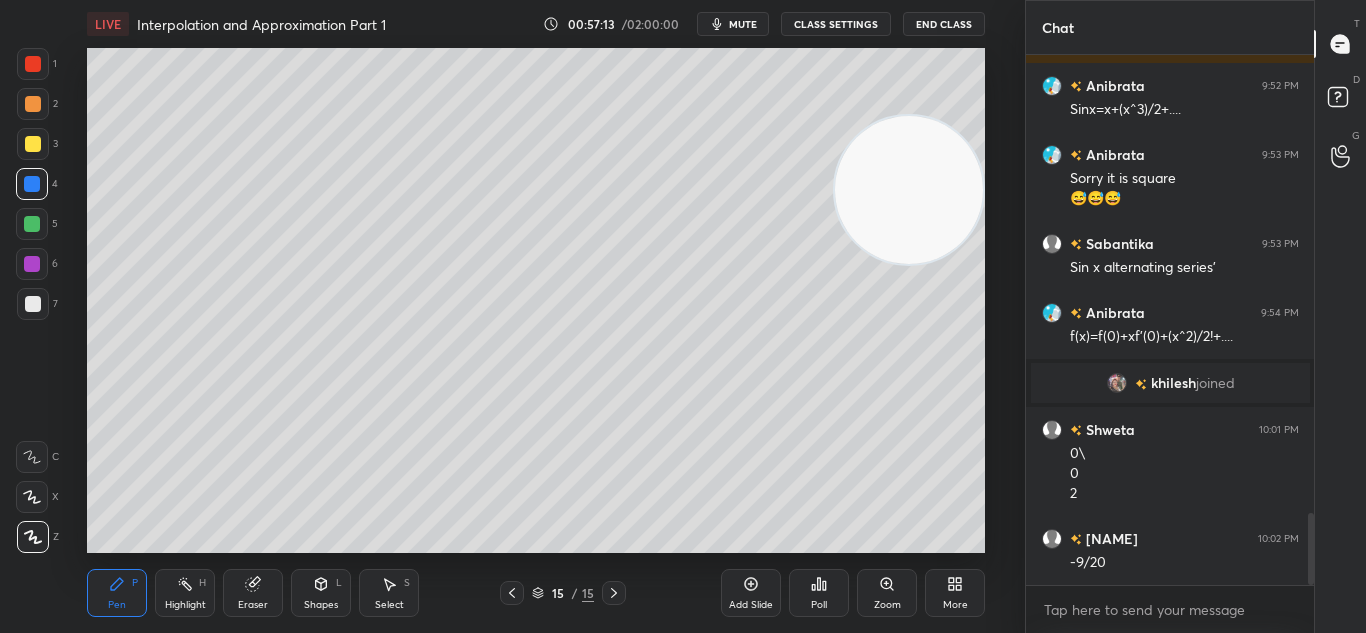 click on "Eraser" at bounding box center (253, 593) 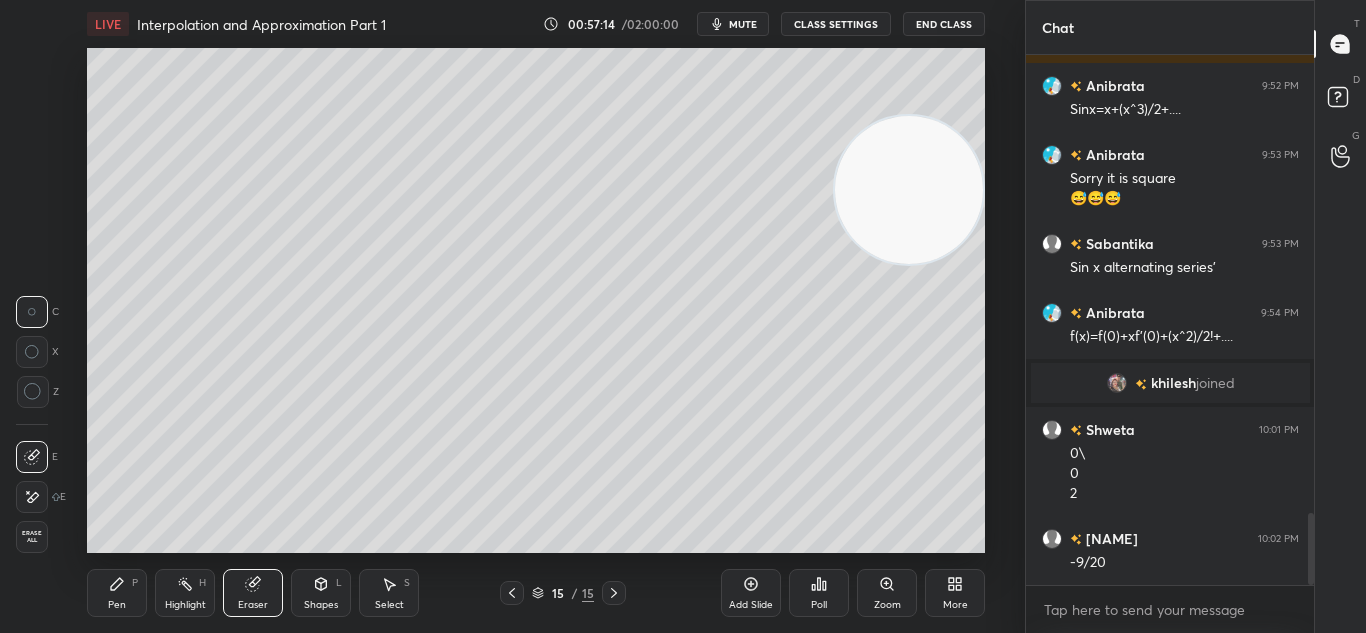 click on "Shapes" at bounding box center (321, 605) 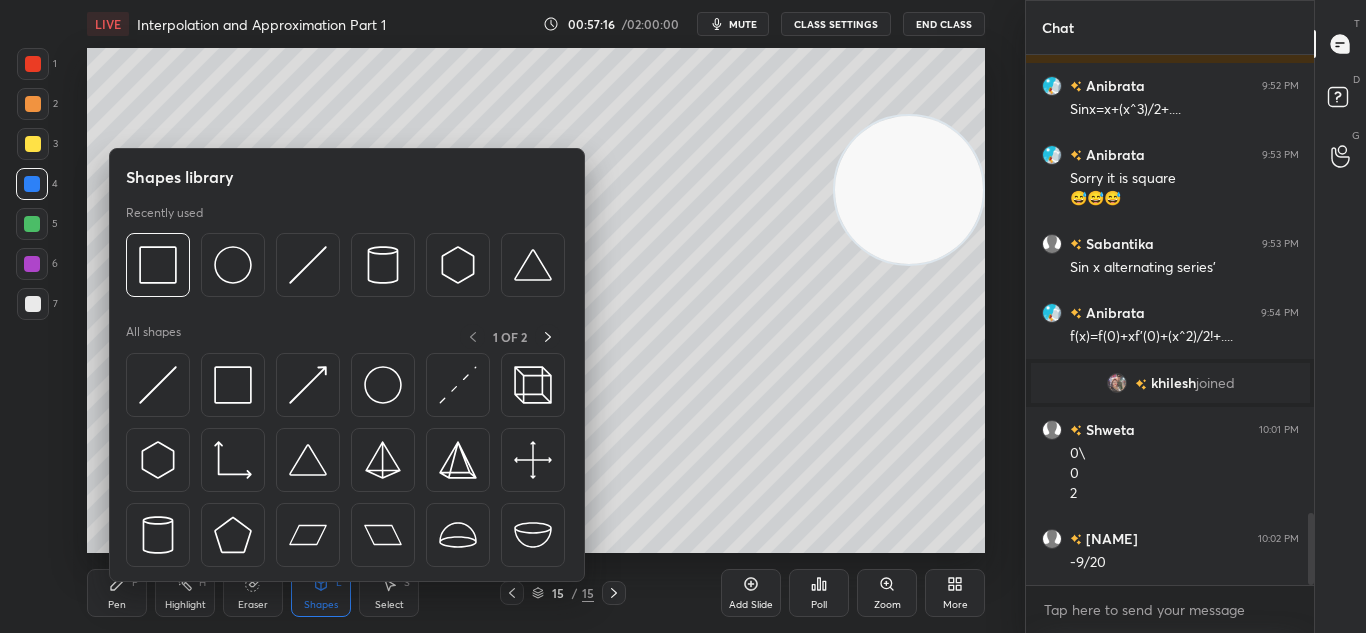 click on "Pen P Highlight H Eraser Shapes L Select S 15 / 15 Add Slide Poll Zoom More" at bounding box center (536, 593) 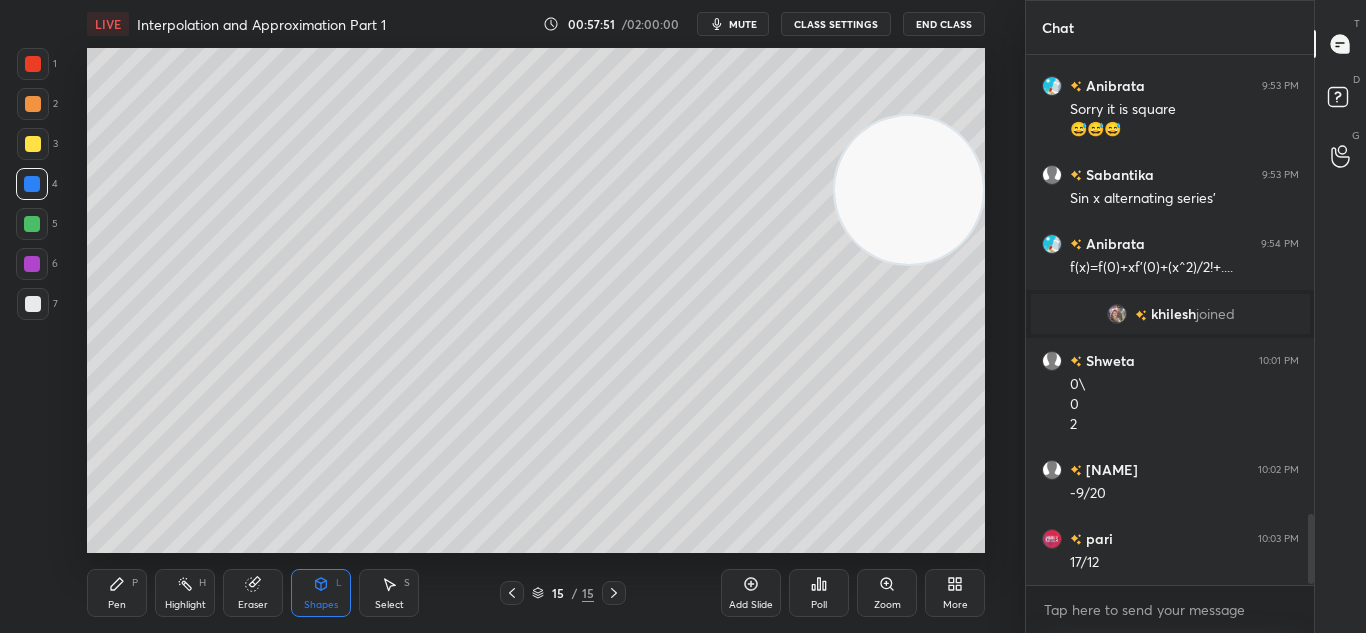 scroll, scrollTop: 3483, scrollLeft: 0, axis: vertical 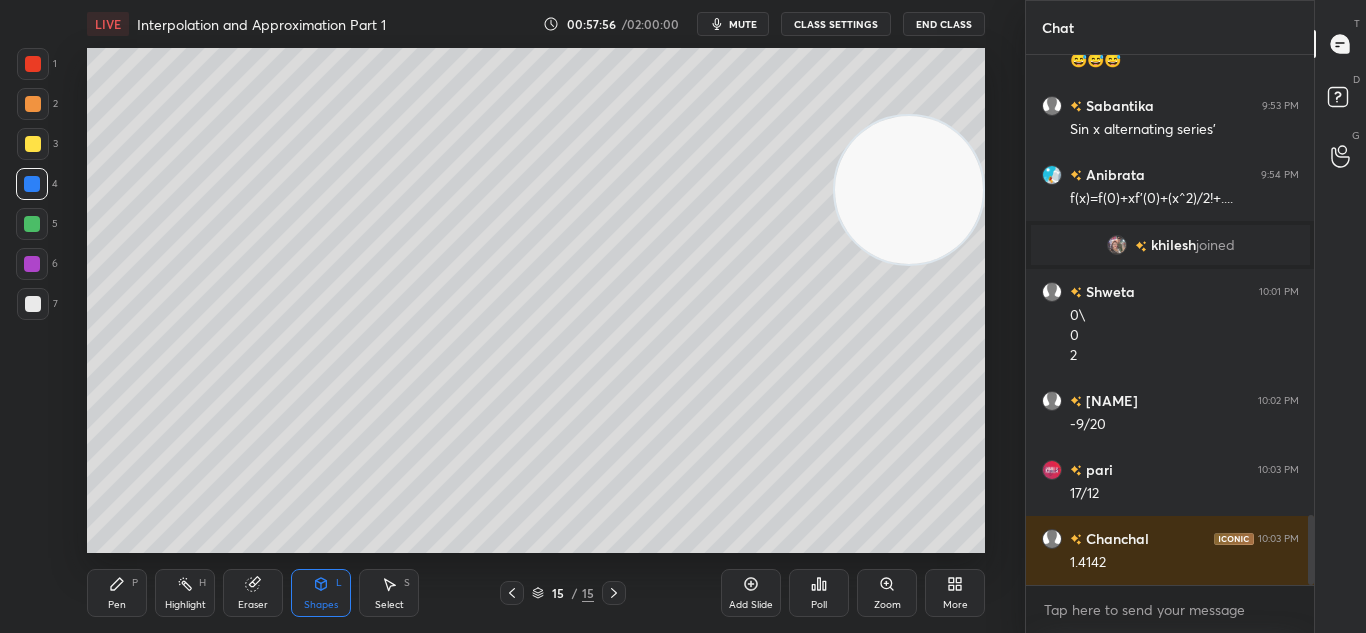 click on "Pen P" at bounding box center (117, 593) 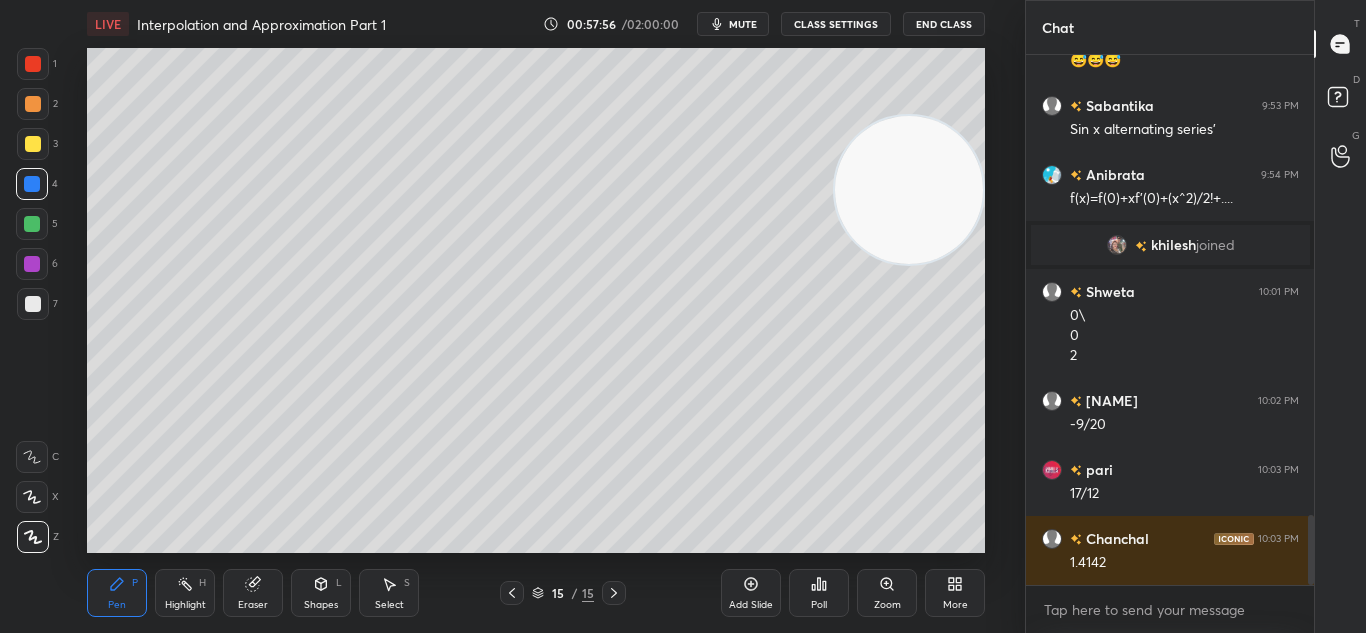 click on "Pen P" at bounding box center [117, 593] 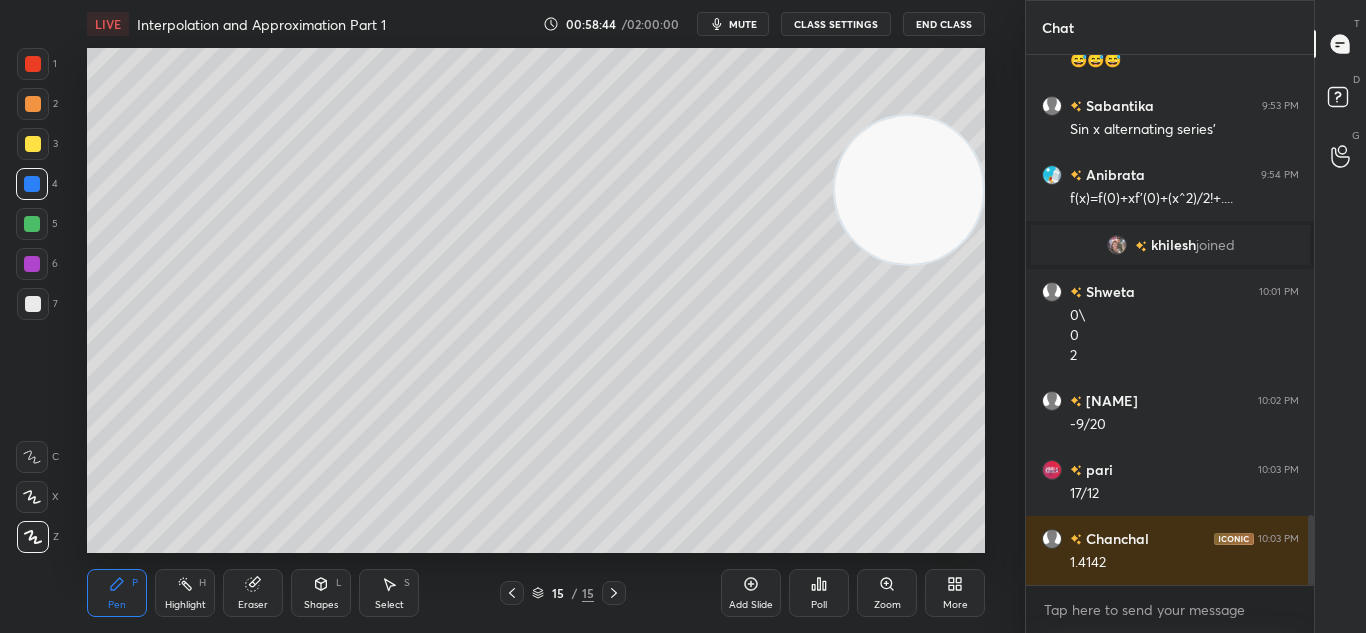 click on "Add Slide" at bounding box center [751, 593] 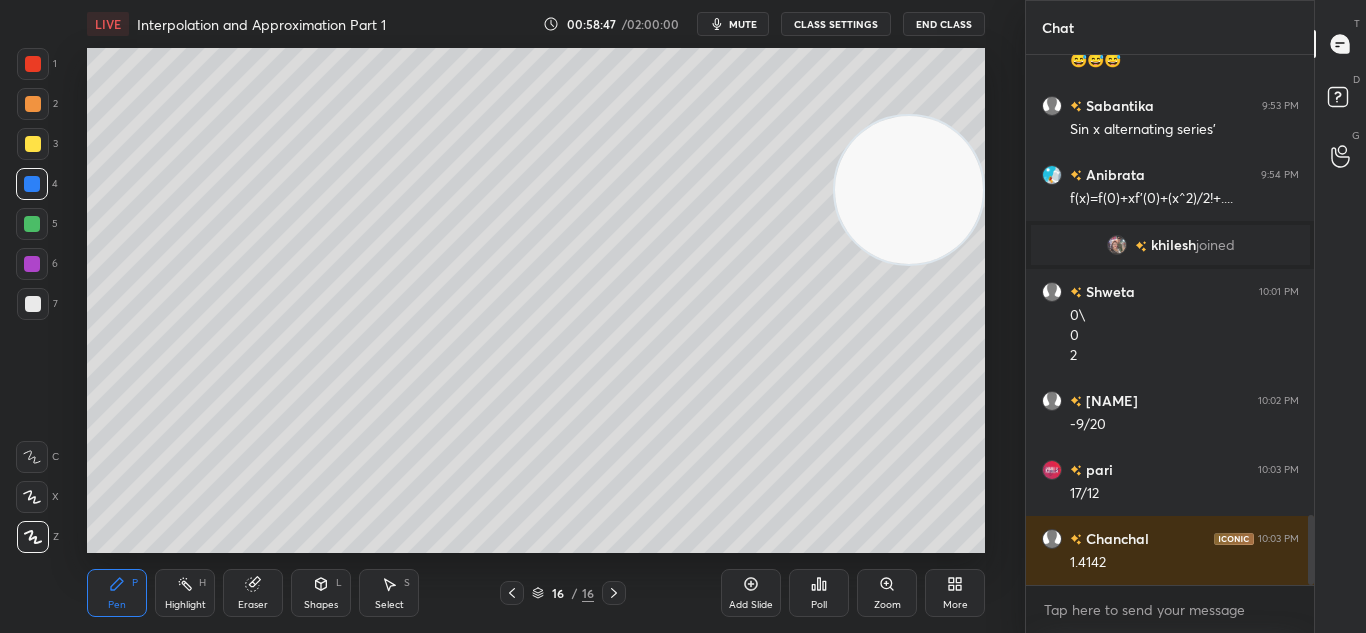 click on "16 / 16" at bounding box center (563, 593) 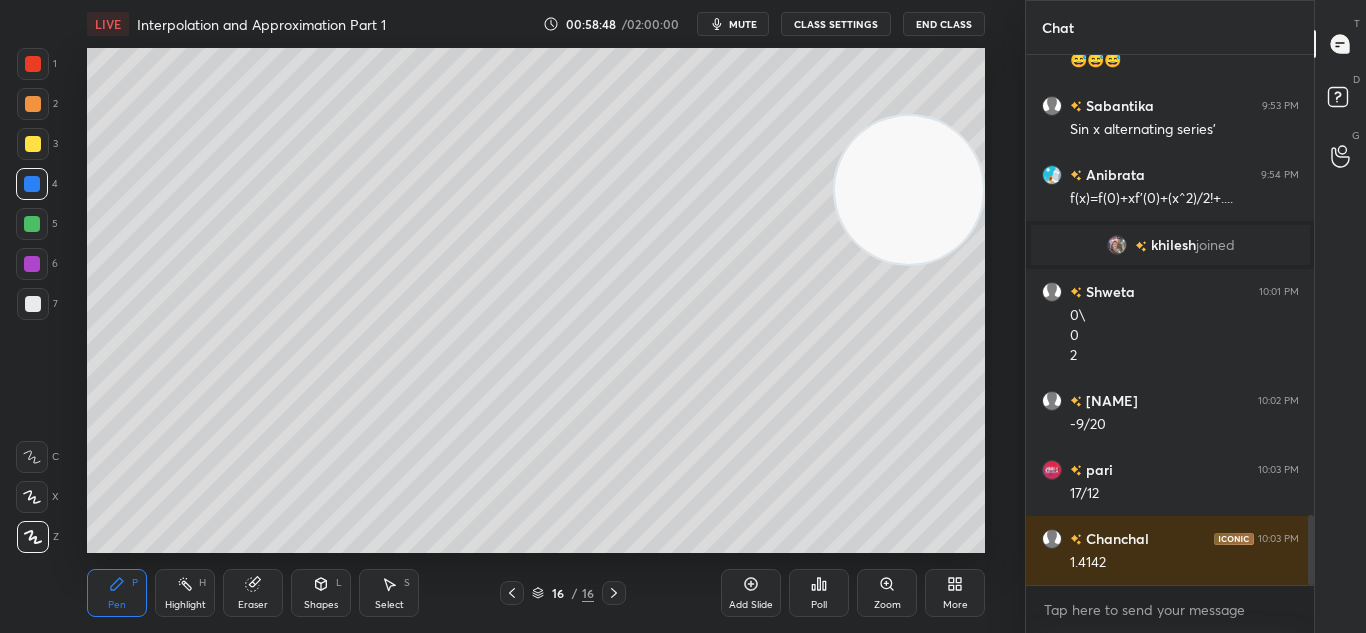 scroll, scrollTop: 3552, scrollLeft: 0, axis: vertical 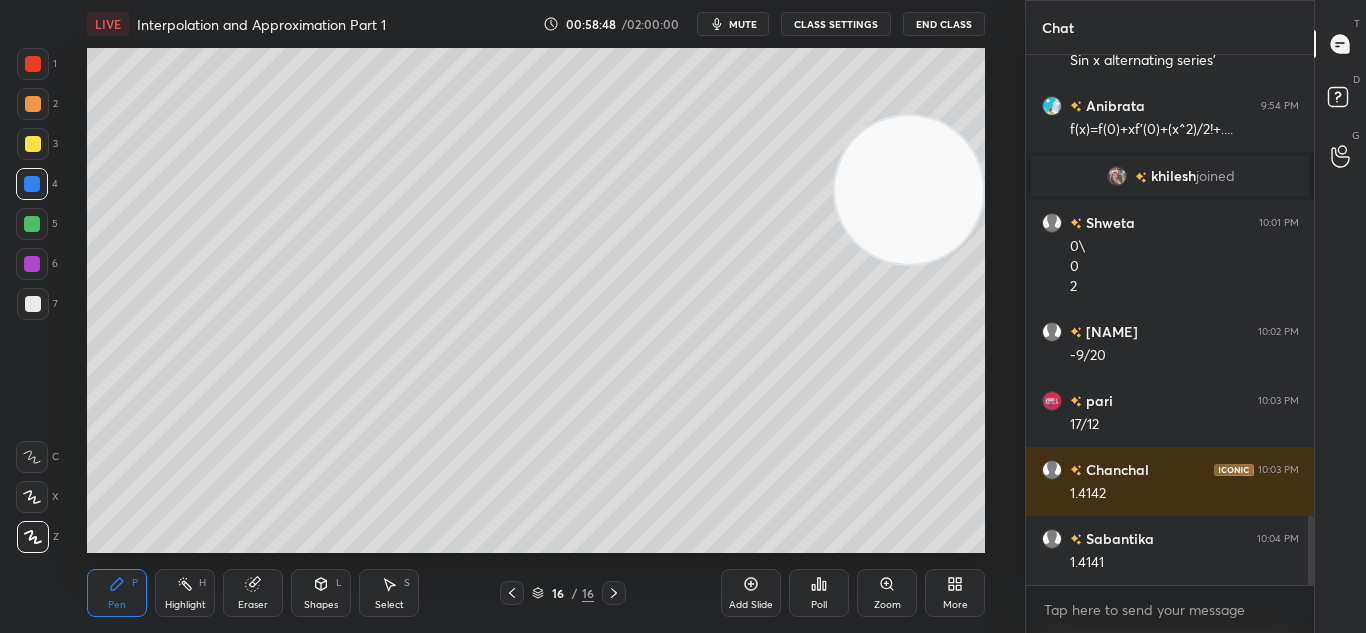 click on "Pen P Highlight H Eraser Shapes L Select S 16 / 16 Add Slide Poll Zoom More" at bounding box center [536, 593] 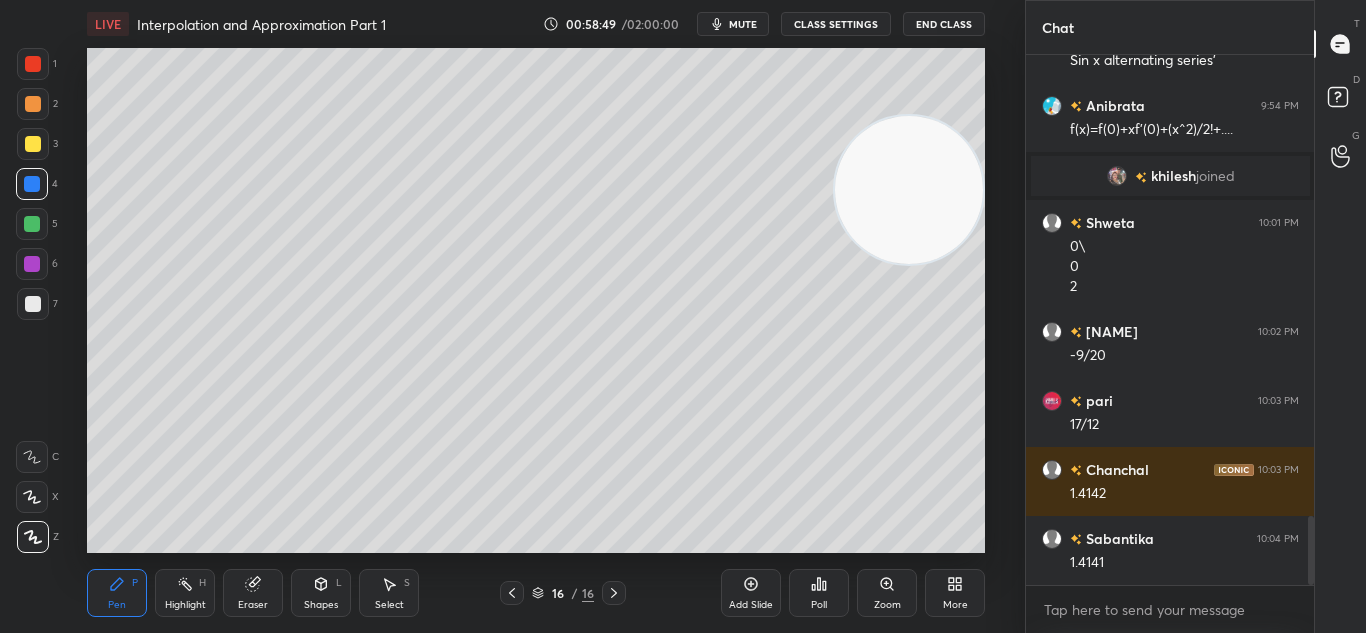click 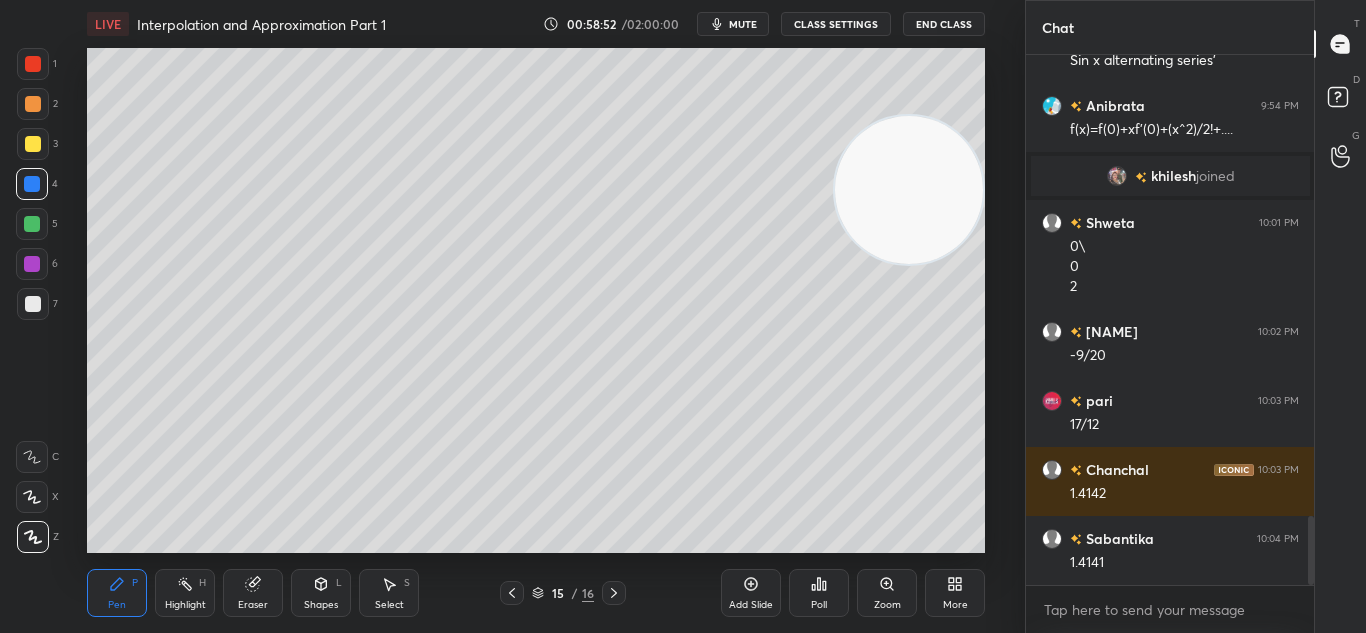 click on "Eraser" at bounding box center (253, 605) 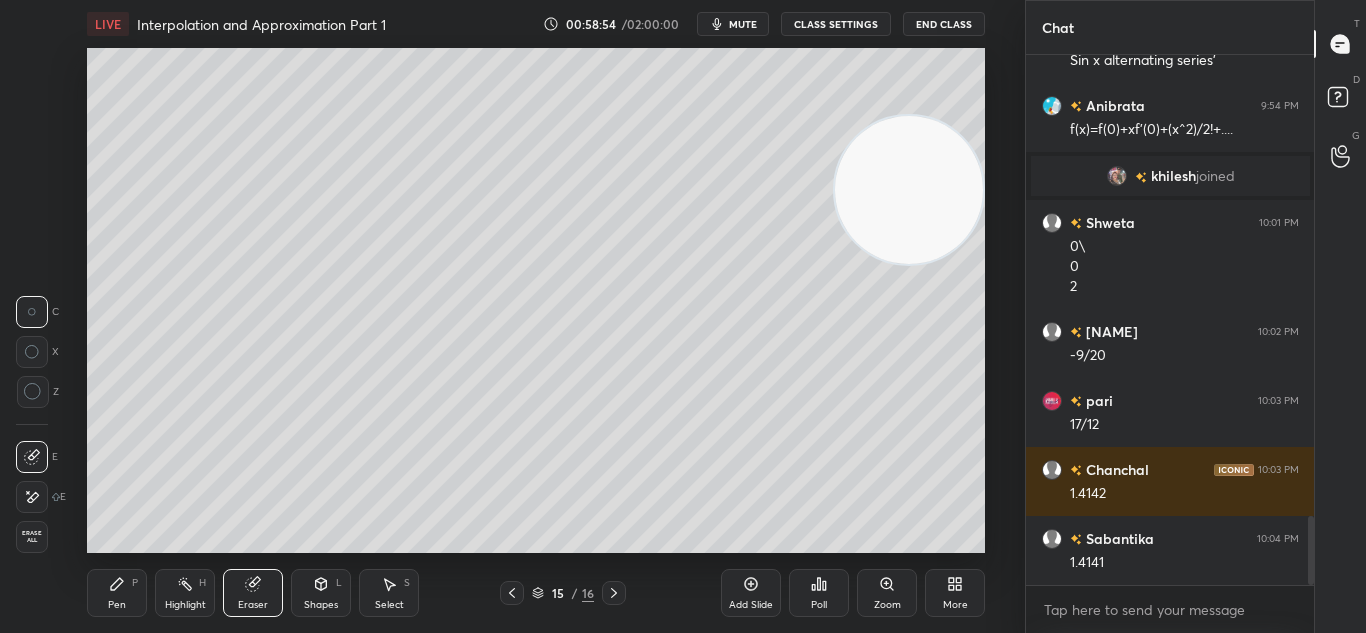 click on "Pen P" at bounding box center (117, 593) 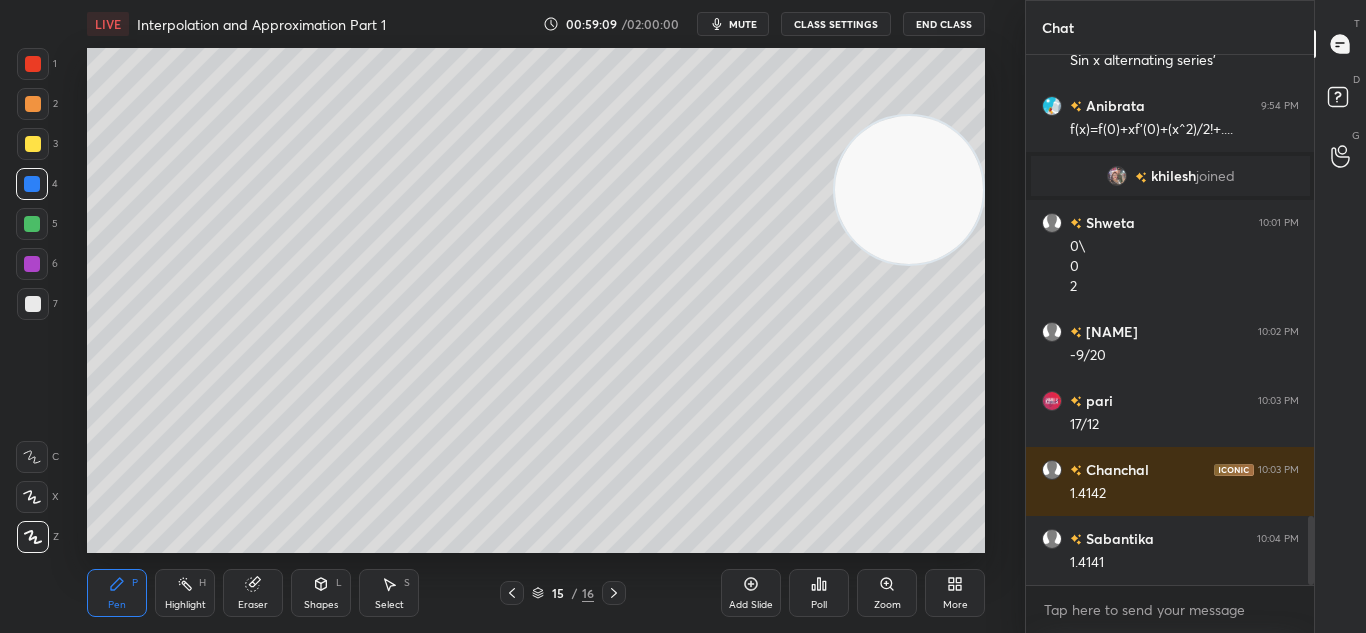 click at bounding box center (614, 593) 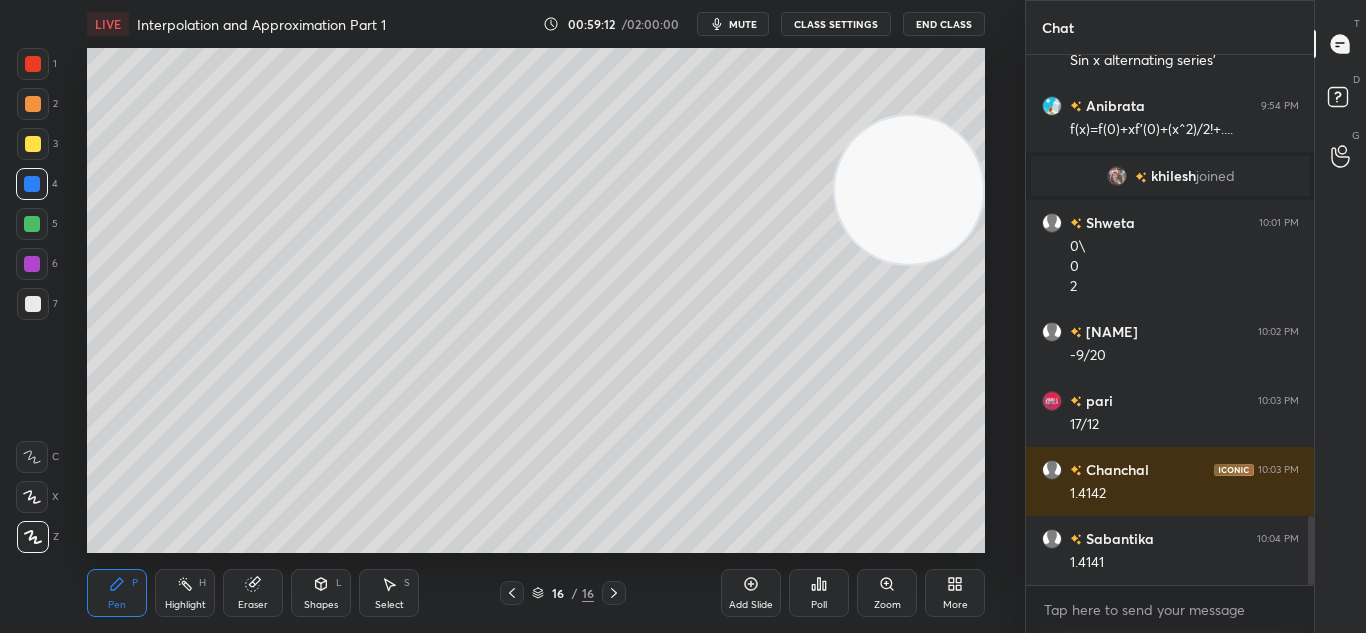click 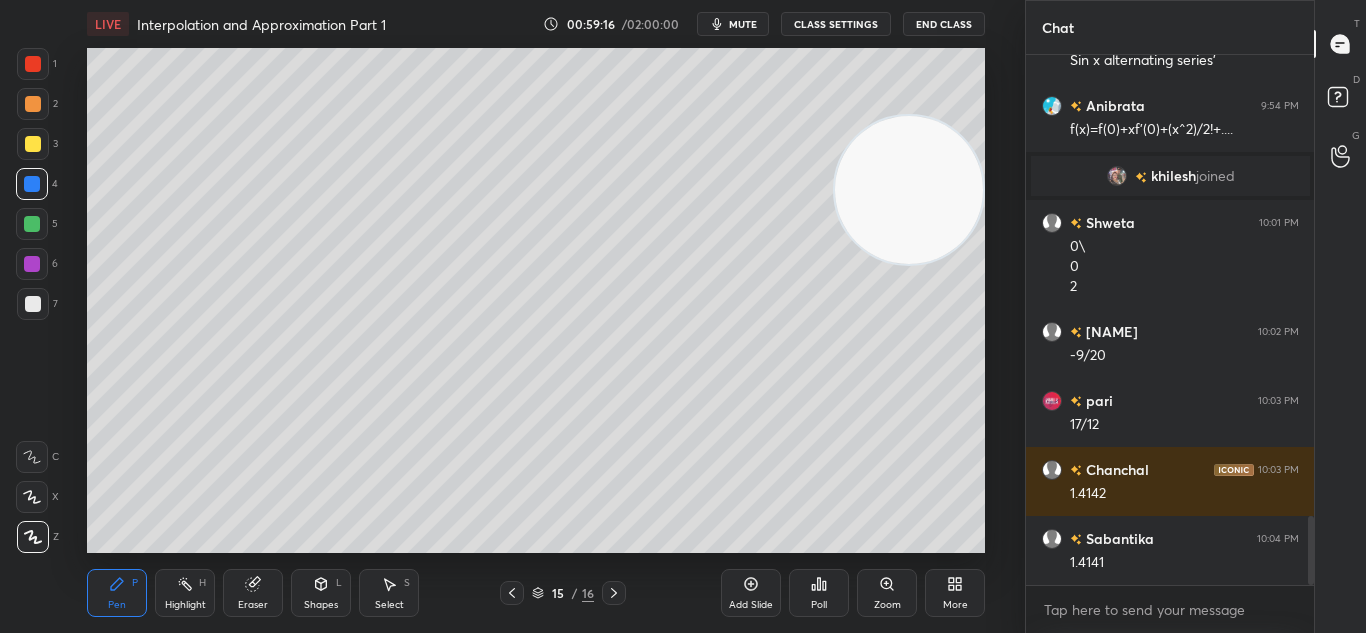 click on "Pen P Highlight H Eraser Shapes L Select S 15 / 16 Add Slide Poll Zoom More" at bounding box center (536, 593) 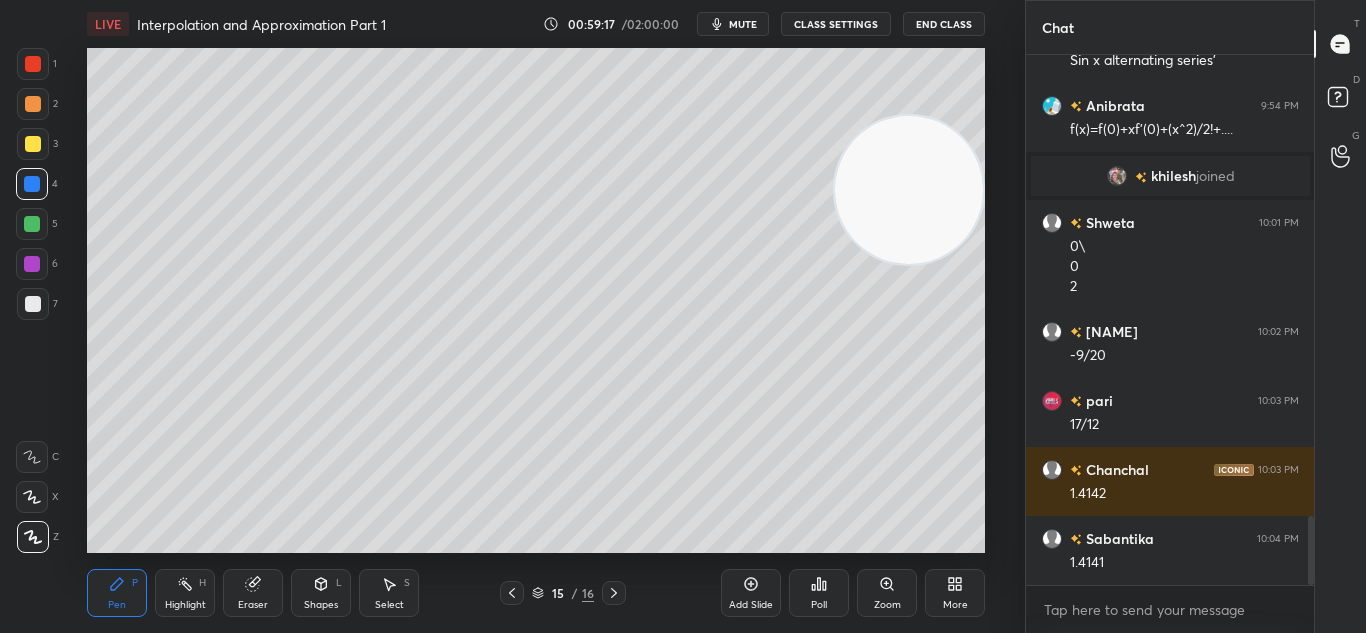 click at bounding box center (614, 593) 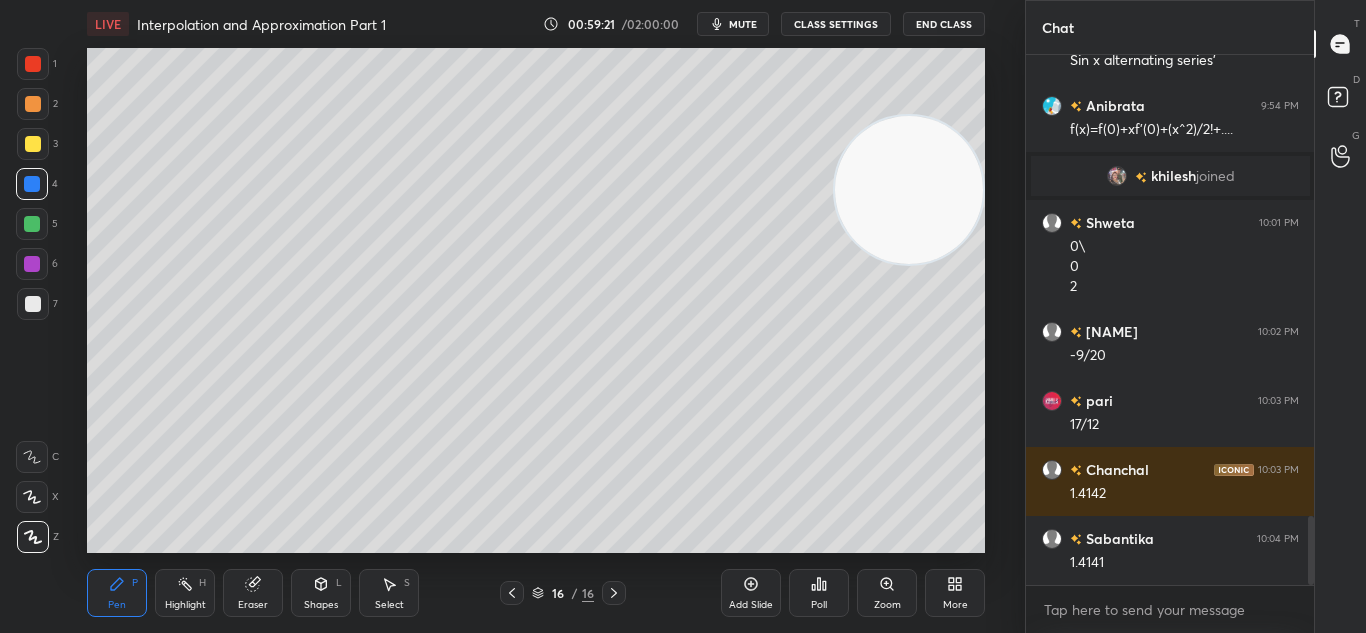 click at bounding box center (512, 593) 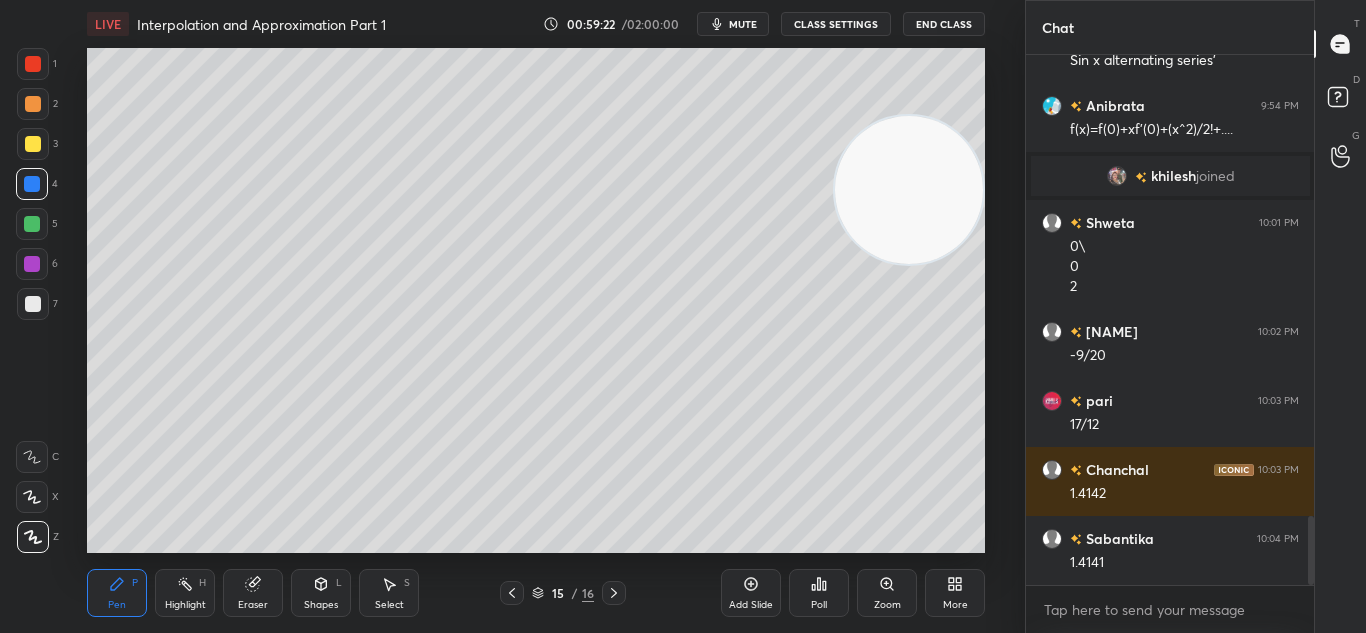 click 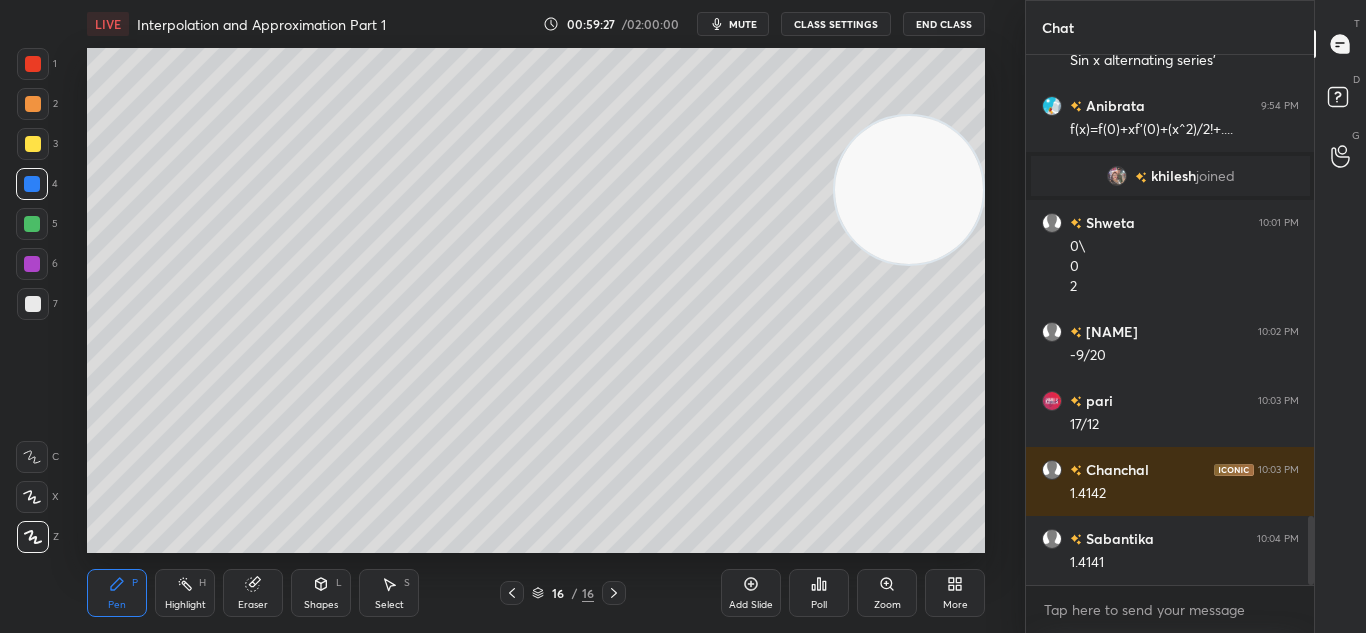 click 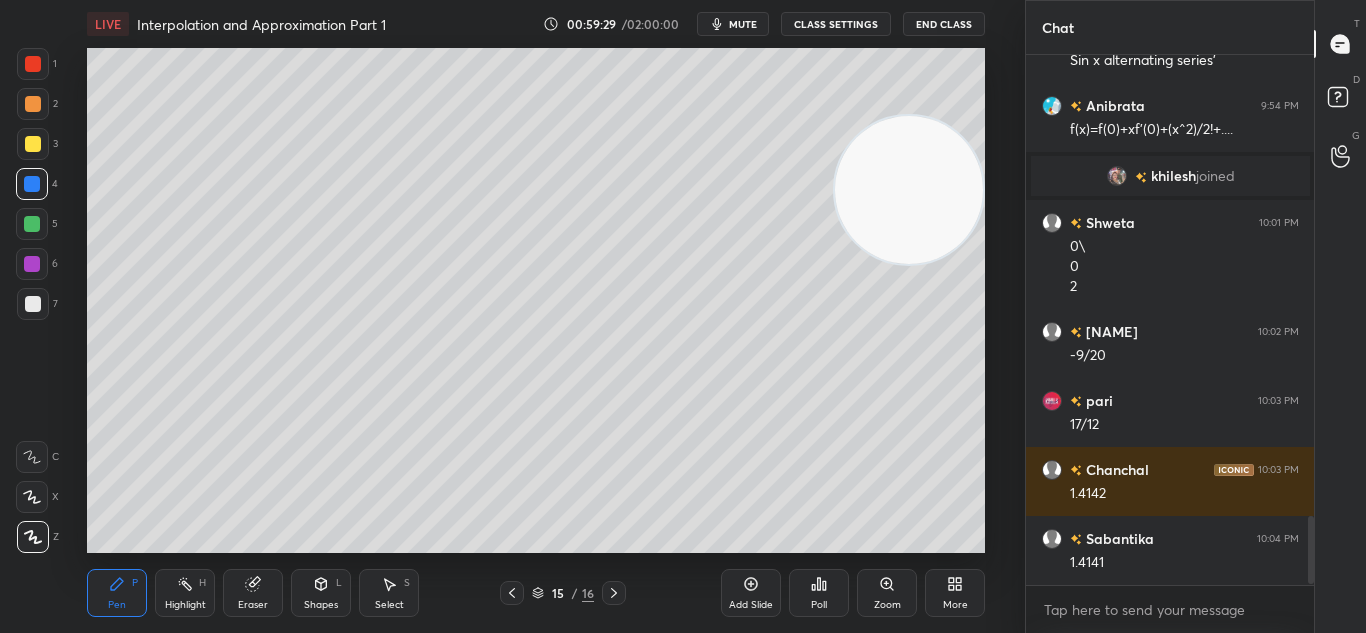 scroll, scrollTop: 3621, scrollLeft: 0, axis: vertical 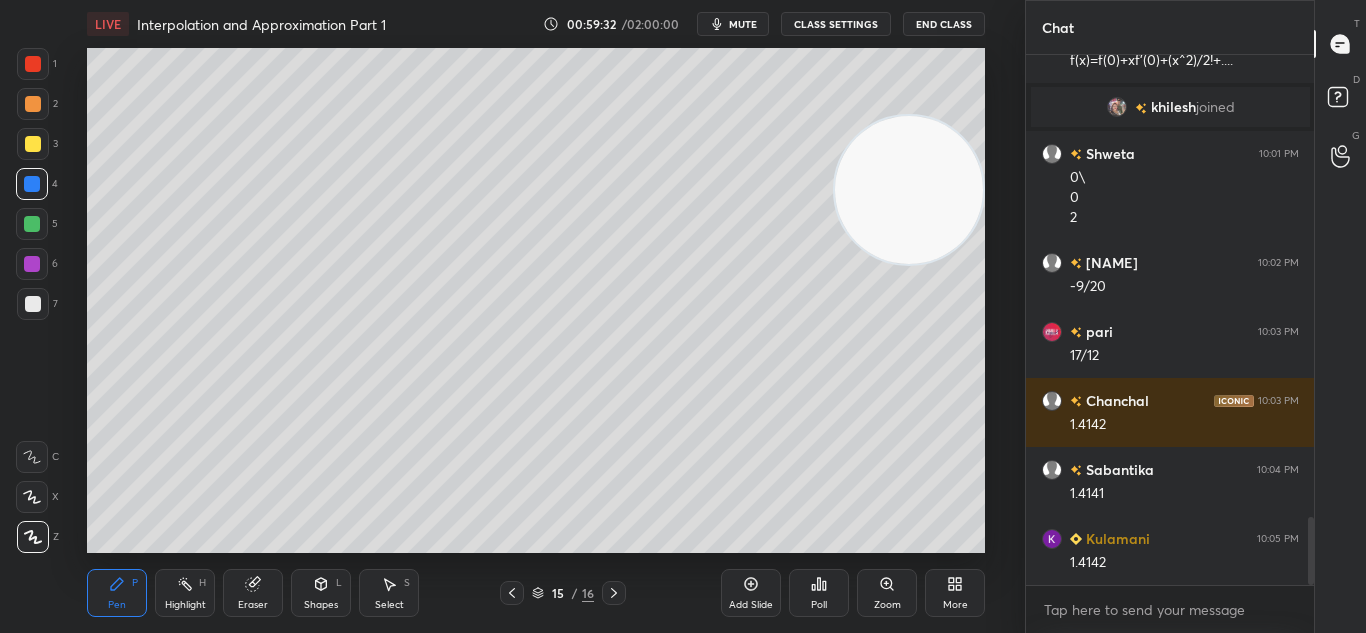 click at bounding box center [614, 593] 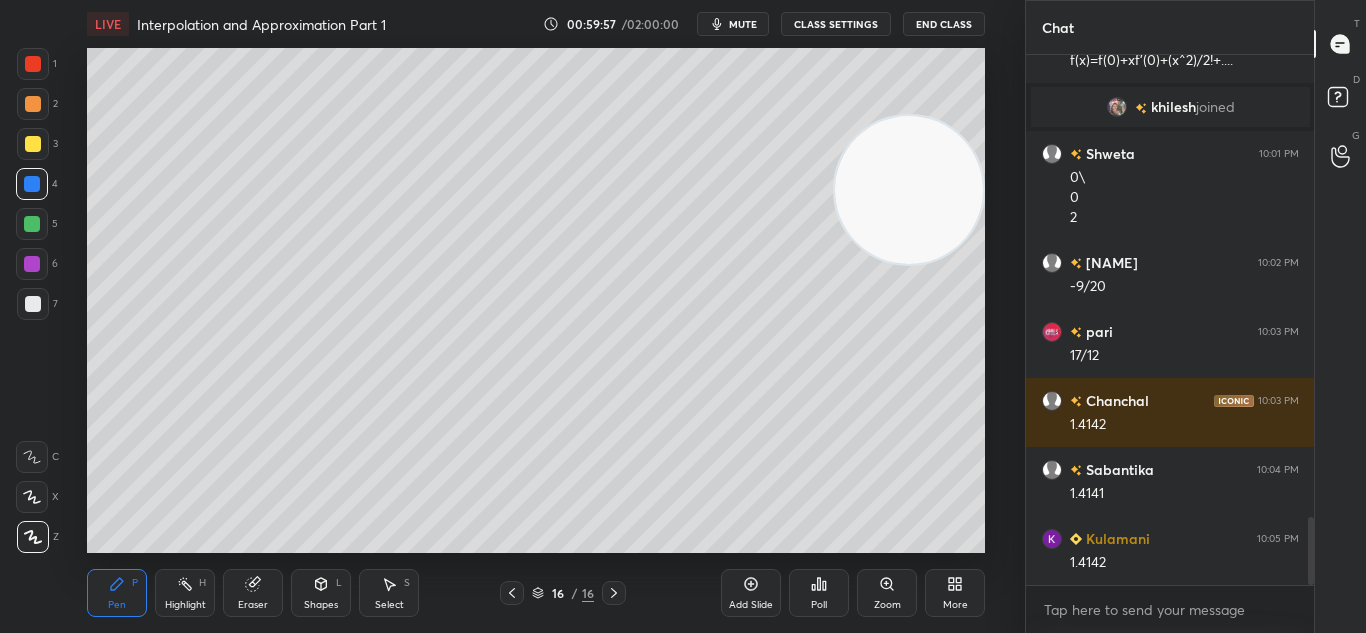 click on "Eraser" at bounding box center (253, 605) 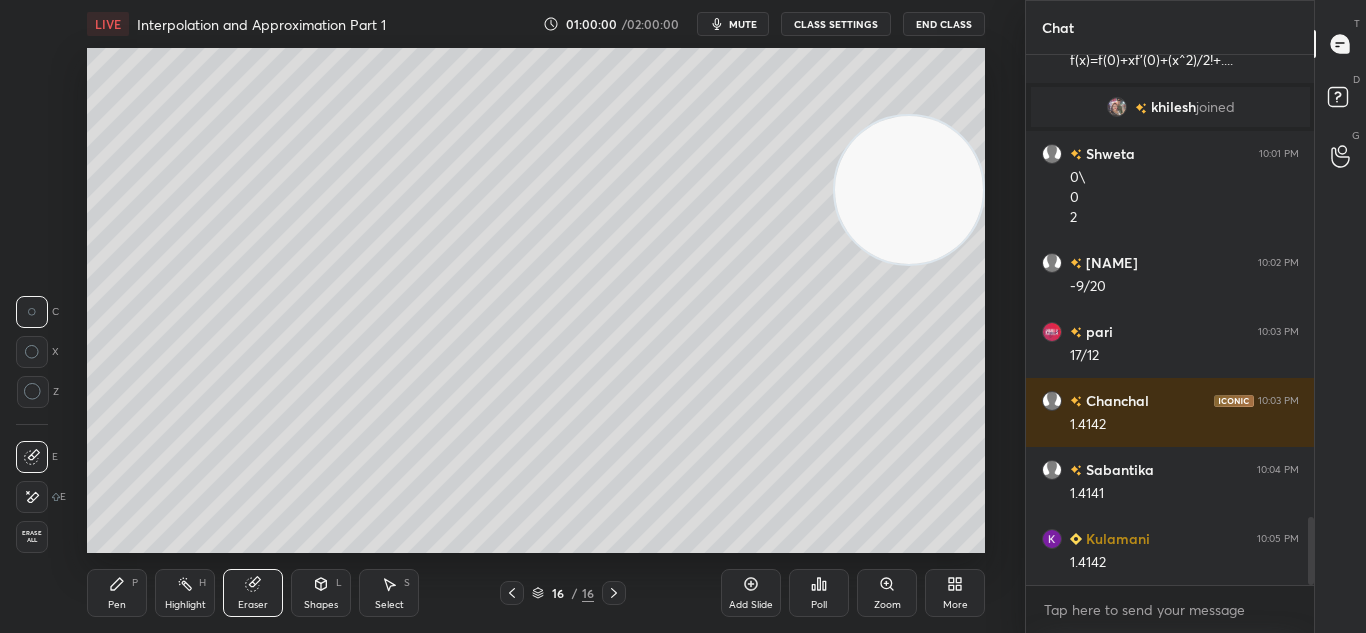 click on "Pen P" at bounding box center (117, 593) 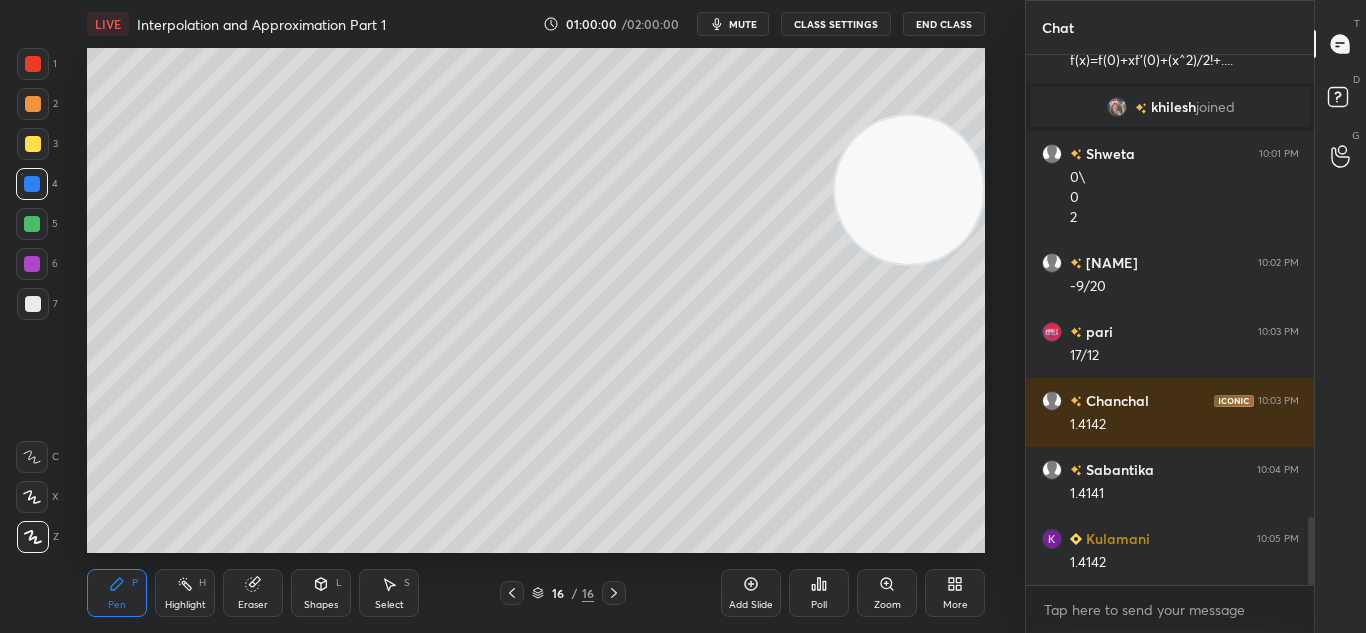 click on "Pen" at bounding box center [117, 605] 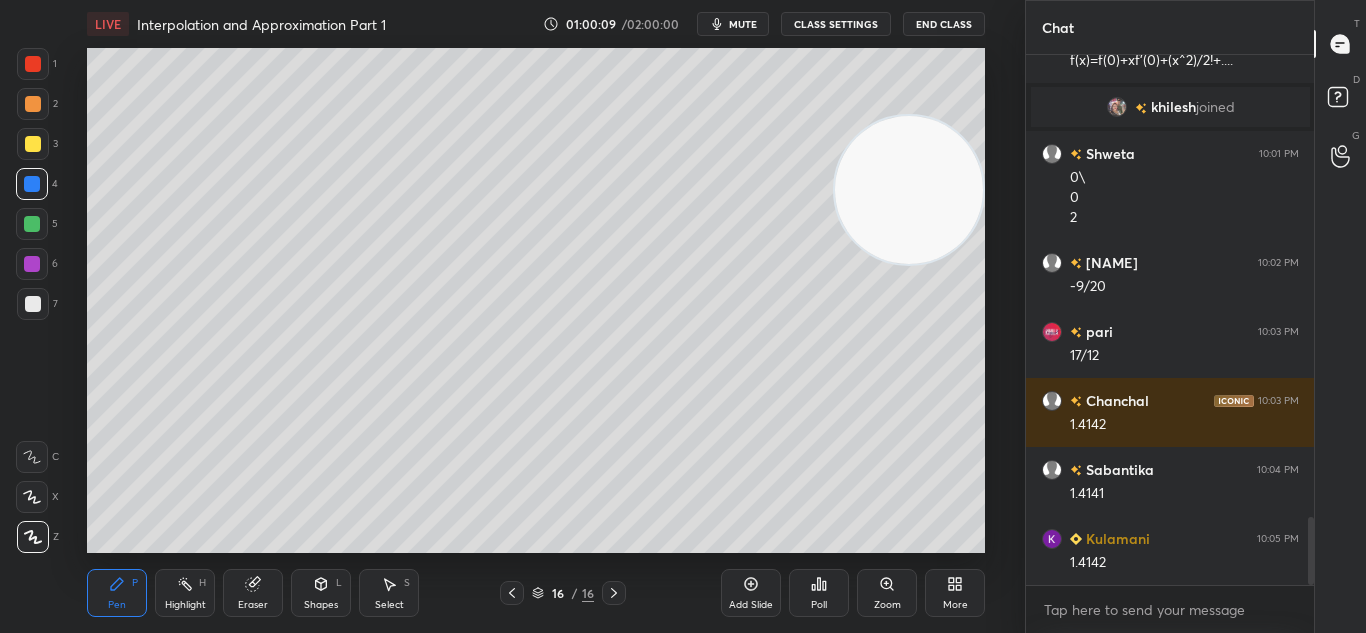 click 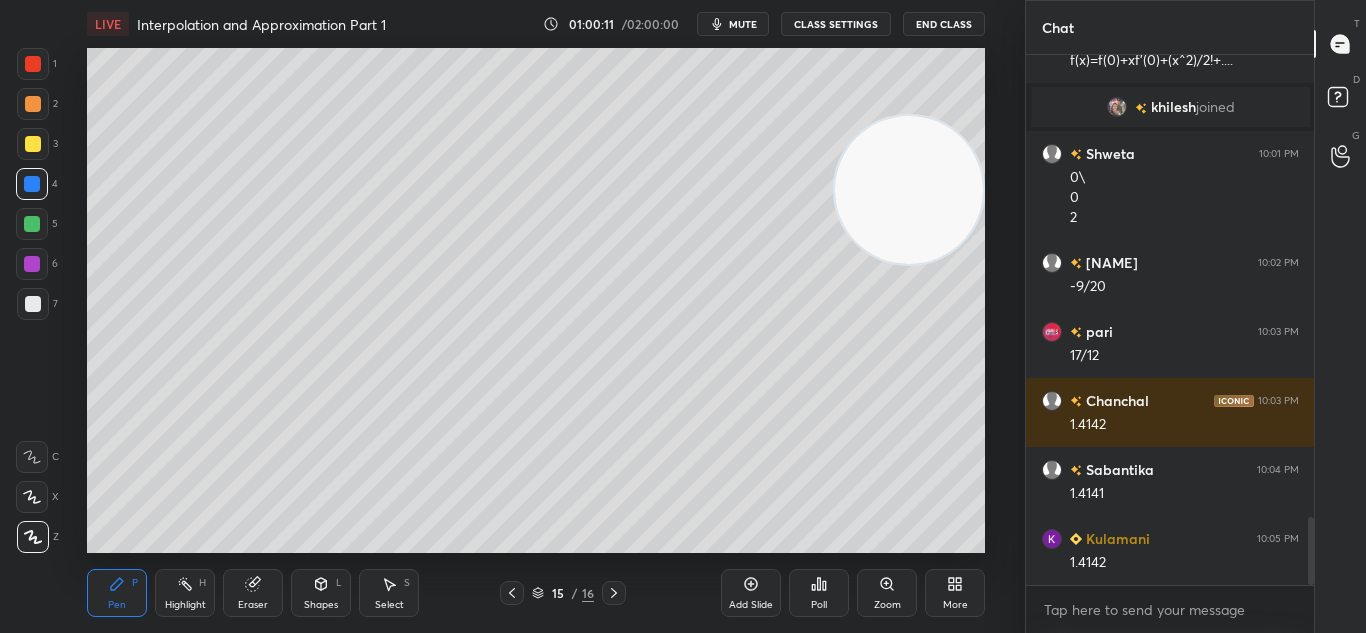 click 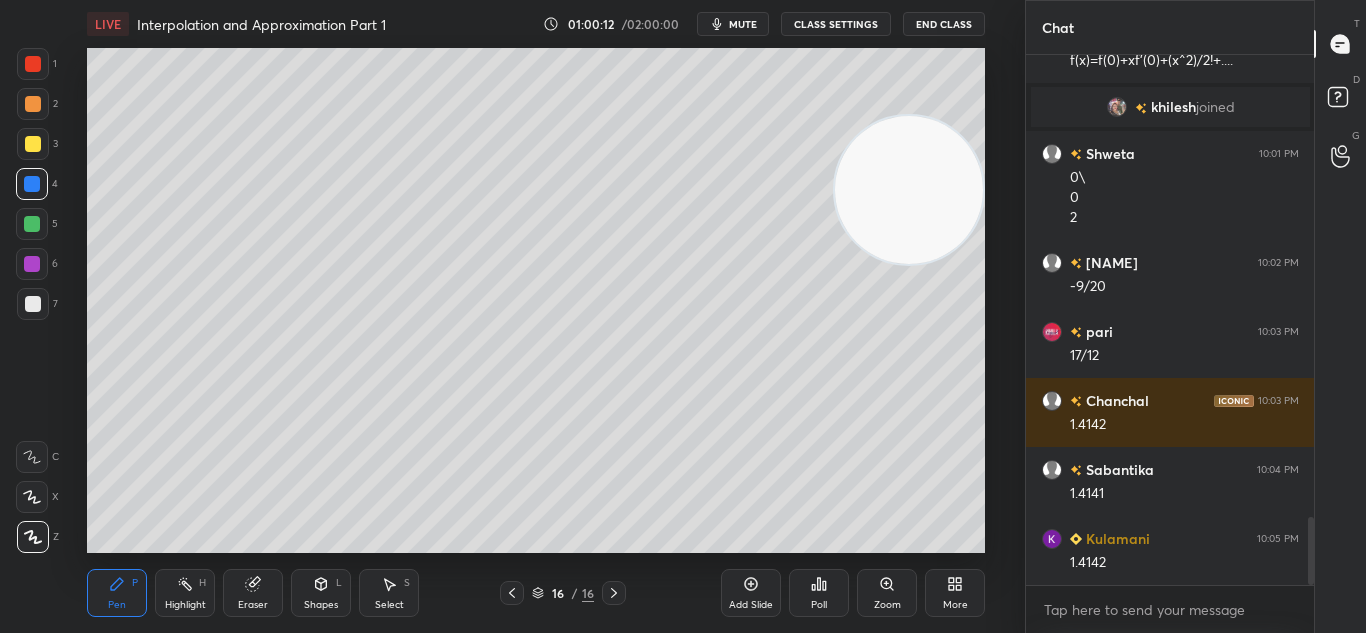 click at bounding box center (614, 593) 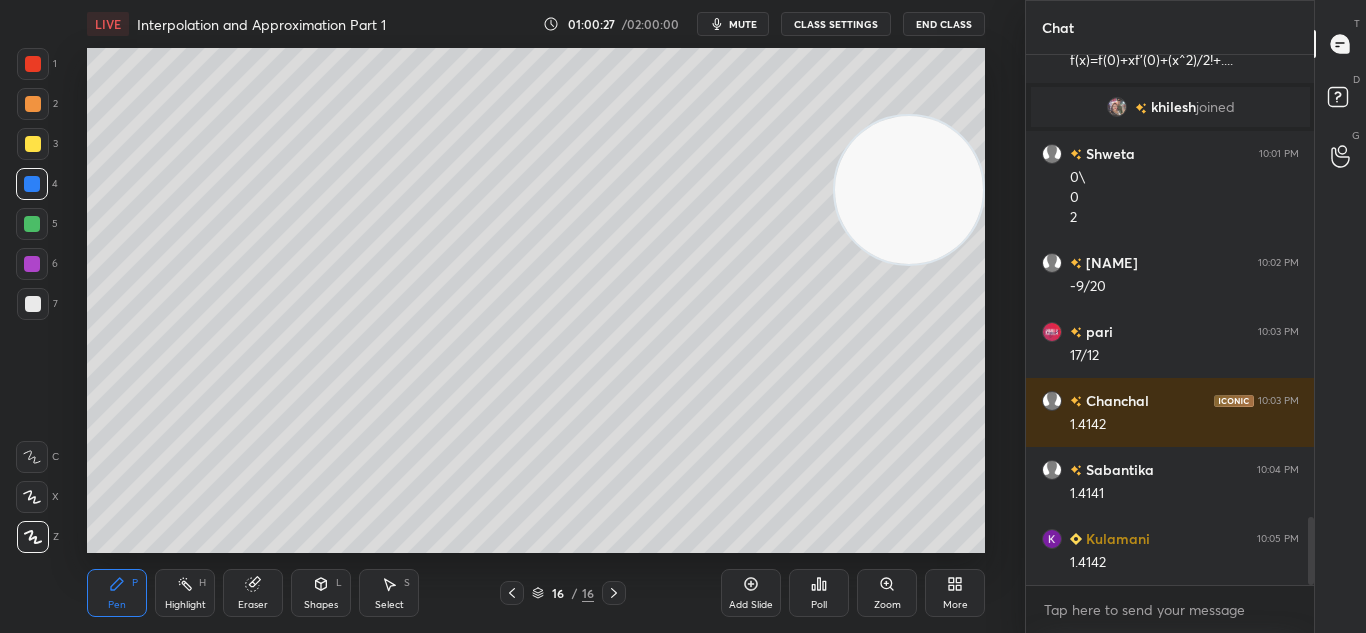 scroll, scrollTop: 3690, scrollLeft: 0, axis: vertical 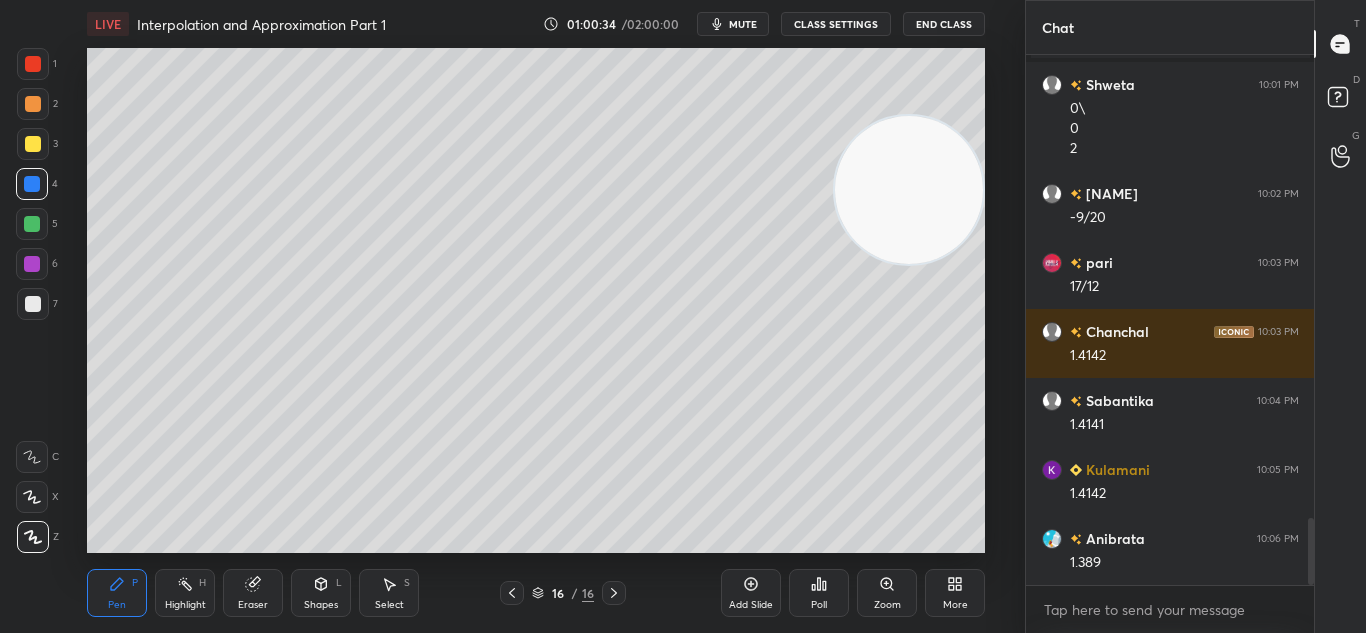 click on "Add Slide" at bounding box center (751, 593) 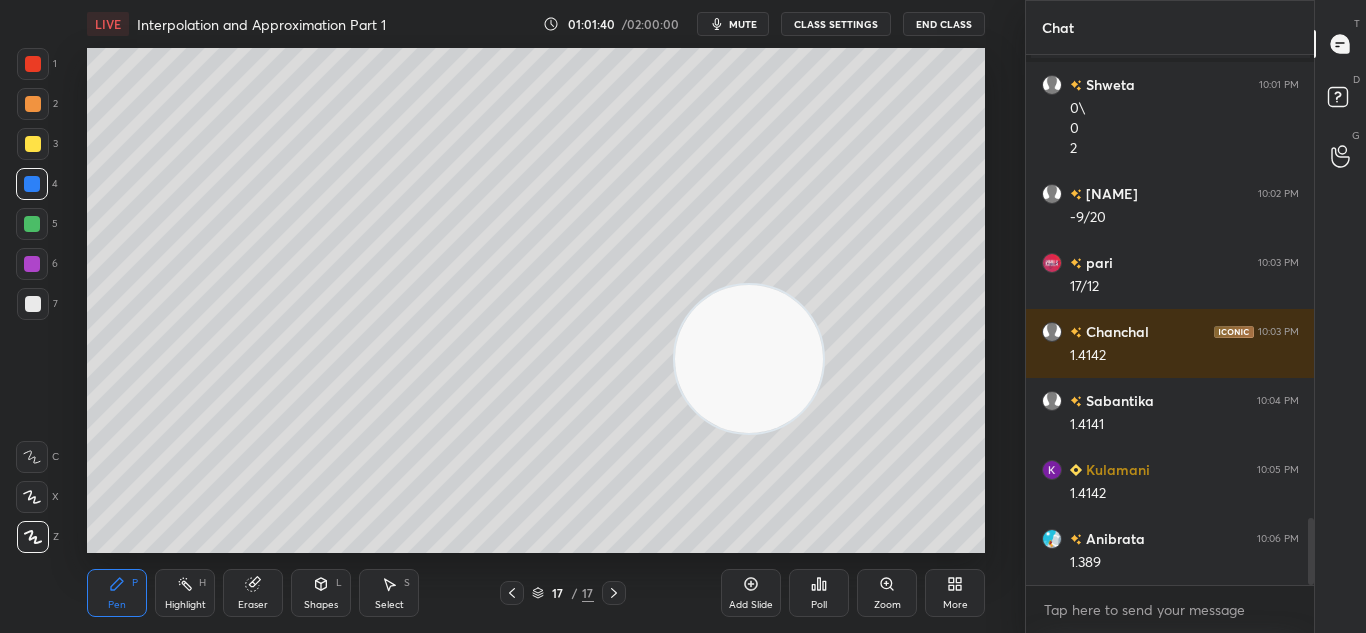 scroll, scrollTop: 3759, scrollLeft: 0, axis: vertical 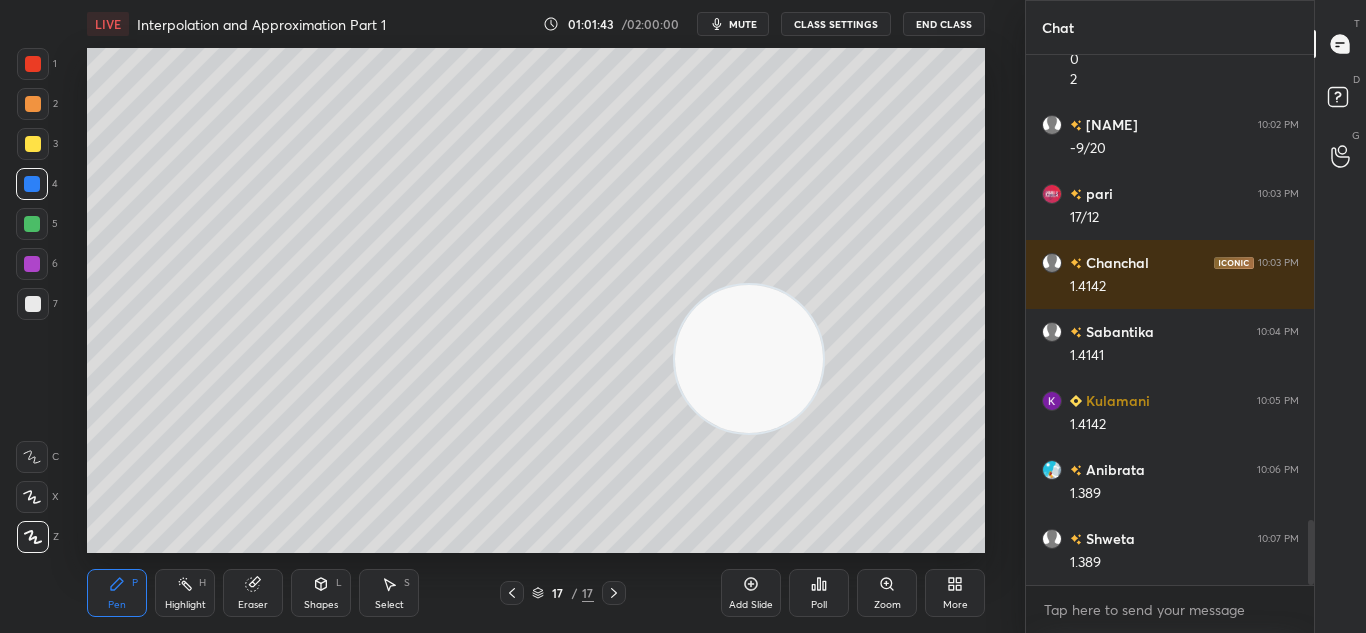 click on "Pen P Highlight H Eraser Shapes L Select S 17 / 17 Add Slide Poll Zoom More" at bounding box center (536, 593) 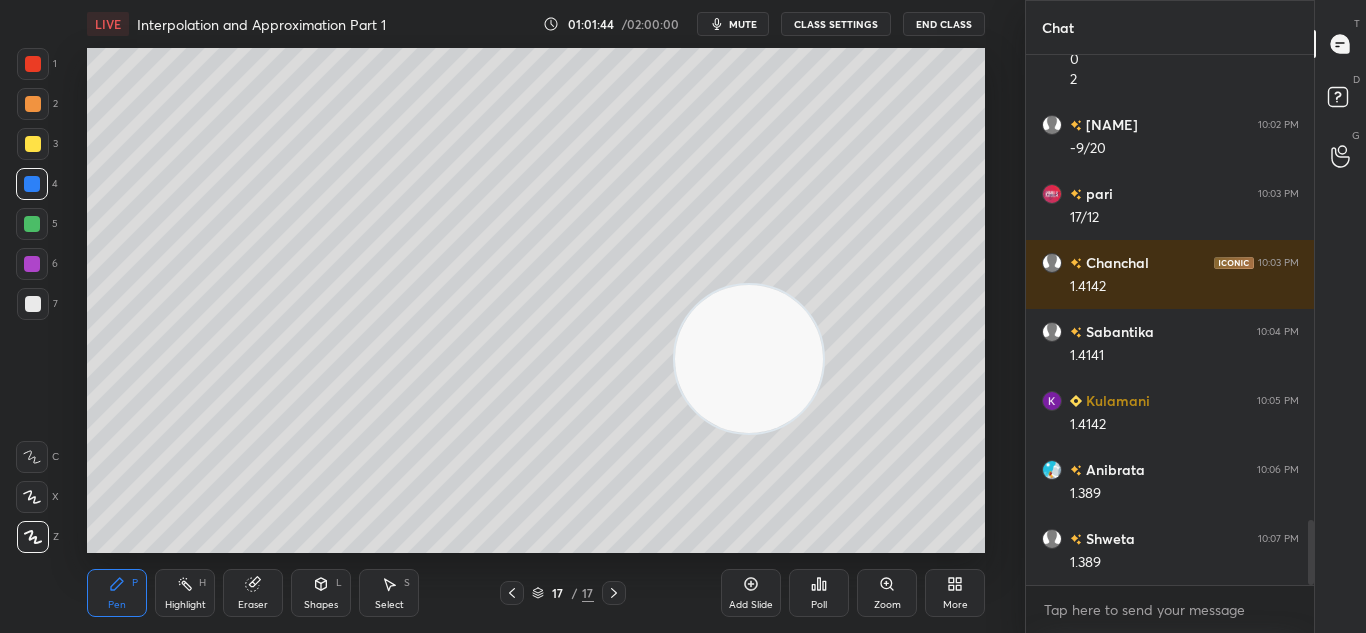 click 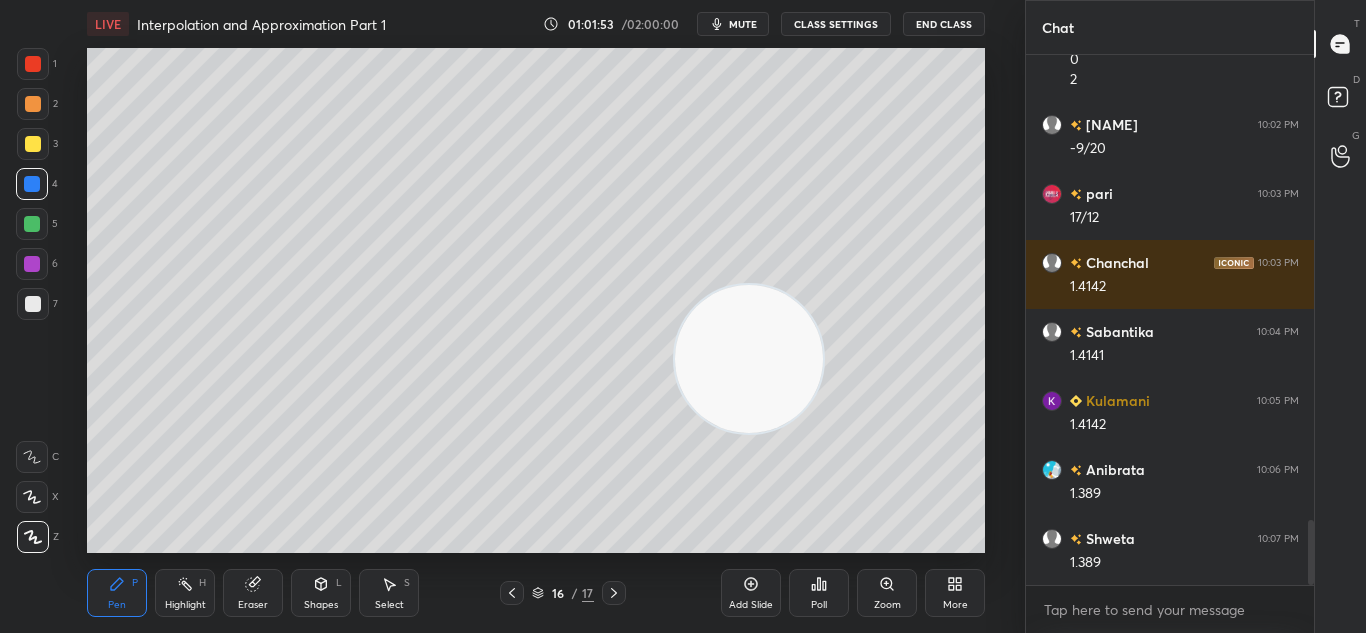 click at bounding box center [614, 593] 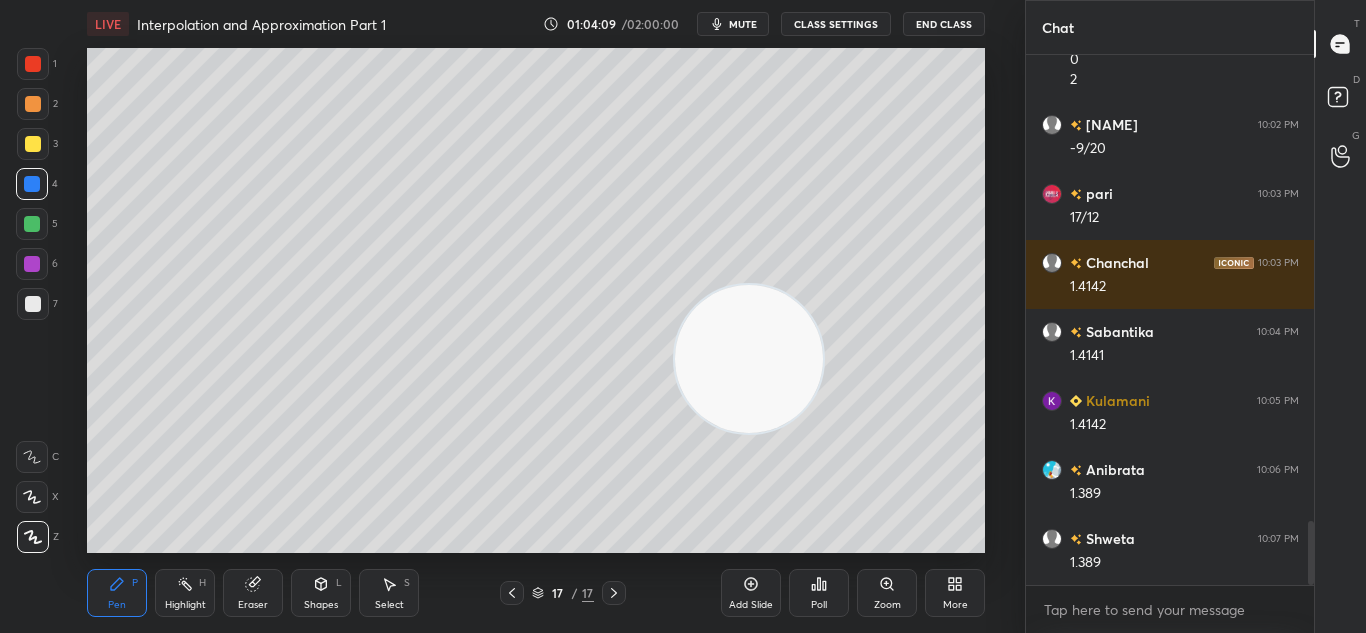 scroll, scrollTop: 3828, scrollLeft: 0, axis: vertical 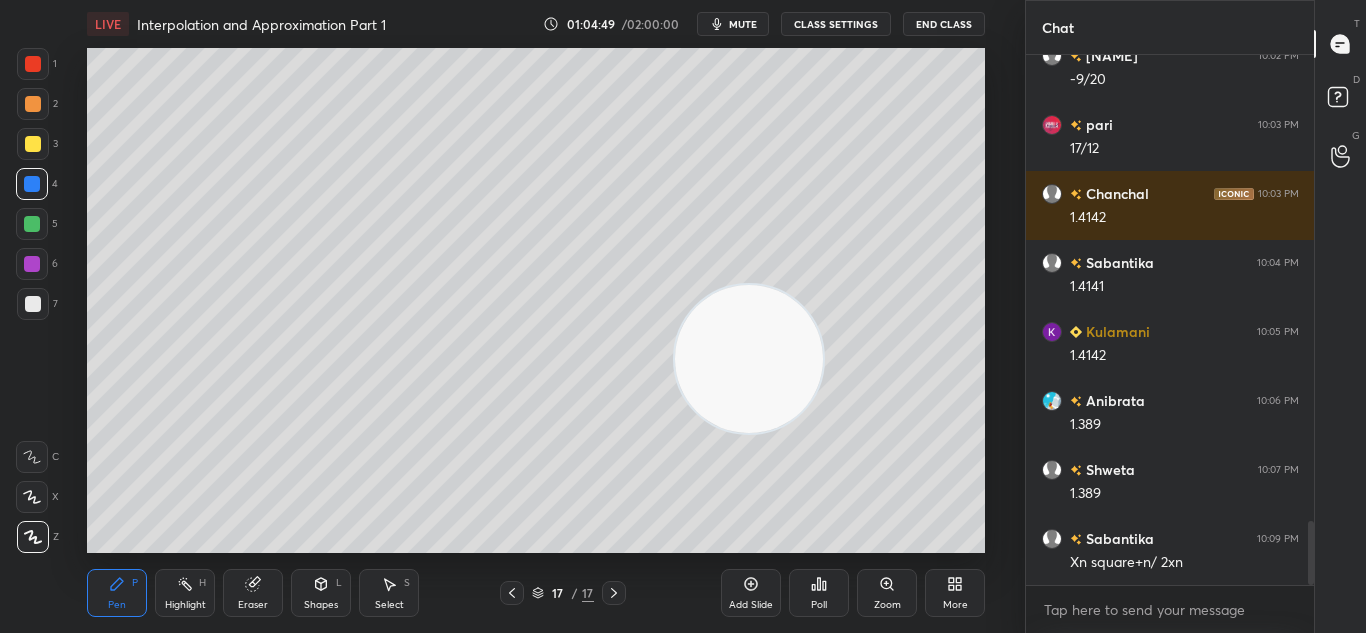 click 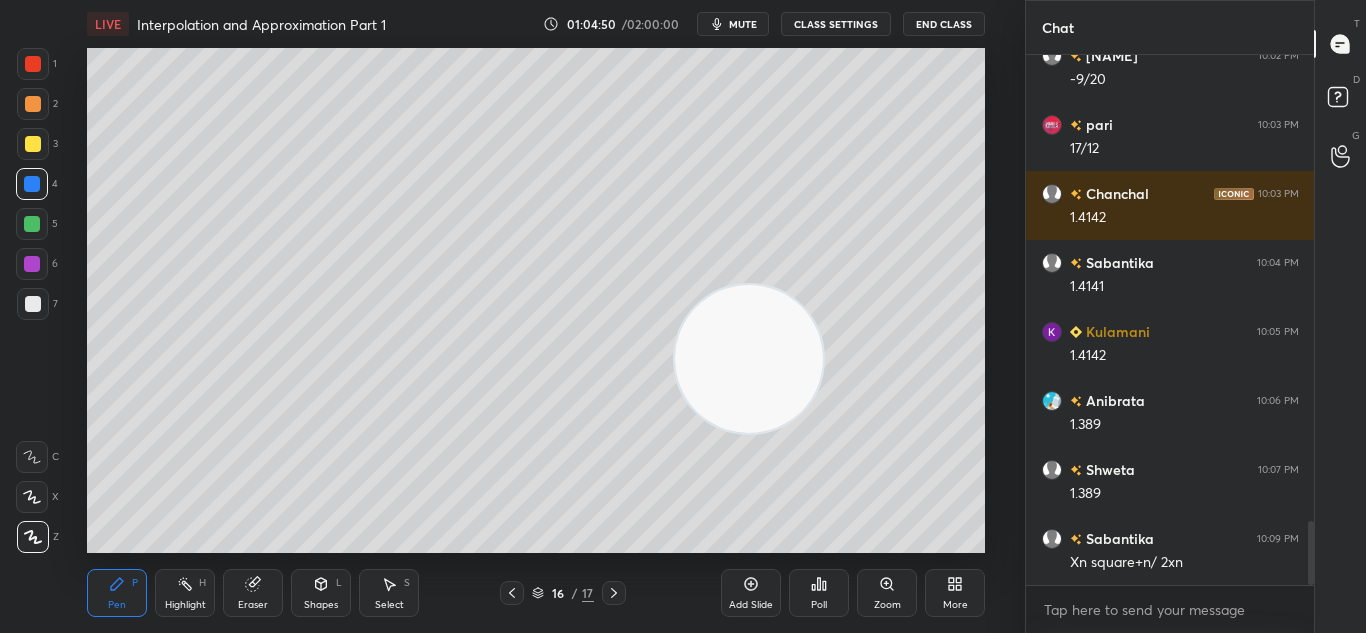 click 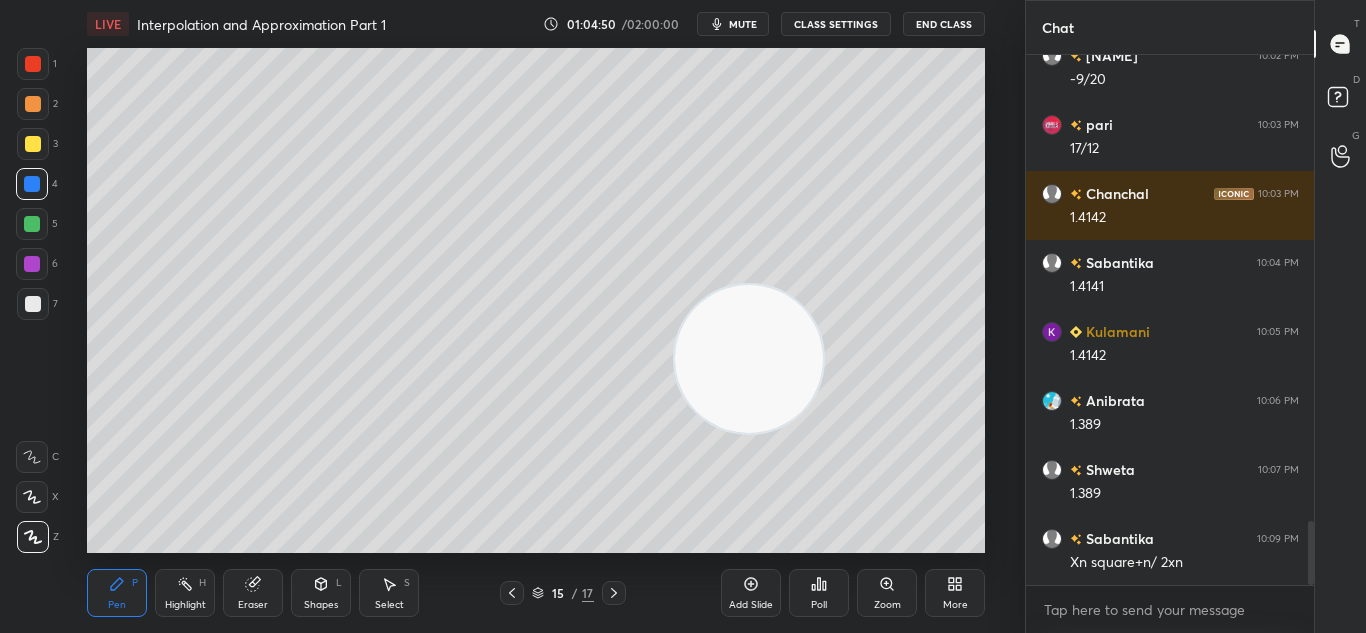 click 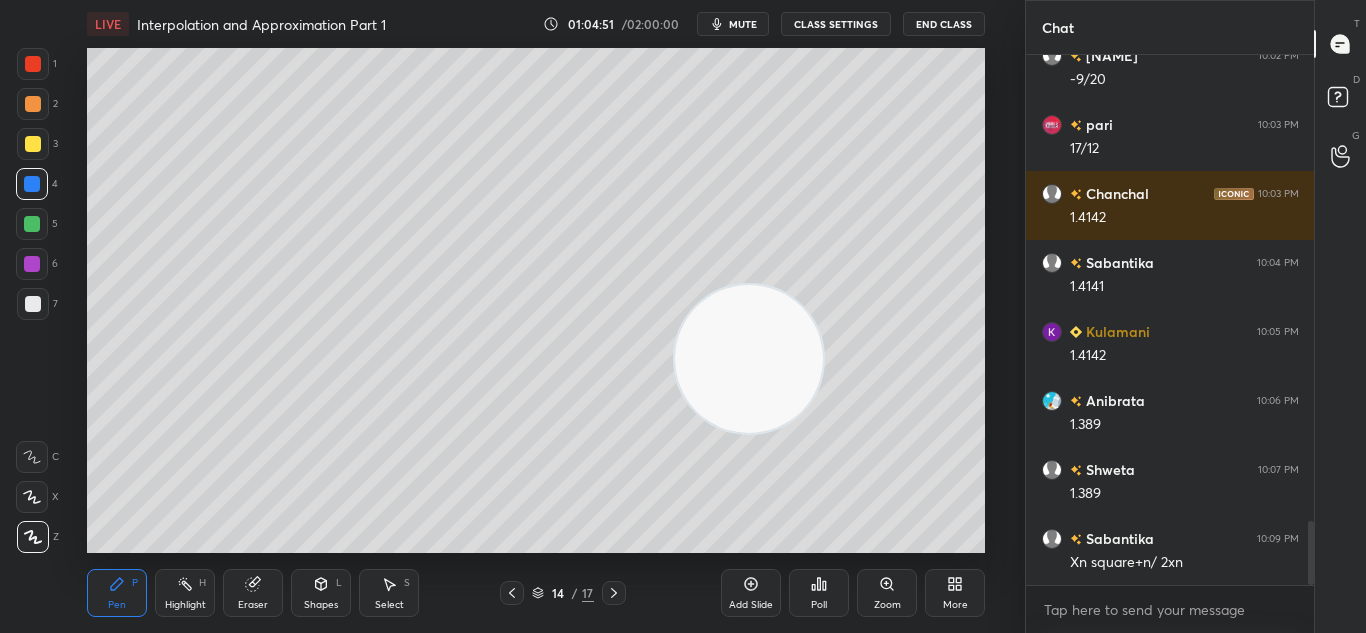 click 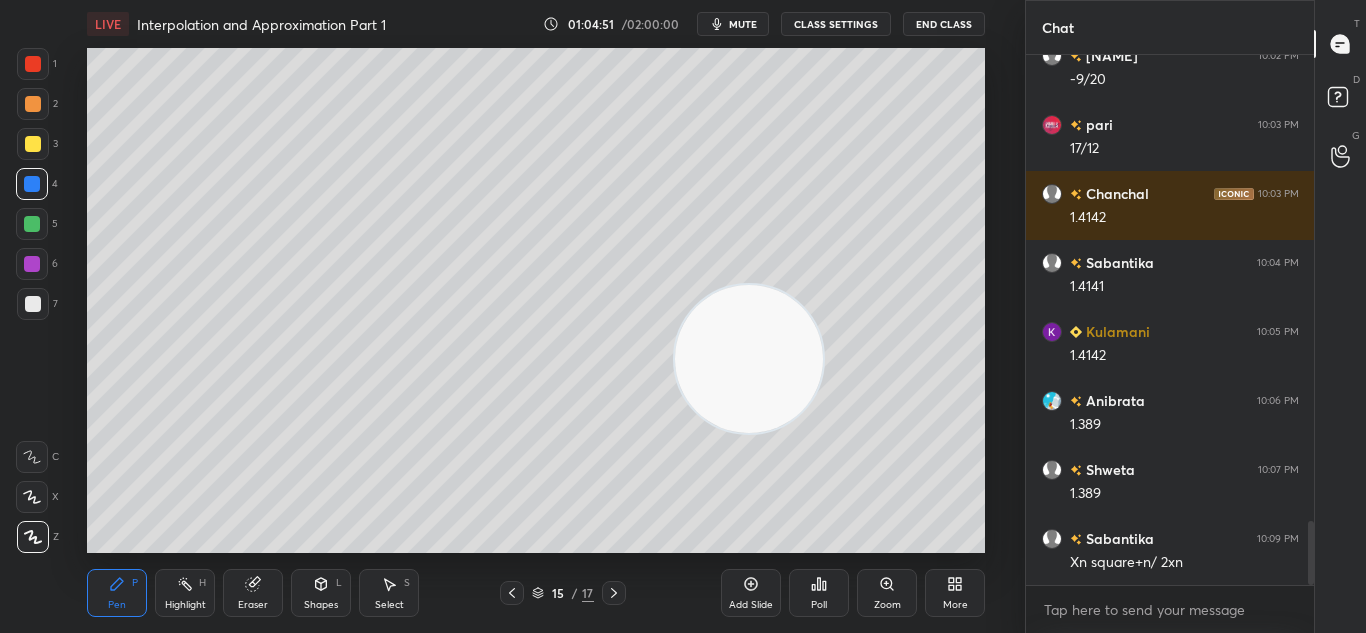 click 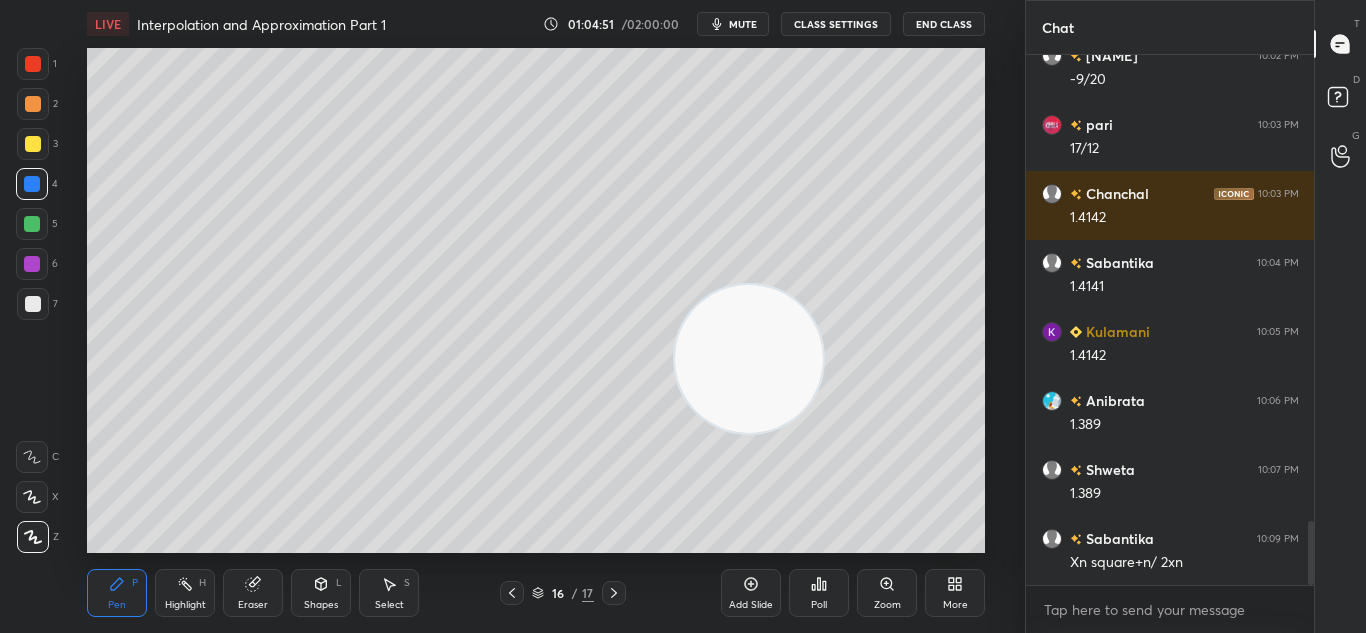 click 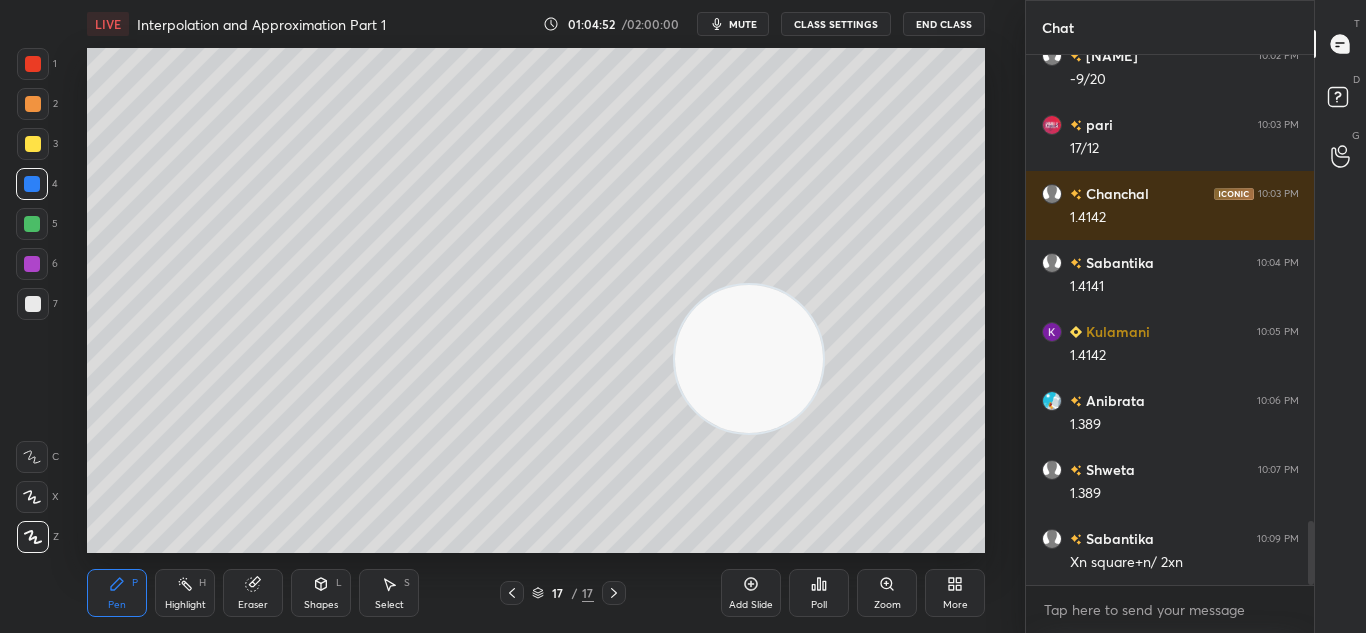 click 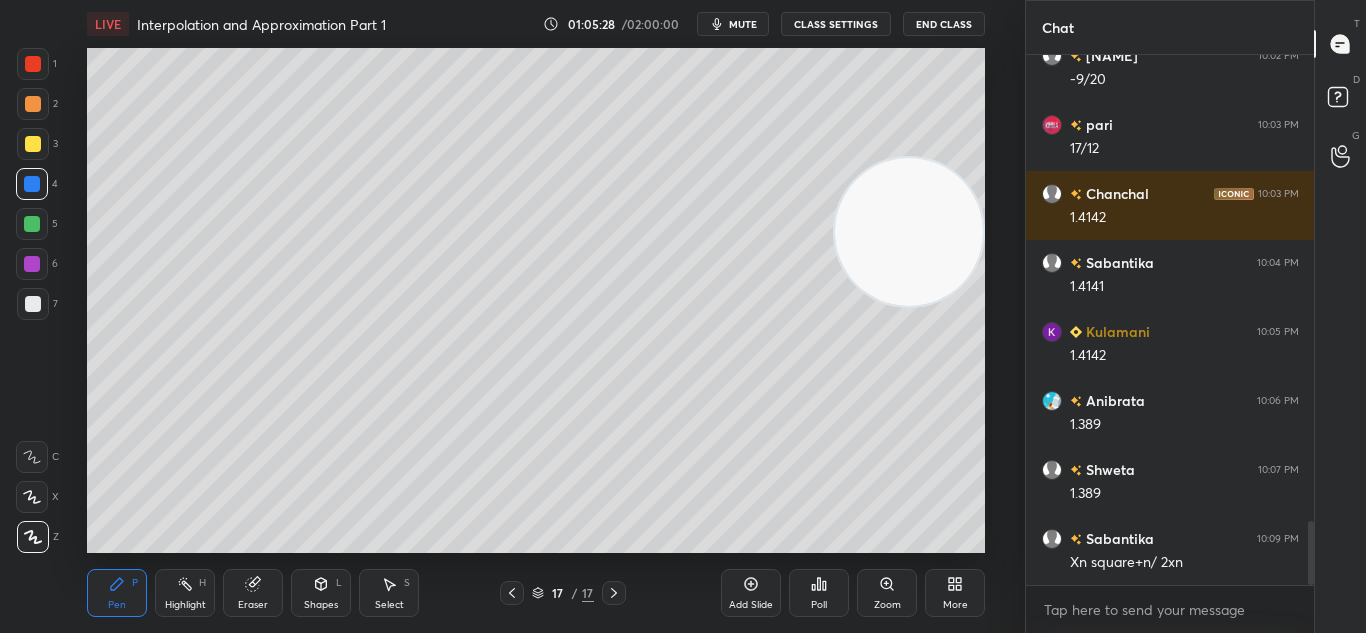click on "Add Slide" at bounding box center [751, 593] 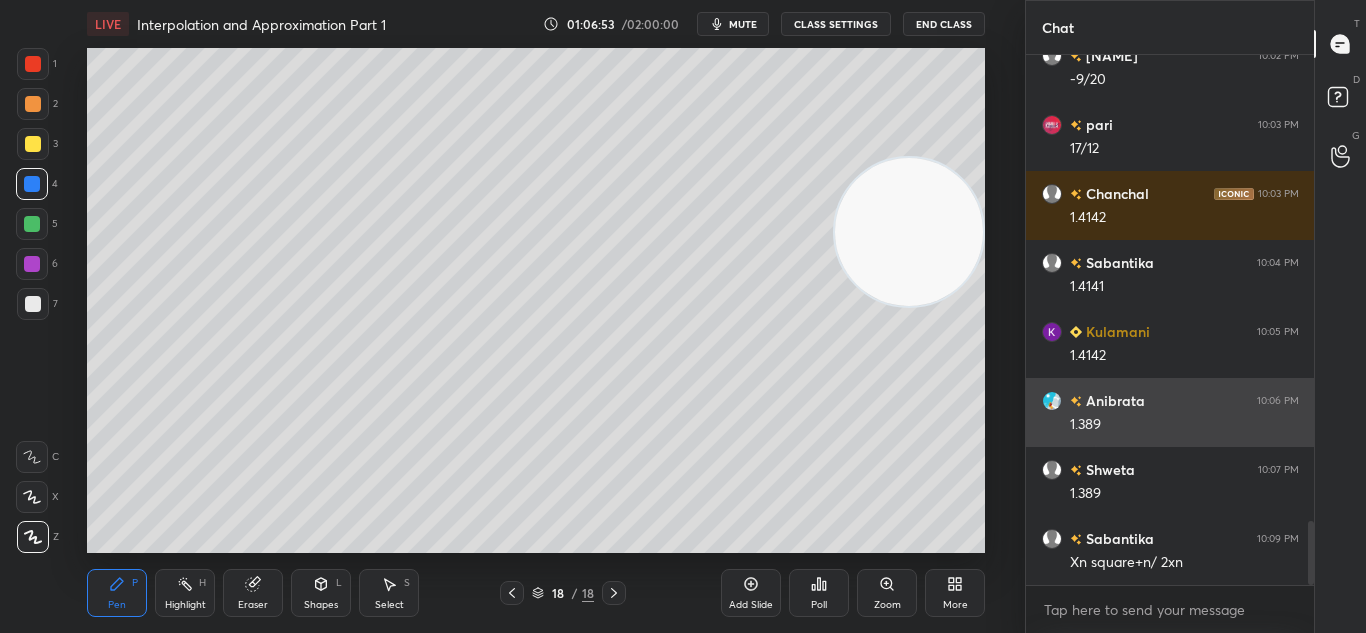 click at bounding box center [1052, 401] 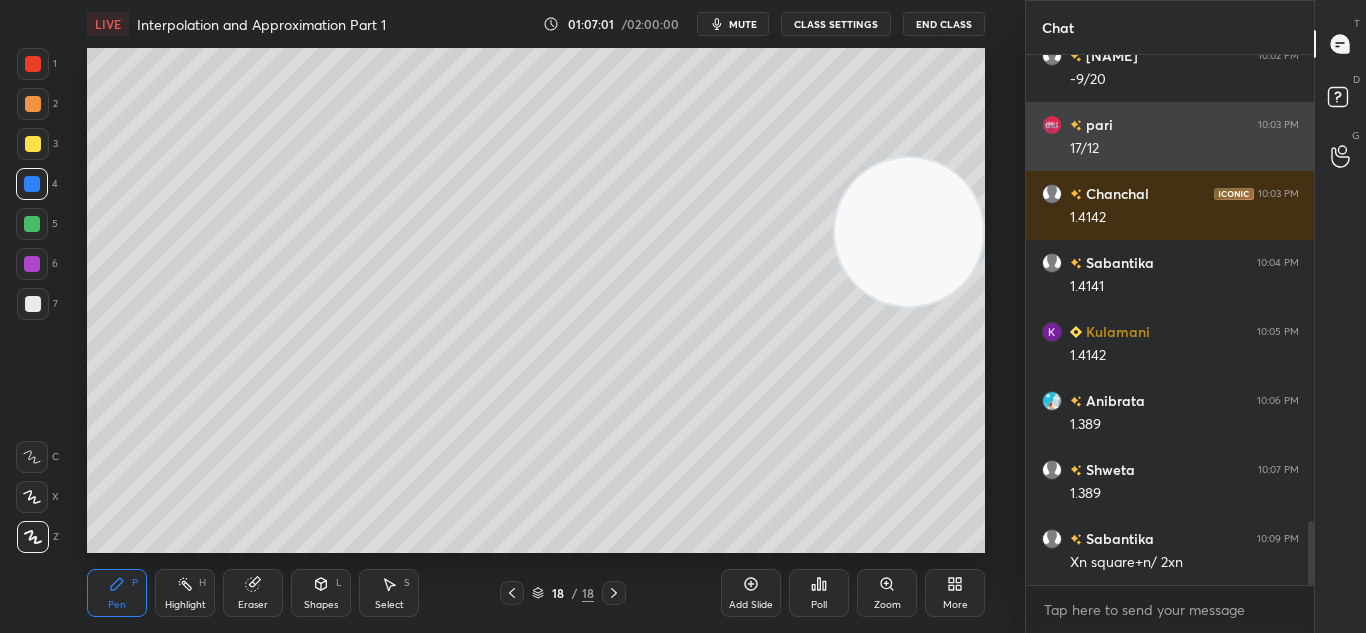 click at bounding box center [1052, 125] 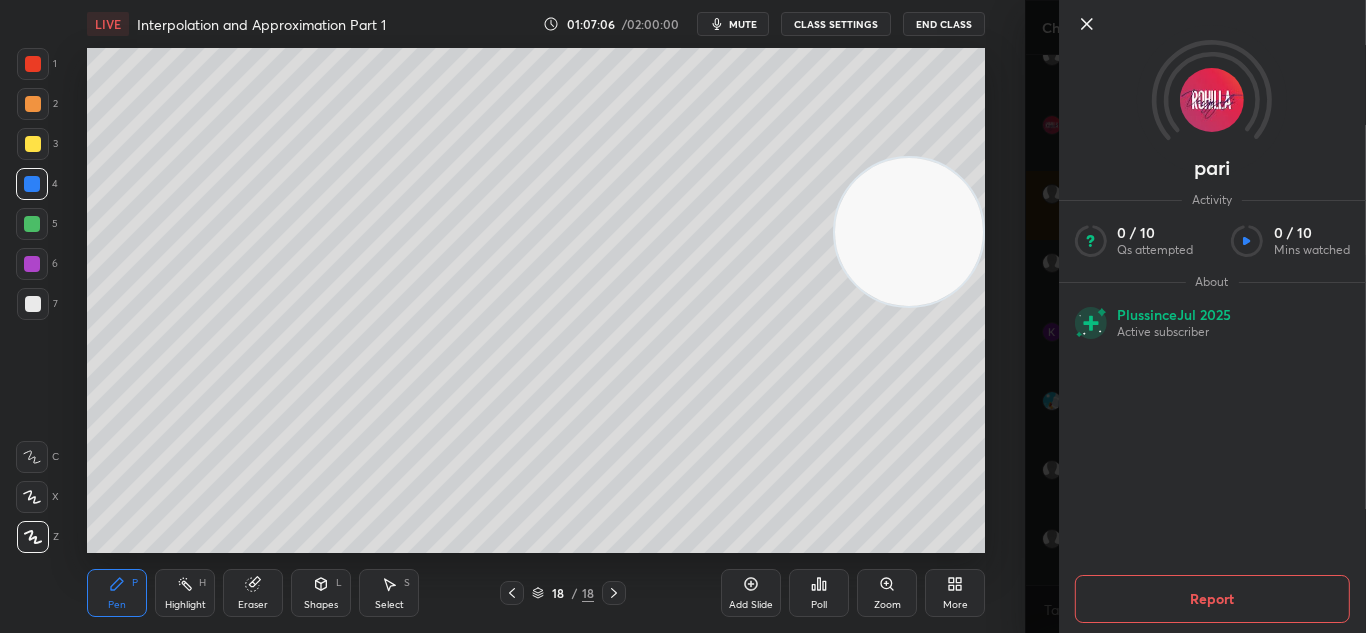 scroll, scrollTop: 3897, scrollLeft: 0, axis: vertical 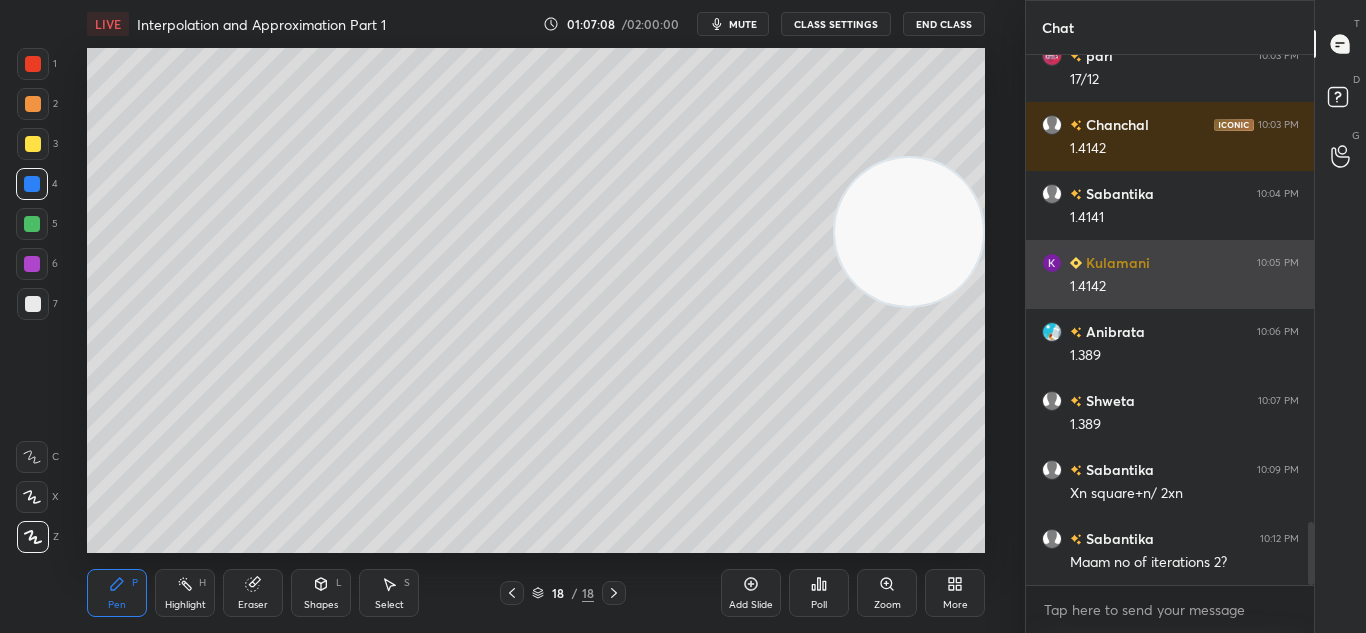 click at bounding box center (1052, 263) 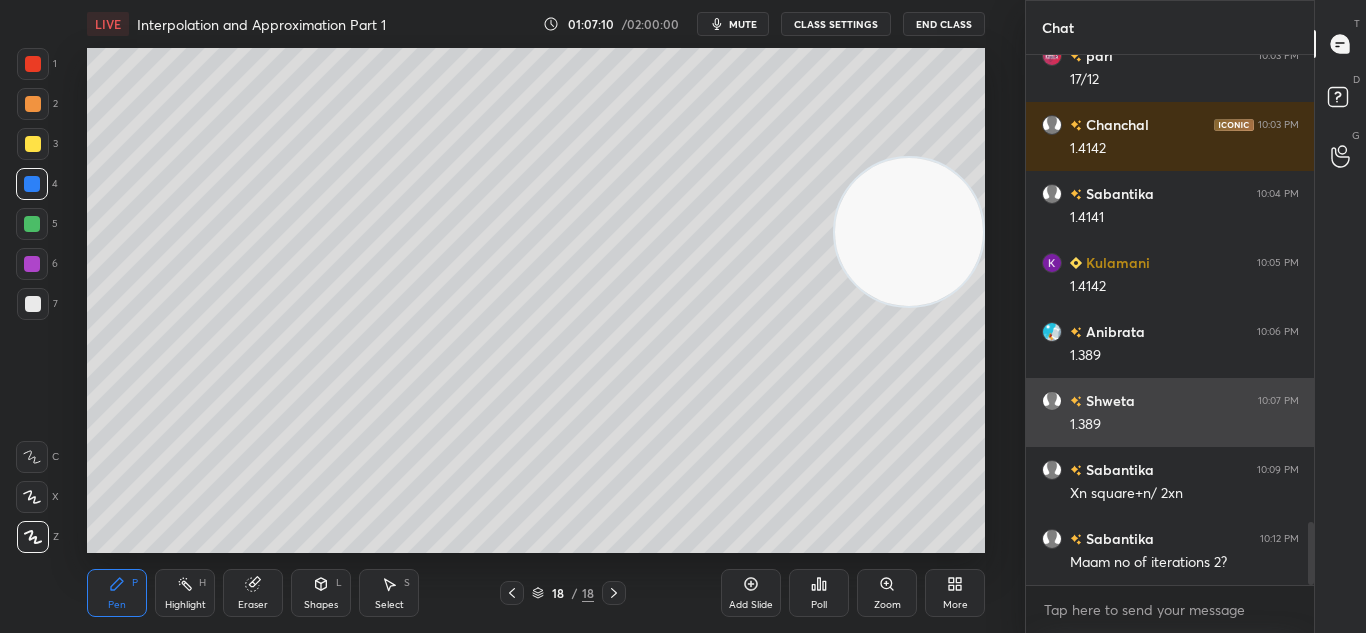 click at bounding box center (1052, 401) 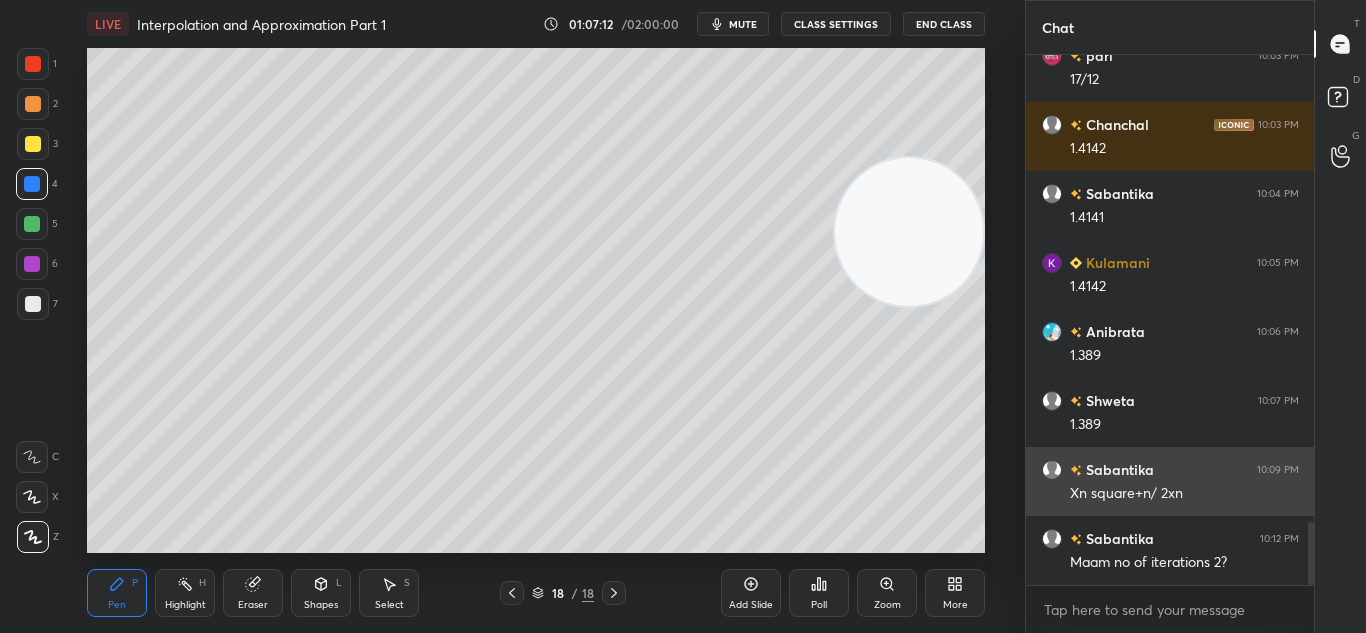 click on "[NAME] 10:09 PM Xn square+n/ 2xn" at bounding box center (1170, 481) 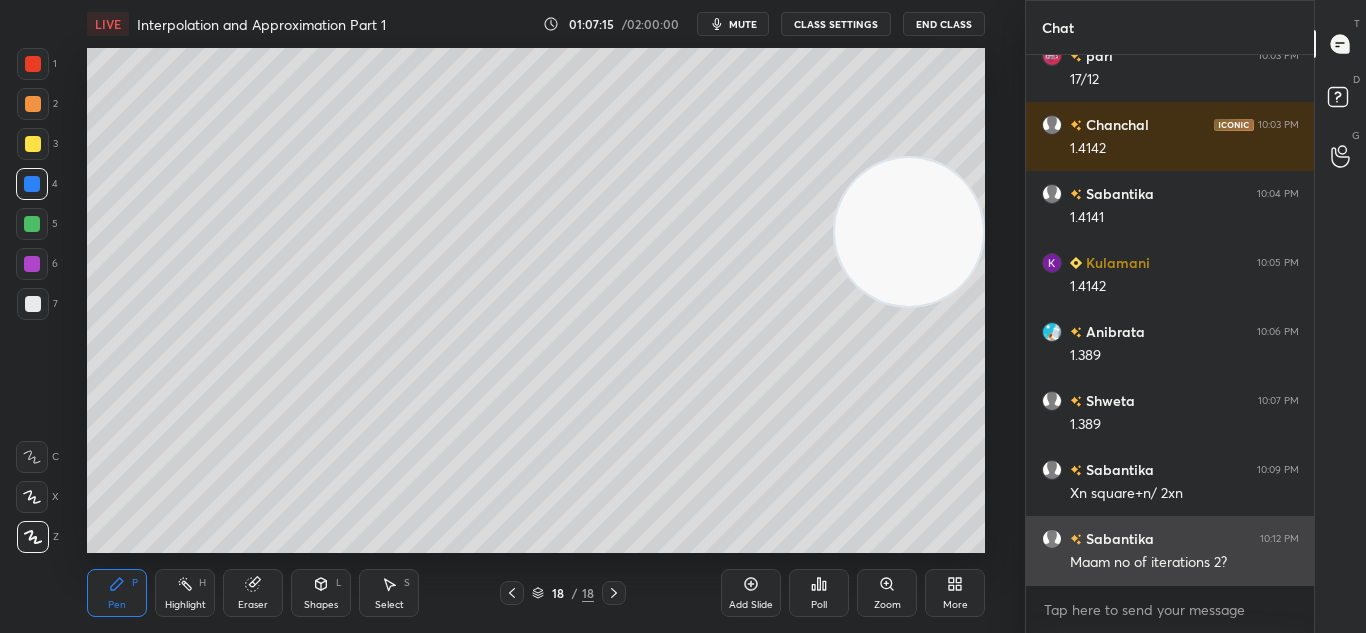 click on "Sabantika 10:12 PM Maam no of iterations 2?" at bounding box center [1170, 550] 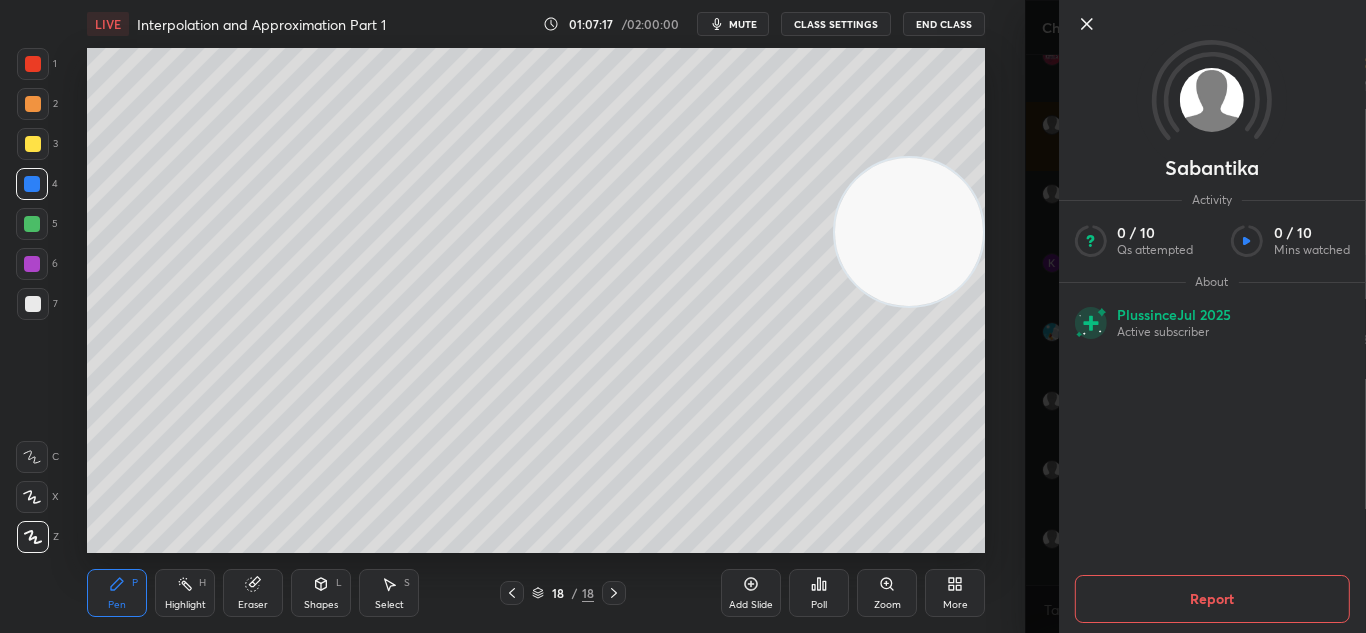click on "Sabantika Activity 0 / 10 Qs attempted 0 / 10 Mins watched About Plus  since  Jul   2025 Active subscriber Report" at bounding box center [1196, 316] 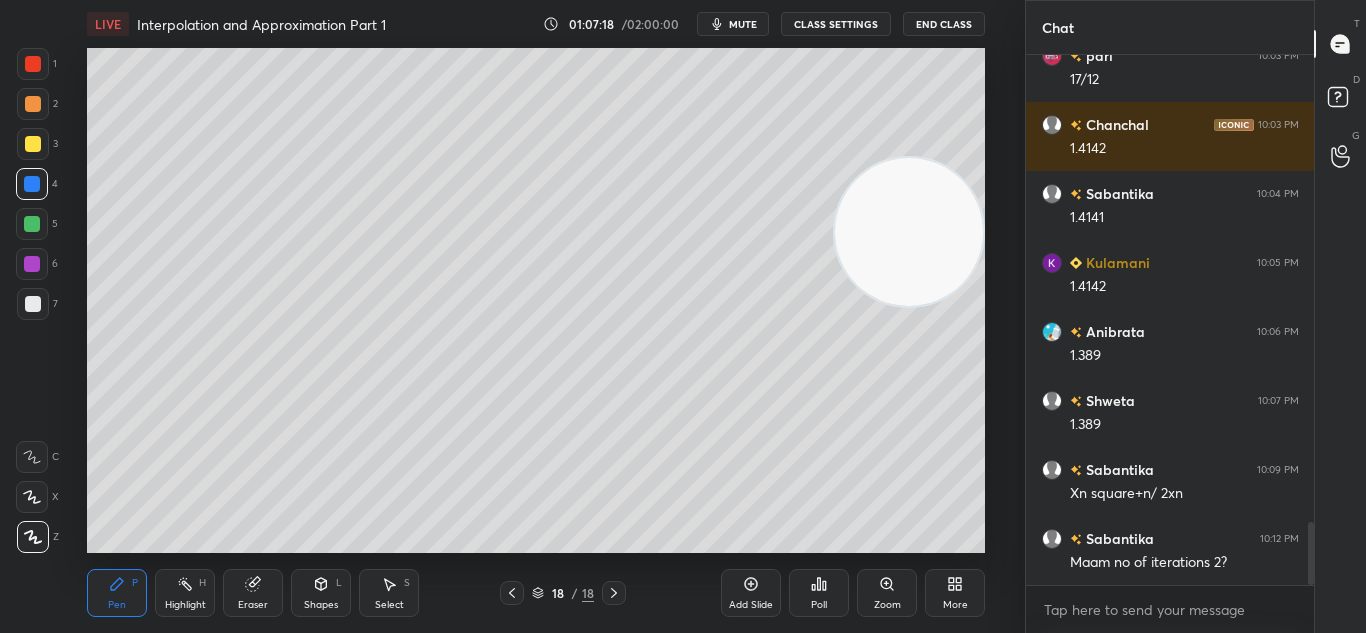 click on "Sabantika" at bounding box center (1196, 316) 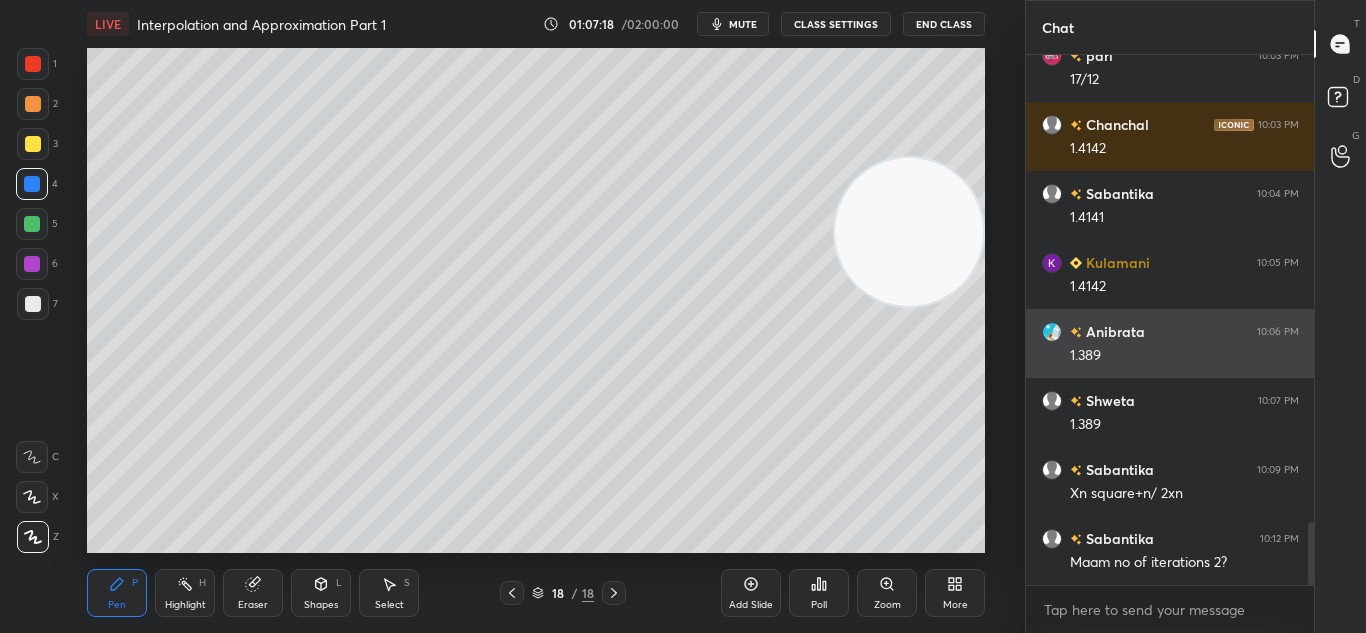 click at bounding box center (1056, 332) 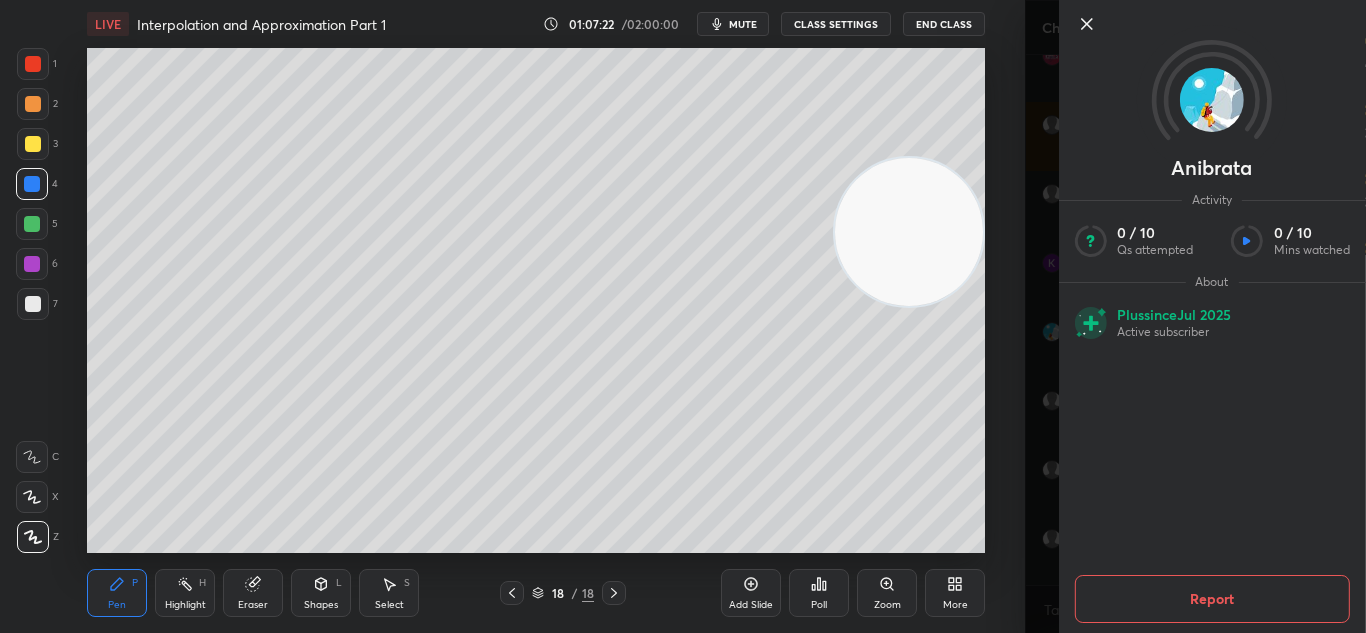 click on "Setting up your live class Poll for   secs No correct answer Start poll" at bounding box center [536, 300] 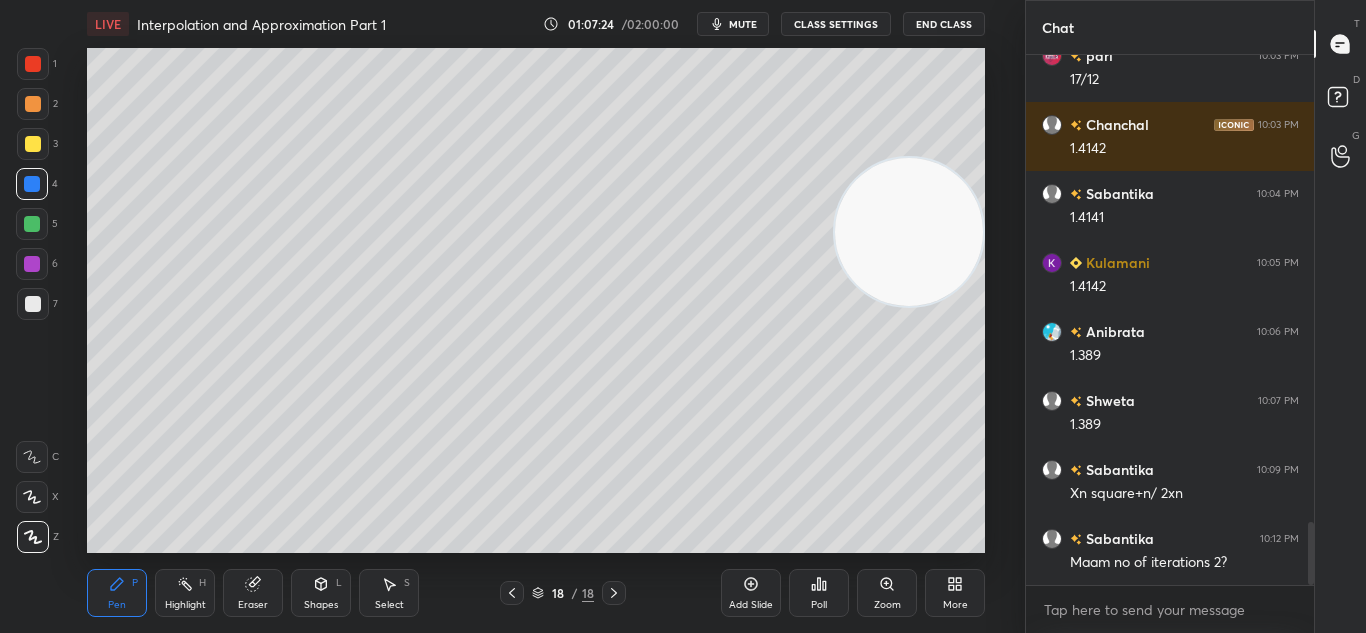 click on "Eraser" at bounding box center (253, 605) 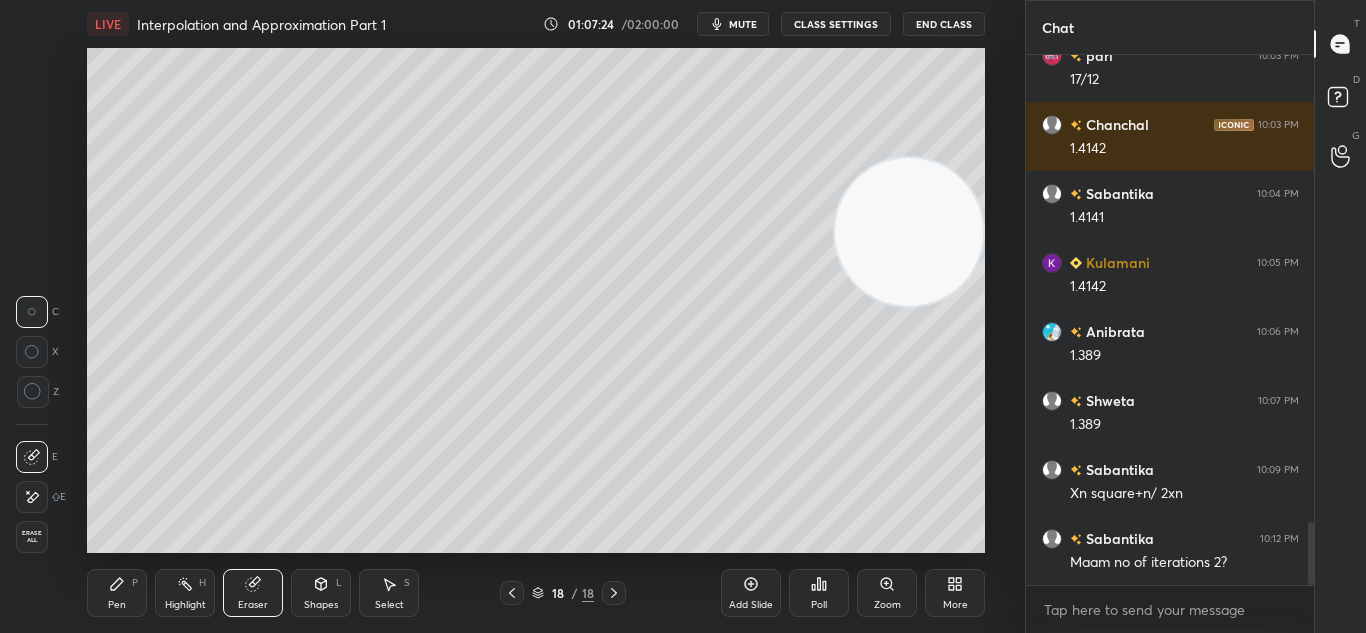 click on "Eraser" at bounding box center [253, 605] 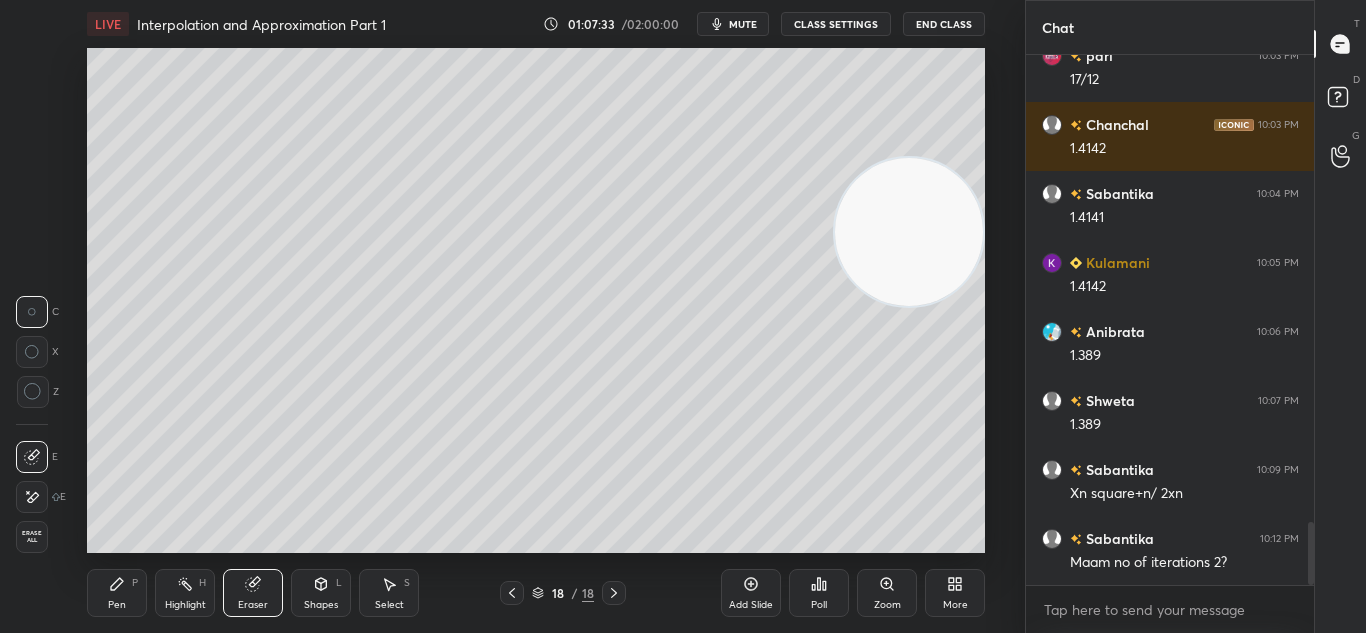click on "Pen P Highlight H Eraser Shapes L Select S 18 / 18 Add Slide Poll Zoom More" at bounding box center (536, 593) 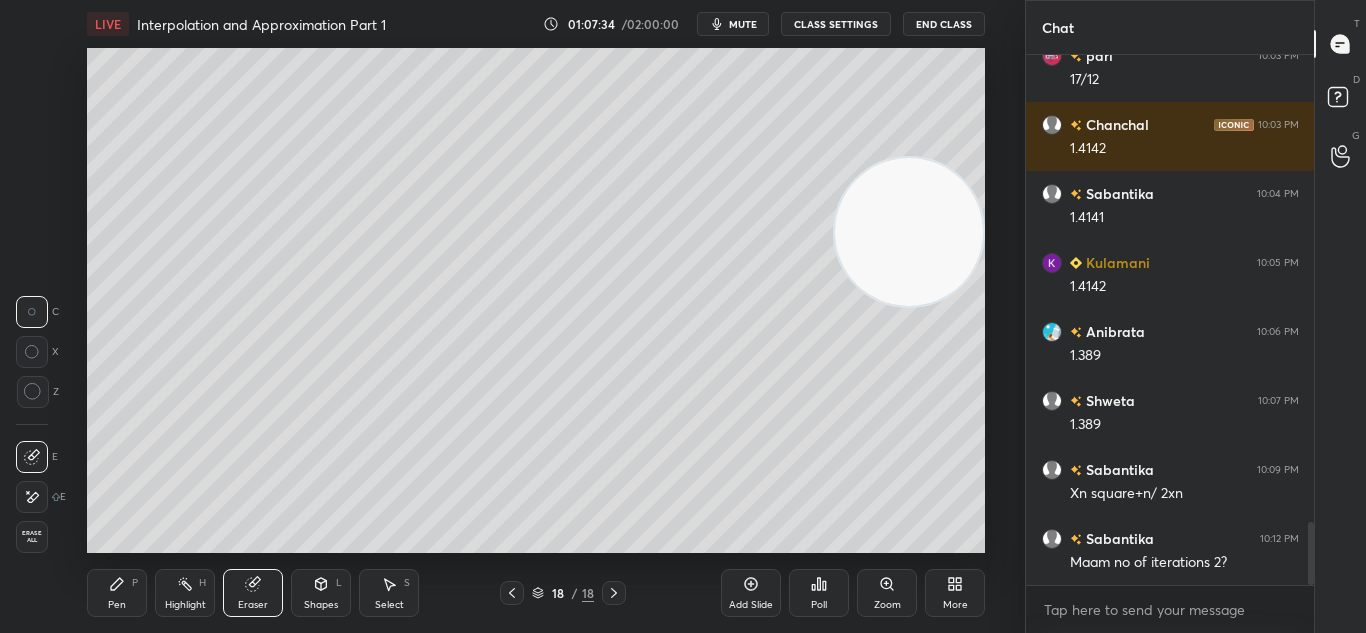 click on "Pen P" at bounding box center [117, 593] 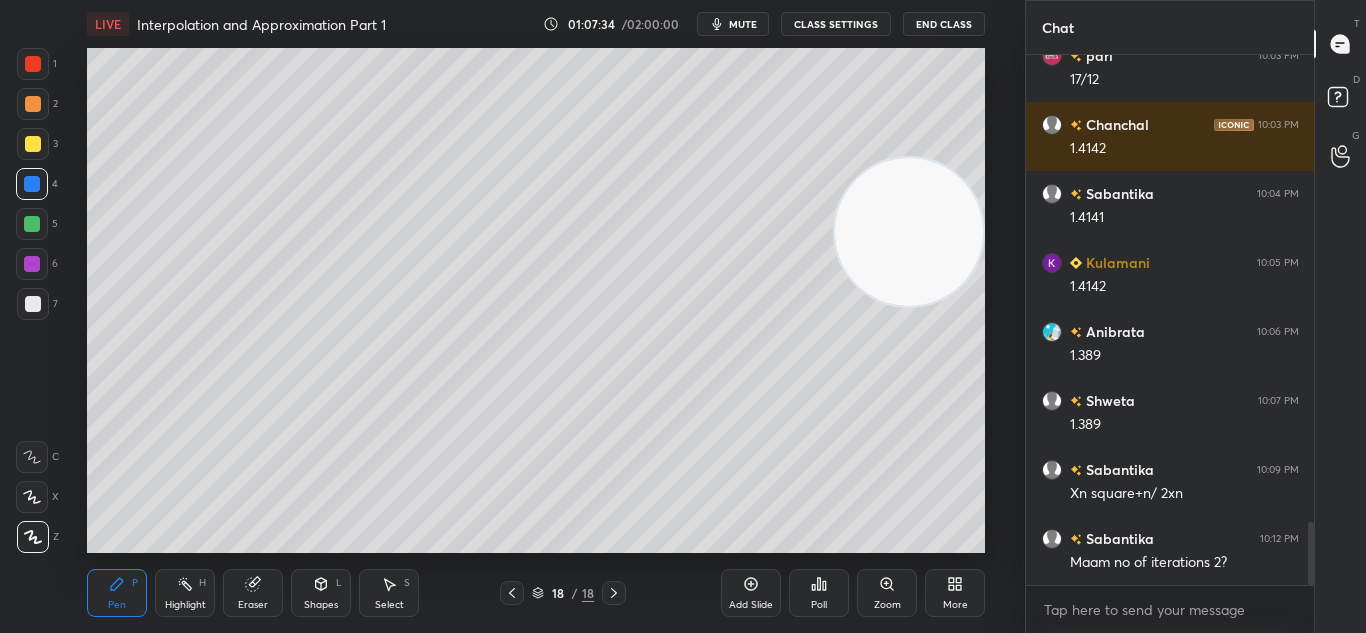 click on "Pen P" at bounding box center [117, 593] 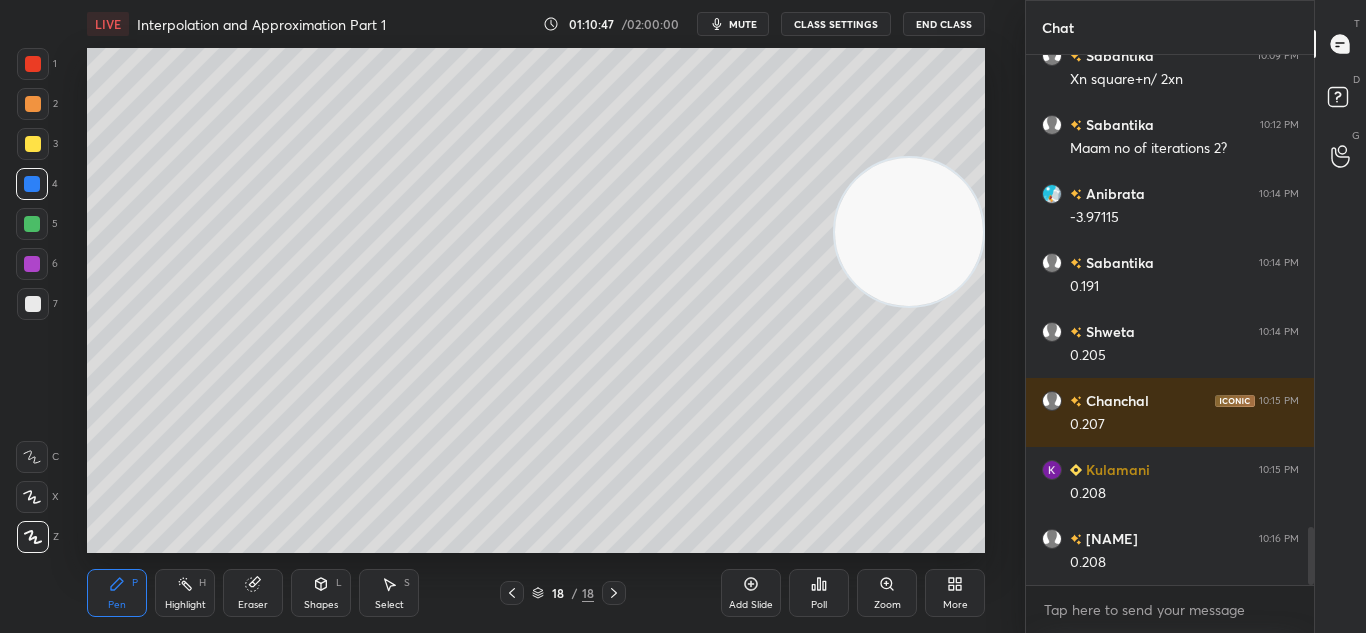 scroll, scrollTop: 4380, scrollLeft: 0, axis: vertical 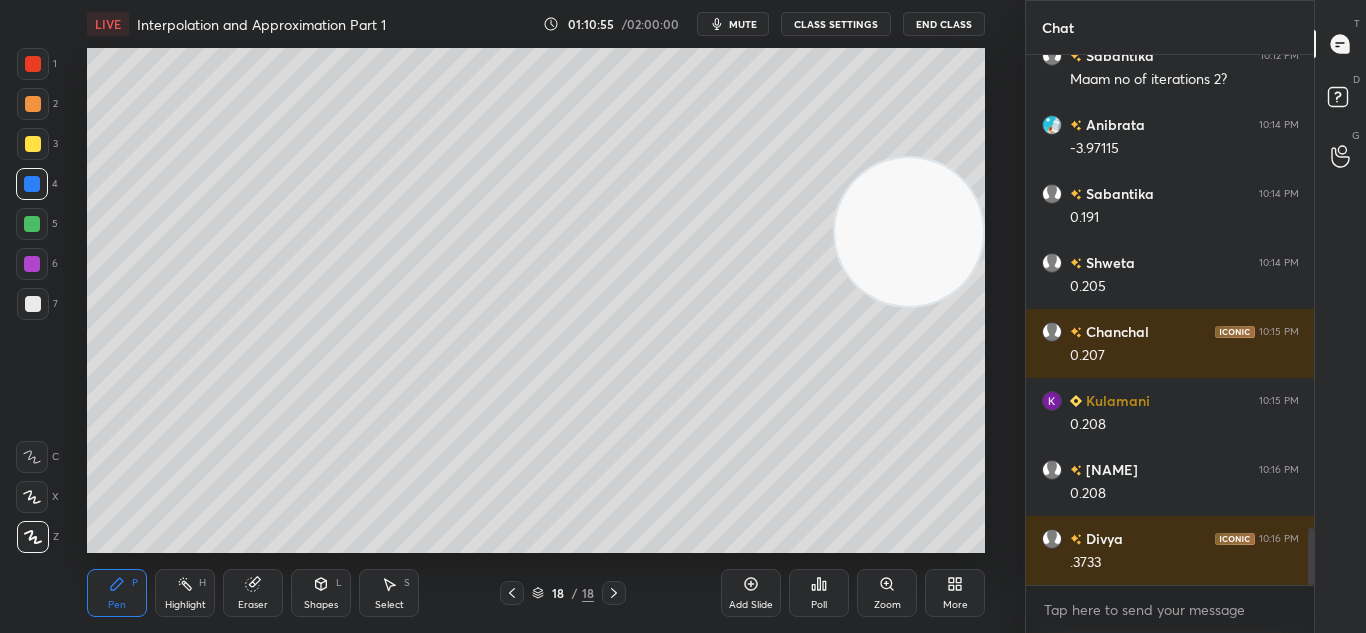 click on "Eraser" at bounding box center (253, 605) 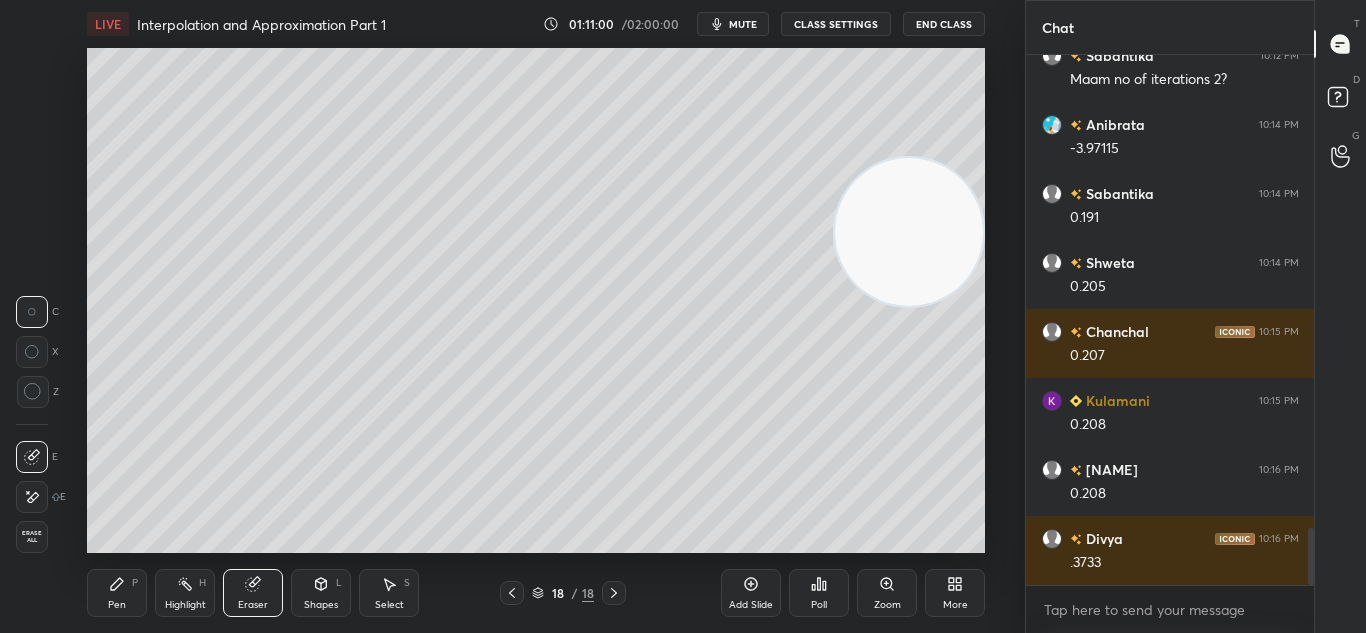 click on "Pen P" at bounding box center [117, 593] 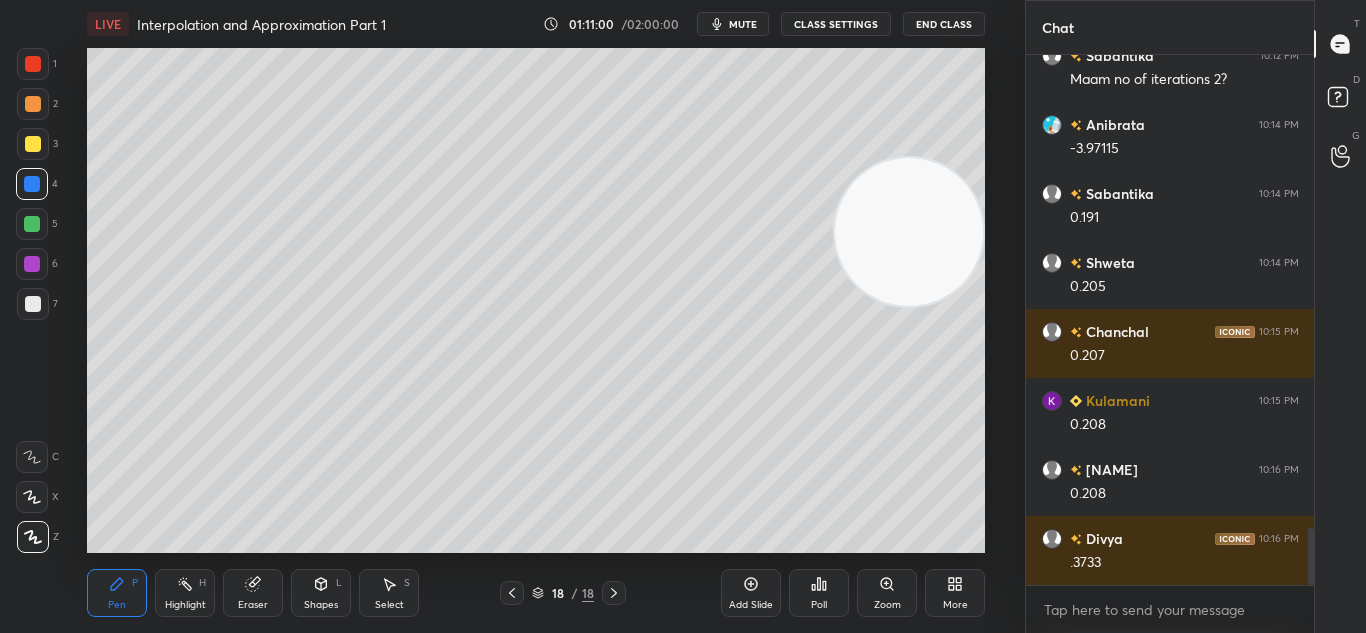 click on "Pen" at bounding box center (117, 605) 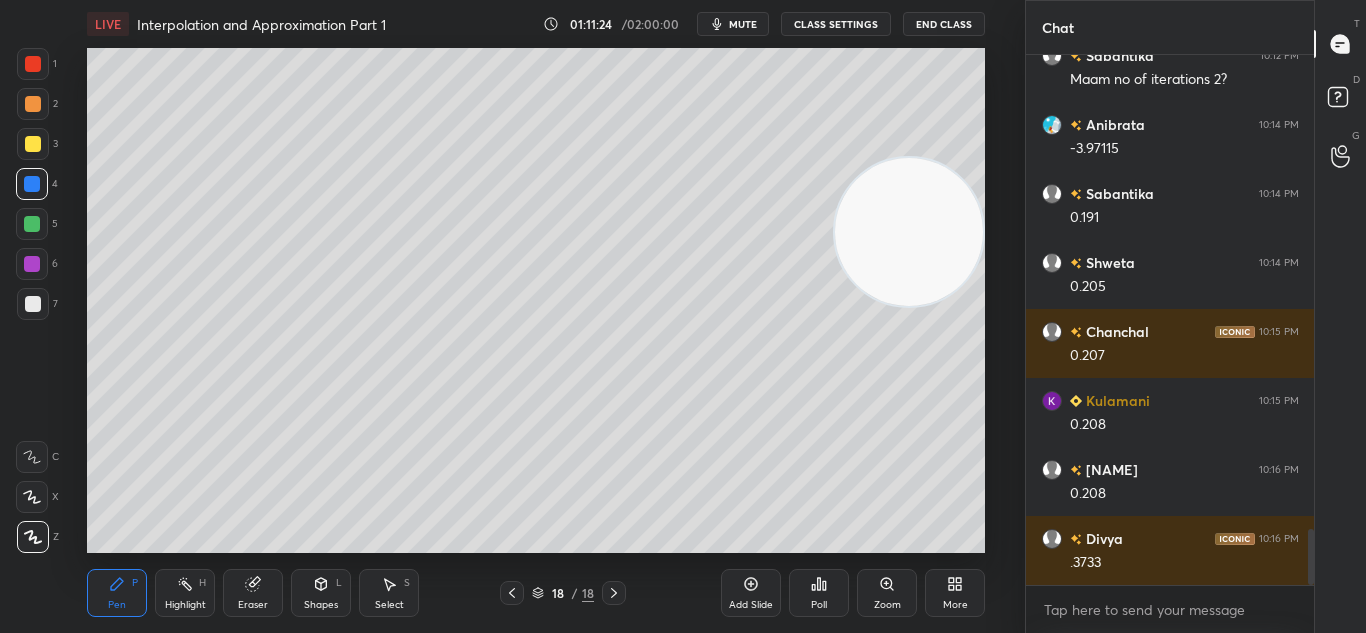 scroll, scrollTop: 4449, scrollLeft: 0, axis: vertical 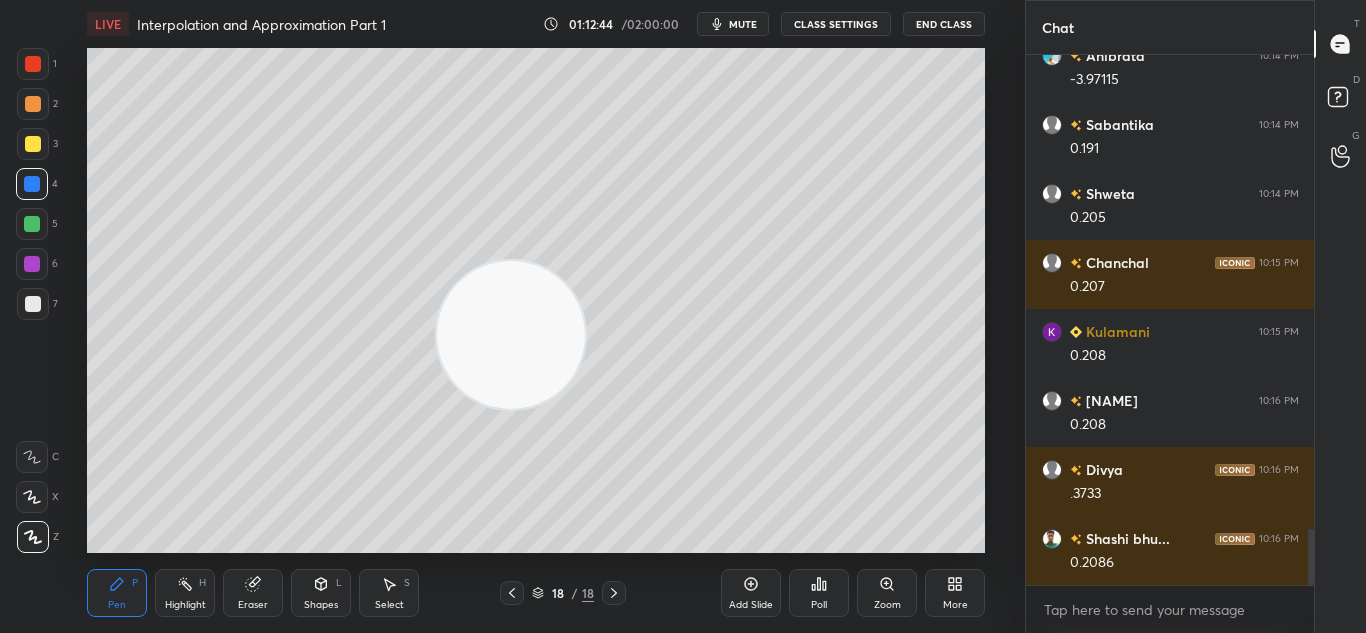 click on "Add Slide" at bounding box center (751, 605) 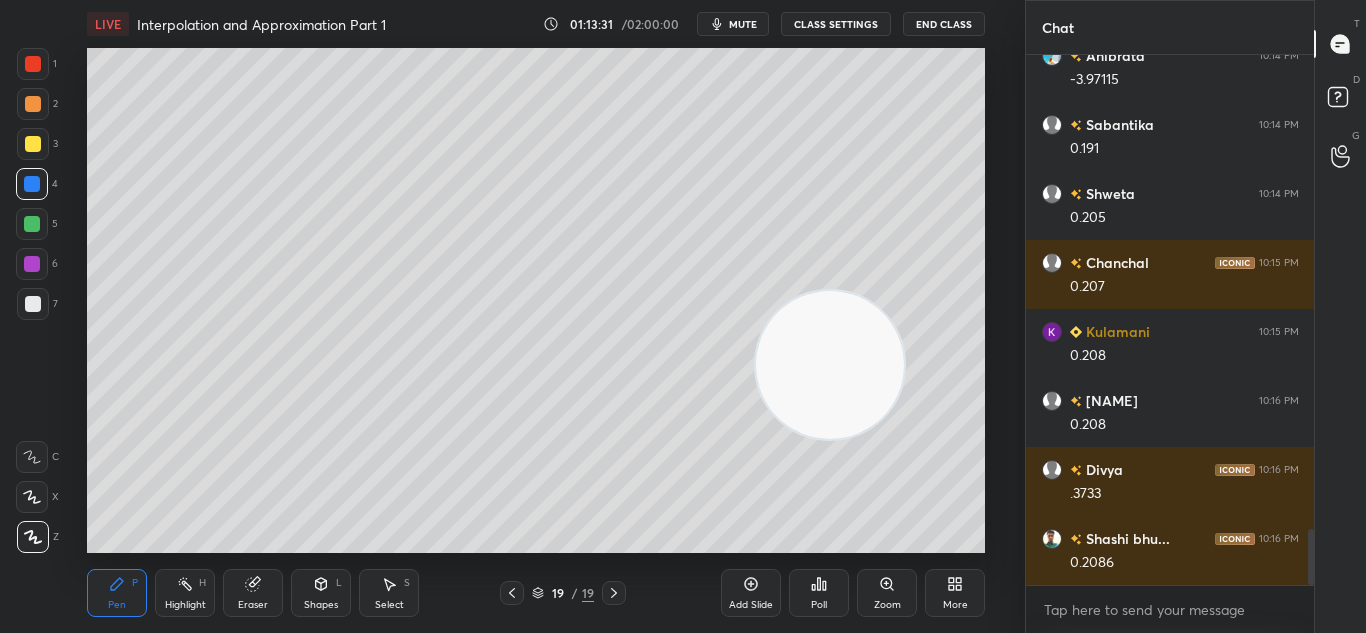 click on "Poll" at bounding box center (819, 605) 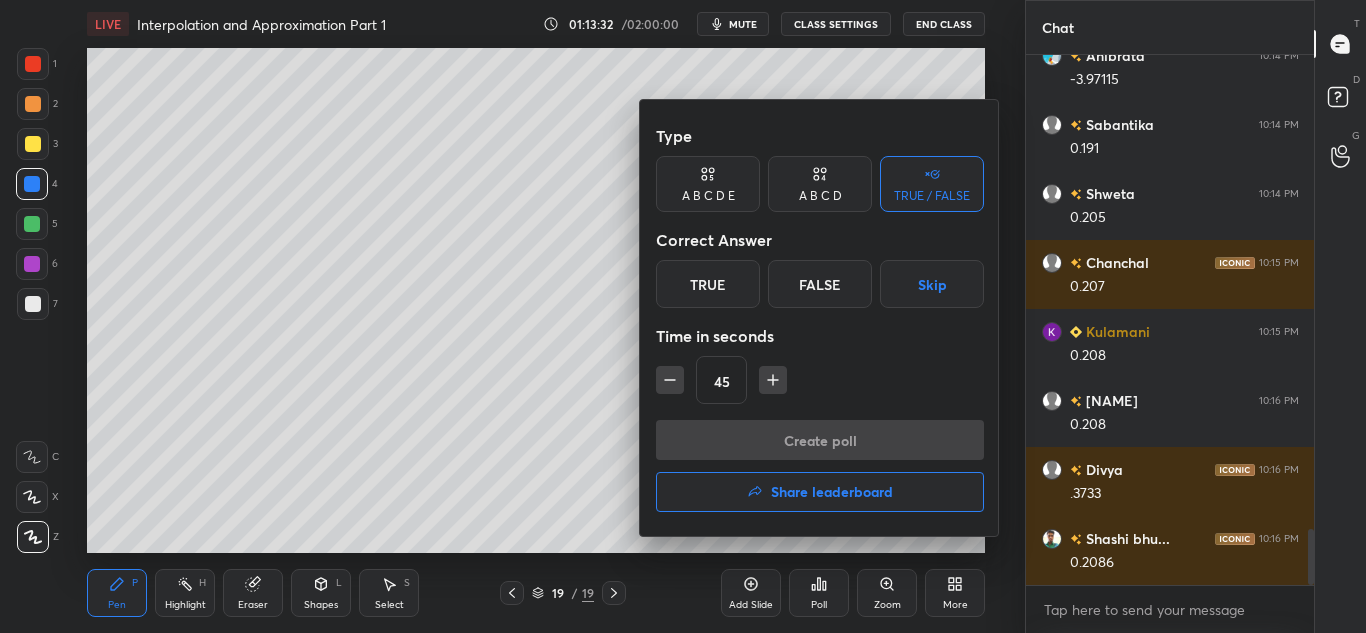 click on "False" at bounding box center [820, 284] 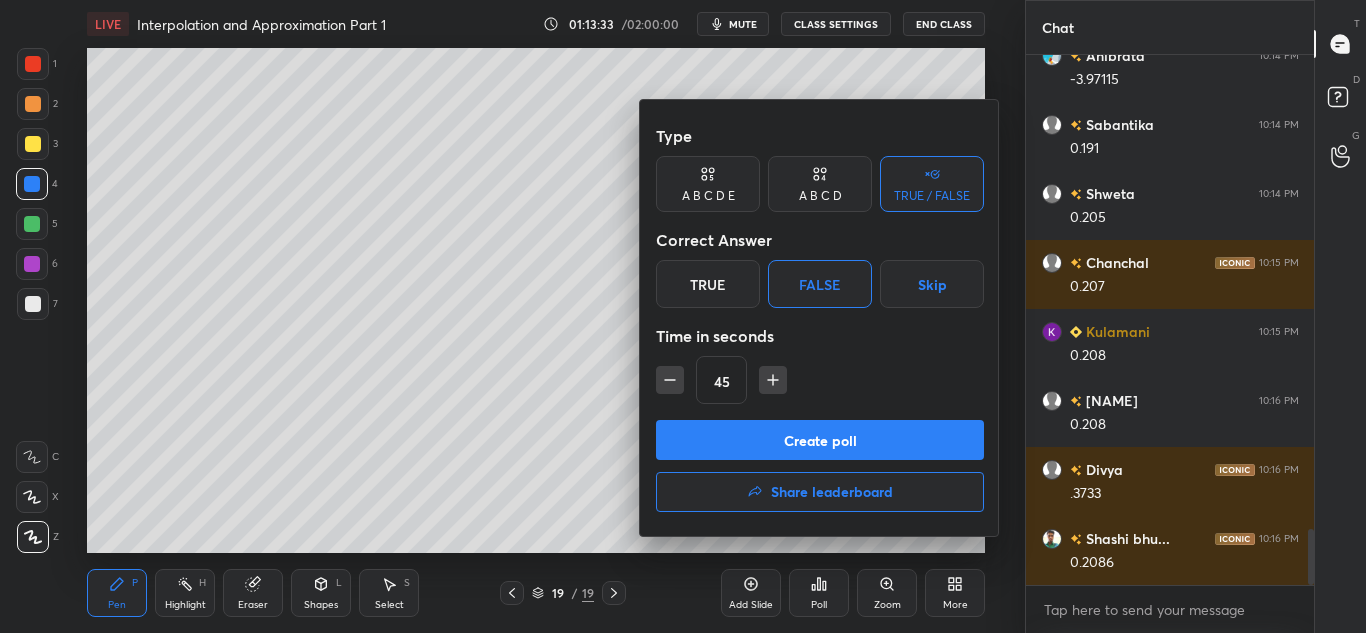 click on "Create poll" at bounding box center (820, 440) 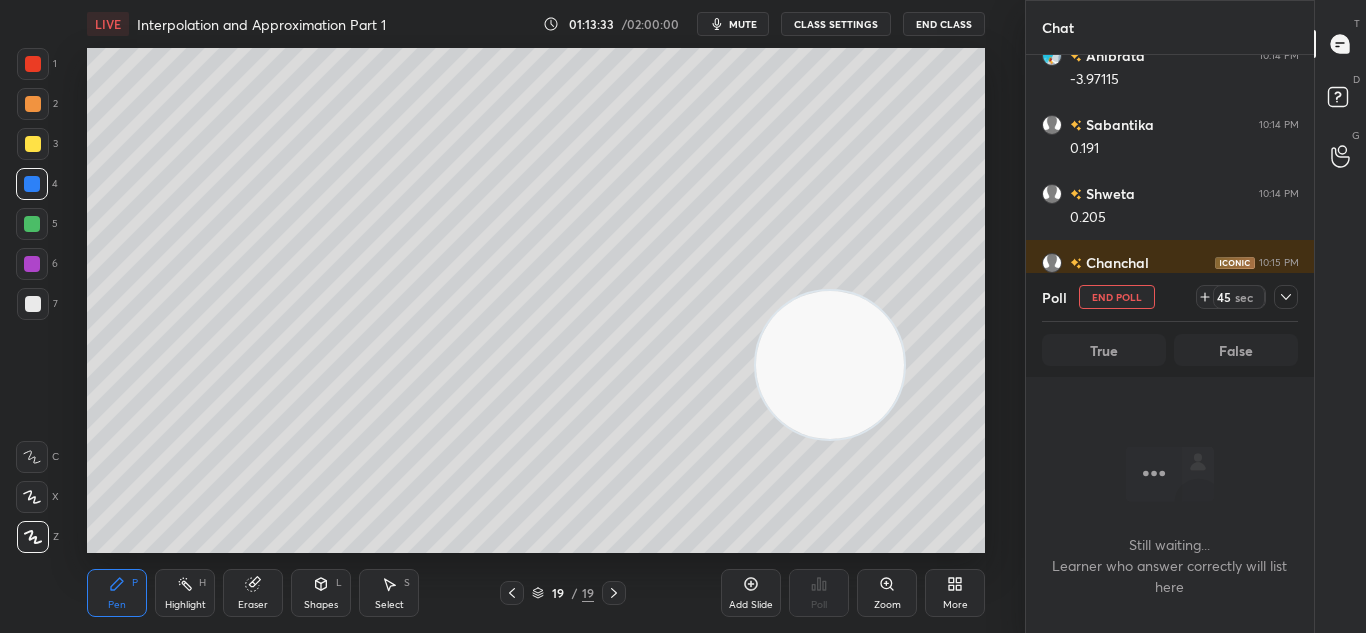 scroll, scrollTop: 259, scrollLeft: 282, axis: both 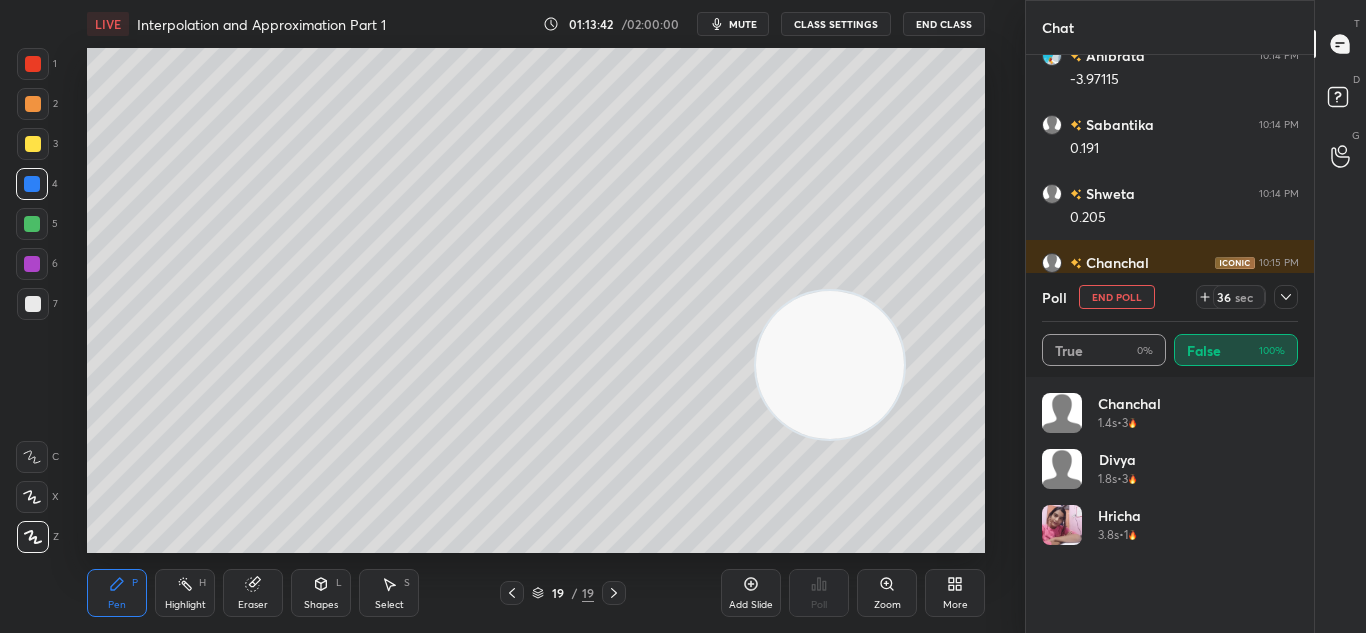 click at bounding box center (1062, 525) 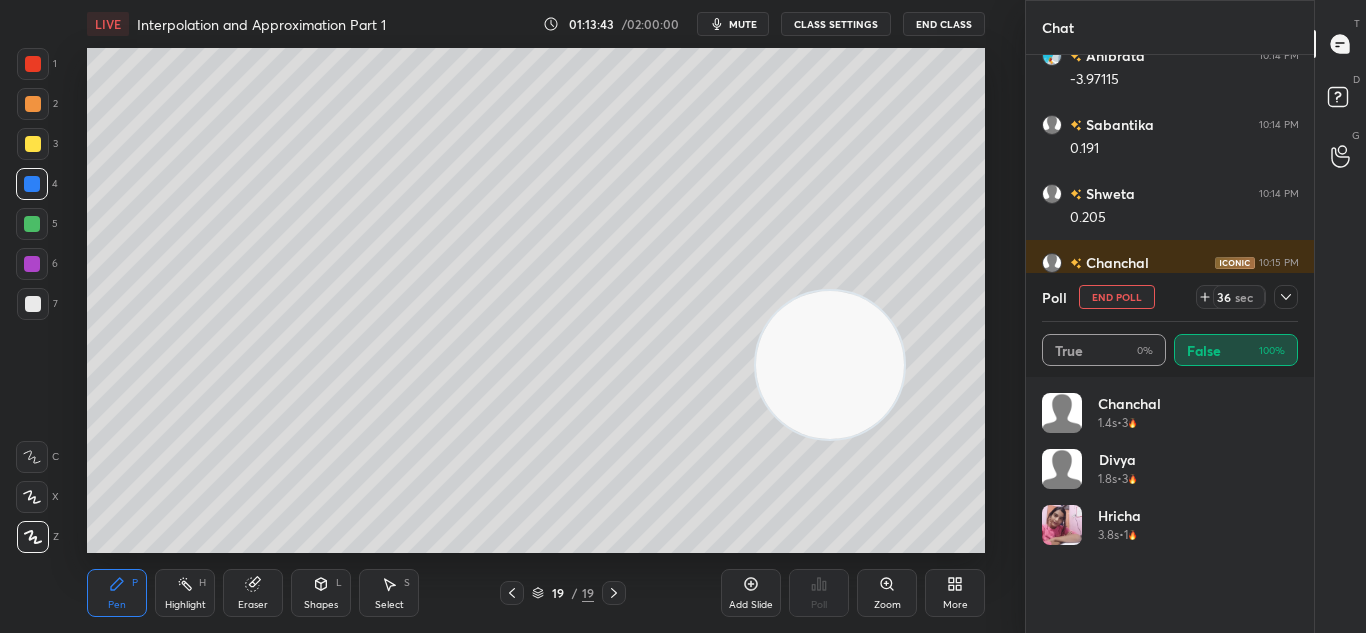 click at bounding box center (1062, 525) 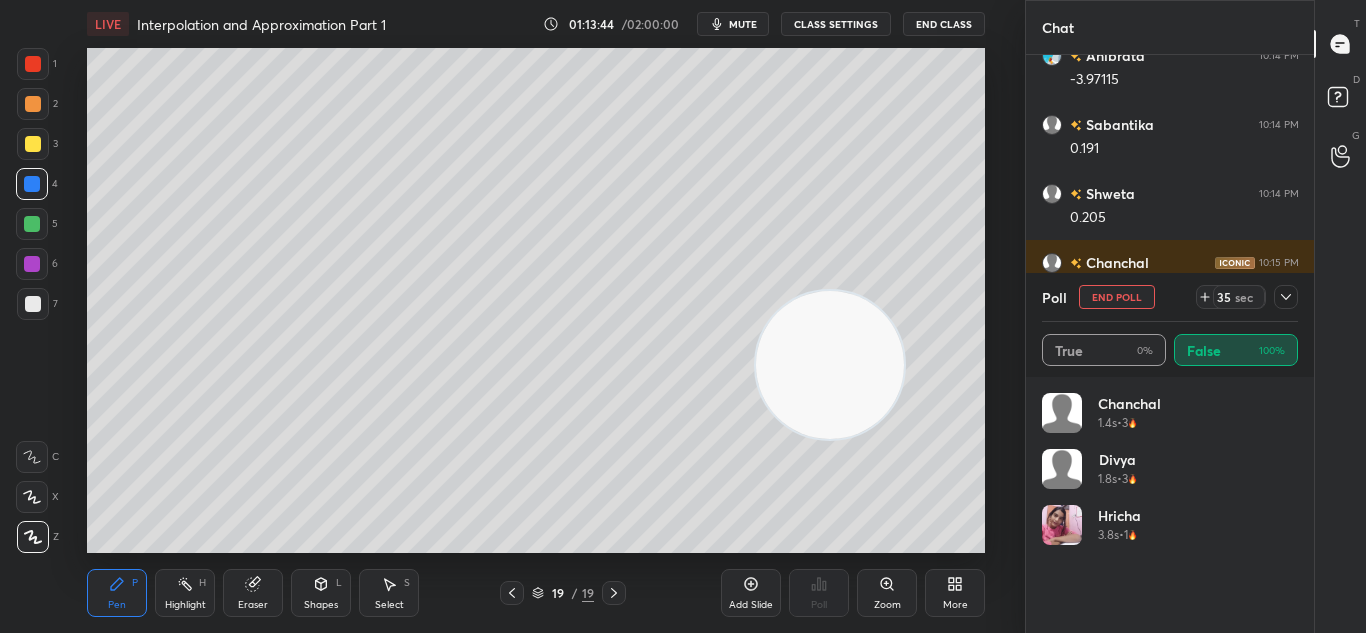click at bounding box center (1062, 525) 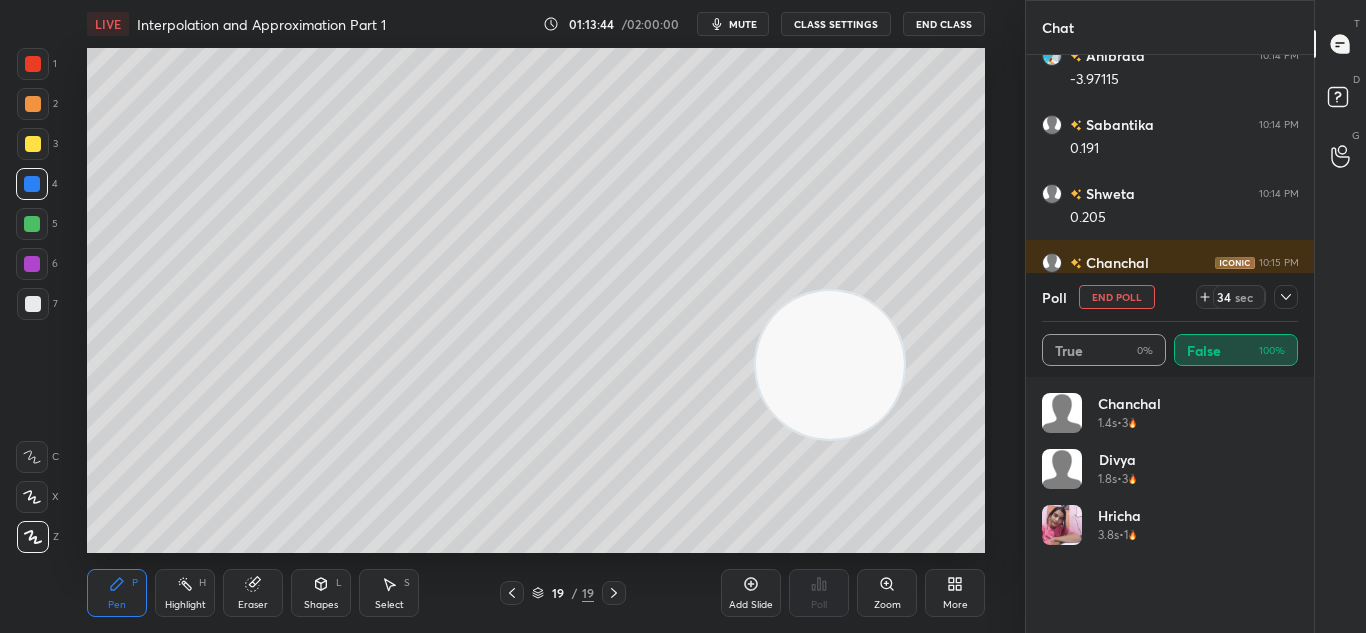 click at bounding box center [1062, 525] 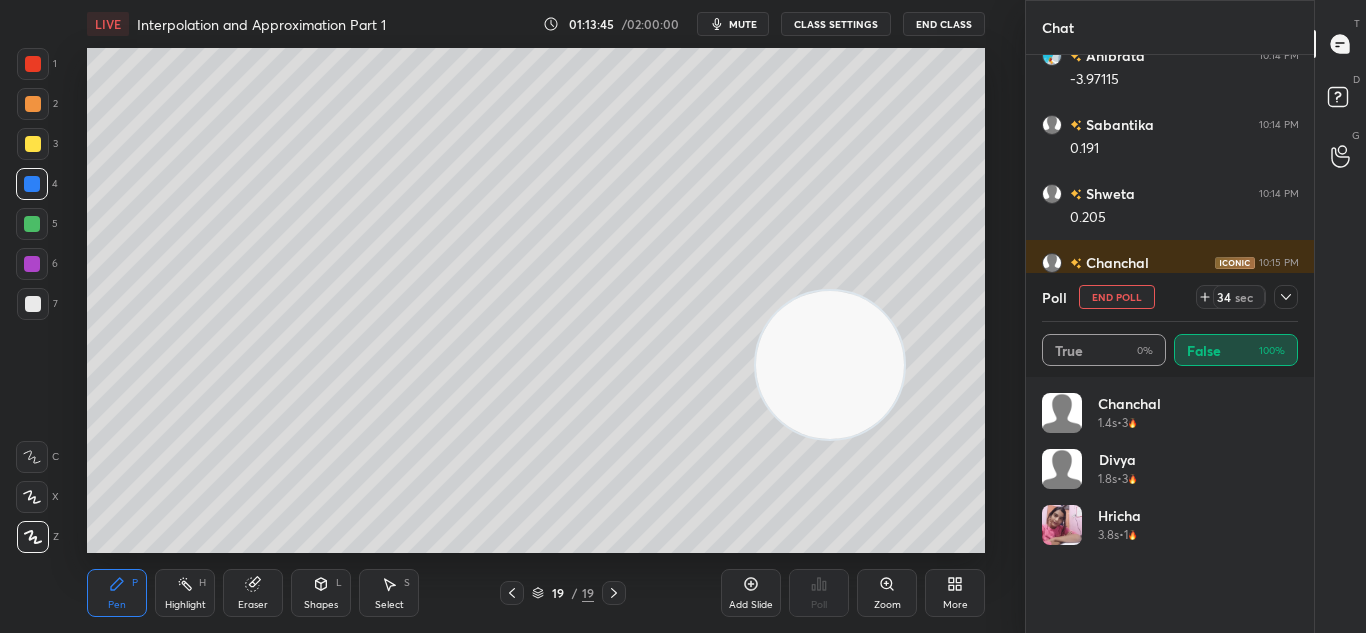 click at bounding box center (1062, 525) 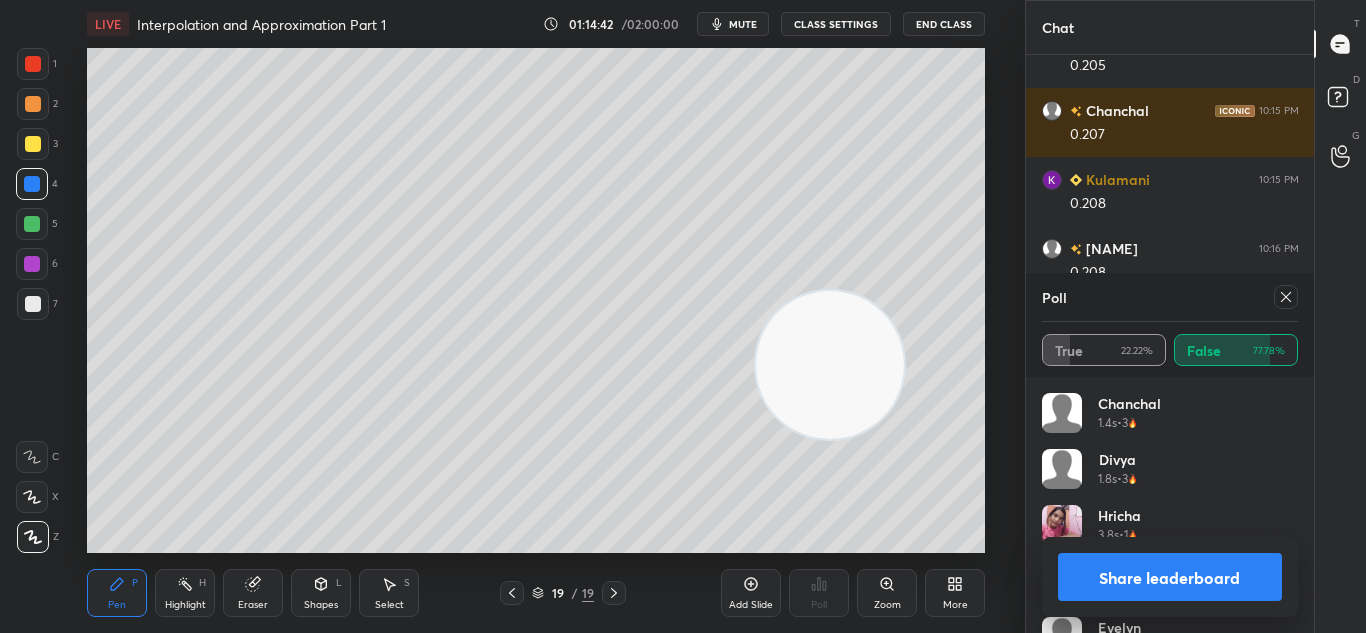 scroll, scrollTop: 4231, scrollLeft: 0, axis: vertical 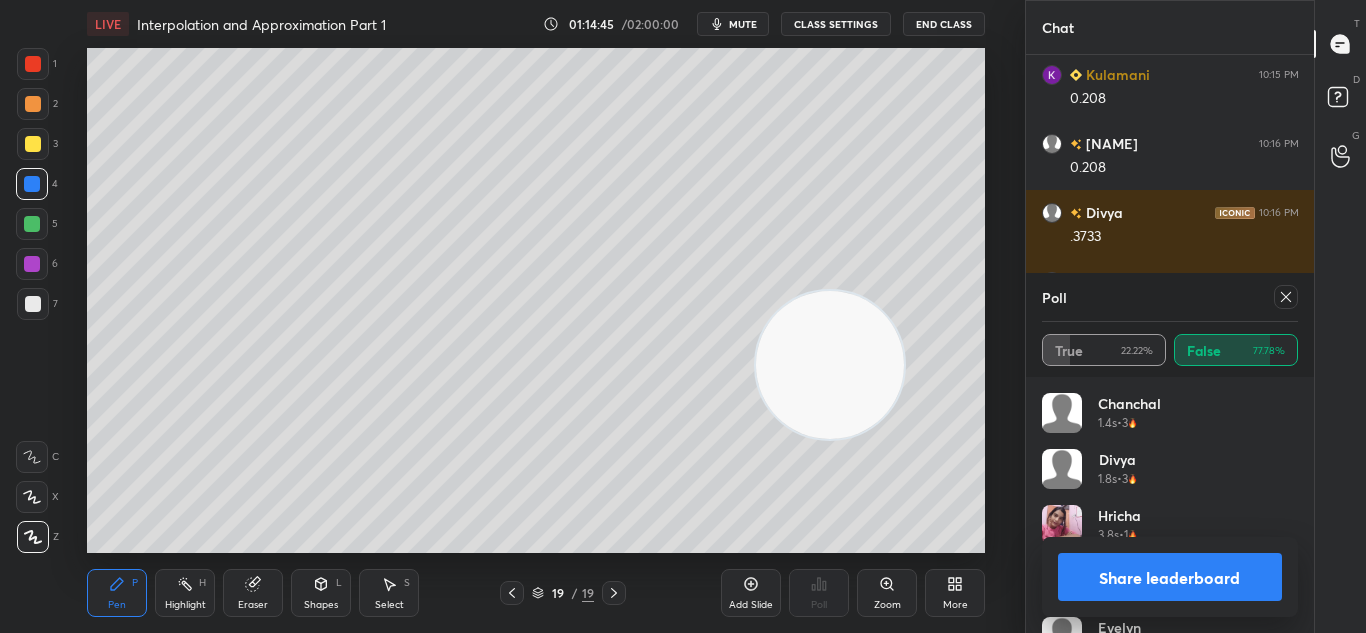 click on "Share leaderboard" at bounding box center (1170, 577) 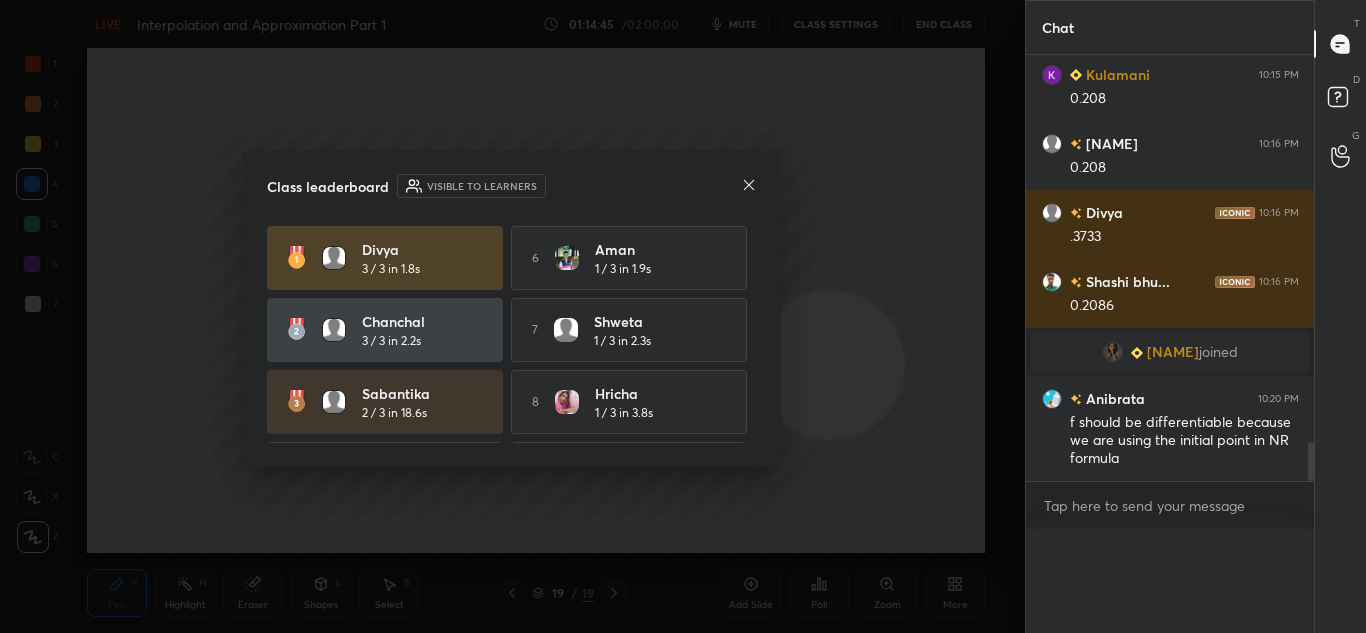 scroll, scrollTop: 0, scrollLeft: 0, axis: both 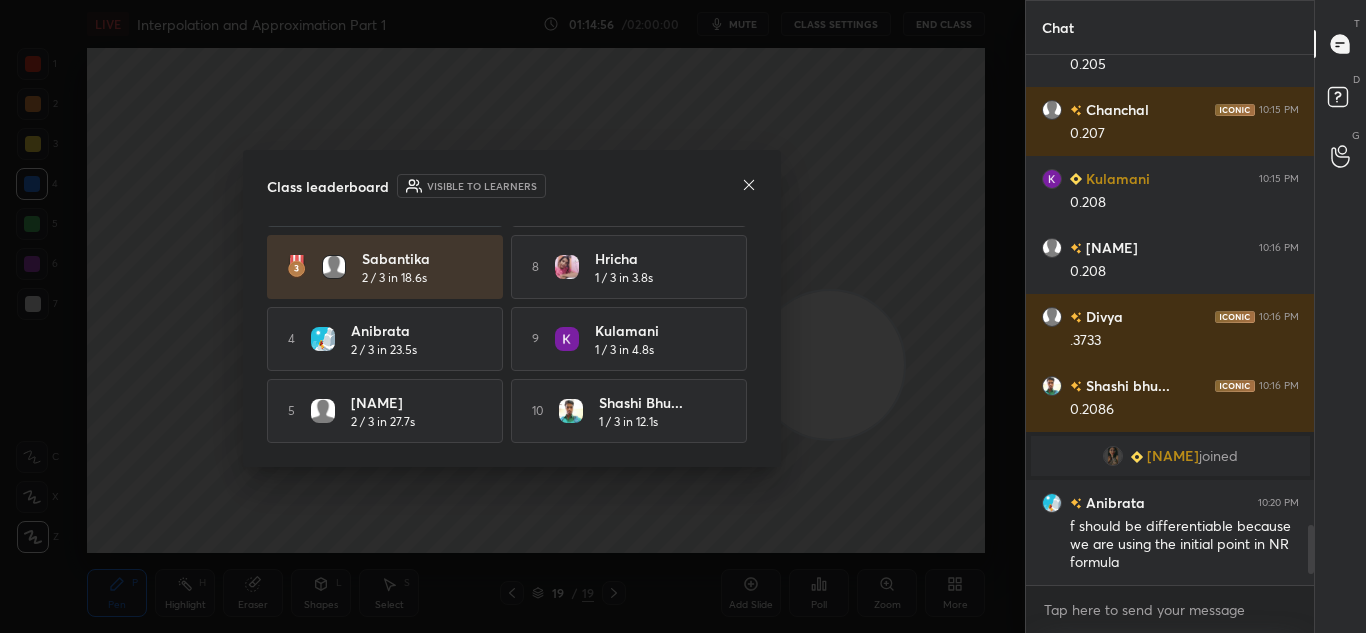 click 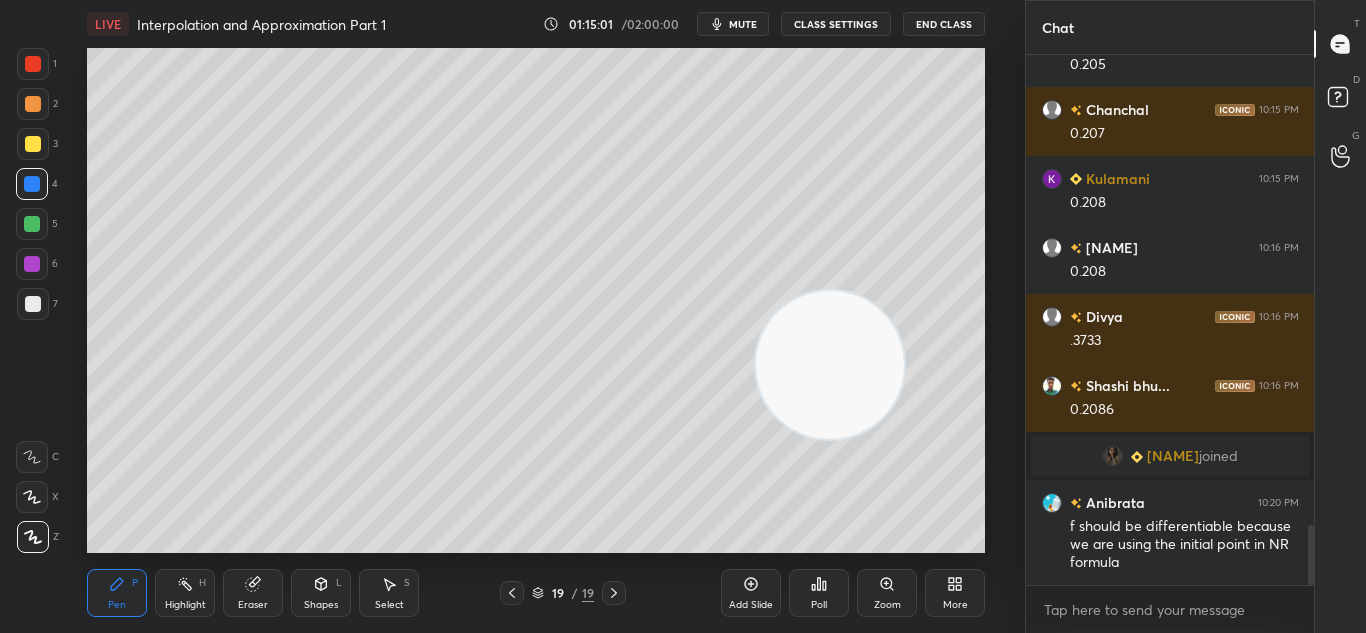 scroll, scrollTop: 4175, scrollLeft: 0, axis: vertical 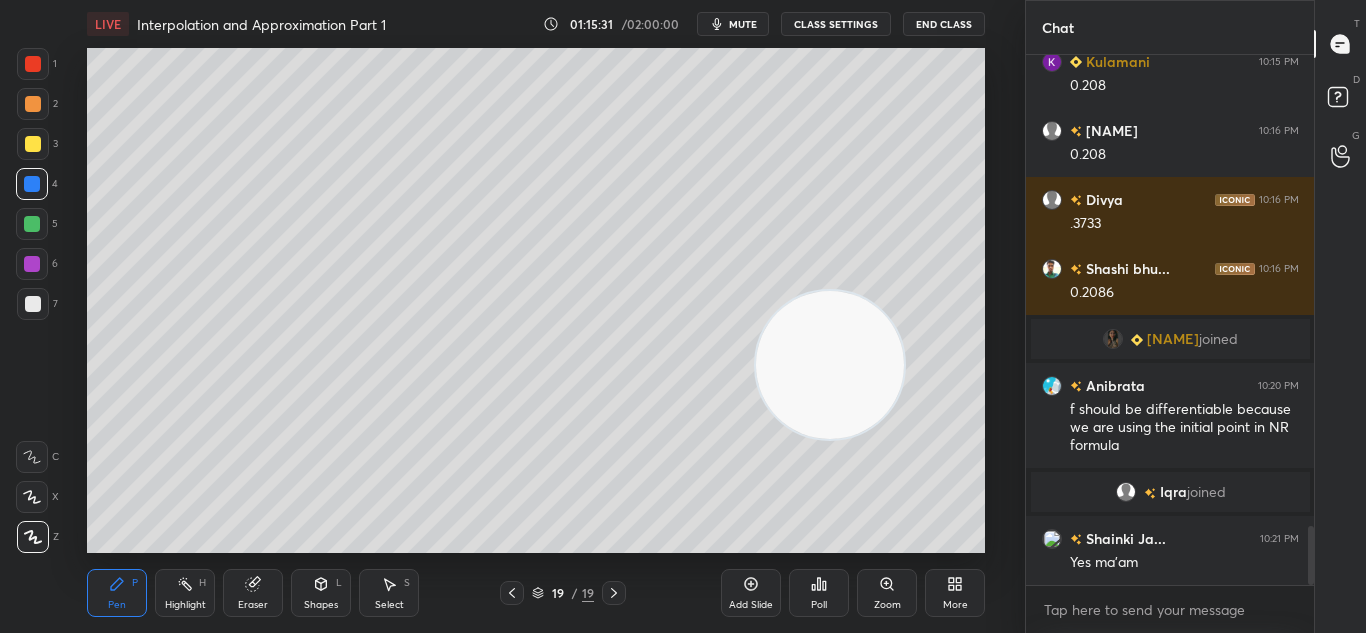 click at bounding box center (512, 593) 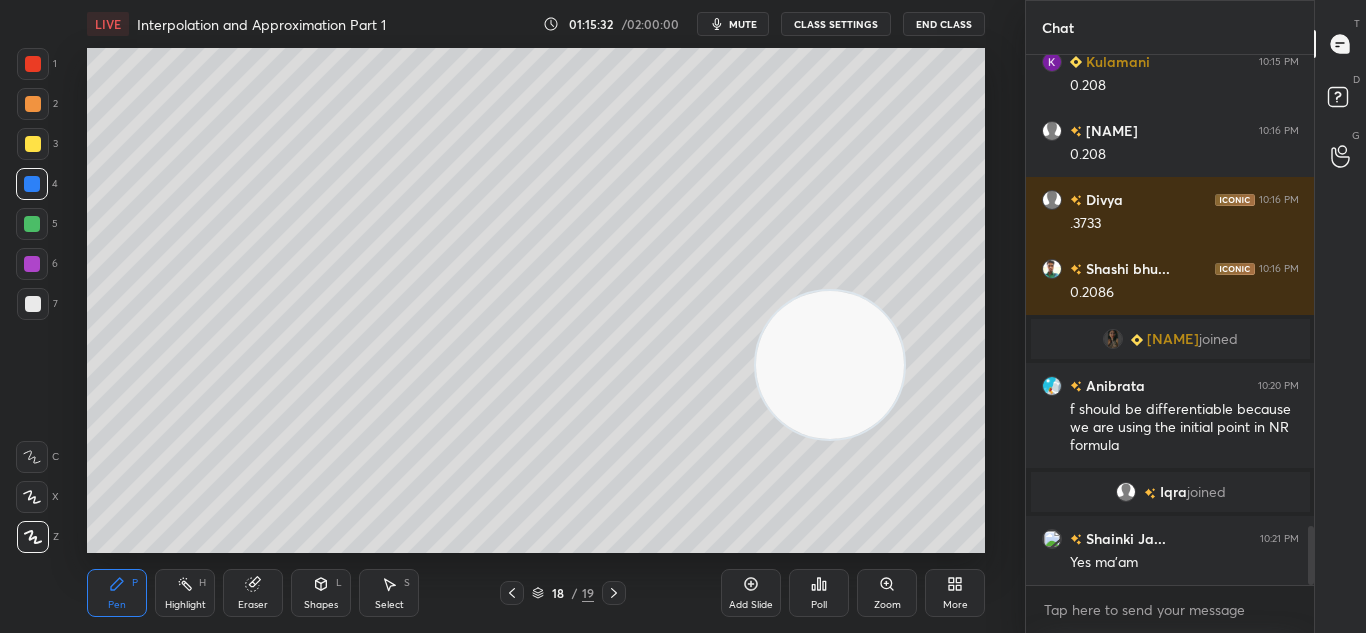 click 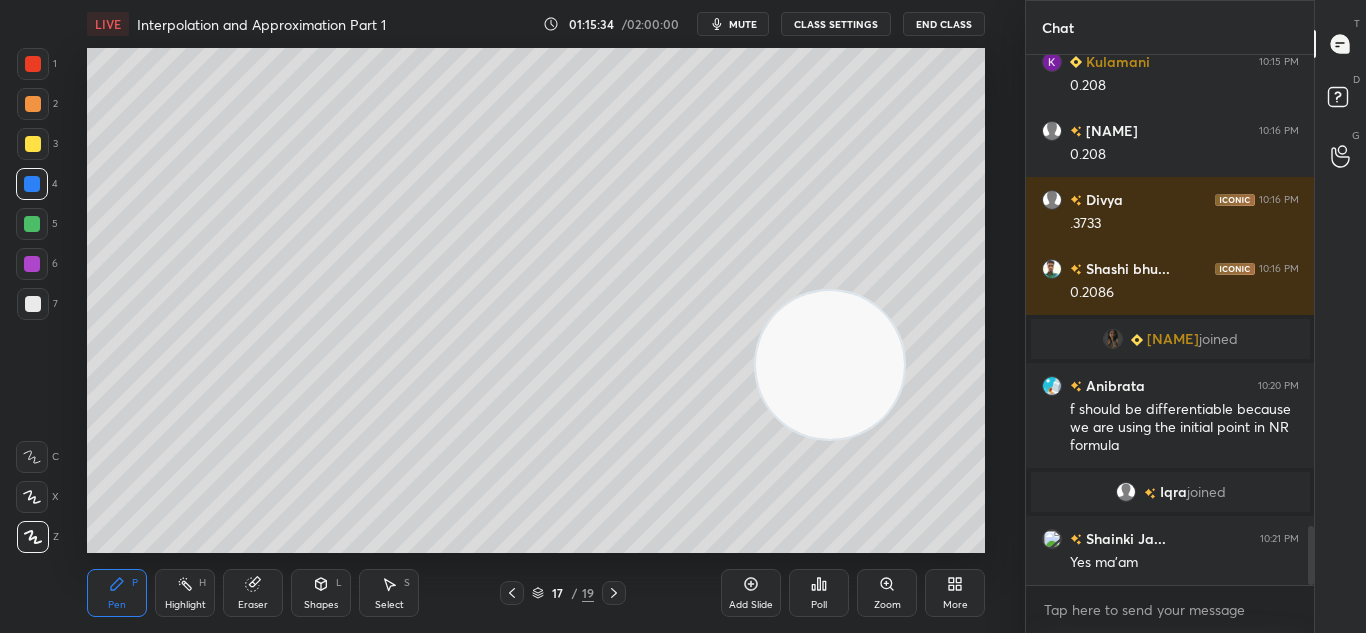 click 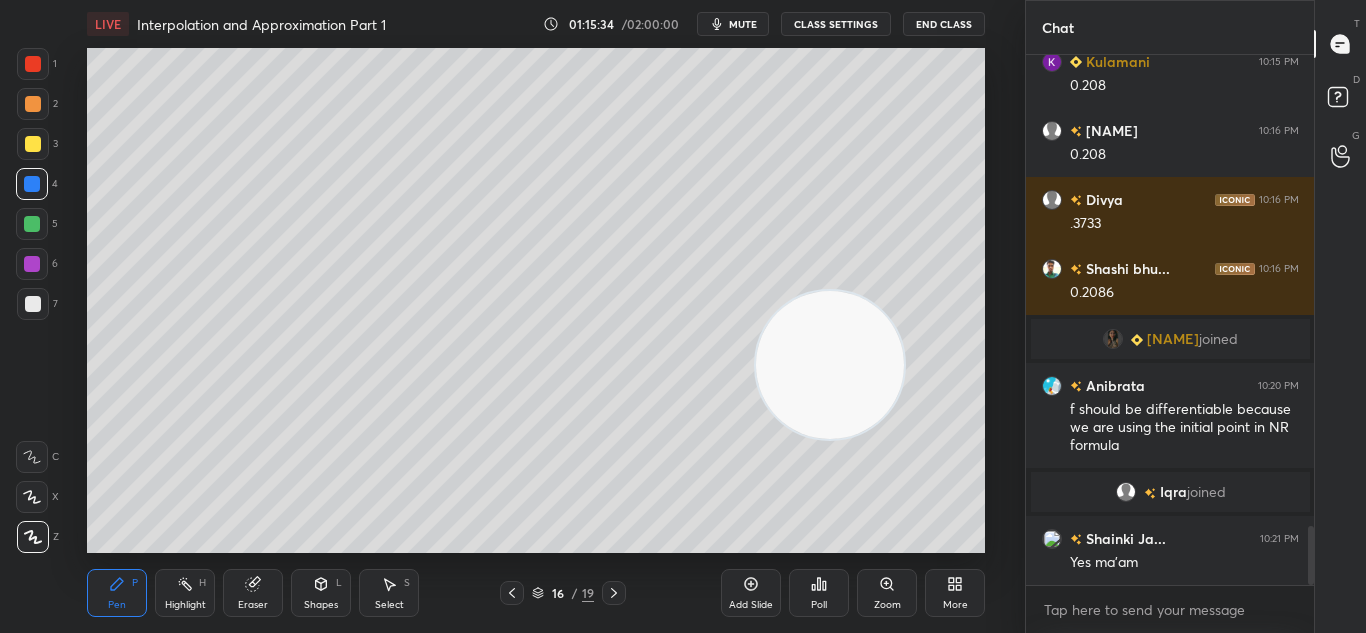click 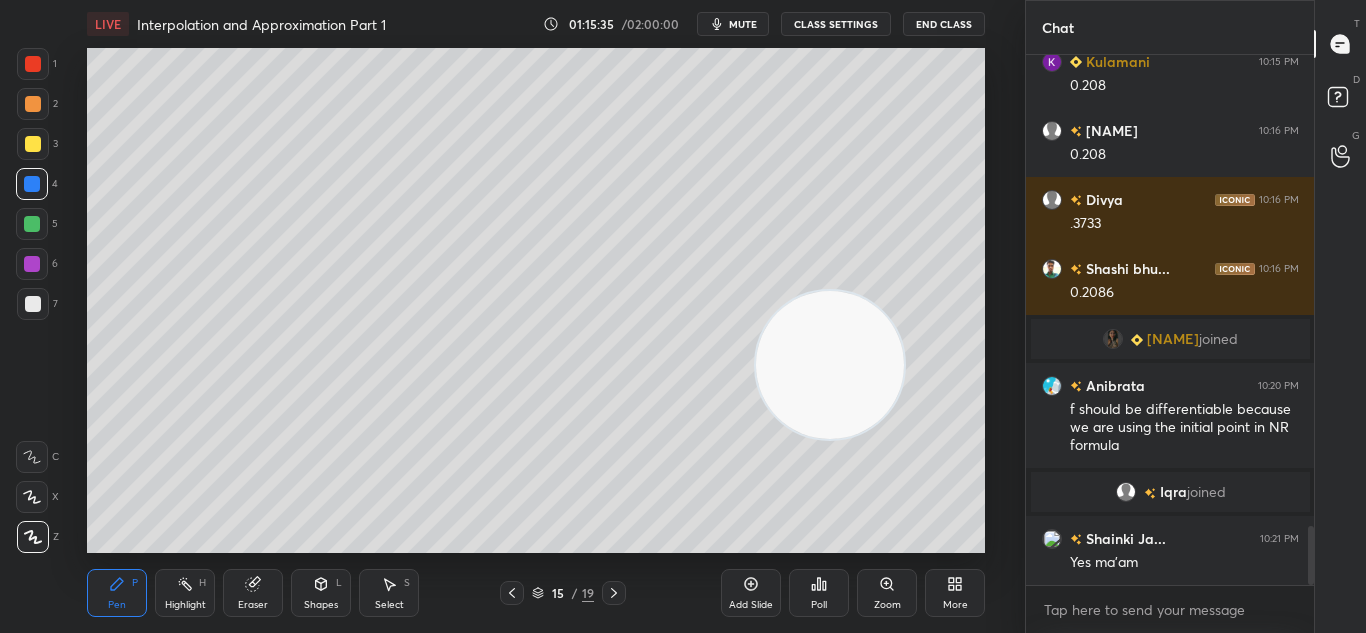click 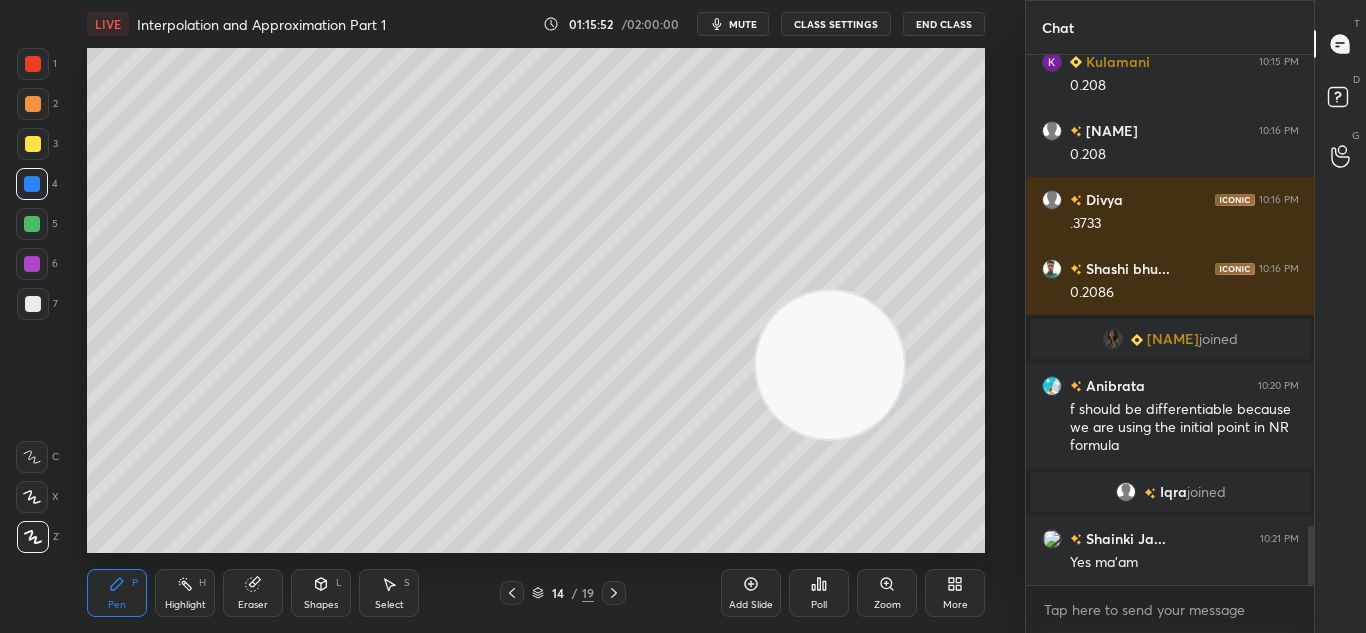 click at bounding box center [614, 593] 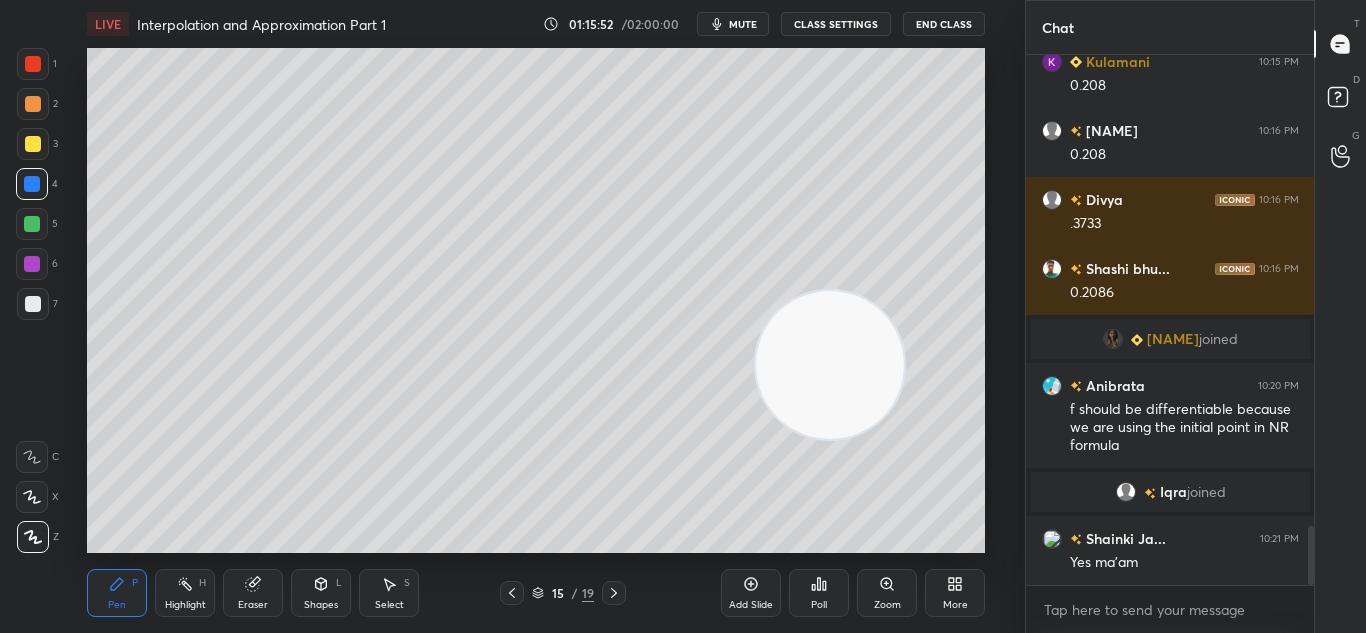 click 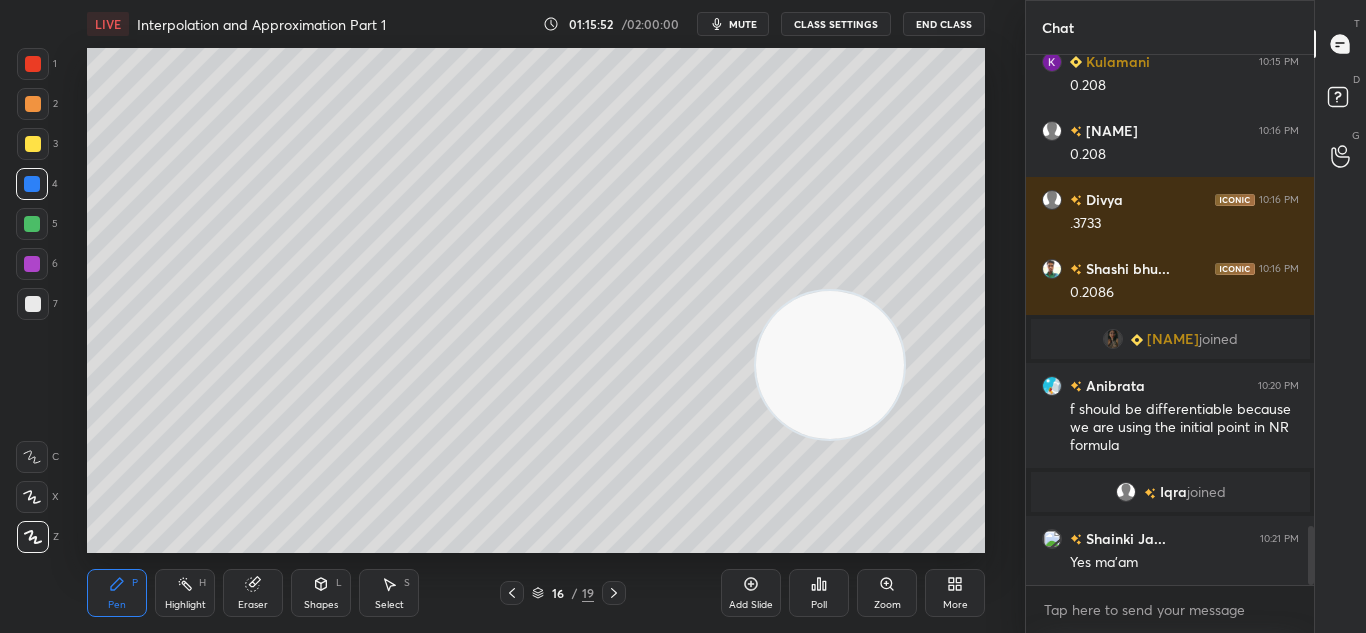 click 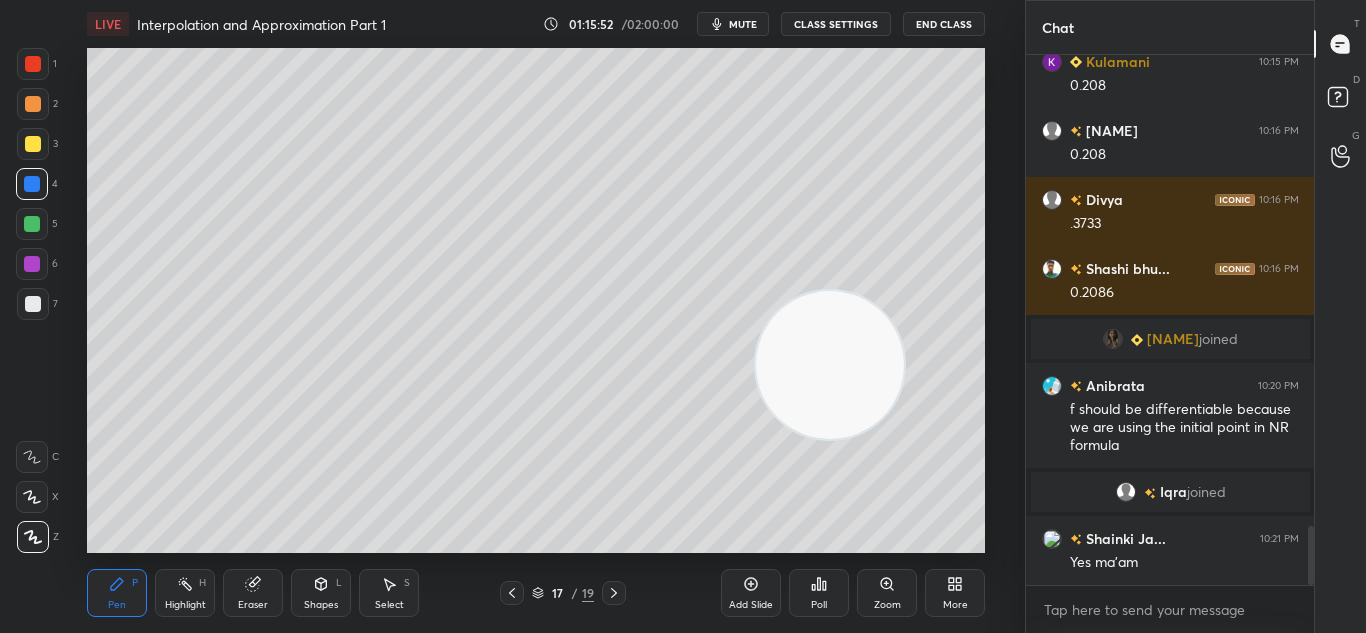 click 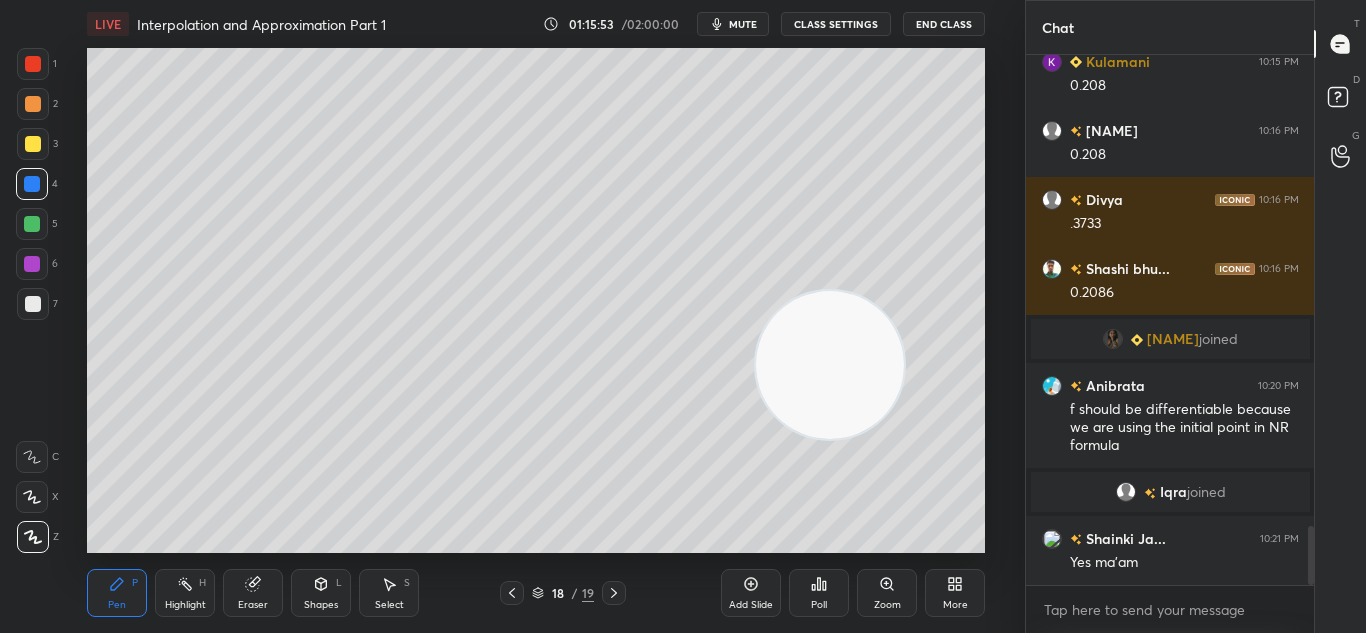 click 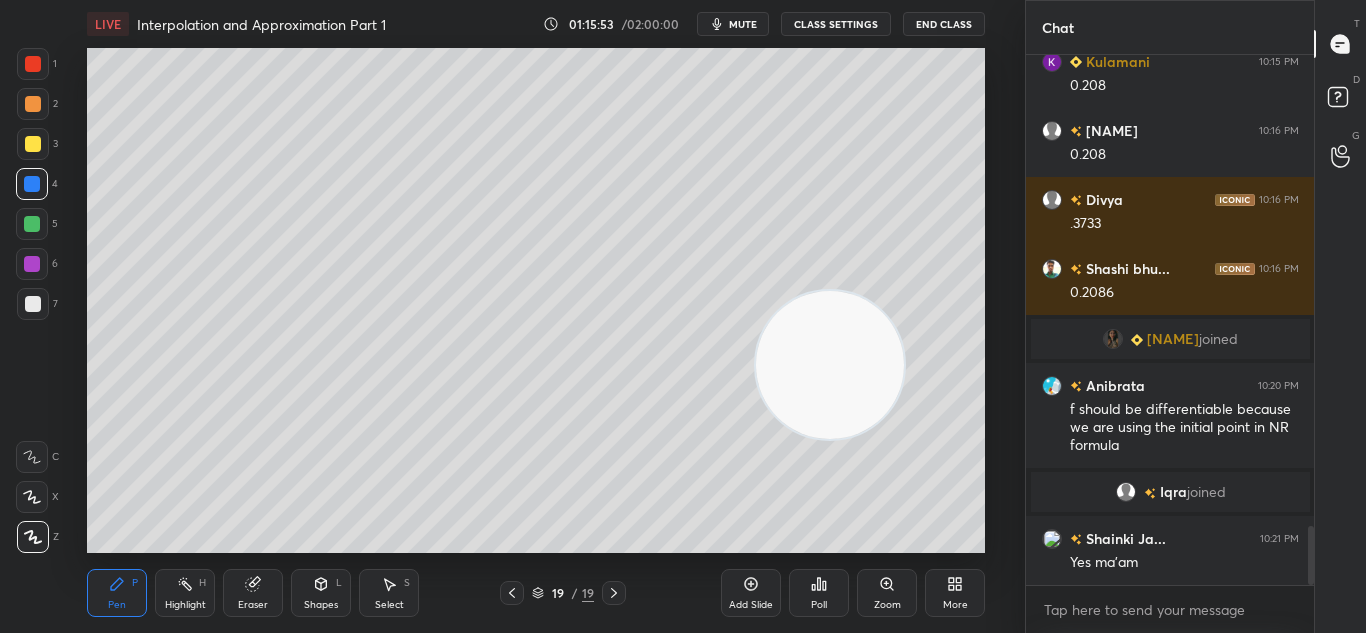 click 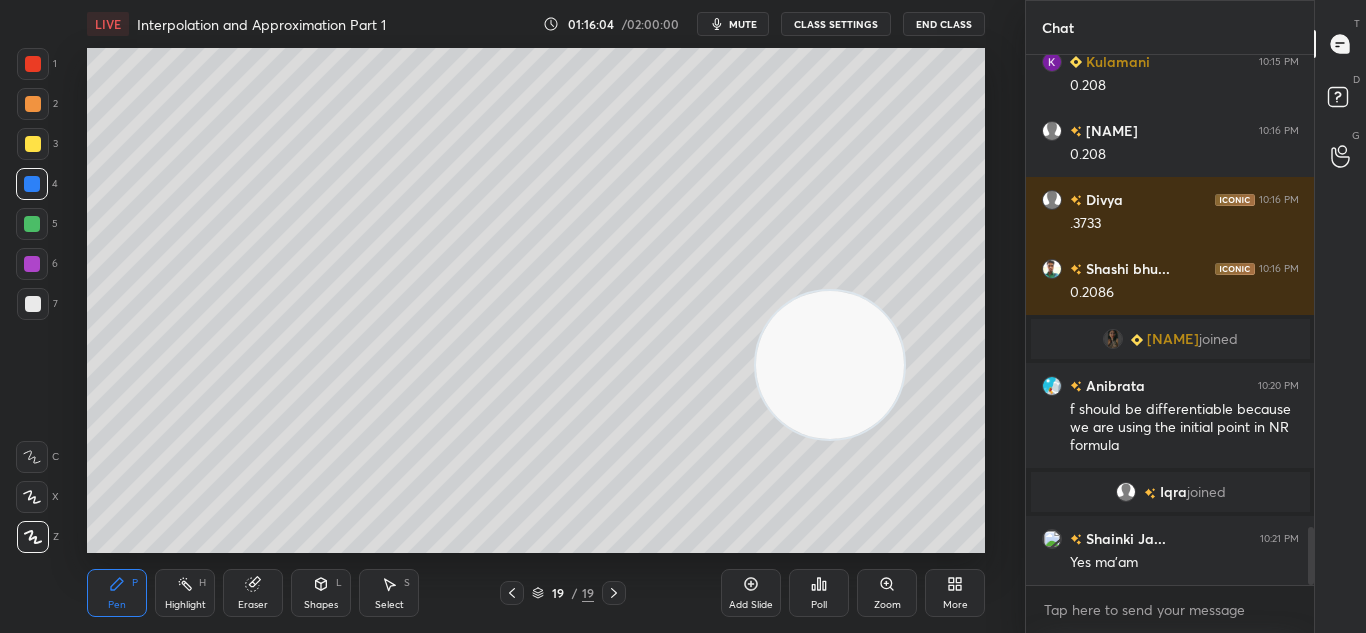 scroll, scrollTop: 4313, scrollLeft: 0, axis: vertical 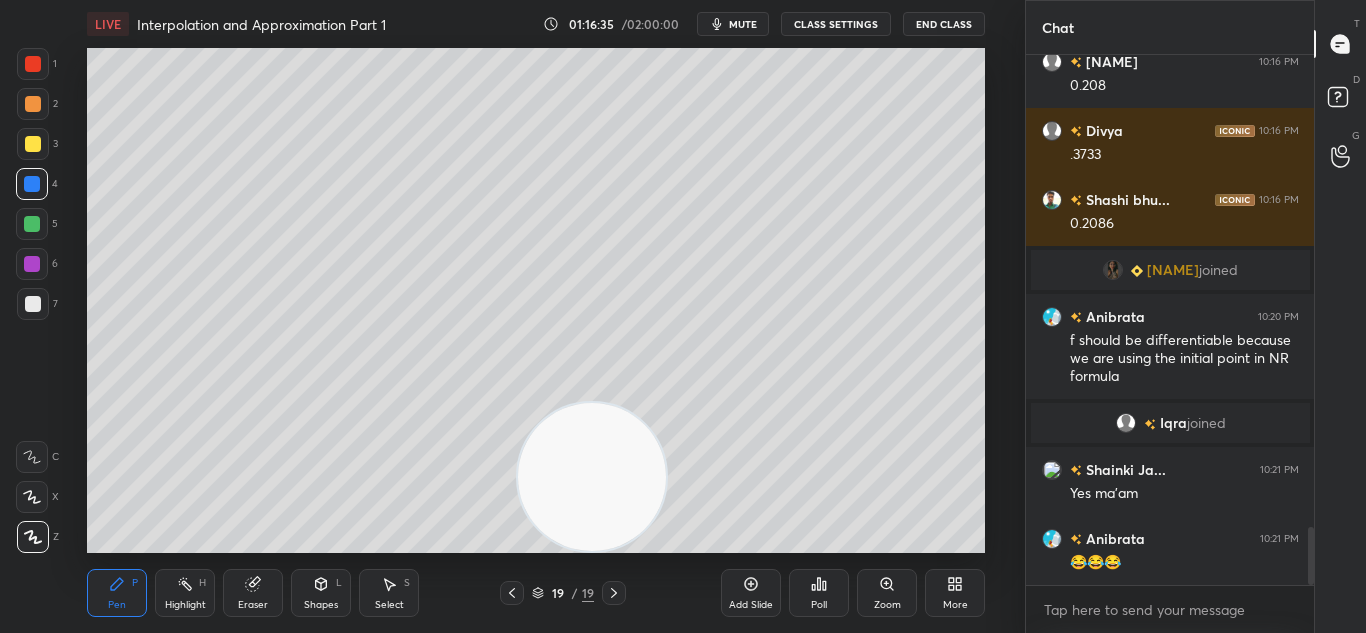 click 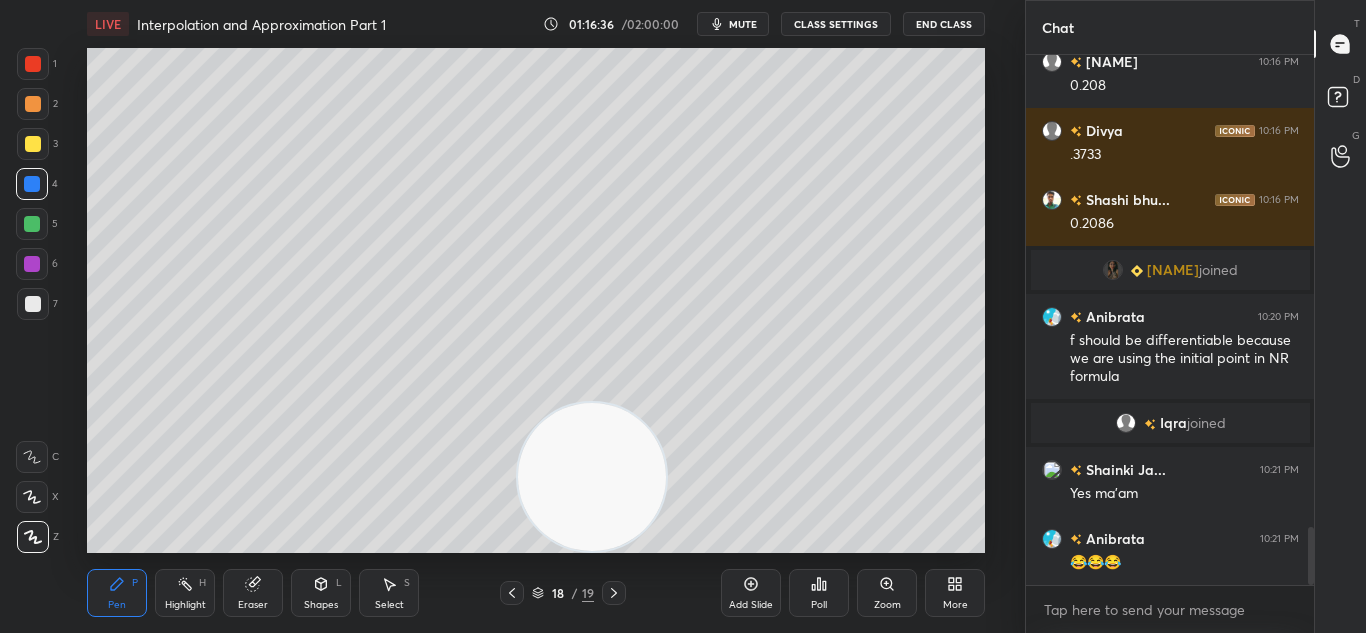 click at bounding box center [512, 593] 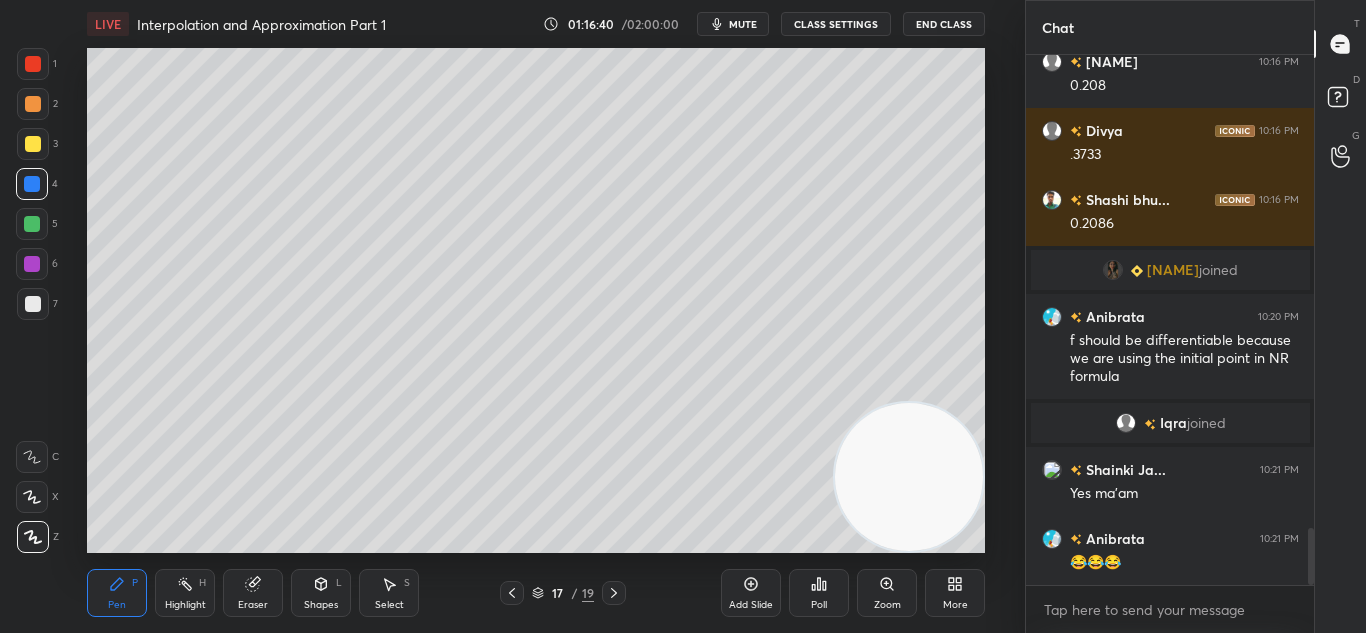 scroll, scrollTop: 4418, scrollLeft: 0, axis: vertical 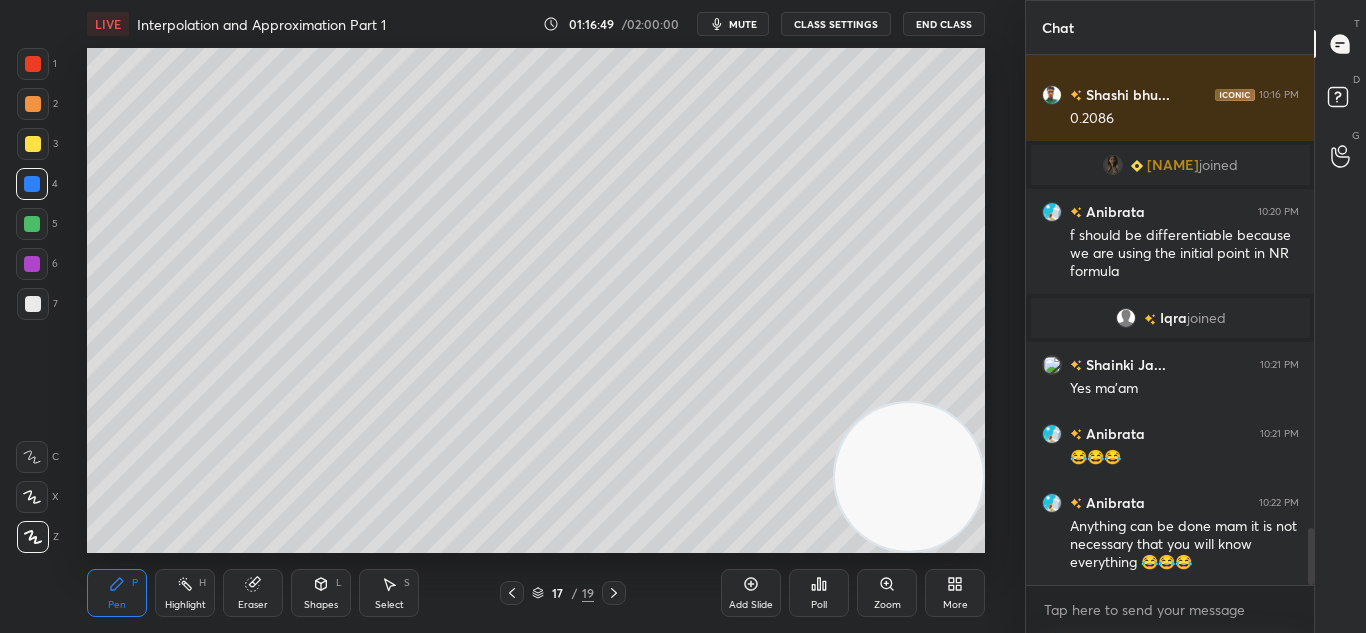 click on "Pen P Highlight H Eraser Shapes L Select S 17 / 19 Add Slide Poll Zoom More" at bounding box center [536, 593] 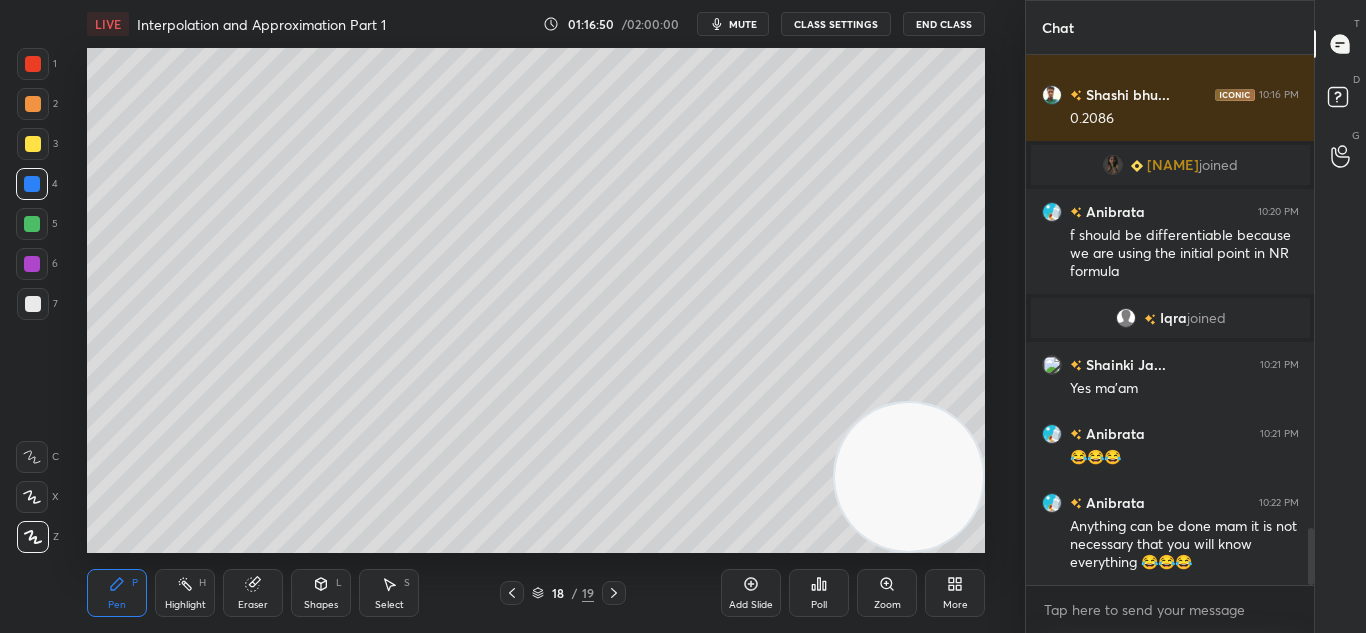 click 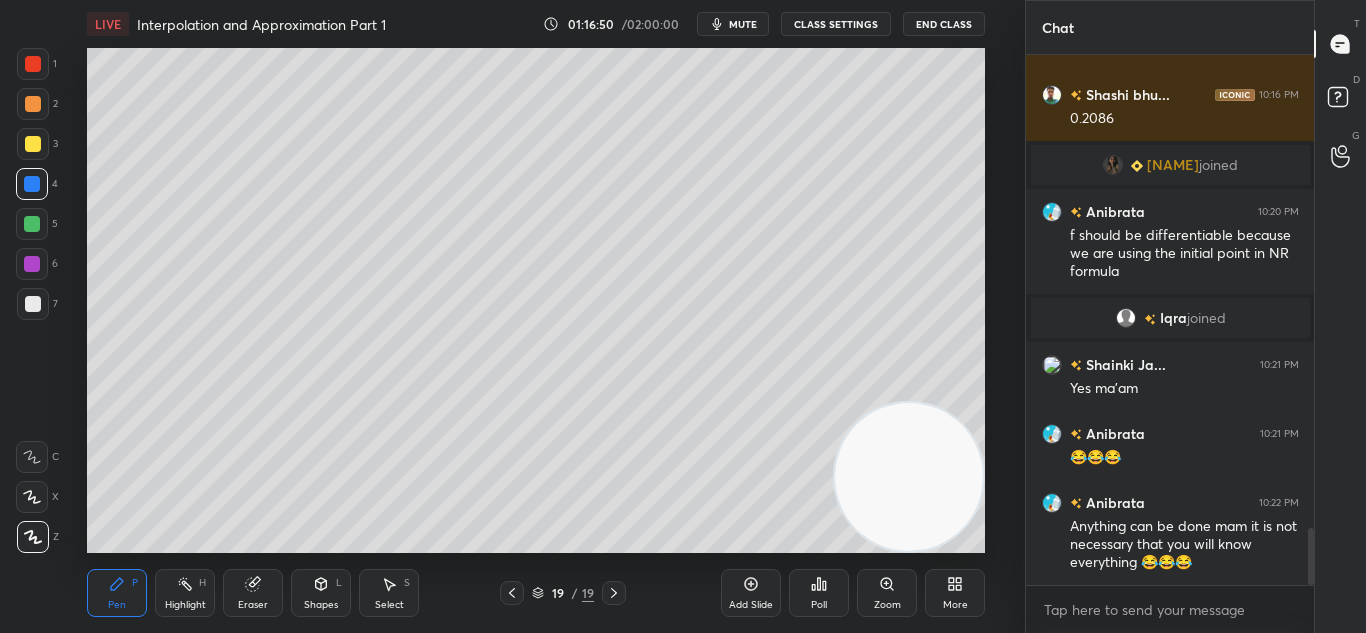 click 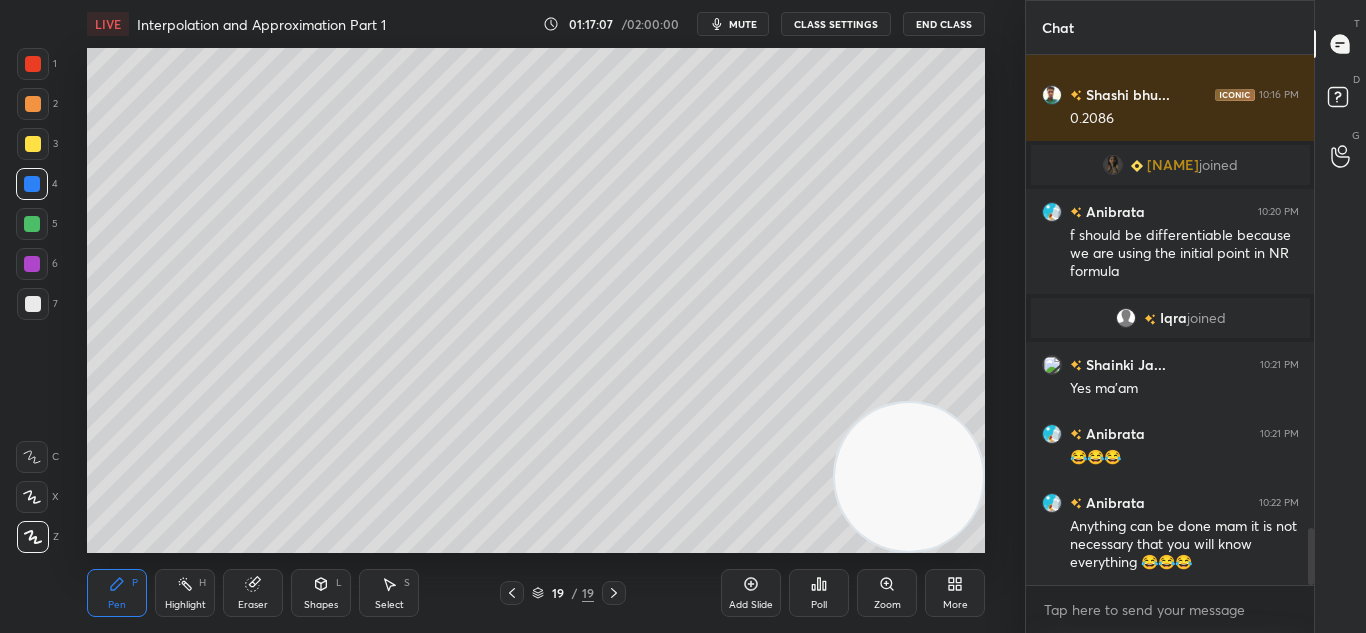 scroll, scrollTop: 4438, scrollLeft: 0, axis: vertical 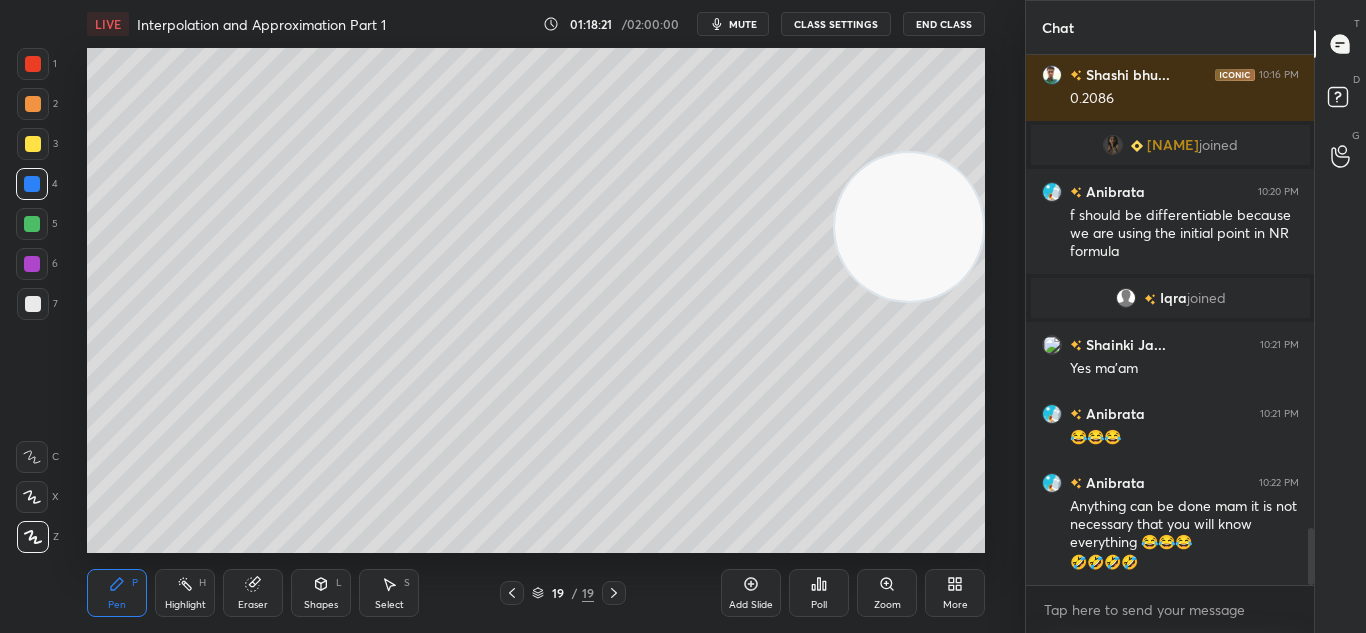 click on "Add Slide" at bounding box center [751, 605] 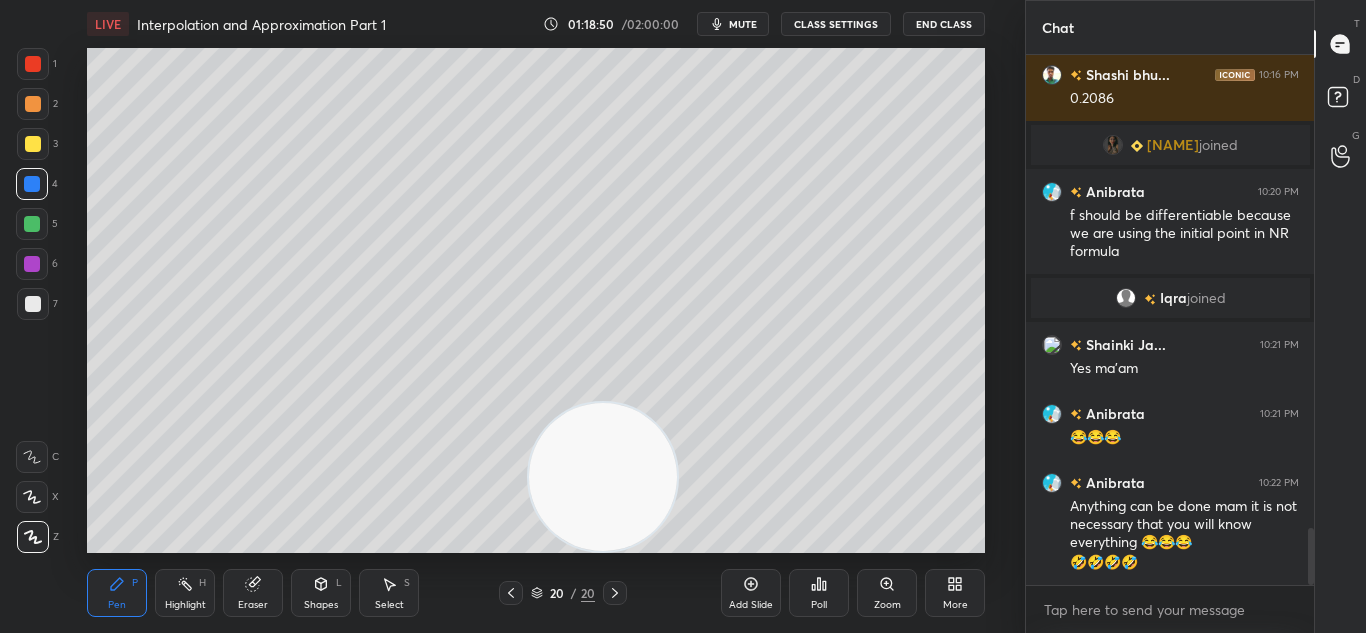 click on "Eraser" at bounding box center (253, 593) 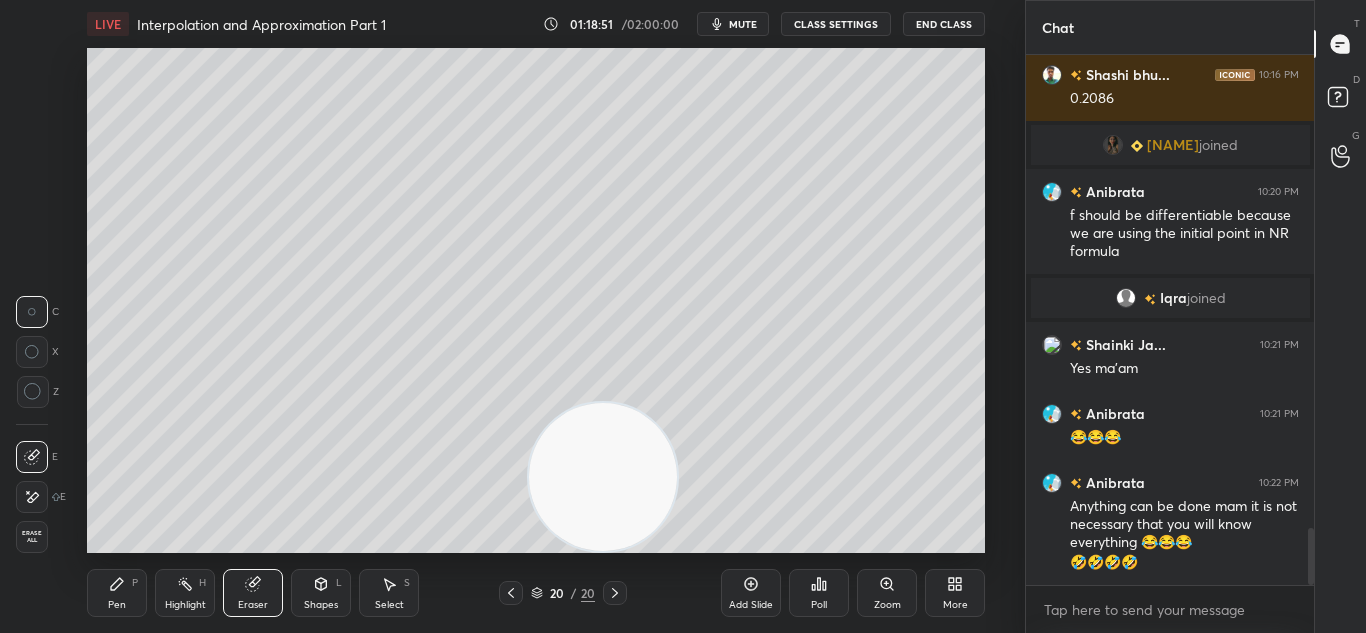 click on "Pen P" at bounding box center [117, 593] 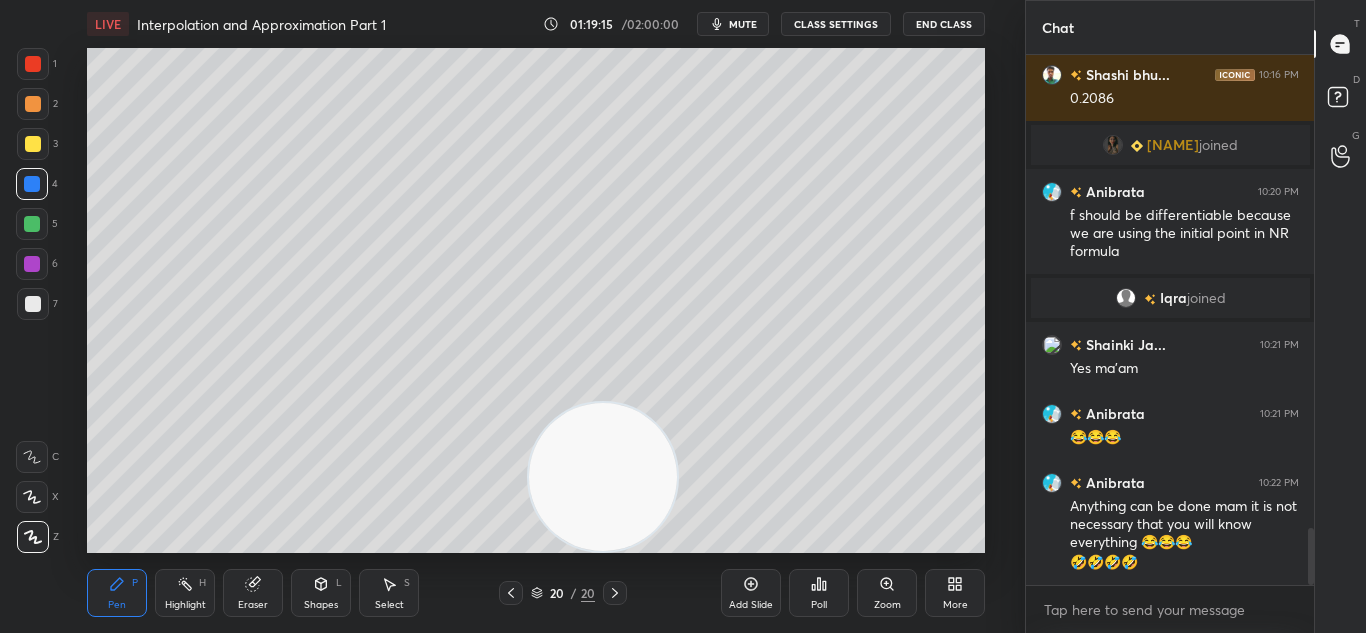 click 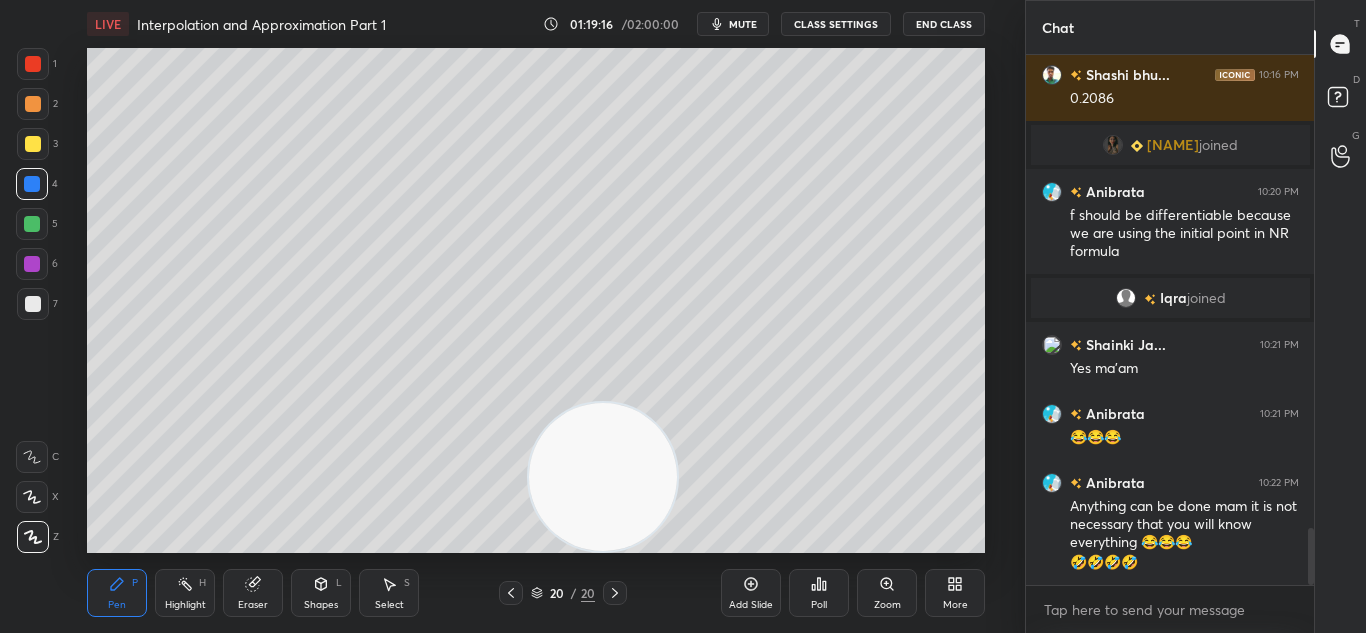 click on "Add Slide" at bounding box center [751, 593] 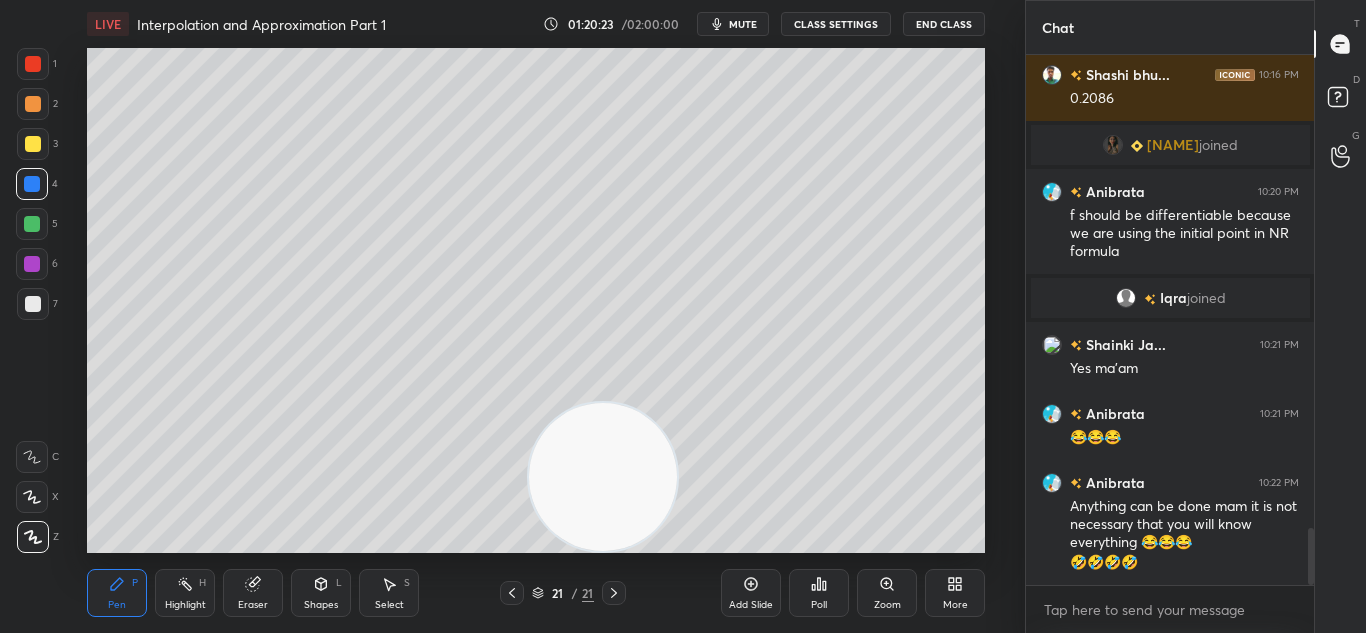scroll, scrollTop: 4507, scrollLeft: 0, axis: vertical 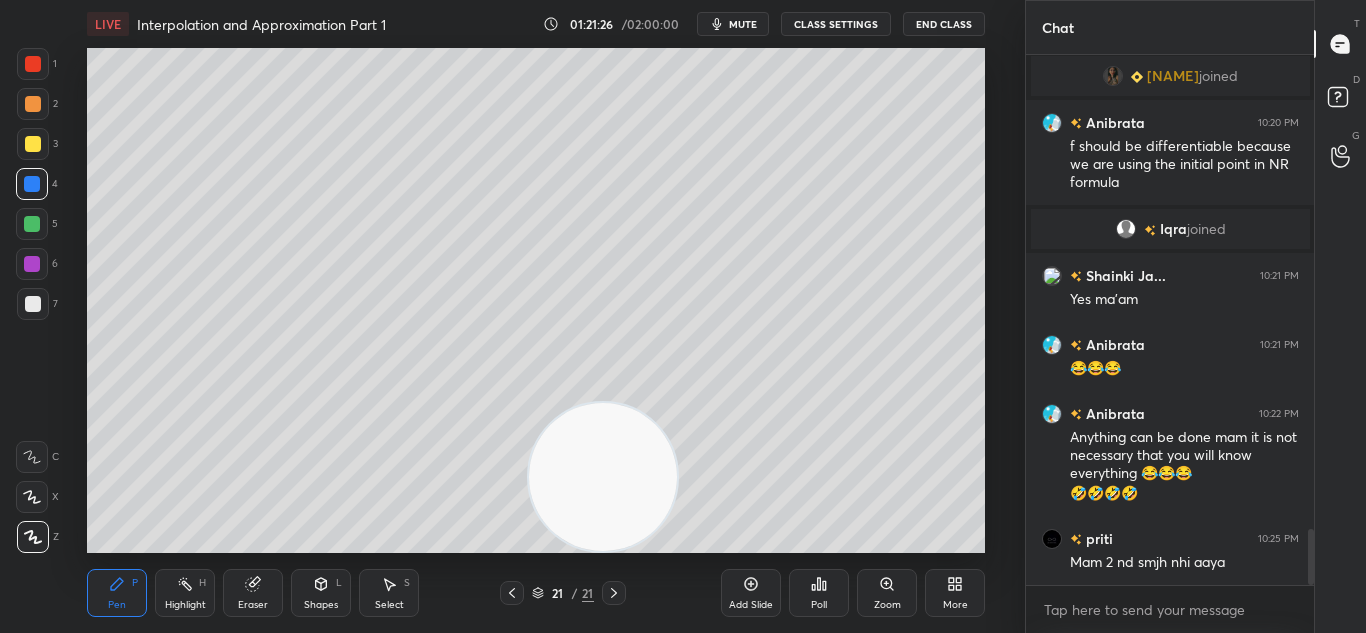 click 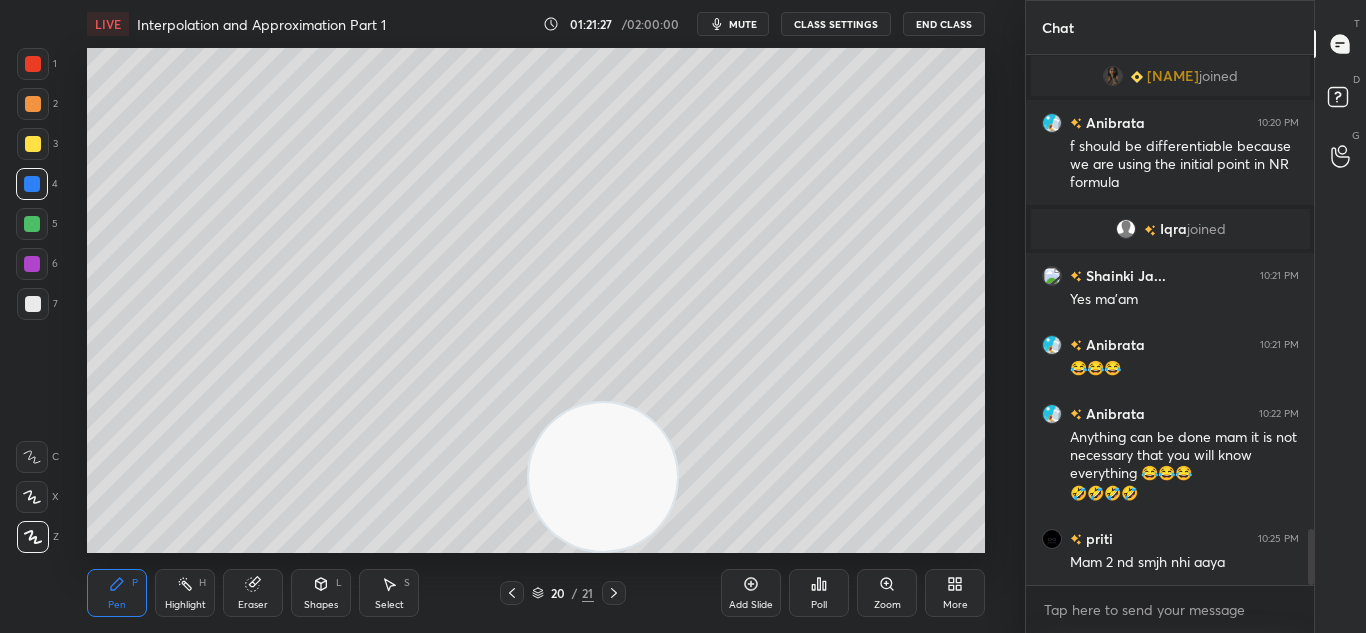 click 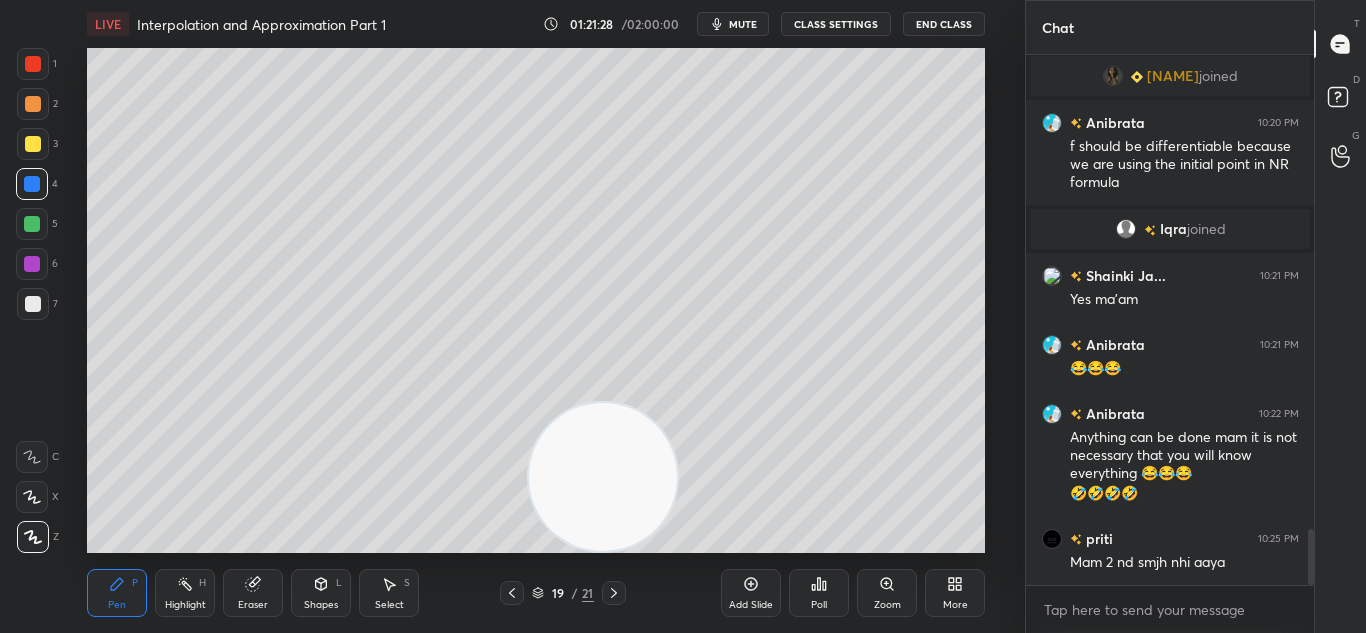 click on "Pen P Highlight H Eraser Shapes L Select S 19 / 21 Add Slide Poll Zoom More" at bounding box center (536, 593) 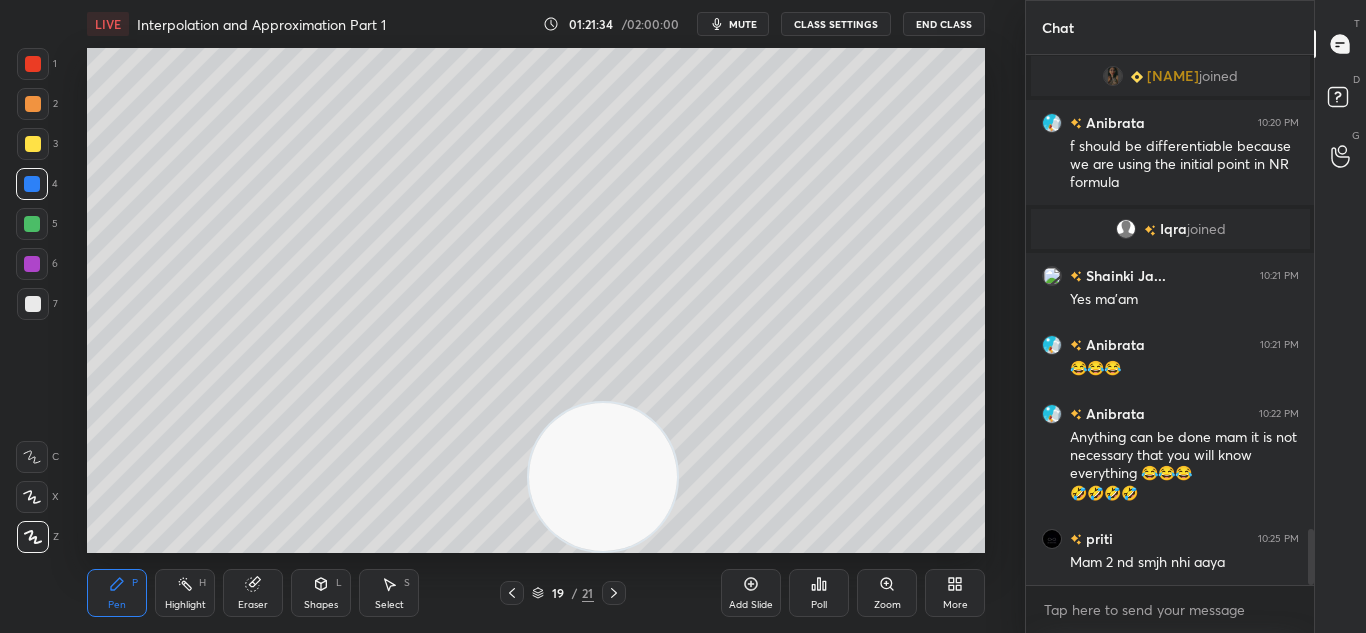click at bounding box center [614, 593] 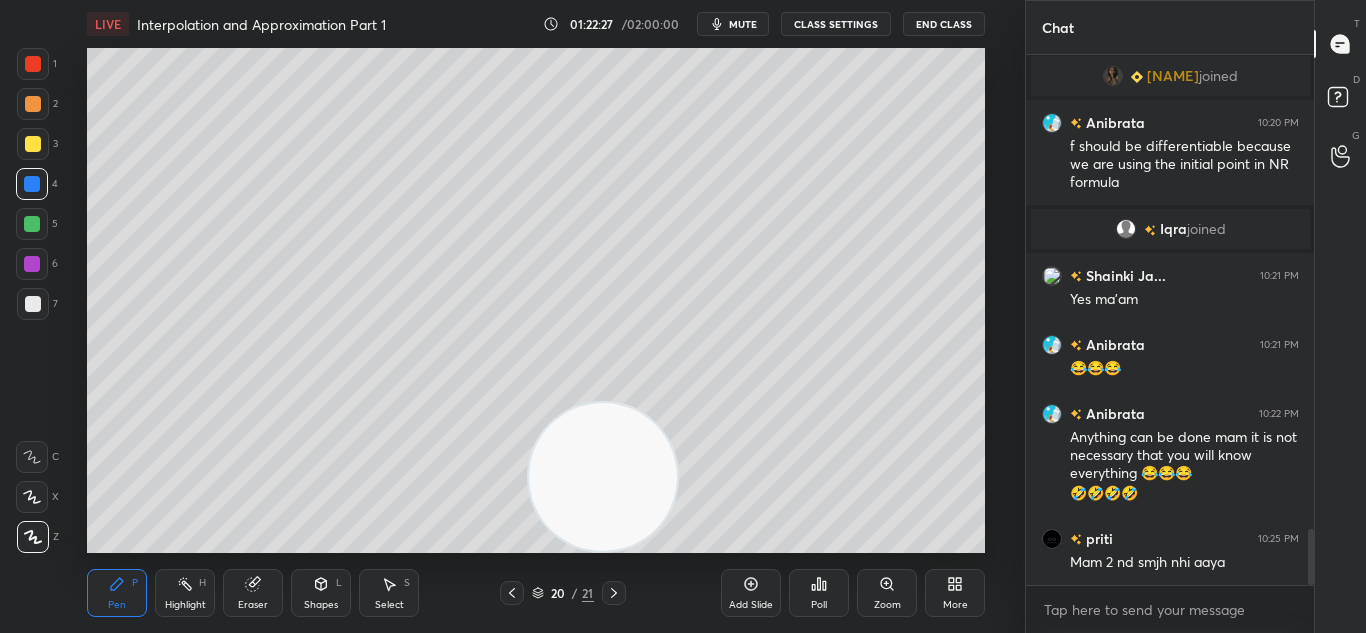 click at bounding box center (614, 593) 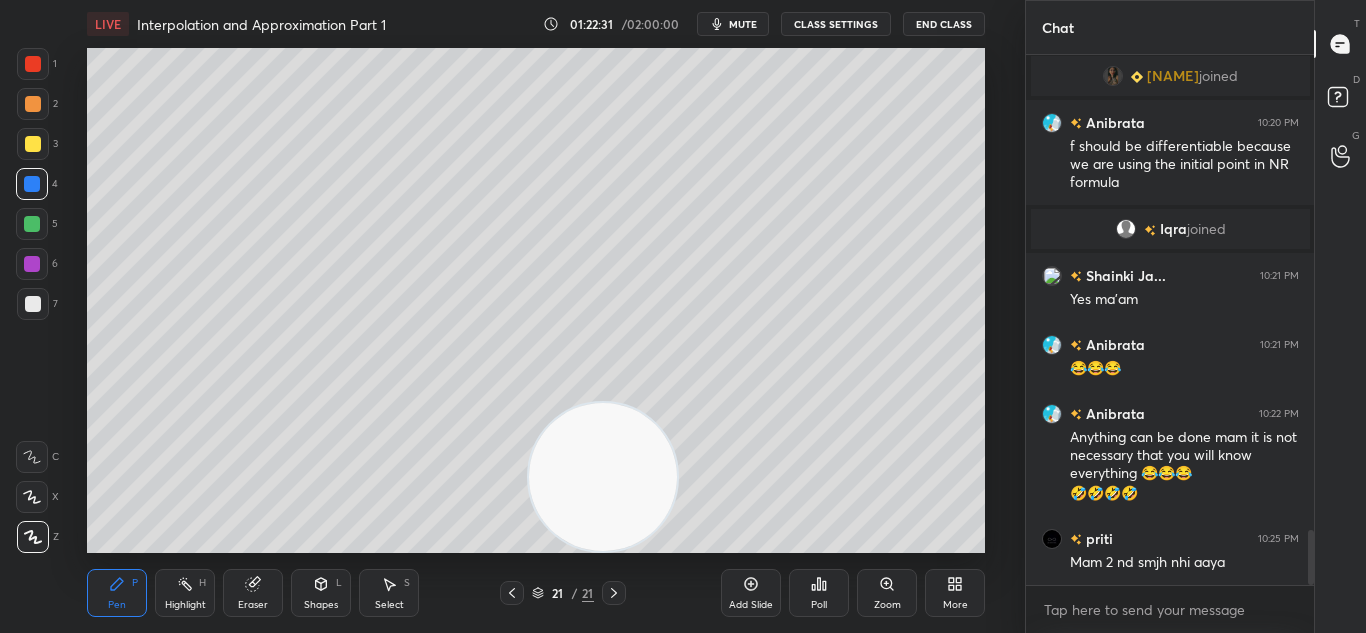 scroll, scrollTop: 4576, scrollLeft: 0, axis: vertical 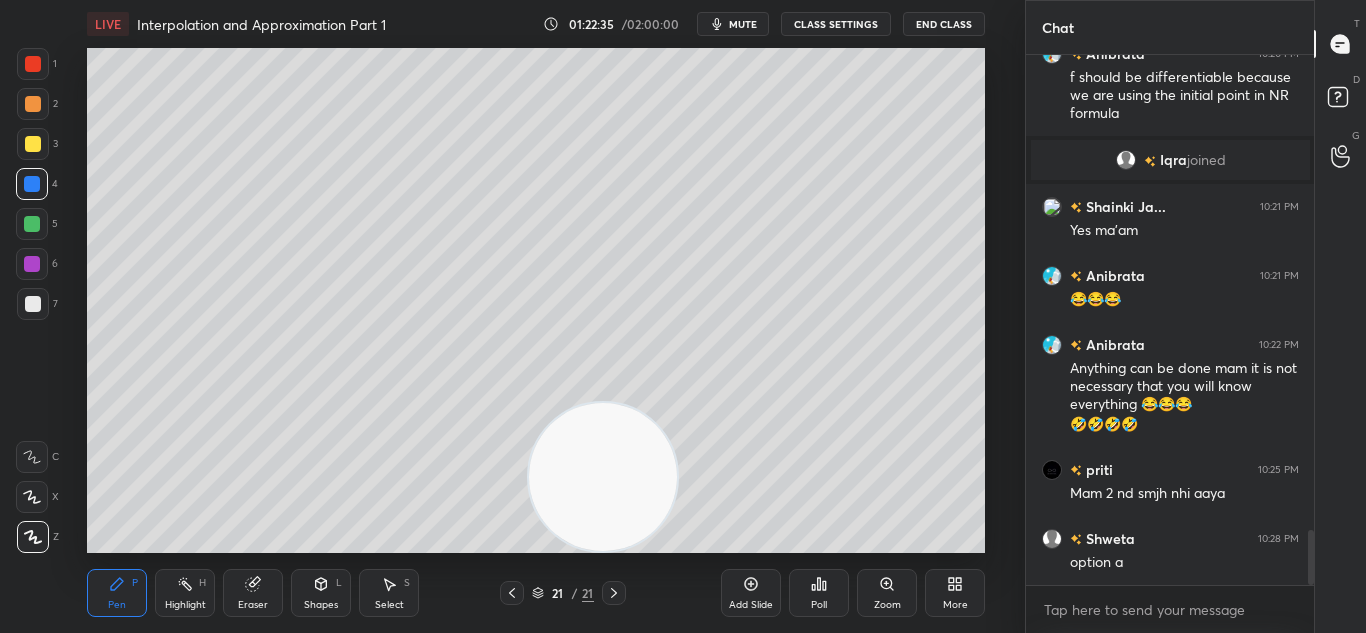 click on "Poll" at bounding box center (819, 605) 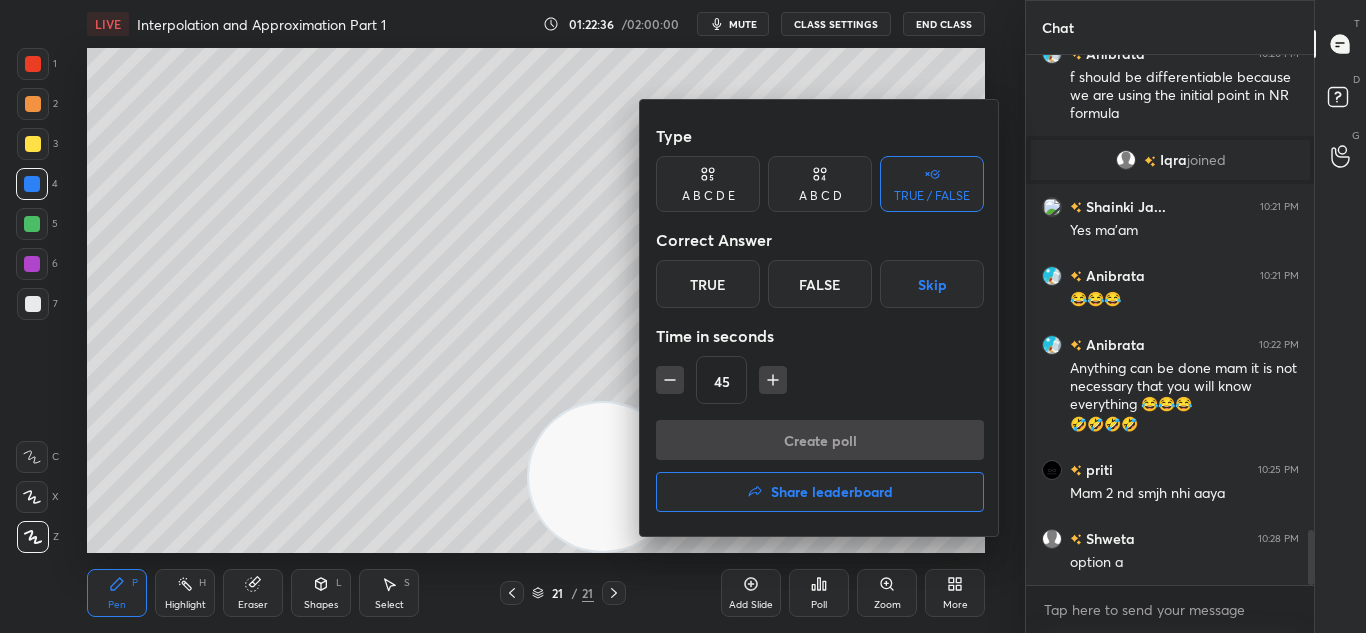 click on "A B C D" at bounding box center [820, 184] 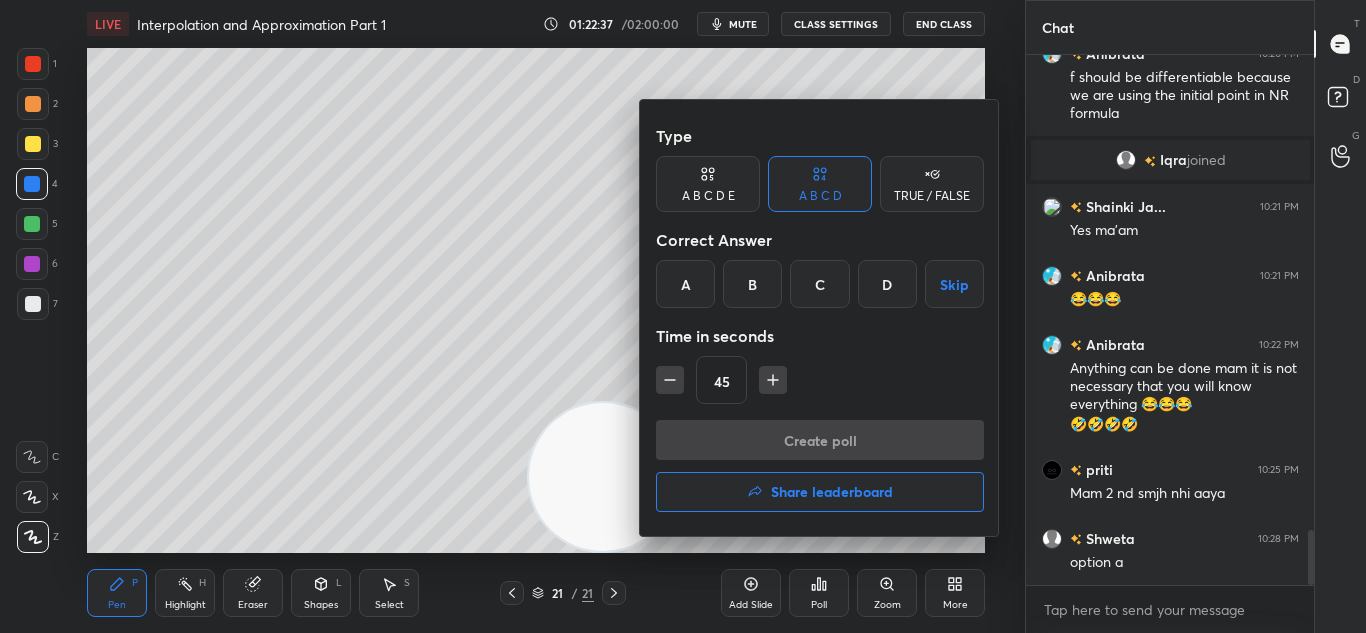 click on "A" at bounding box center [685, 284] 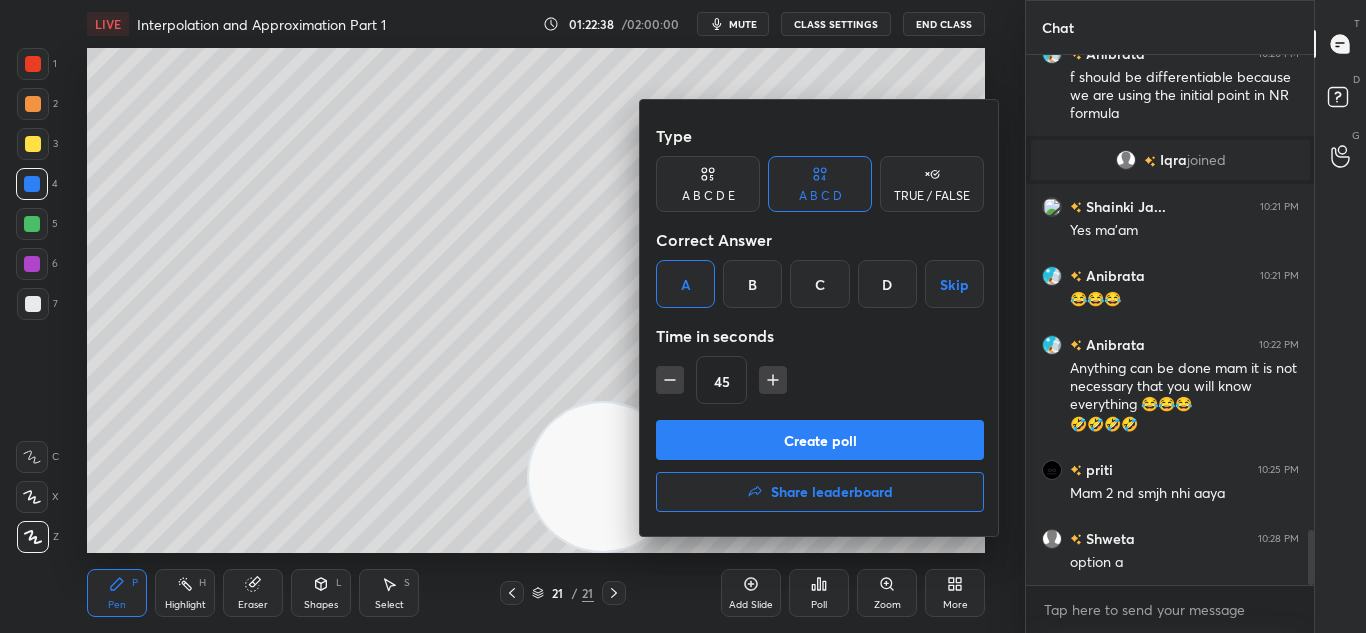 click on "Create poll" at bounding box center [820, 440] 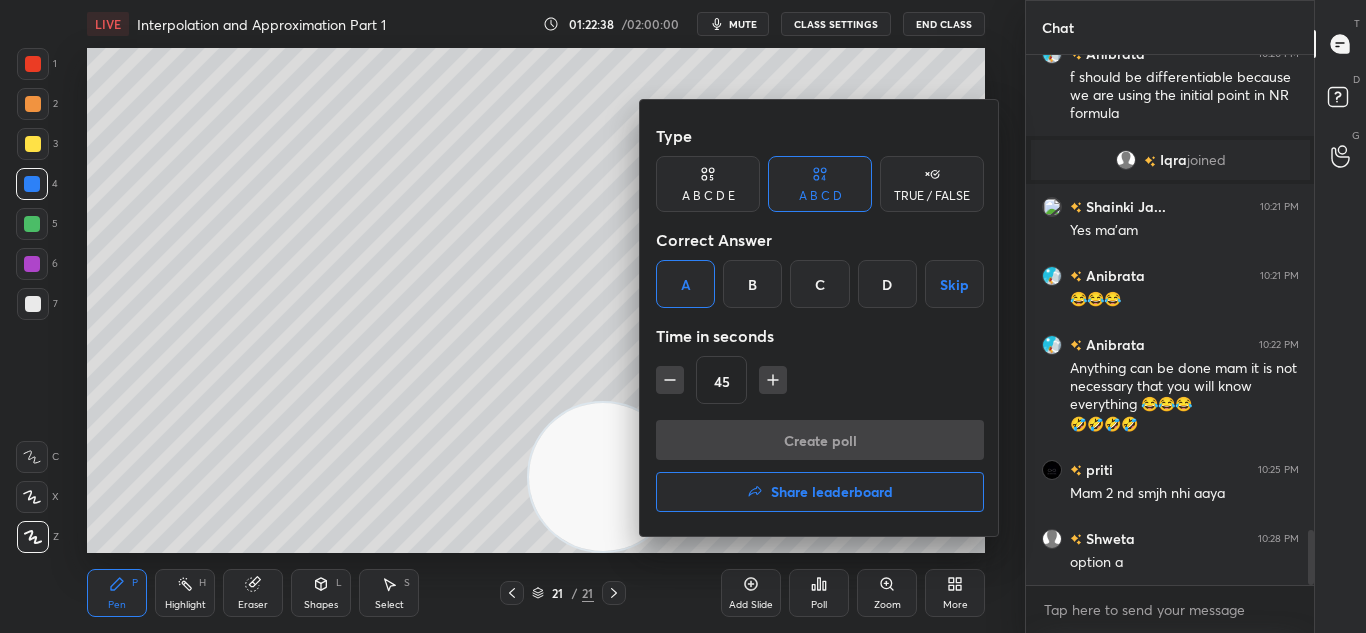 scroll, scrollTop: 315, scrollLeft: 282, axis: both 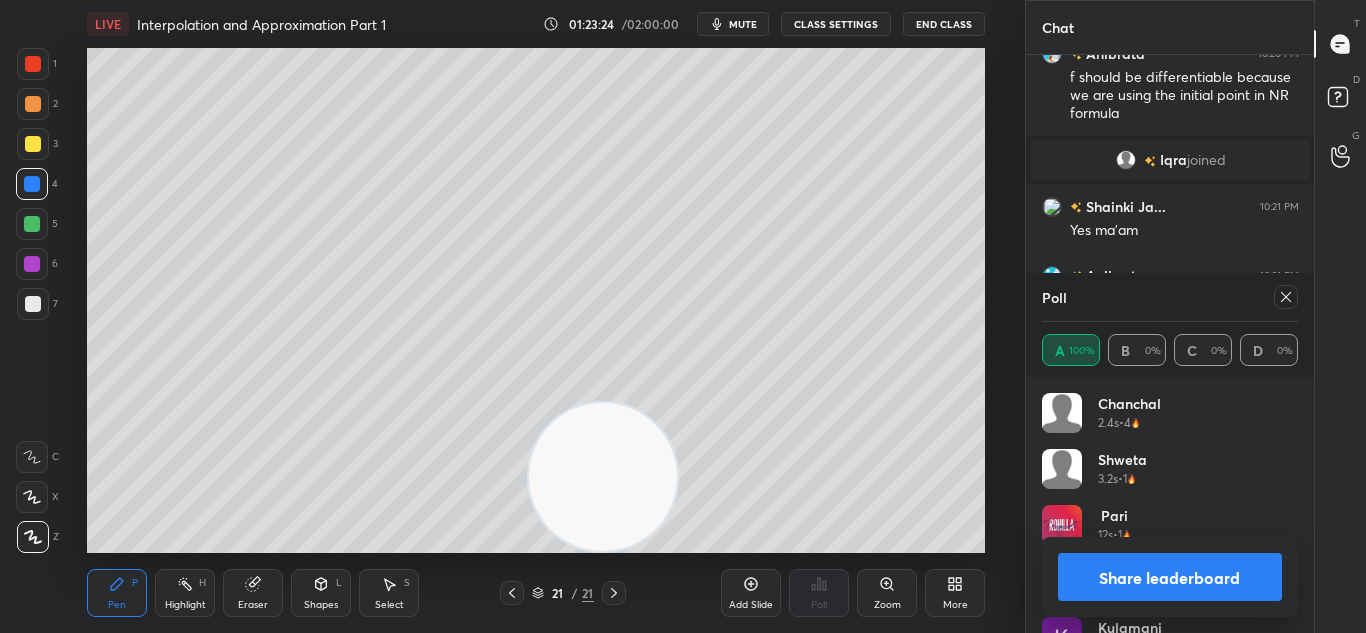 click on "Share leaderboard" at bounding box center (1170, 577) 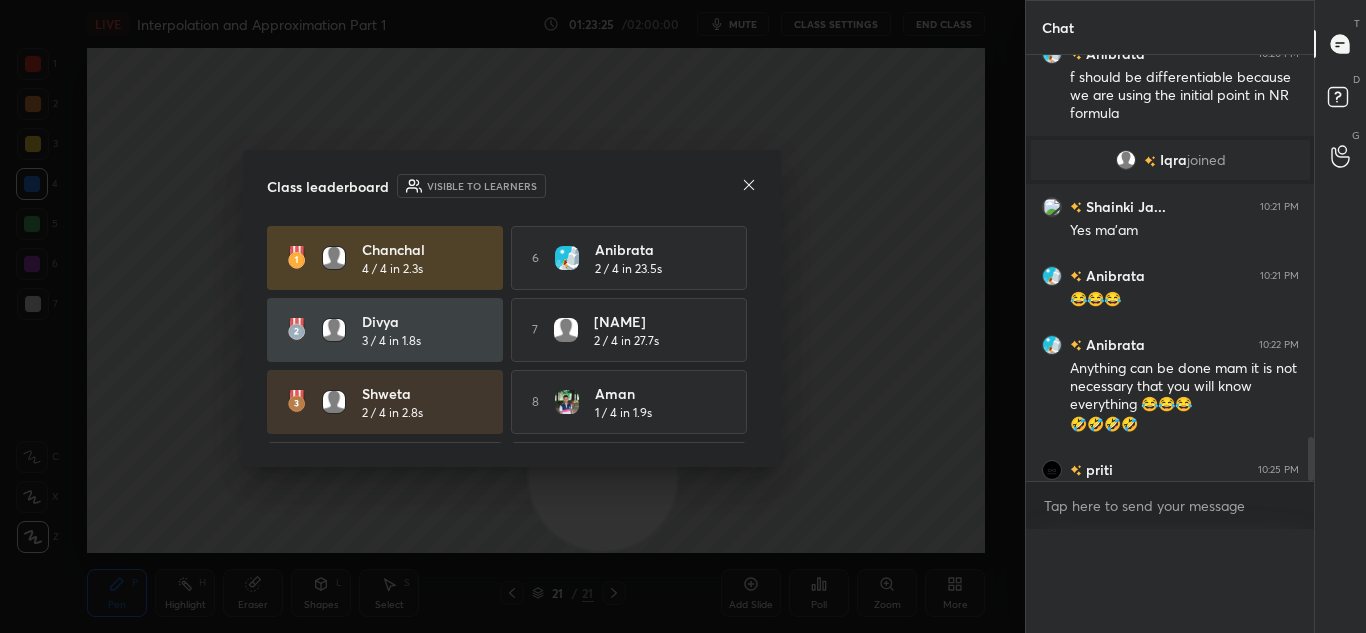 scroll, scrollTop: 0, scrollLeft: 0, axis: both 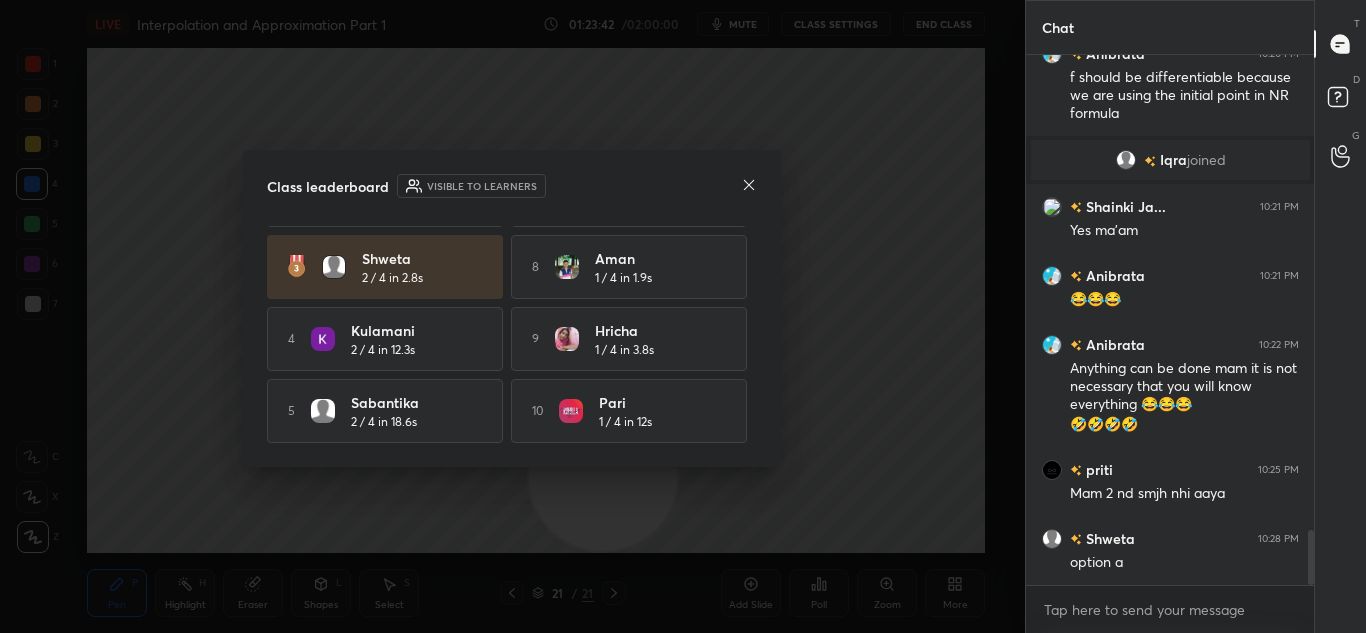 click on "Class leaderboard Visible to learners Chanchal 4 / 4 in 2.3s 6 Anibrata 2 / 4 in 23.5s Divya 3 / 4 in 1.8s 7 LIPIKA 2 / 4 in 27.7s Shweta 2 / 4 in 2.8s 8 Aman 1 / 4 in 1.9s 4 Kulamani 2 / 4 in 12.3s 9 Hricha 1 / 4 in 3.8s 5 Sabantika 2 / 4 in 18.6s 10 pari 1 / 4 in 12s" at bounding box center (512, 308) 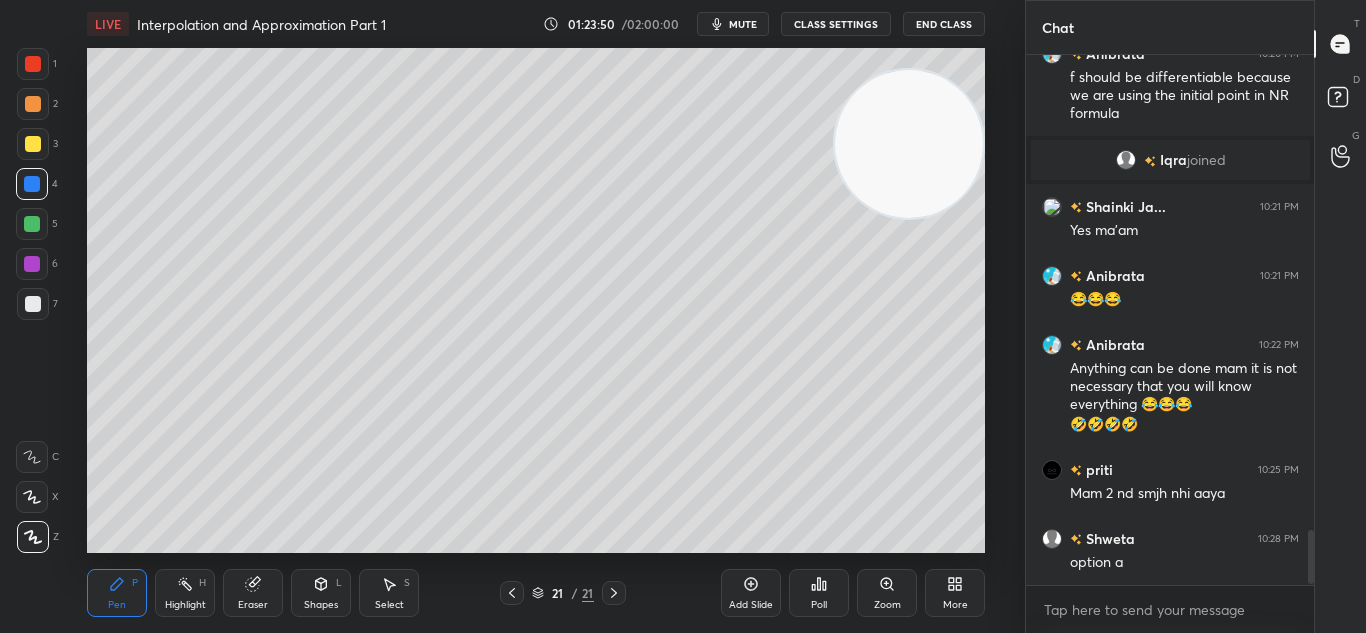 scroll, scrollTop: 4645, scrollLeft: 0, axis: vertical 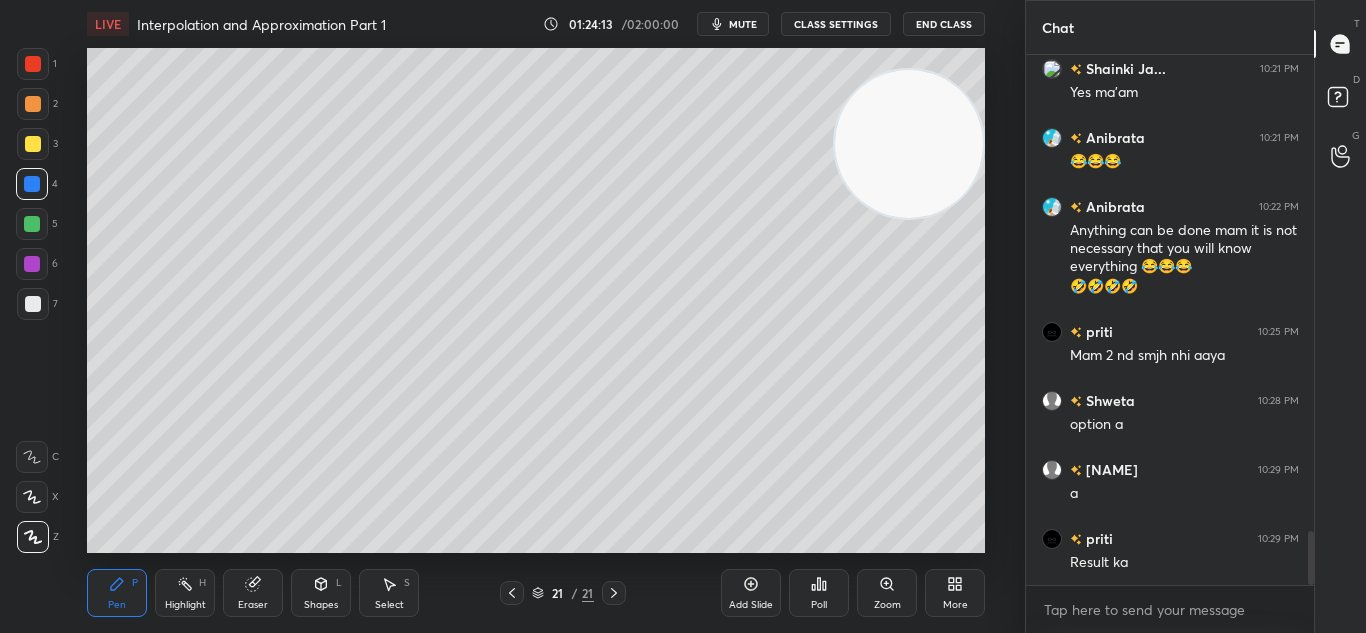 click 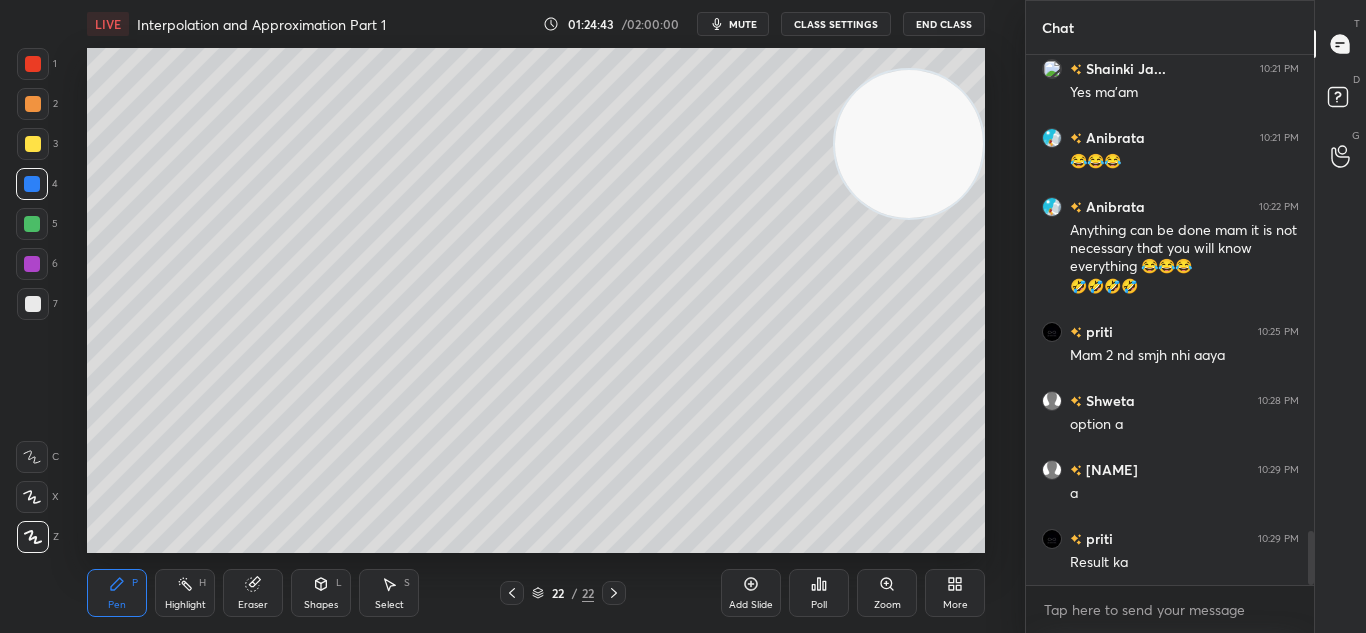 click 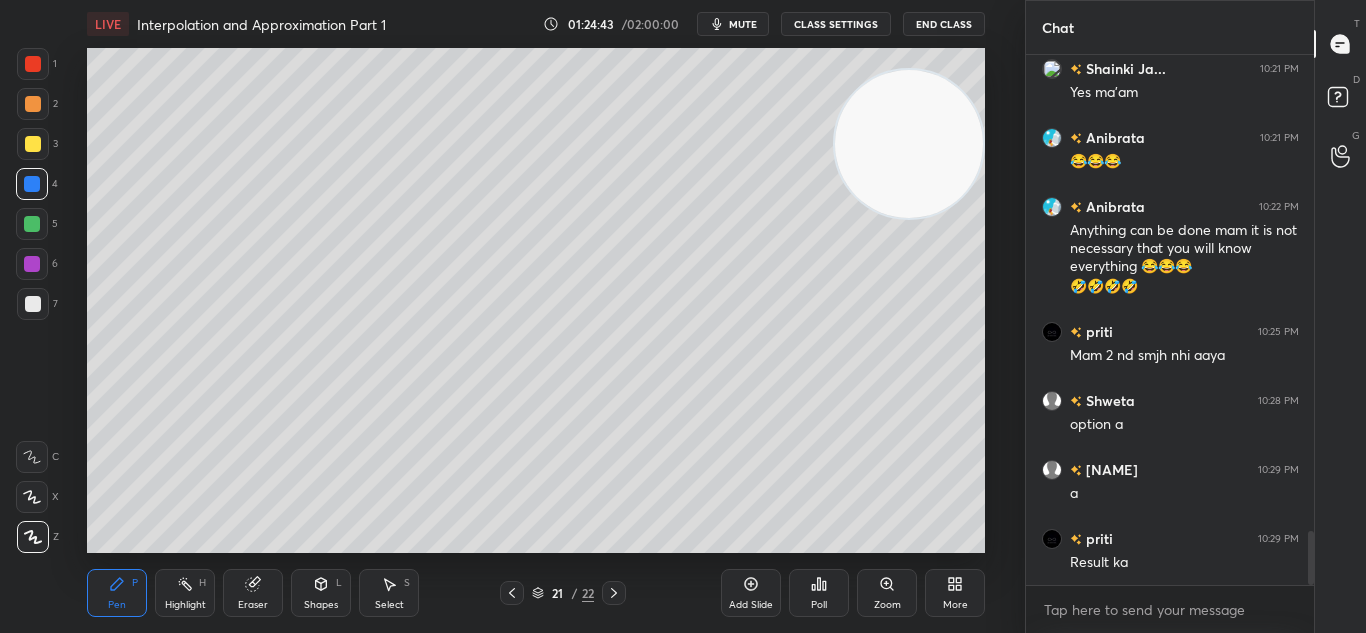 click 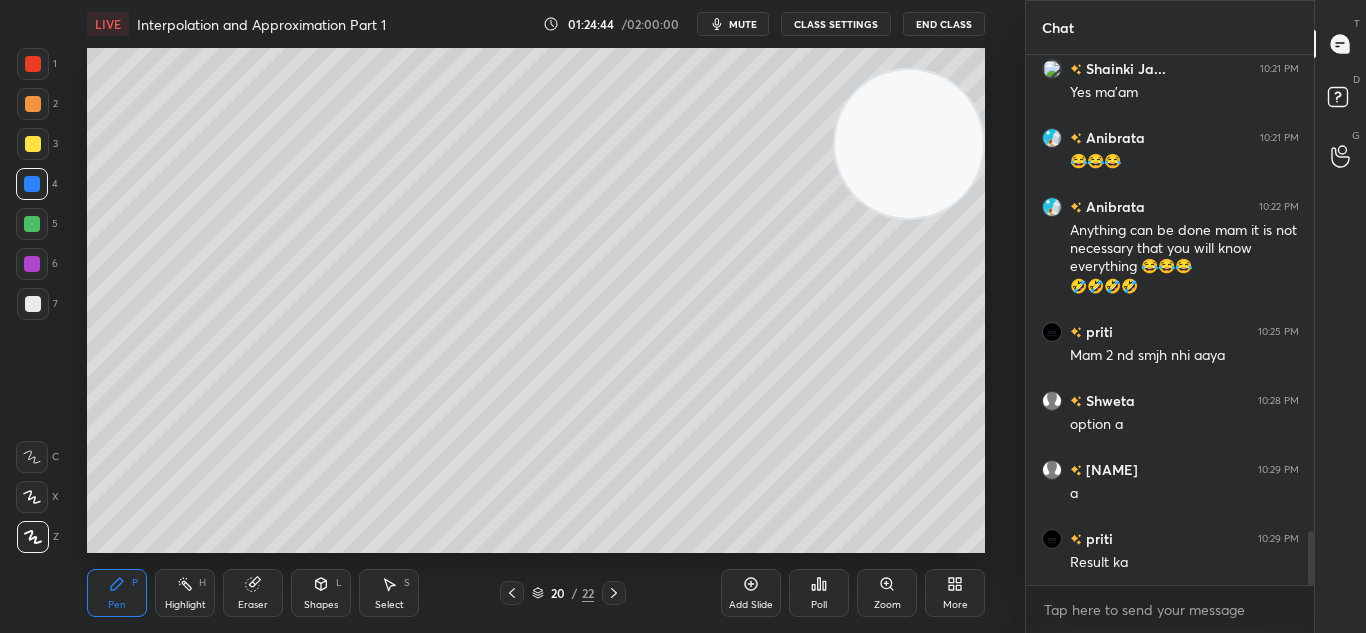 click at bounding box center [512, 593] 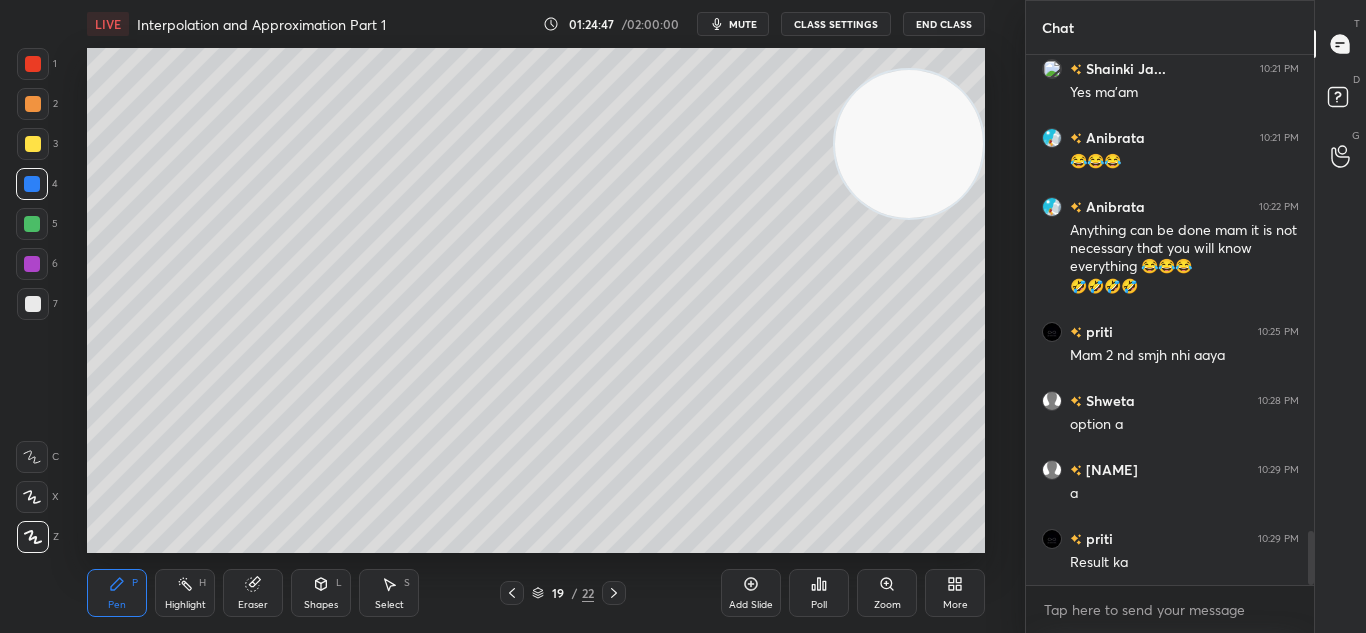 click on "Pen P Highlight H Eraser Shapes L Select S 19 / 22 Add Slide Poll Zoom More" at bounding box center (536, 593) 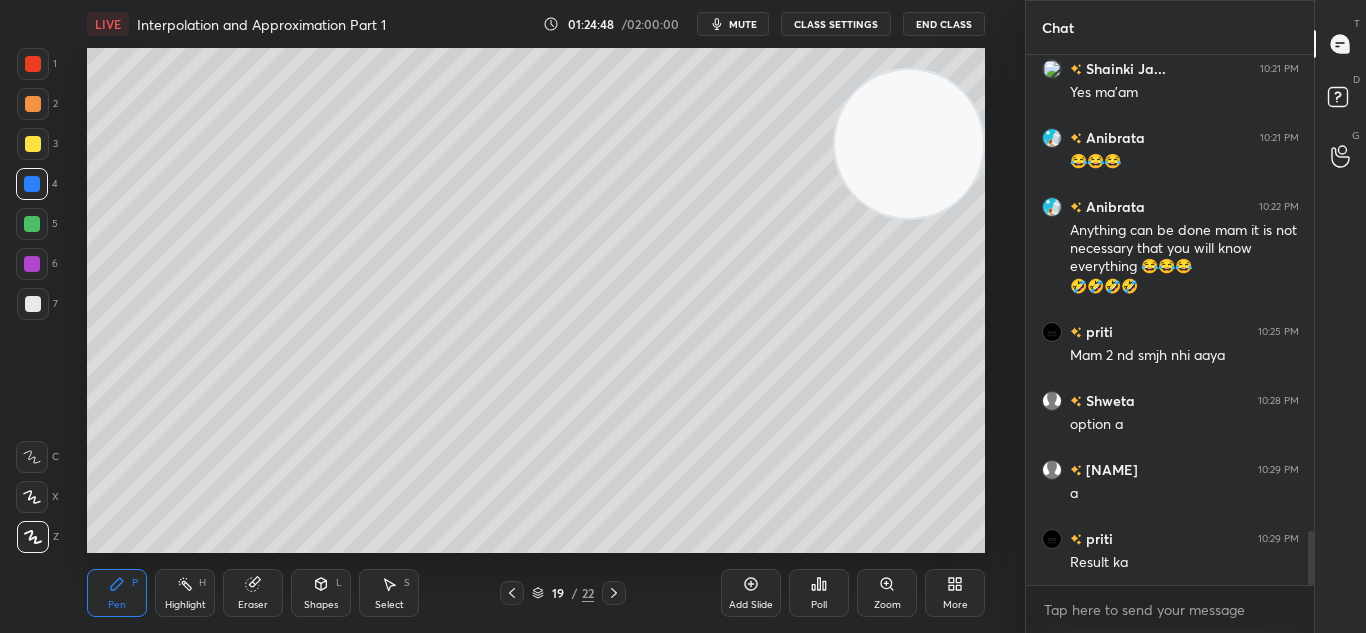click at bounding box center [512, 593] 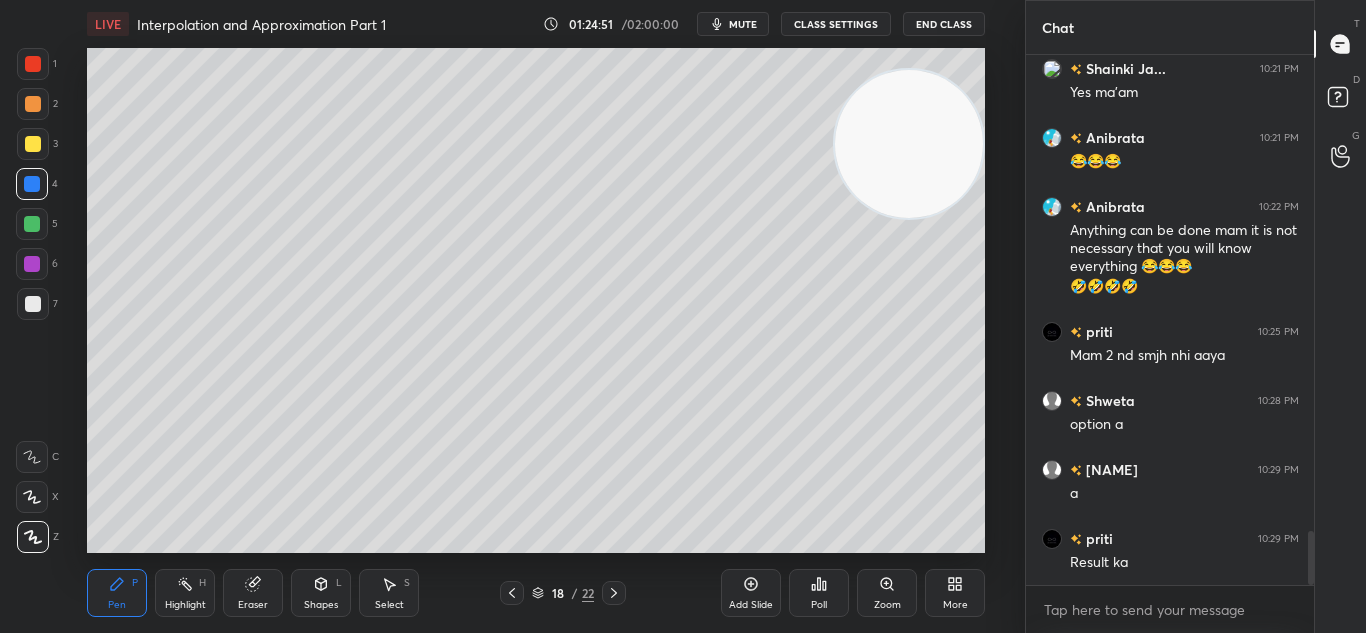 click on "Pen P Highlight H Eraser Shapes L Select S 18 / 22 Add Slide Poll Zoom More" at bounding box center (536, 593) 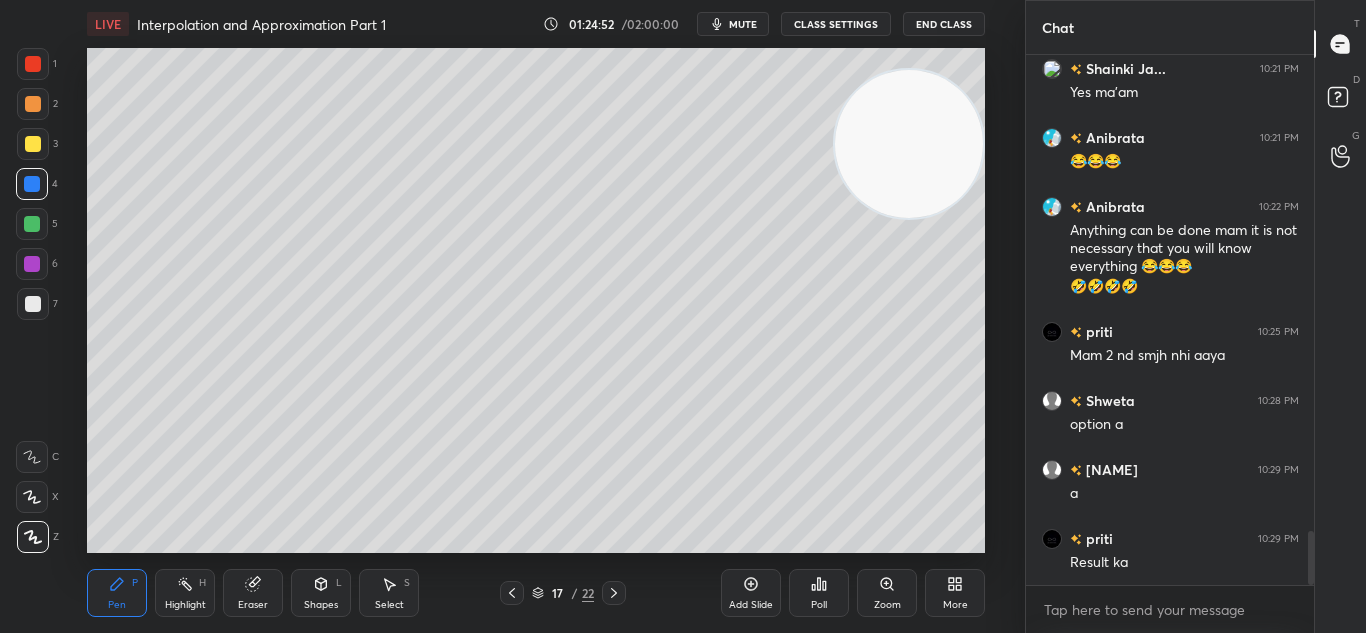 click at bounding box center [512, 593] 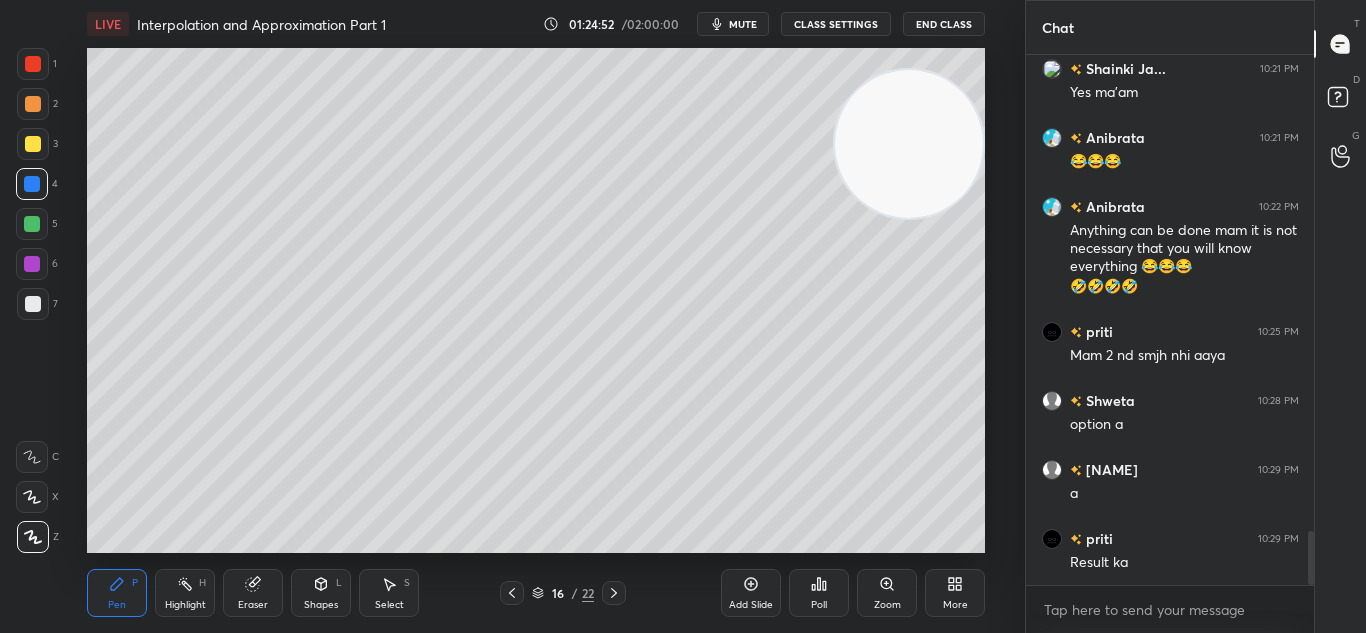 click 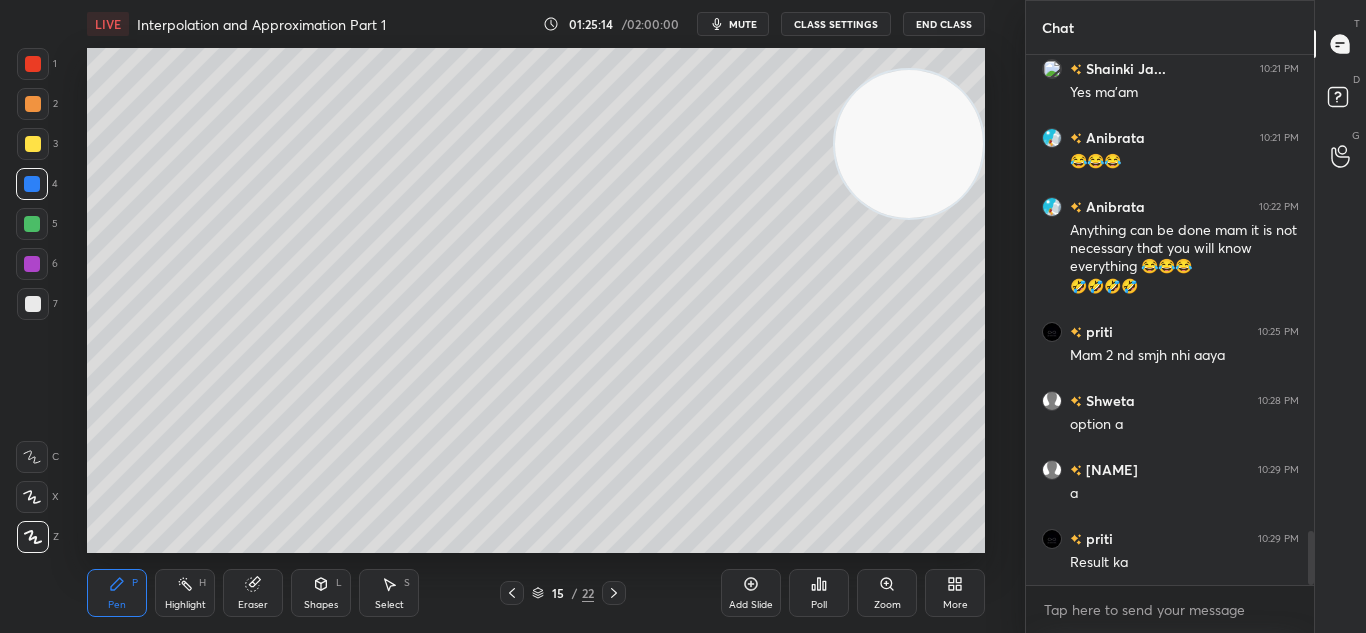 click at bounding box center (614, 593) 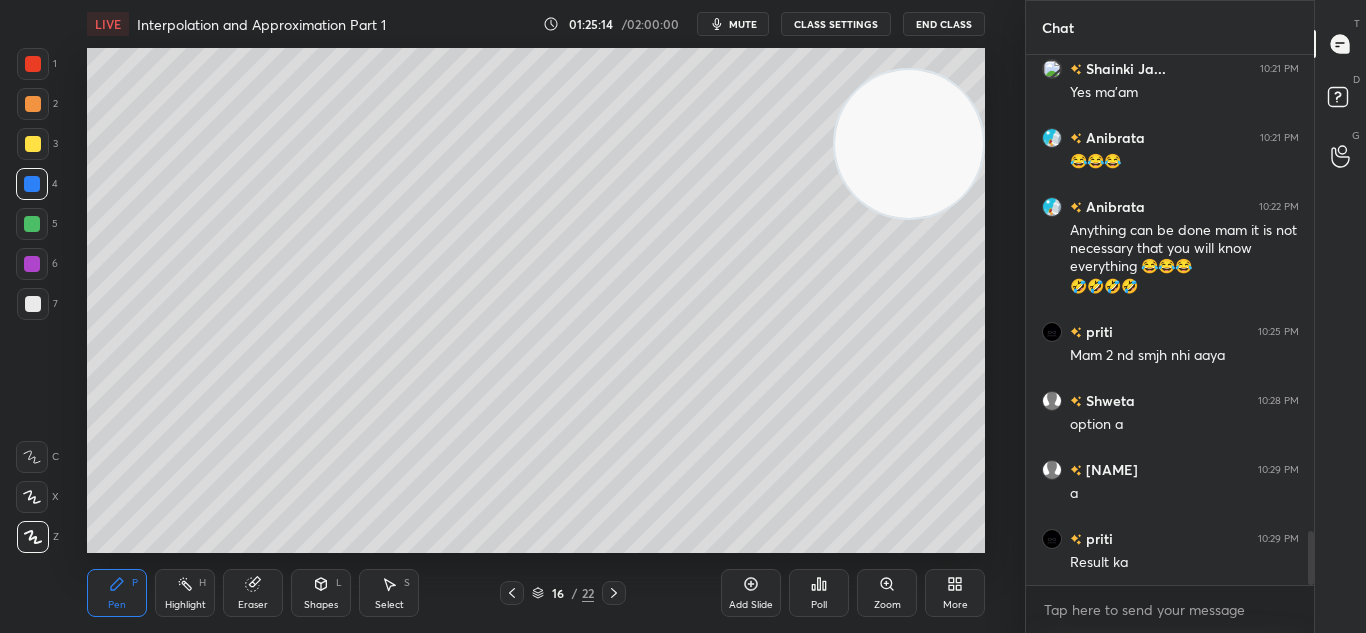 click at bounding box center [614, 593] 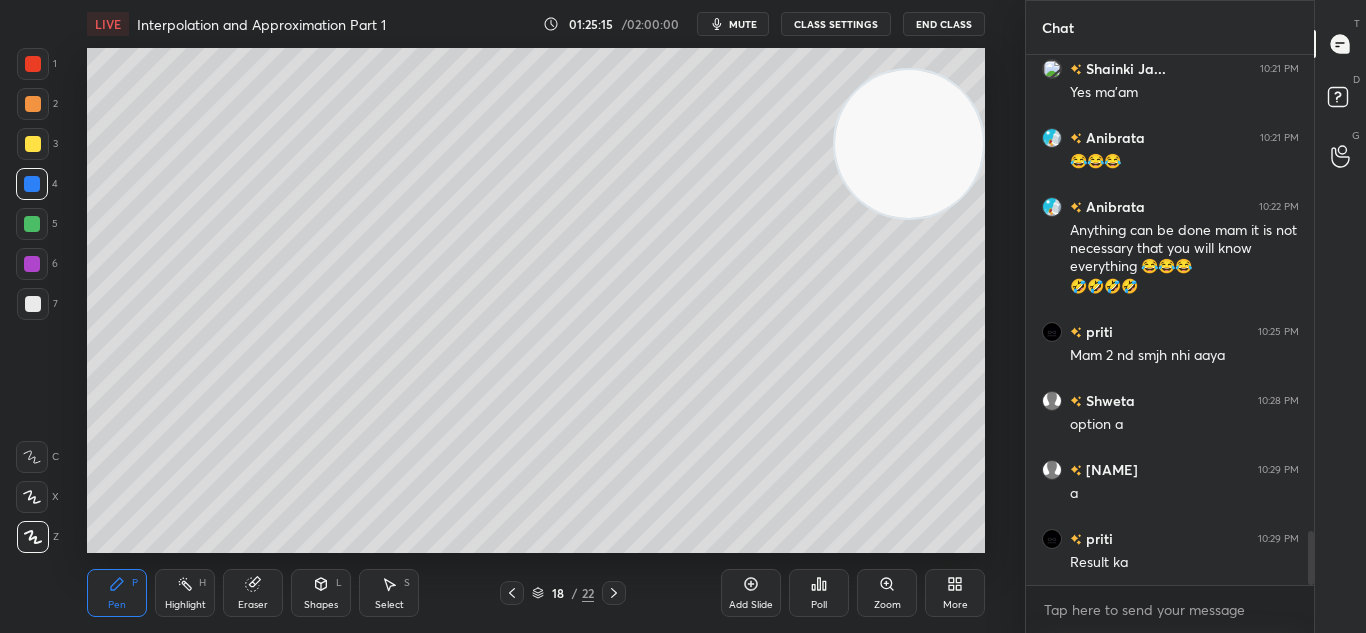 click 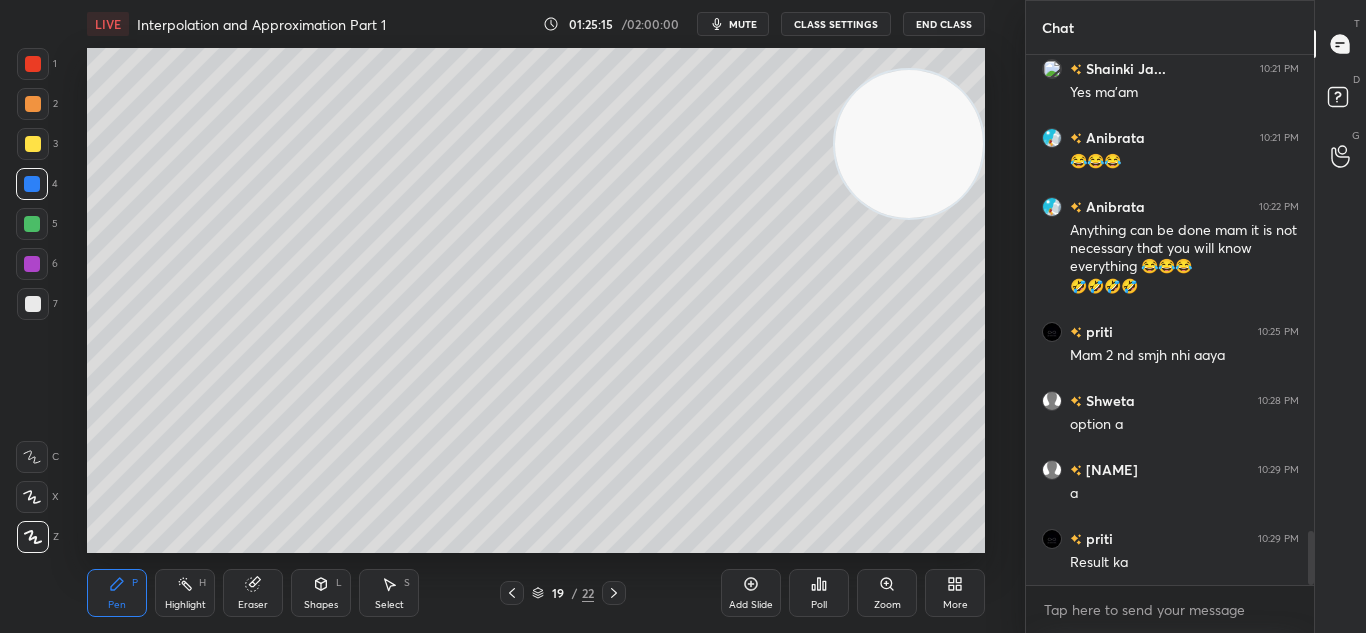 click 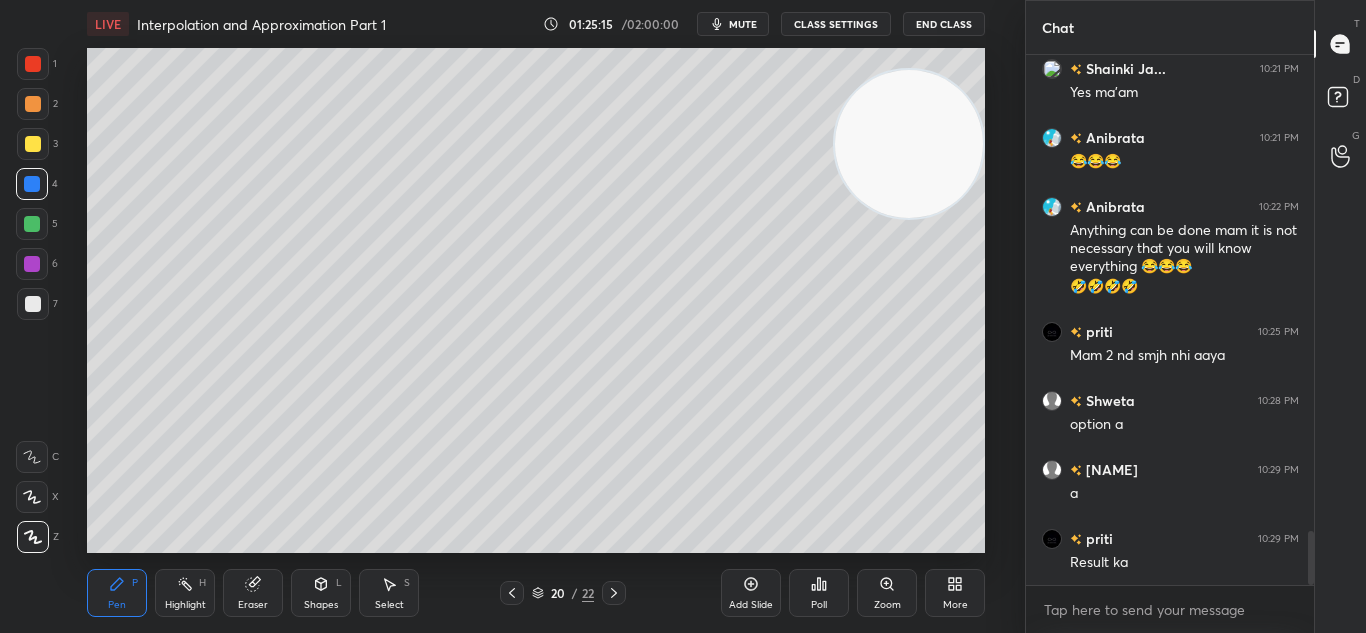 click 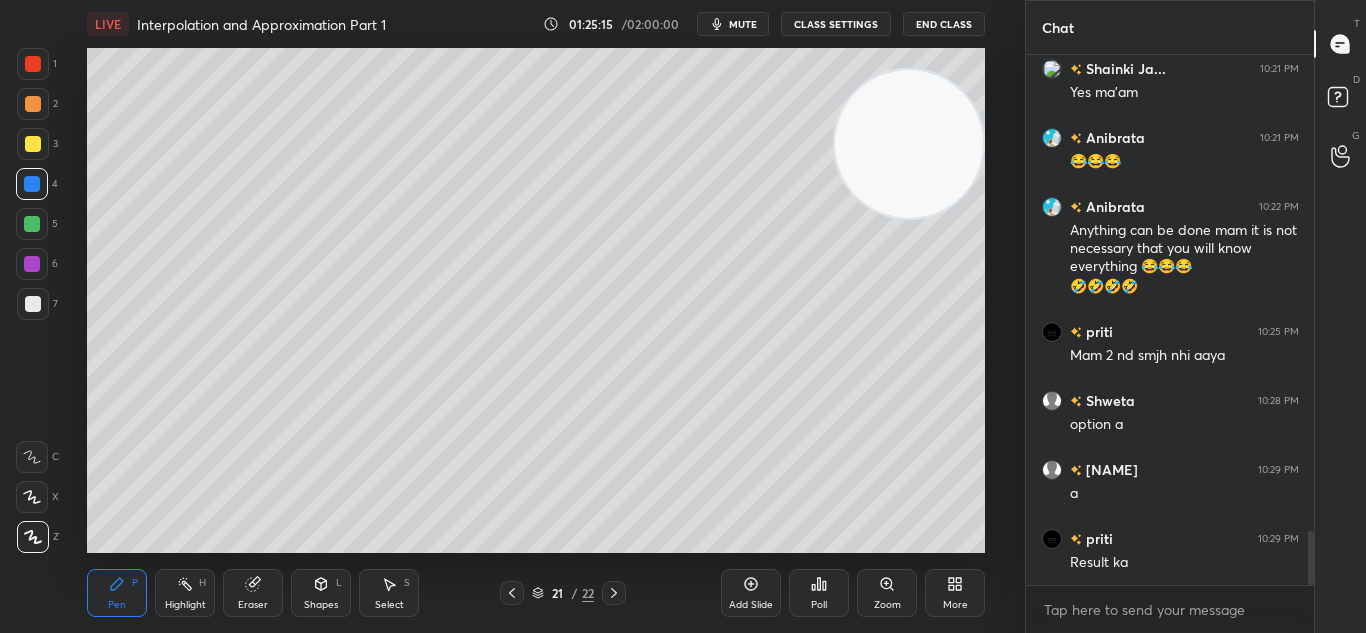 click 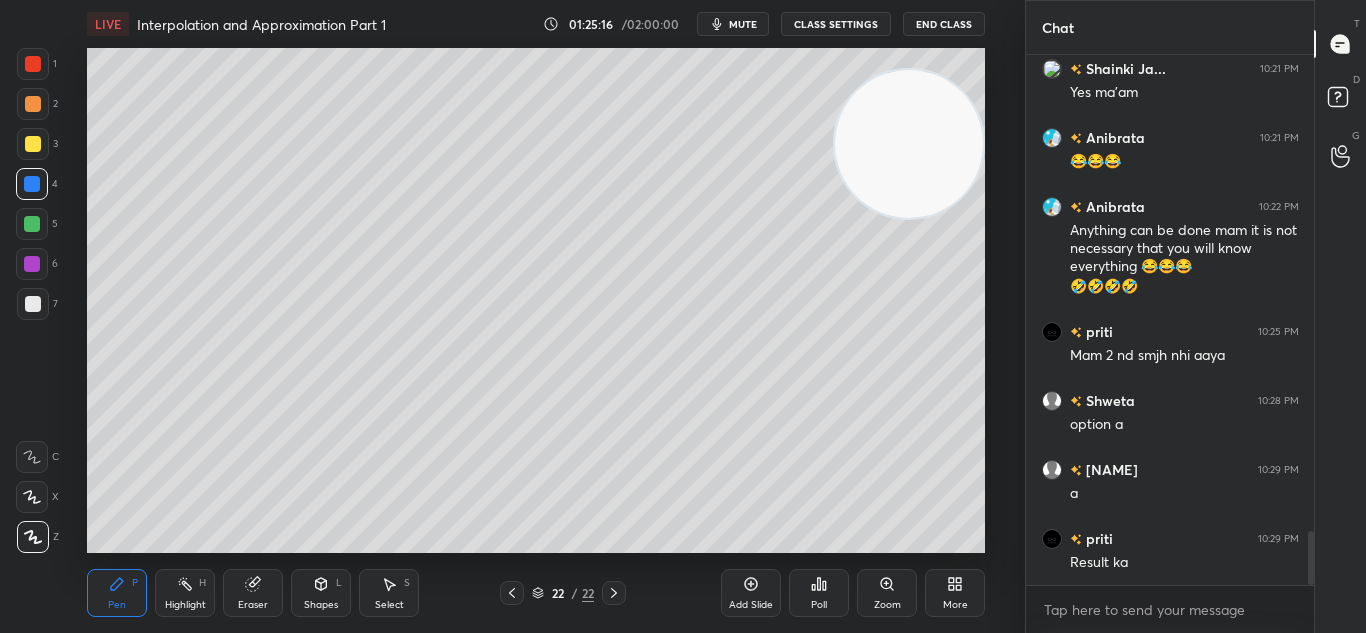 click 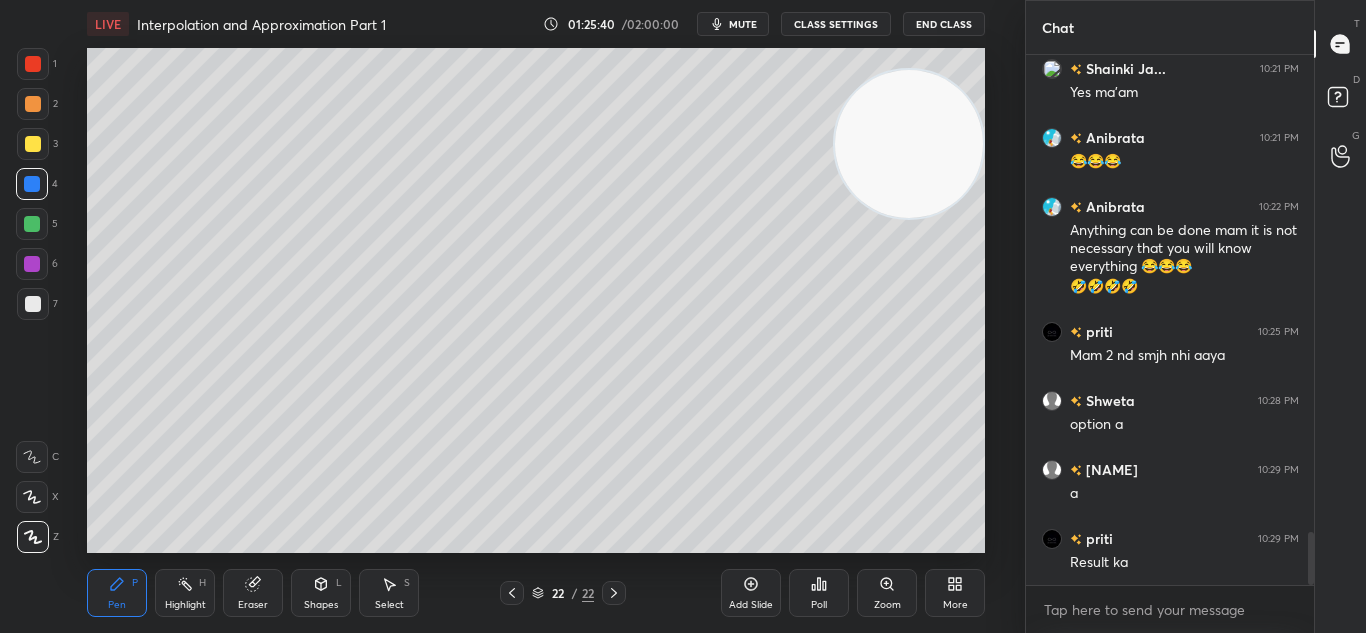 scroll, scrollTop: 4783, scrollLeft: 0, axis: vertical 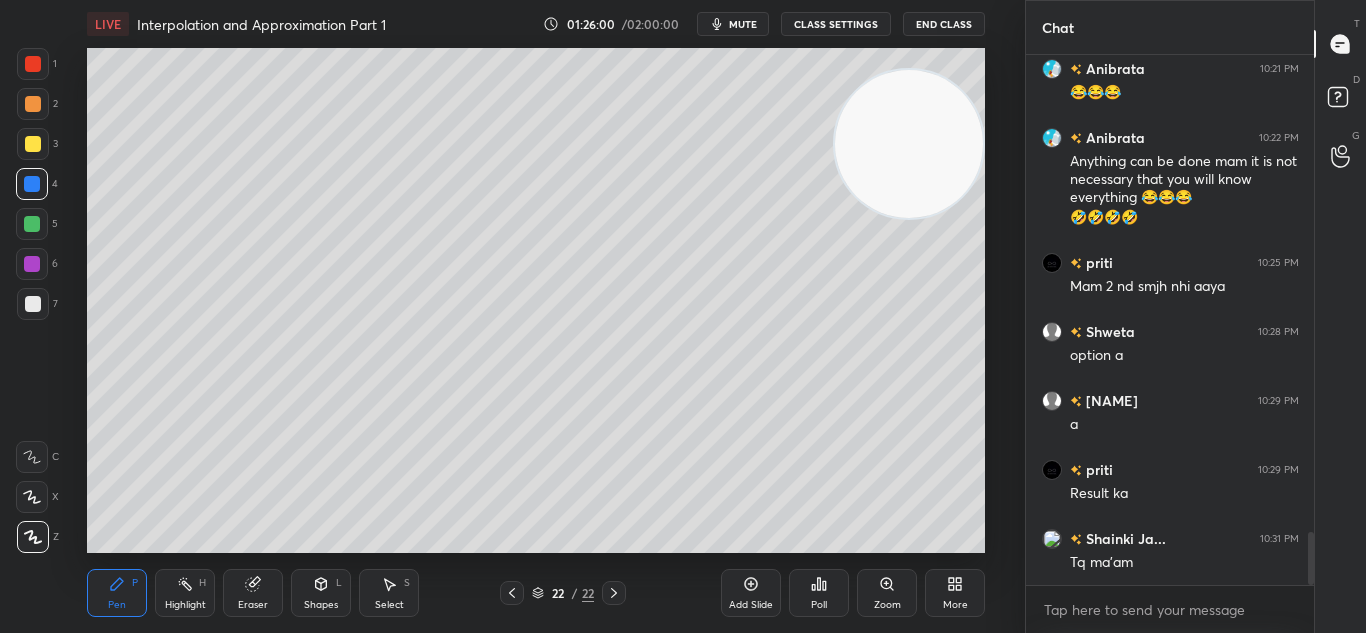click on "LIVE Interpolation and Approximation Part 1 01:26:00 /  02:00:00 mute CLASS SETTINGS End Class" at bounding box center [536, 24] 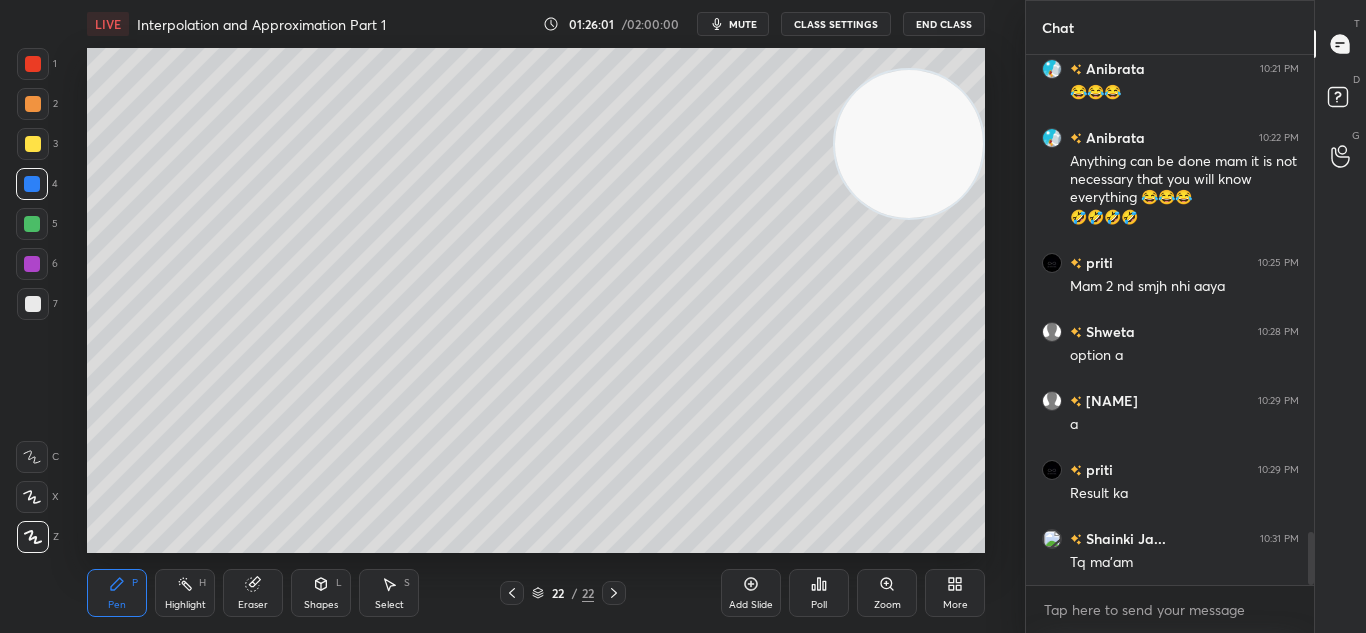 click on "mute" at bounding box center (743, 24) 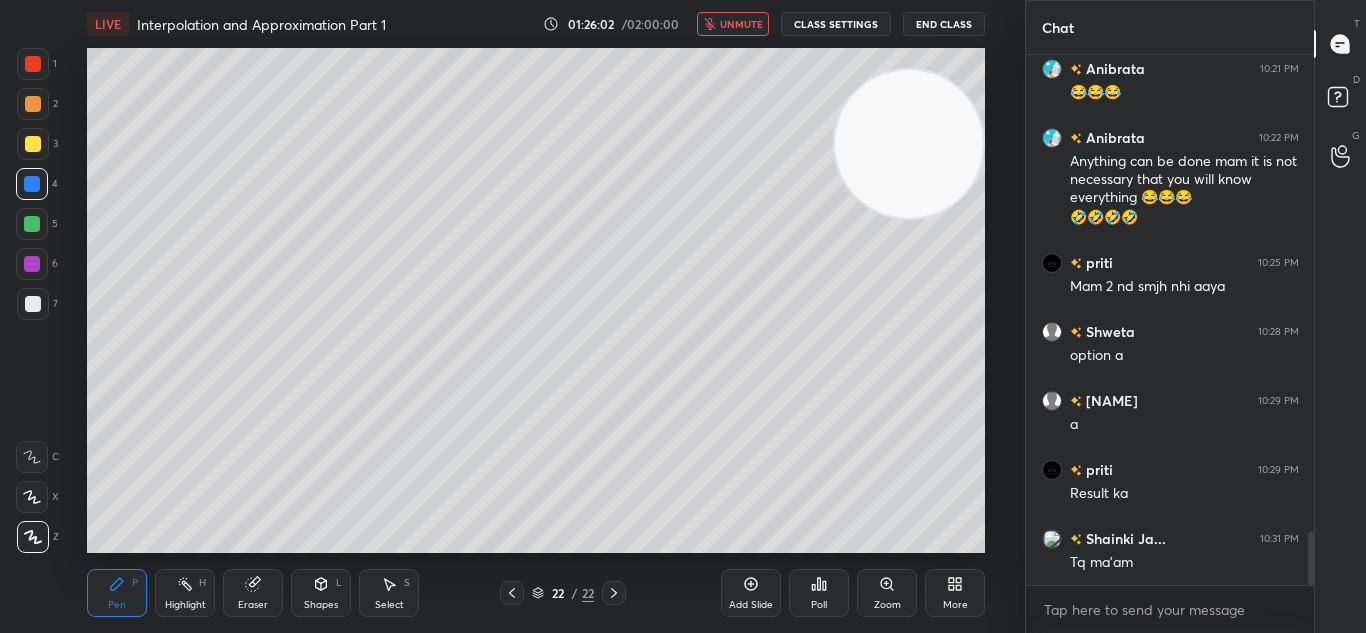 click on "End Class" at bounding box center (944, 24) 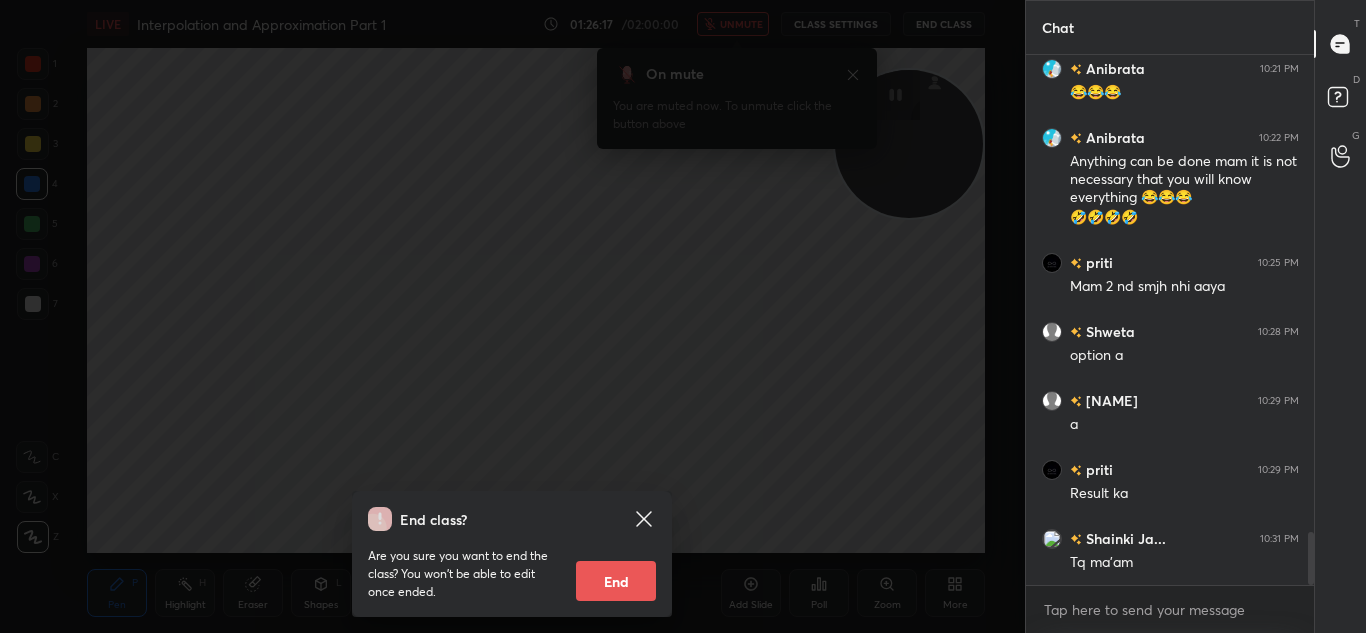 scroll, scrollTop: 4852, scrollLeft: 0, axis: vertical 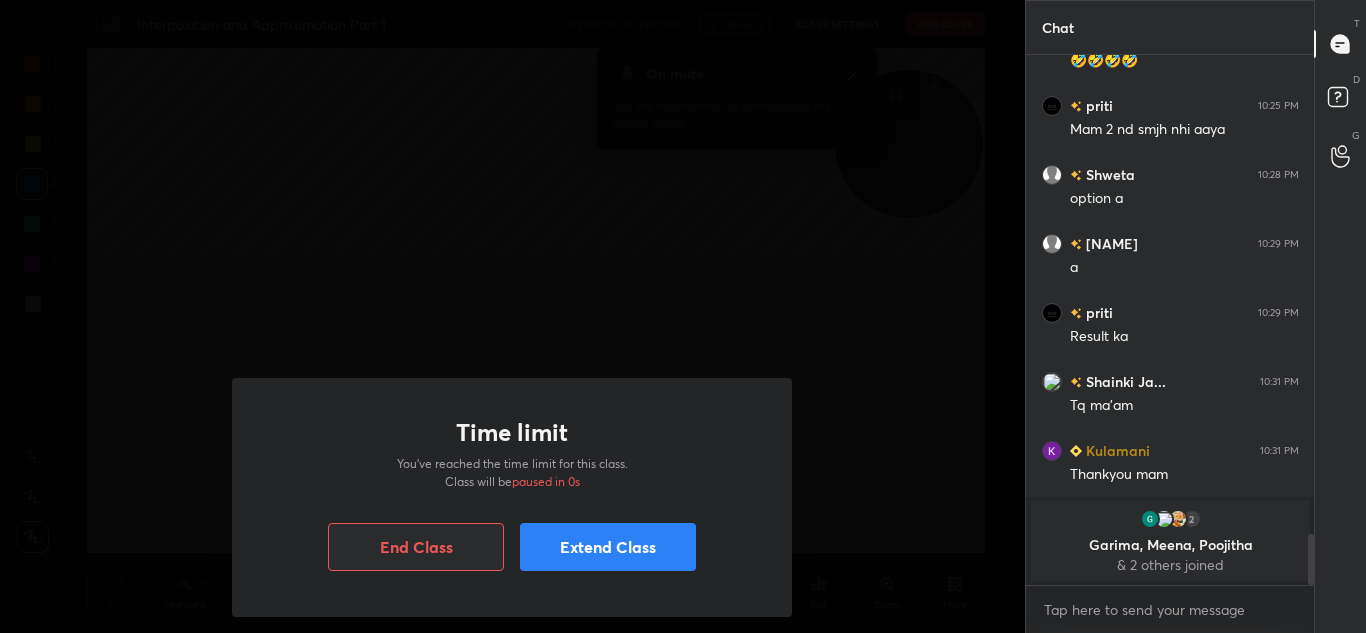 click on "End Class" at bounding box center (416, 547) 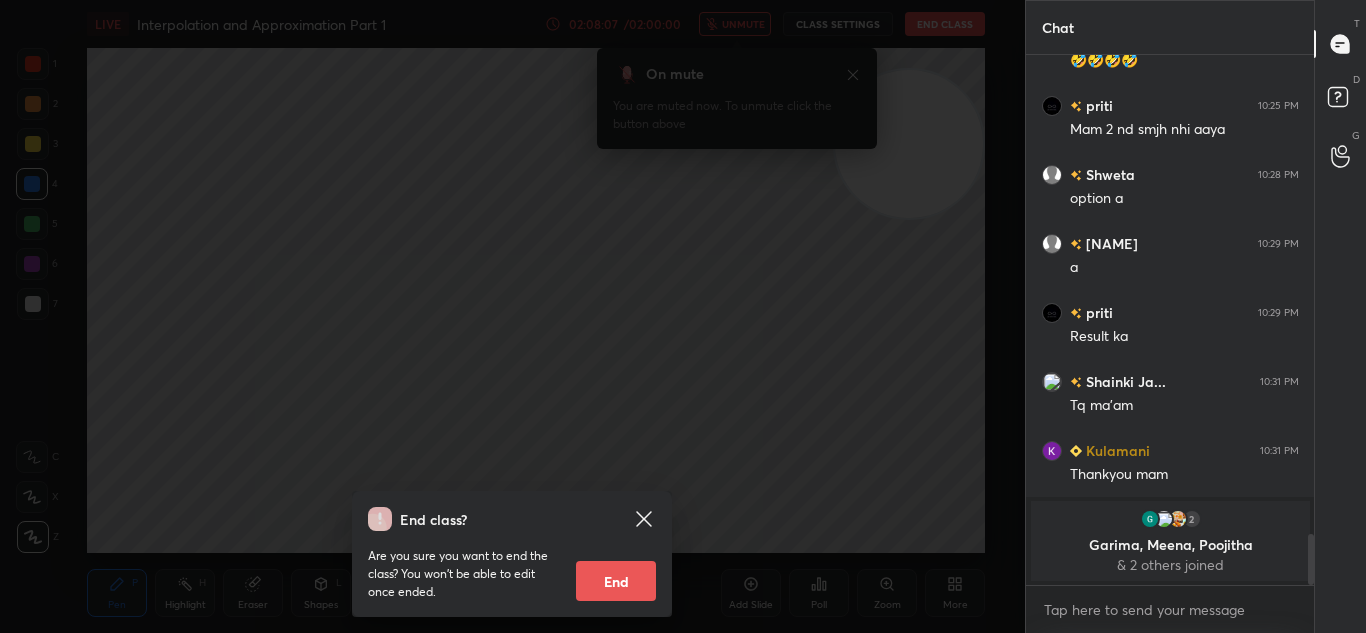 click on "End" at bounding box center (616, 581) 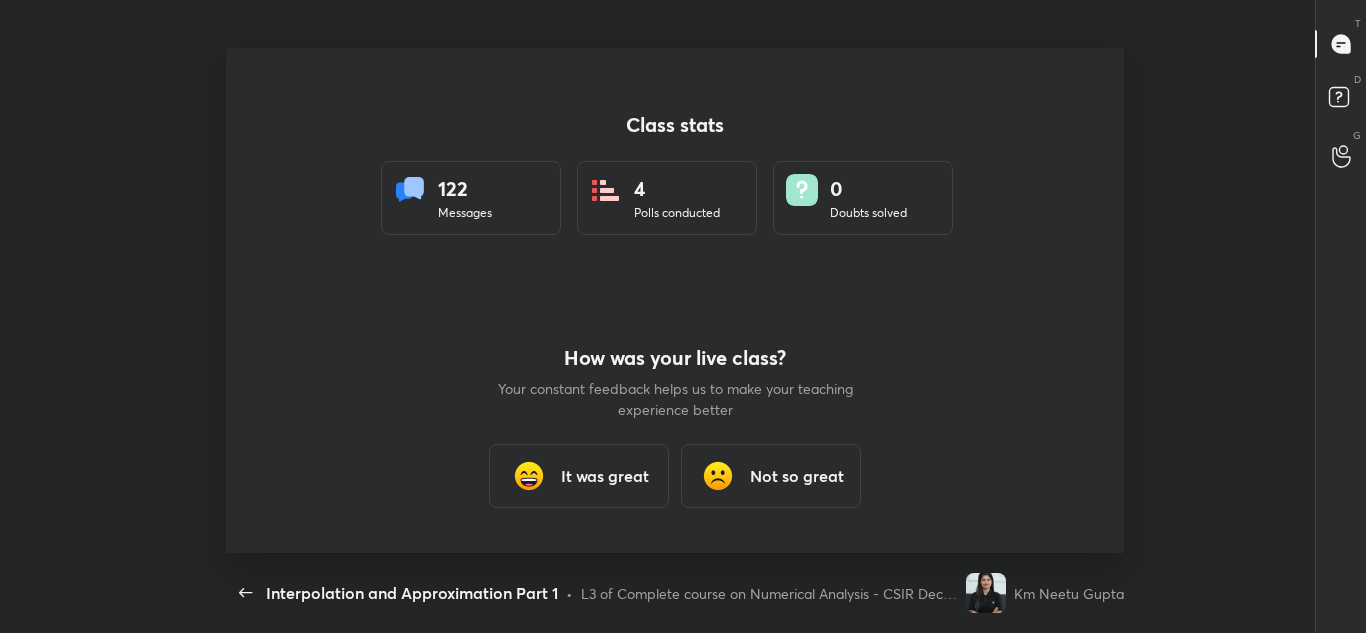 scroll, scrollTop: 99495, scrollLeft: 98991, axis: both 